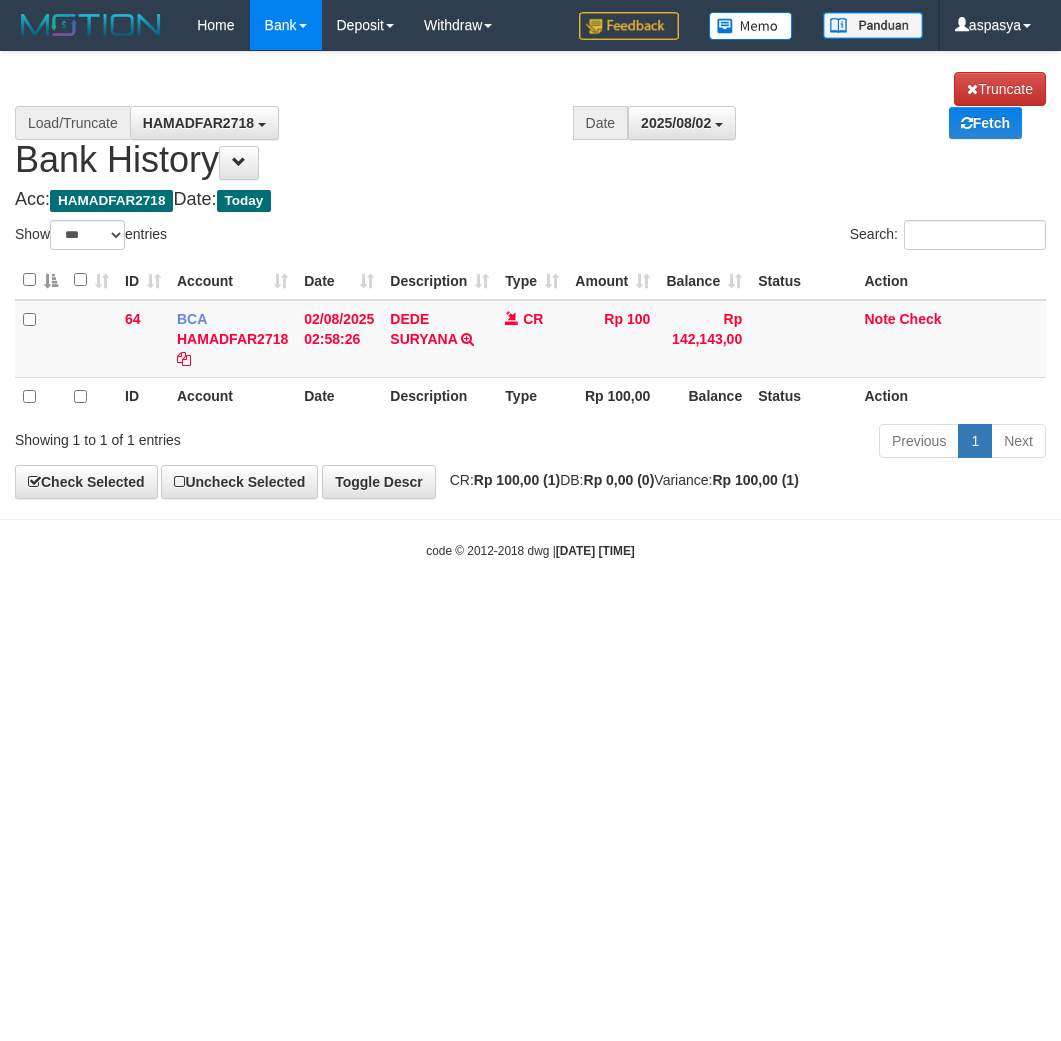 select on "***" 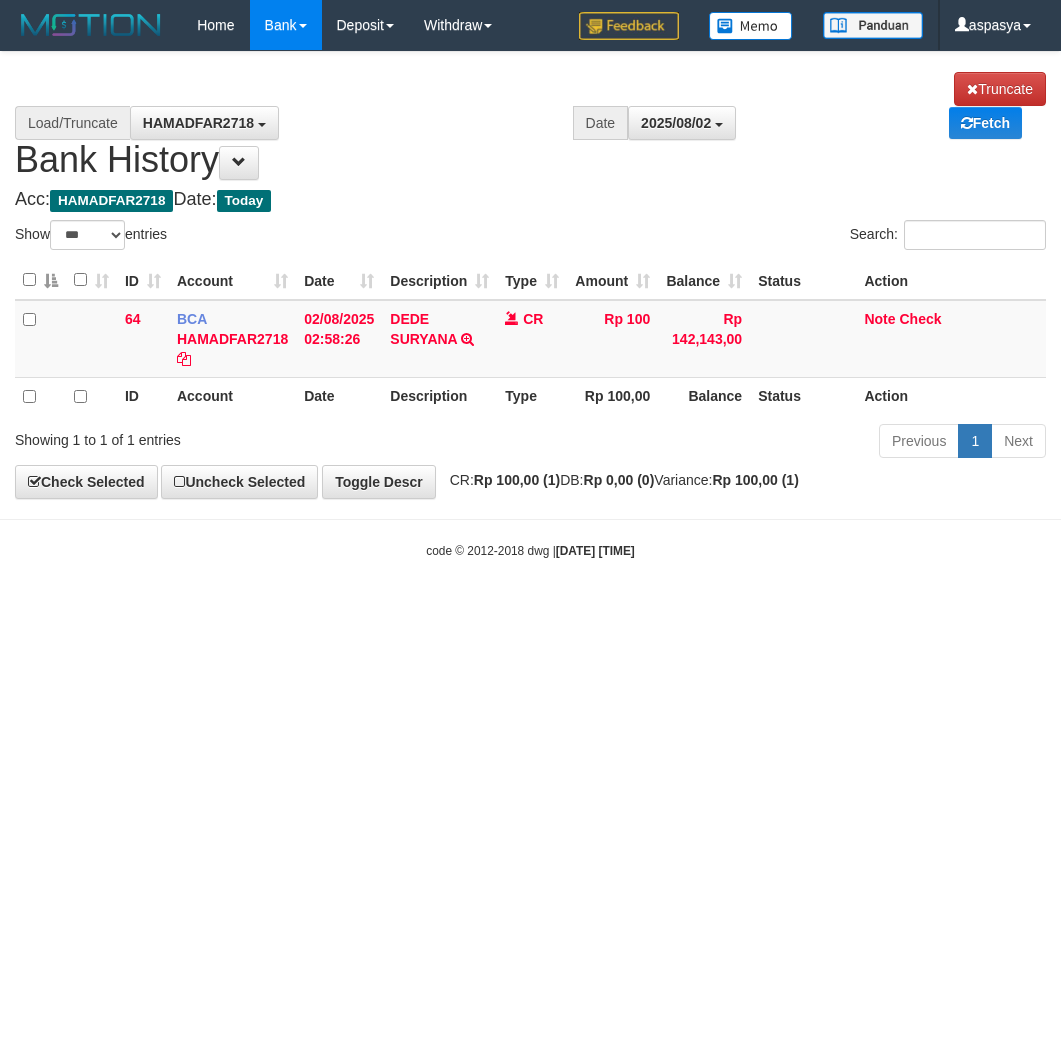 scroll, scrollTop: 0, scrollLeft: 0, axis: both 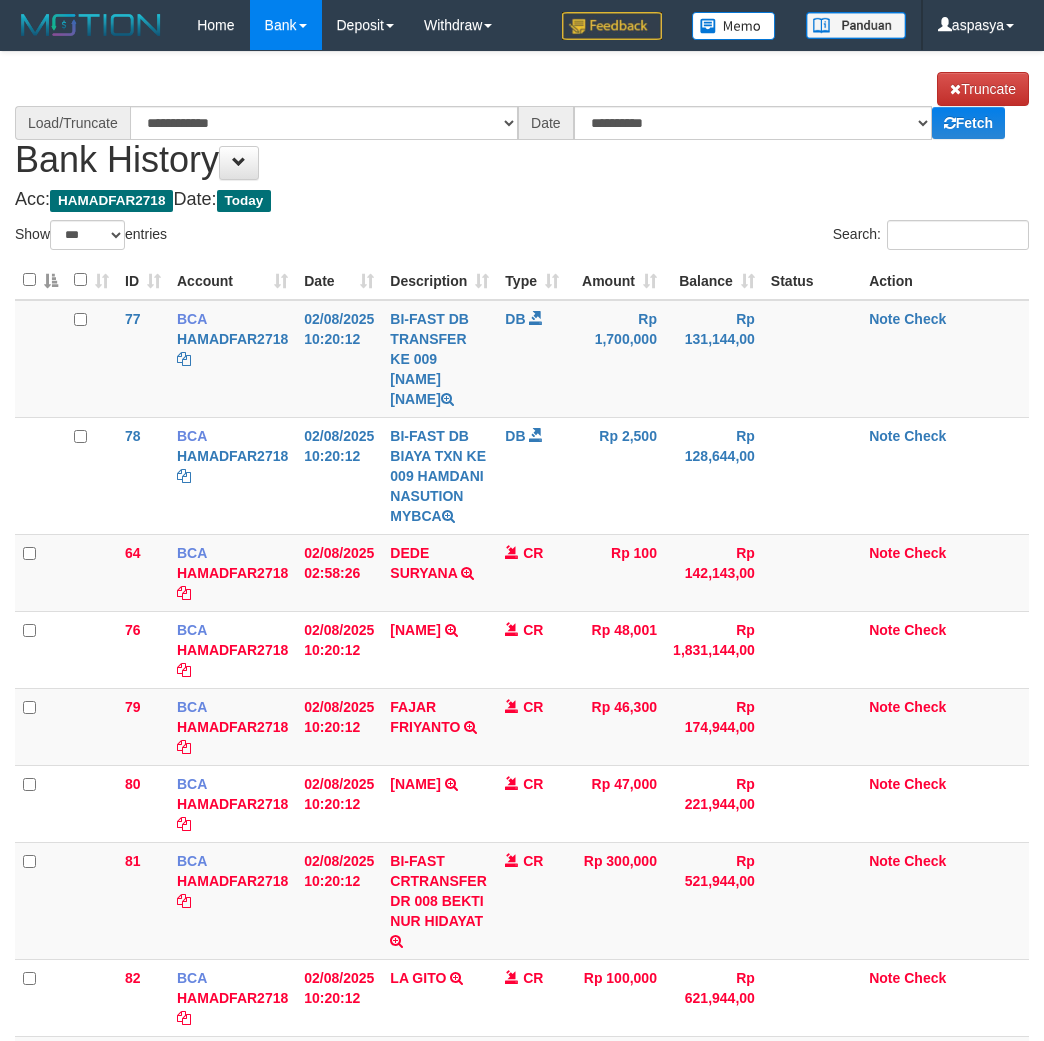select on "***" 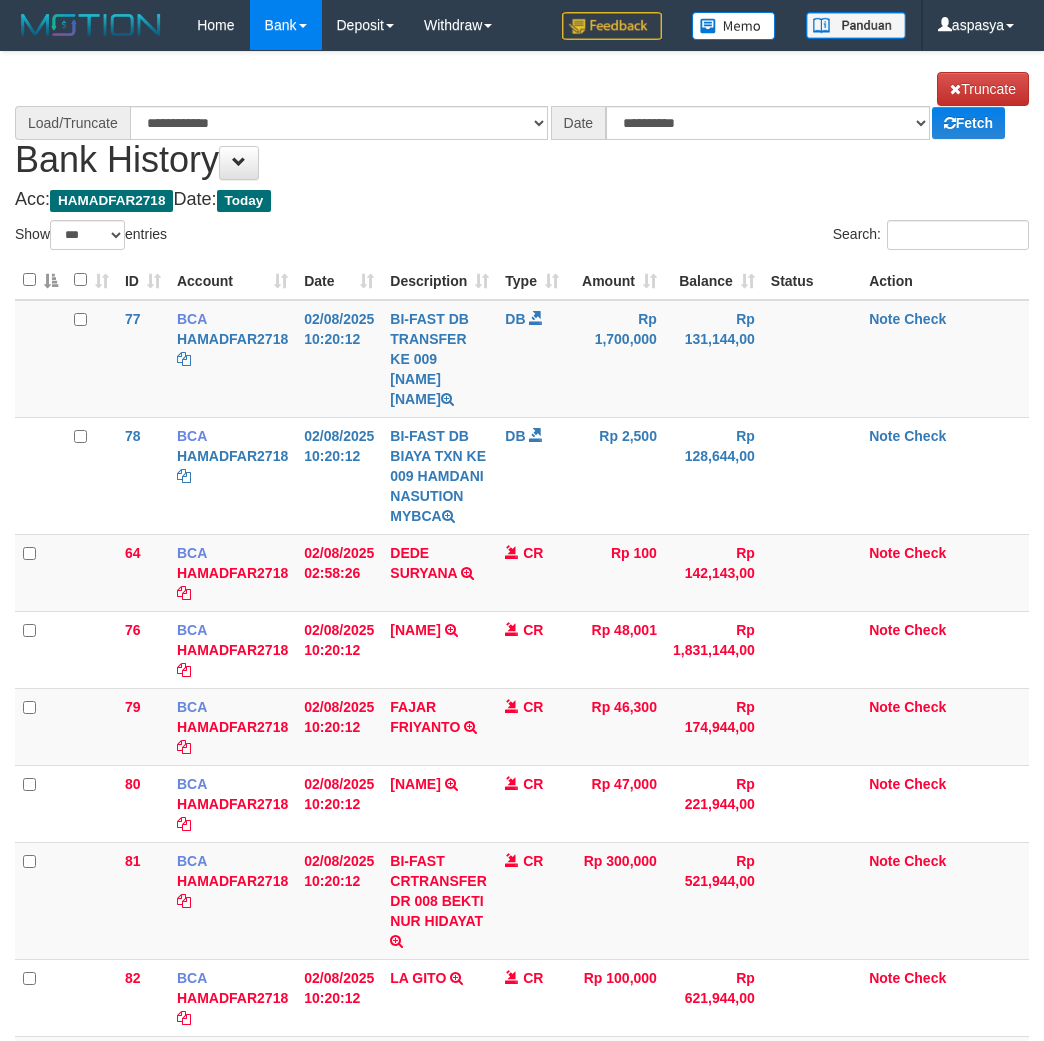 scroll, scrollTop: 0, scrollLeft: 0, axis: both 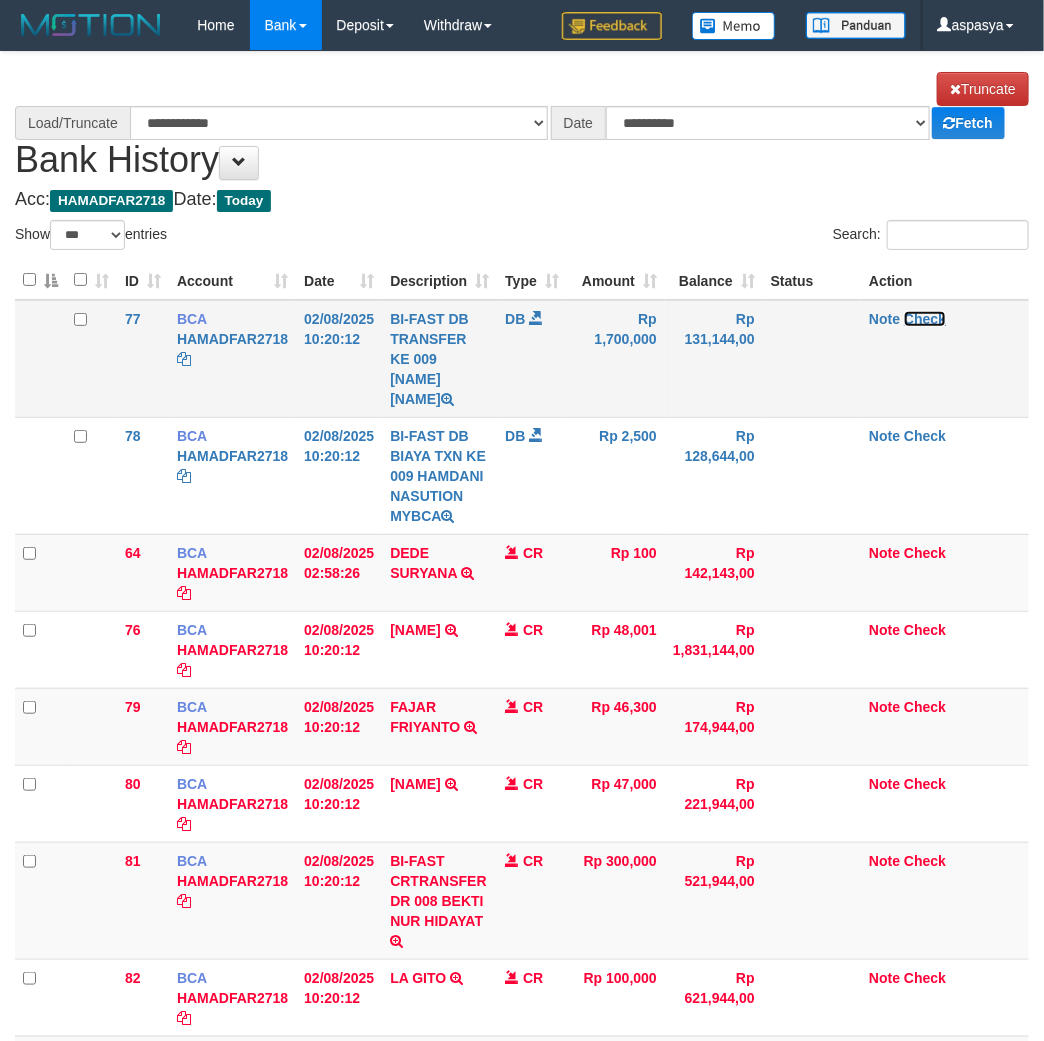 click on "Check" at bounding box center [925, 319] 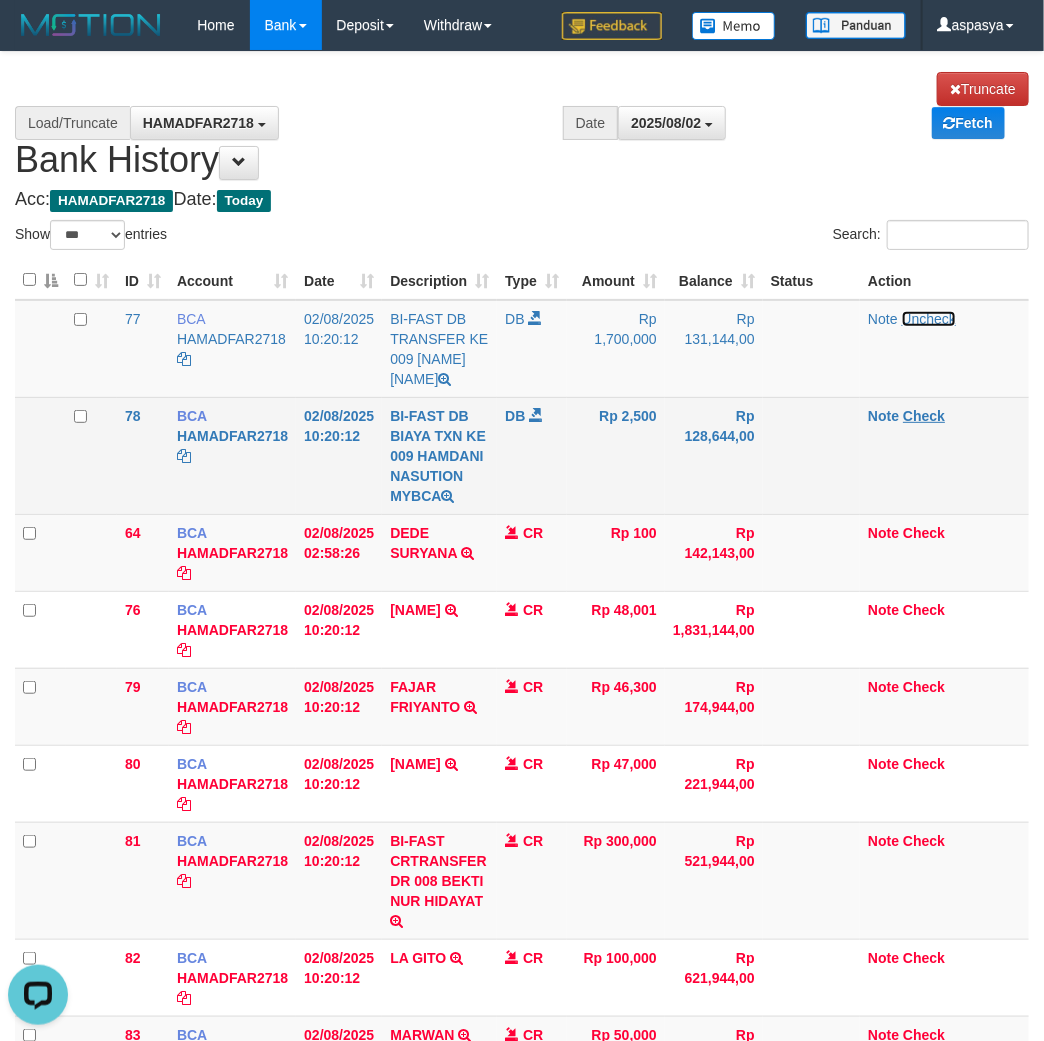 scroll, scrollTop: 0, scrollLeft: 0, axis: both 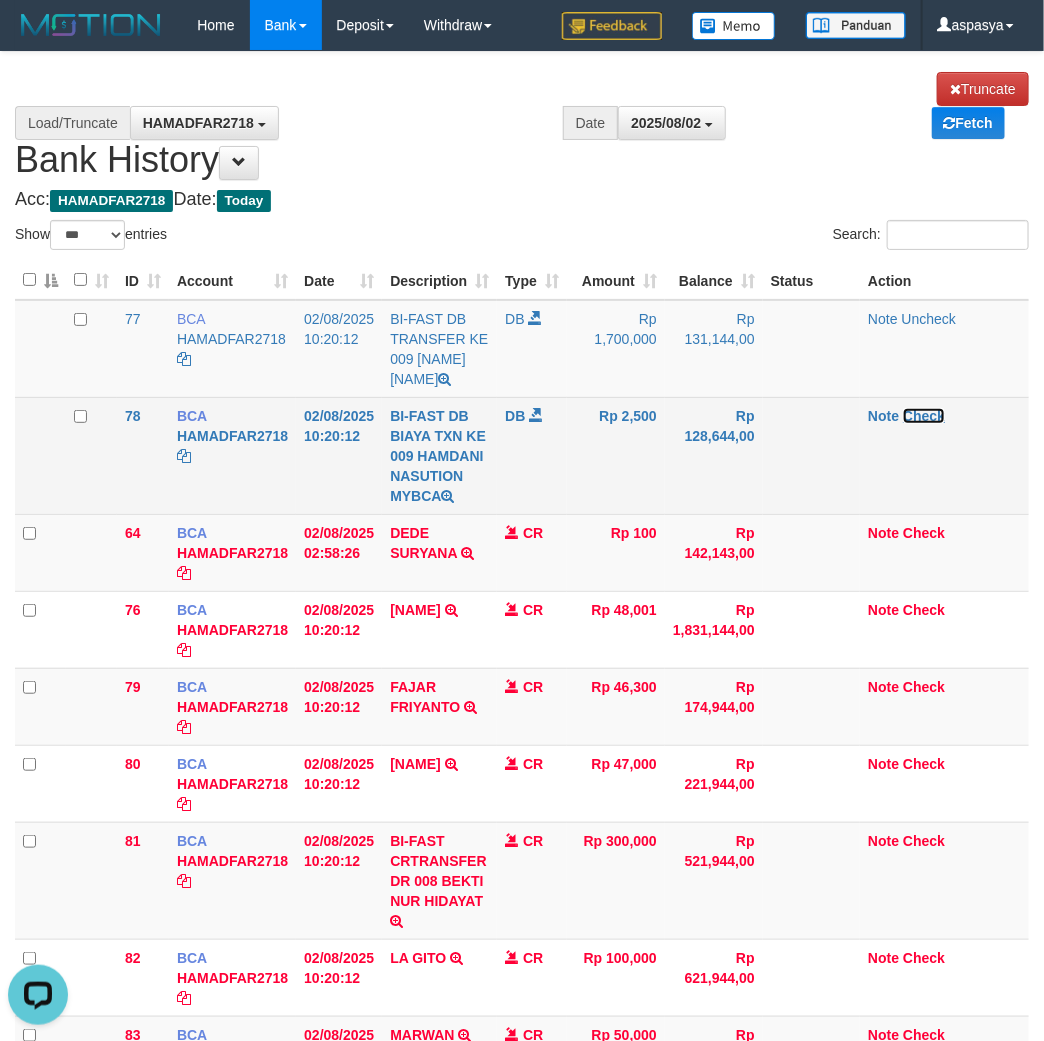 click on "Check" at bounding box center (924, 416) 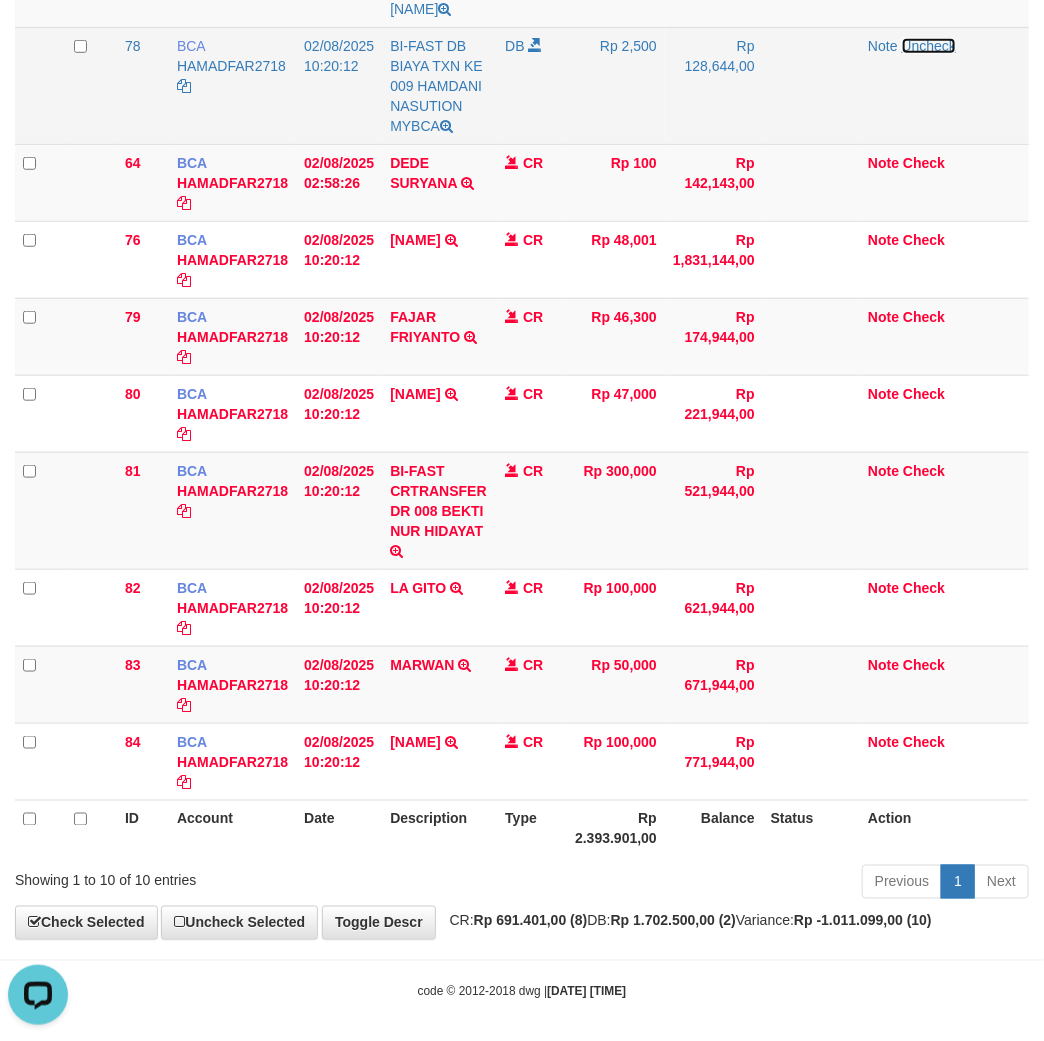 scroll, scrollTop: 403, scrollLeft: 0, axis: vertical 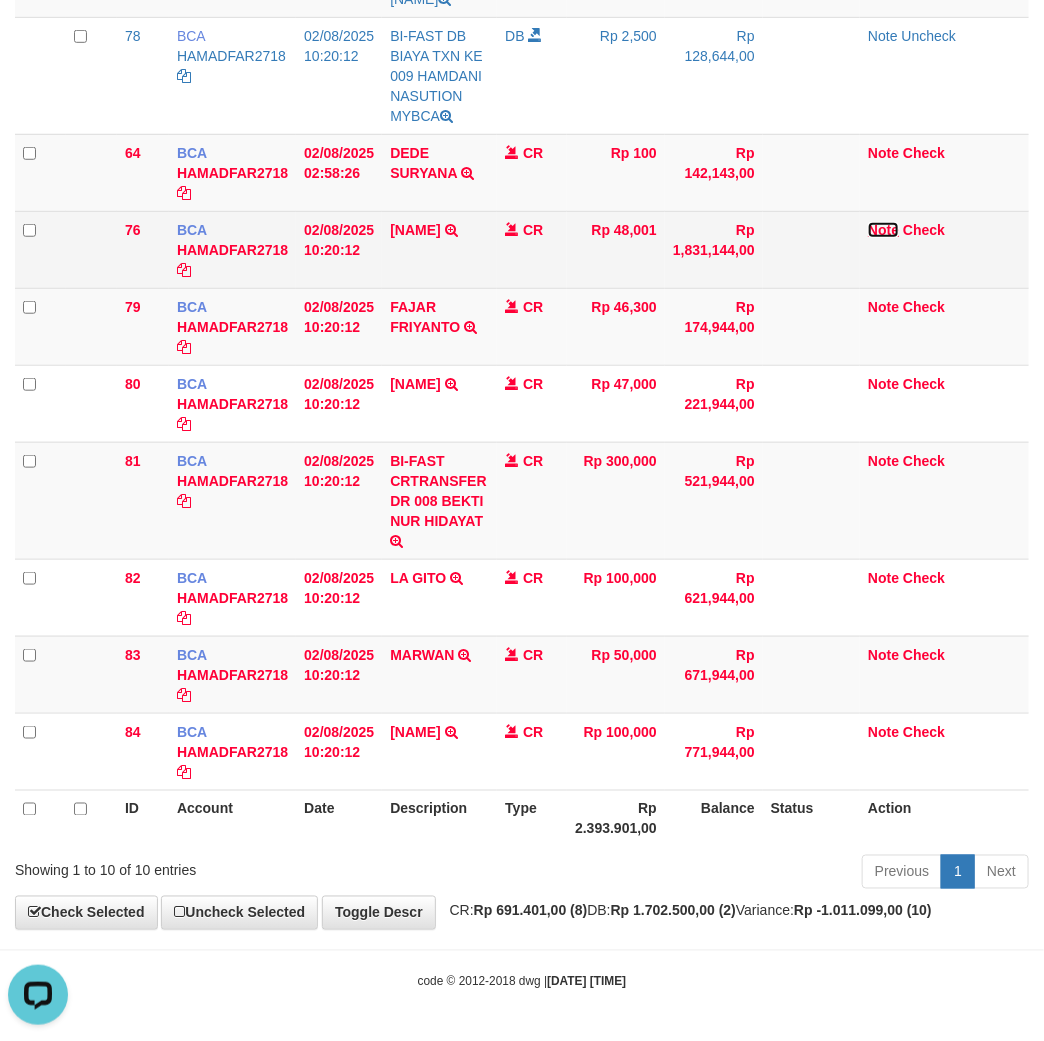 click on "Note" at bounding box center [883, 230] 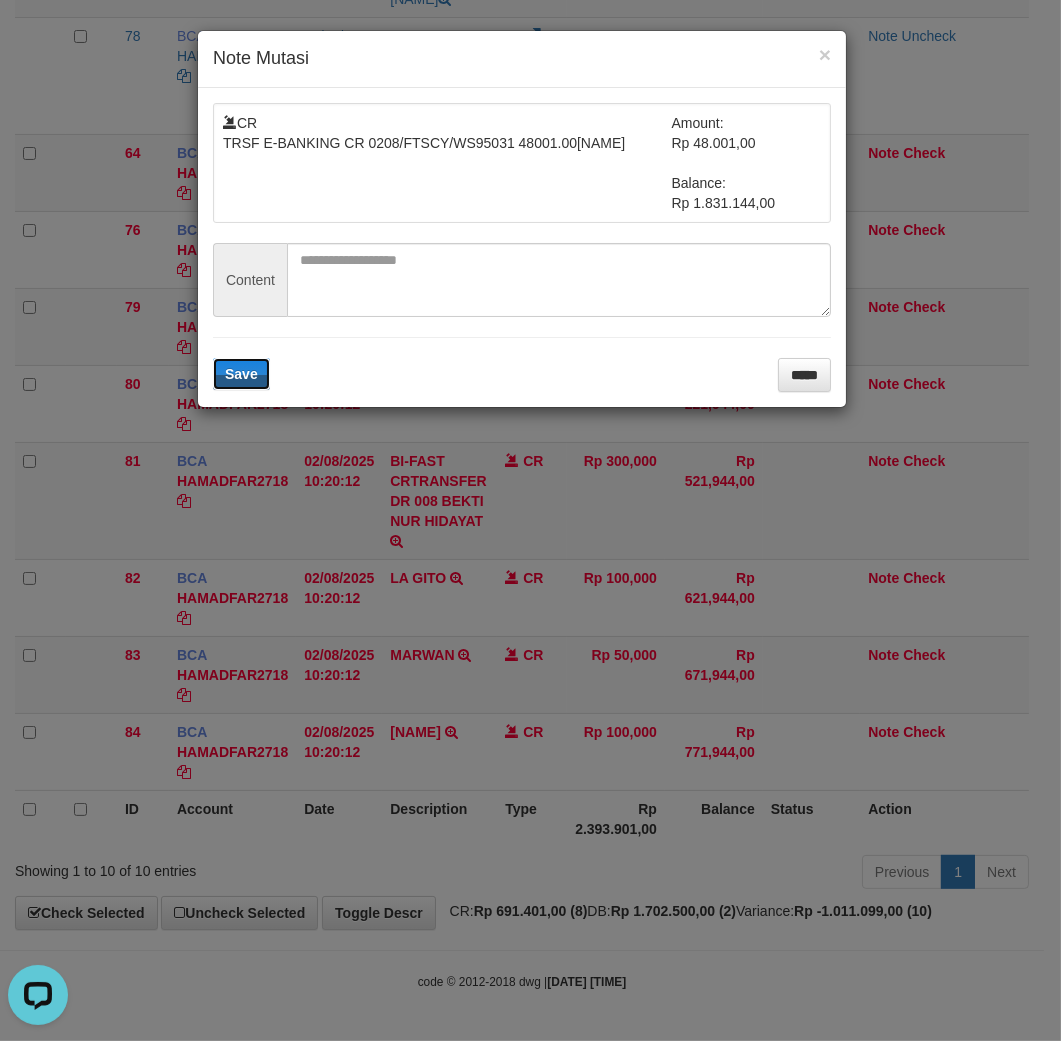 type 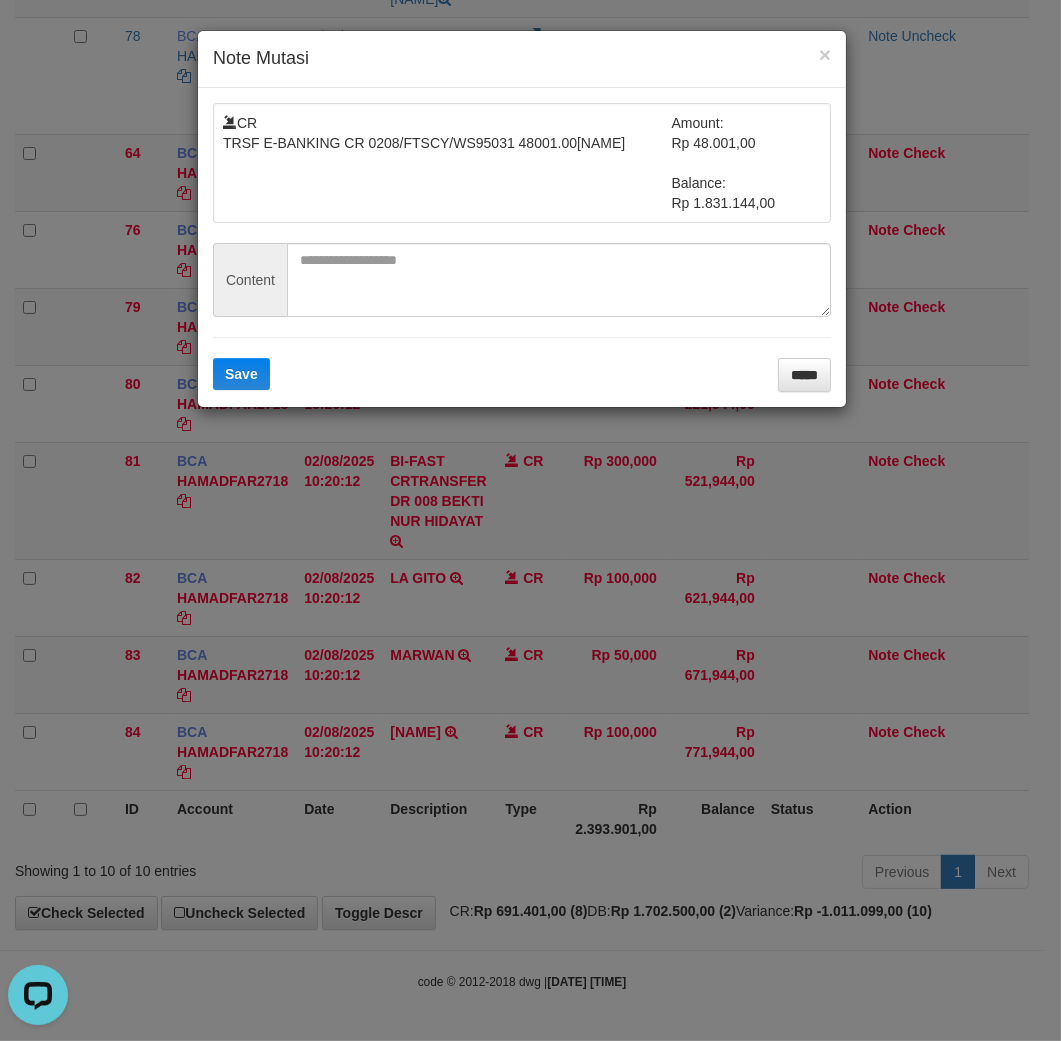 click on "CR
TRSF E-BANKING CR 0208/FTSCY/WS95031
48001.00DAPOT SIMAMORA
Amount:
Rp 48.001,00
Balance:
Rp 1.831.144,00
Content
Save
*****" at bounding box center [522, 247] 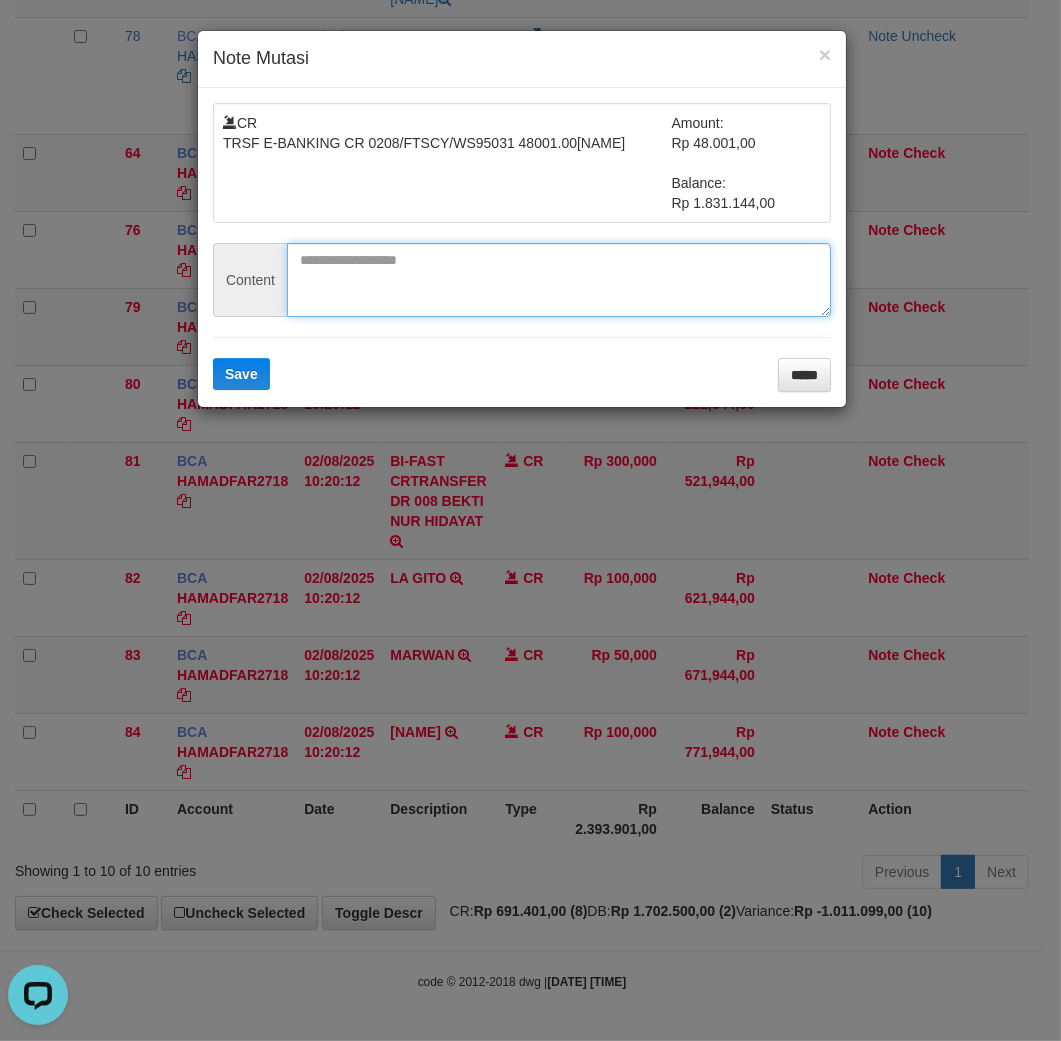 click at bounding box center (559, 280) 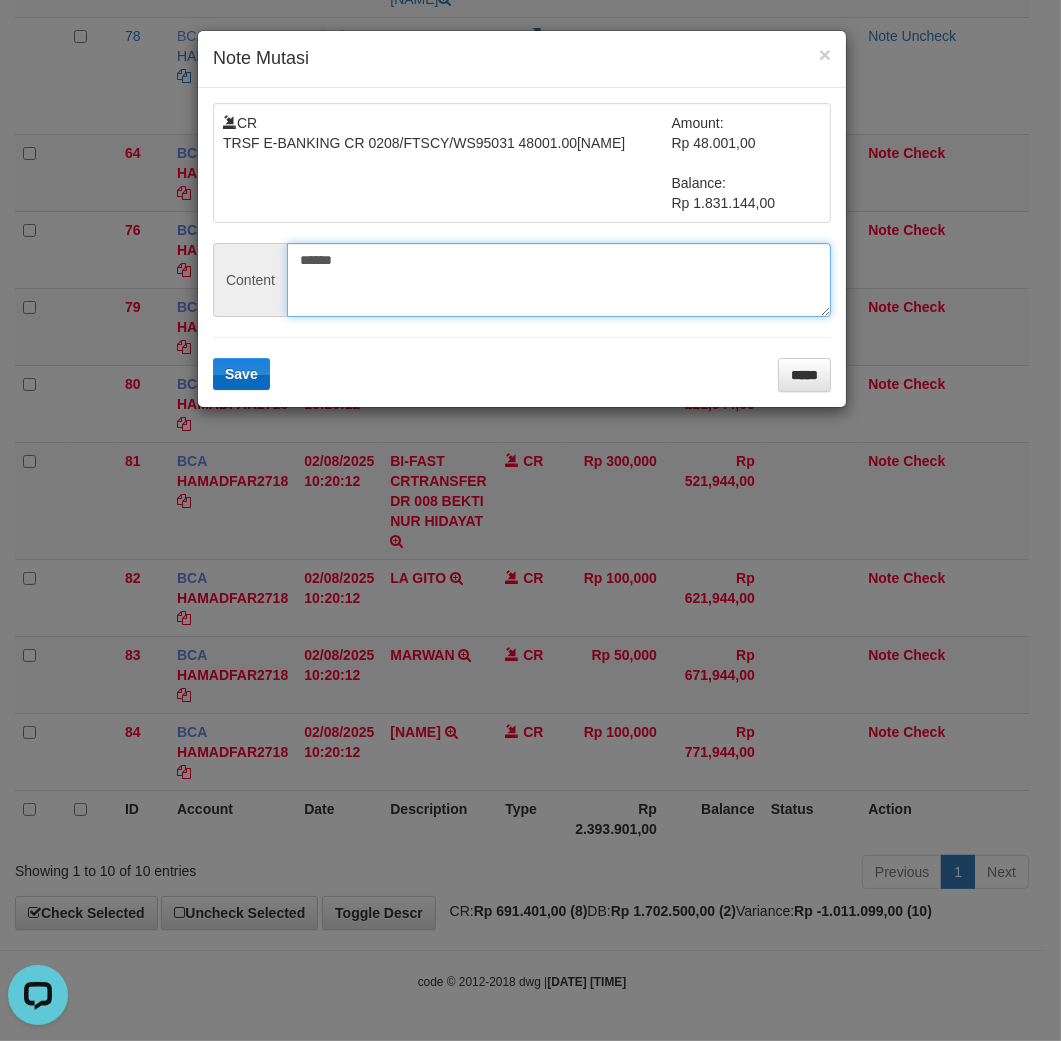 type on "******" 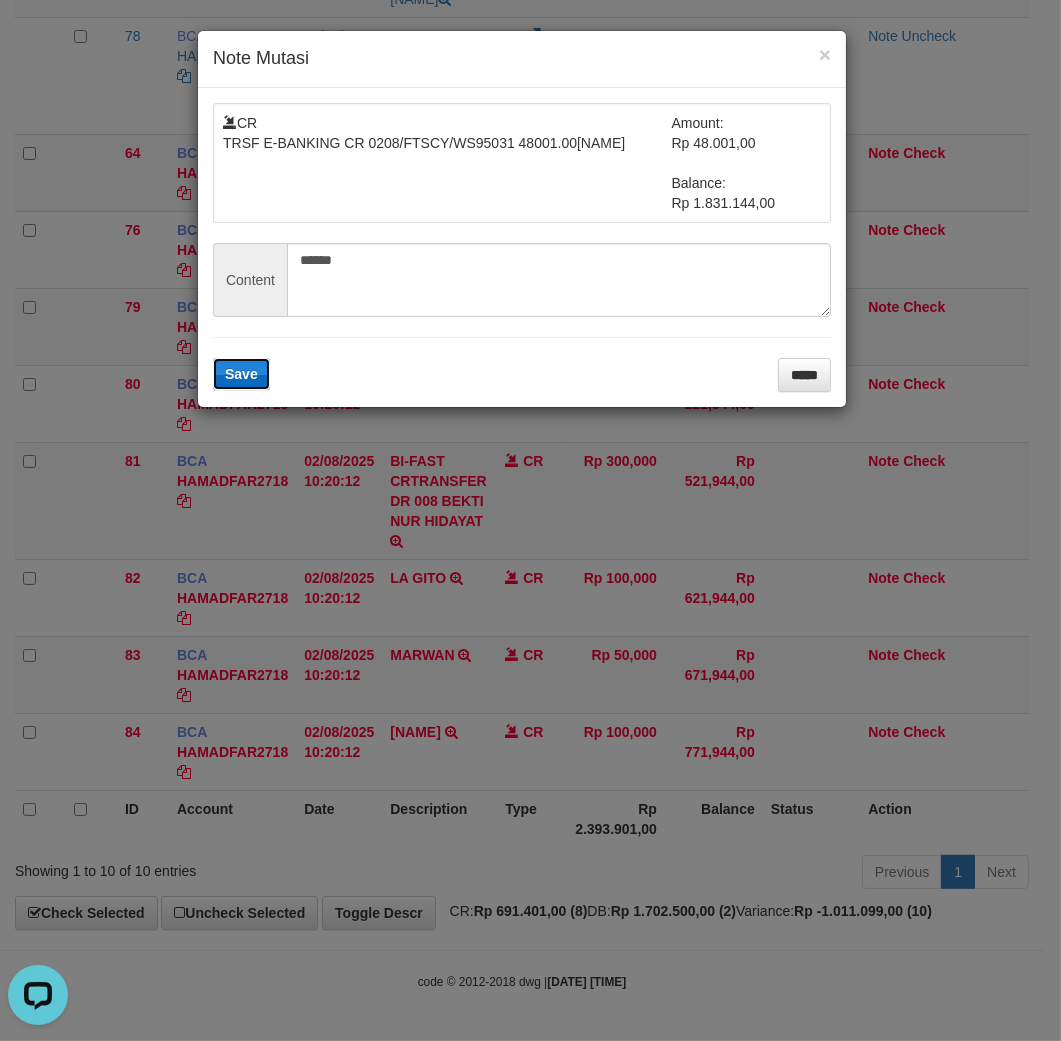 click on "Save" at bounding box center [241, 374] 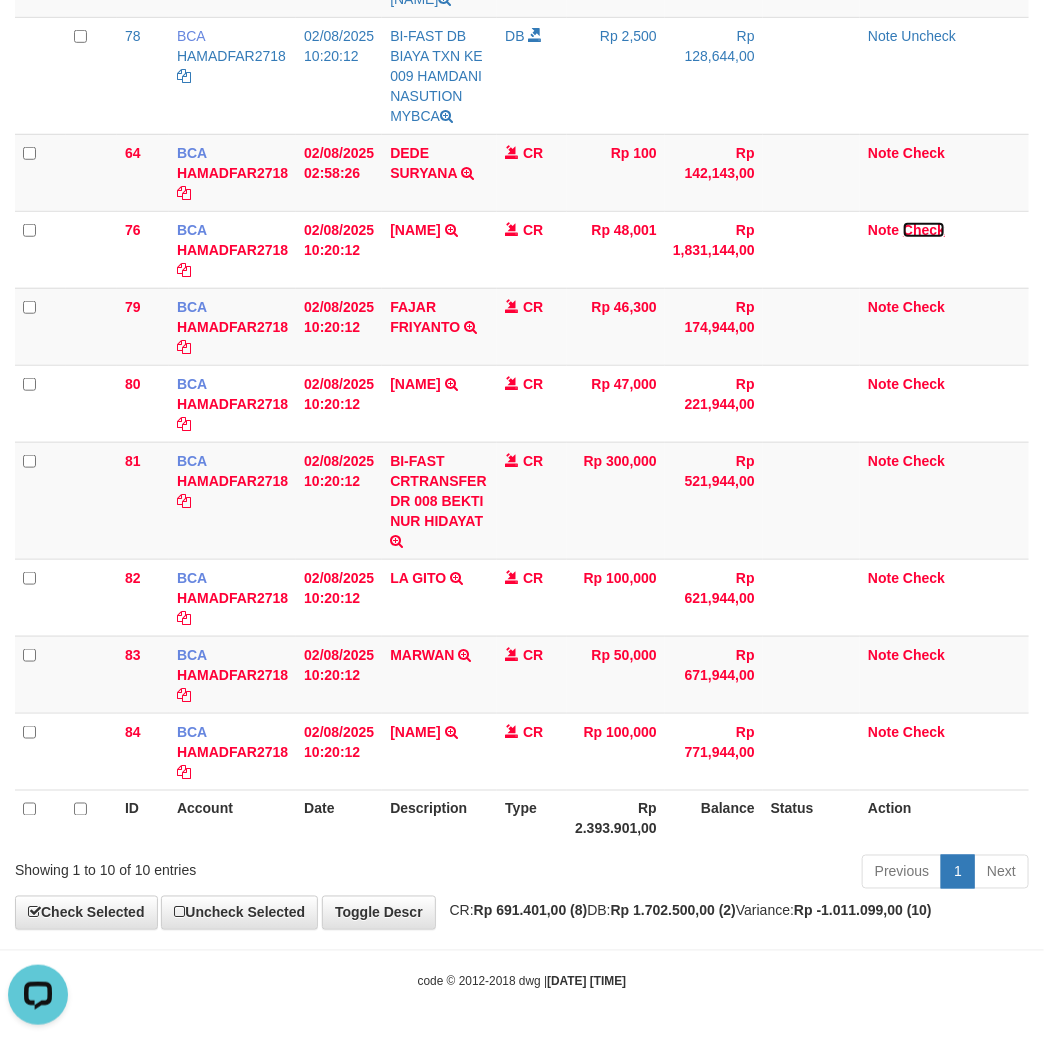 click on "Check" at bounding box center (924, 230) 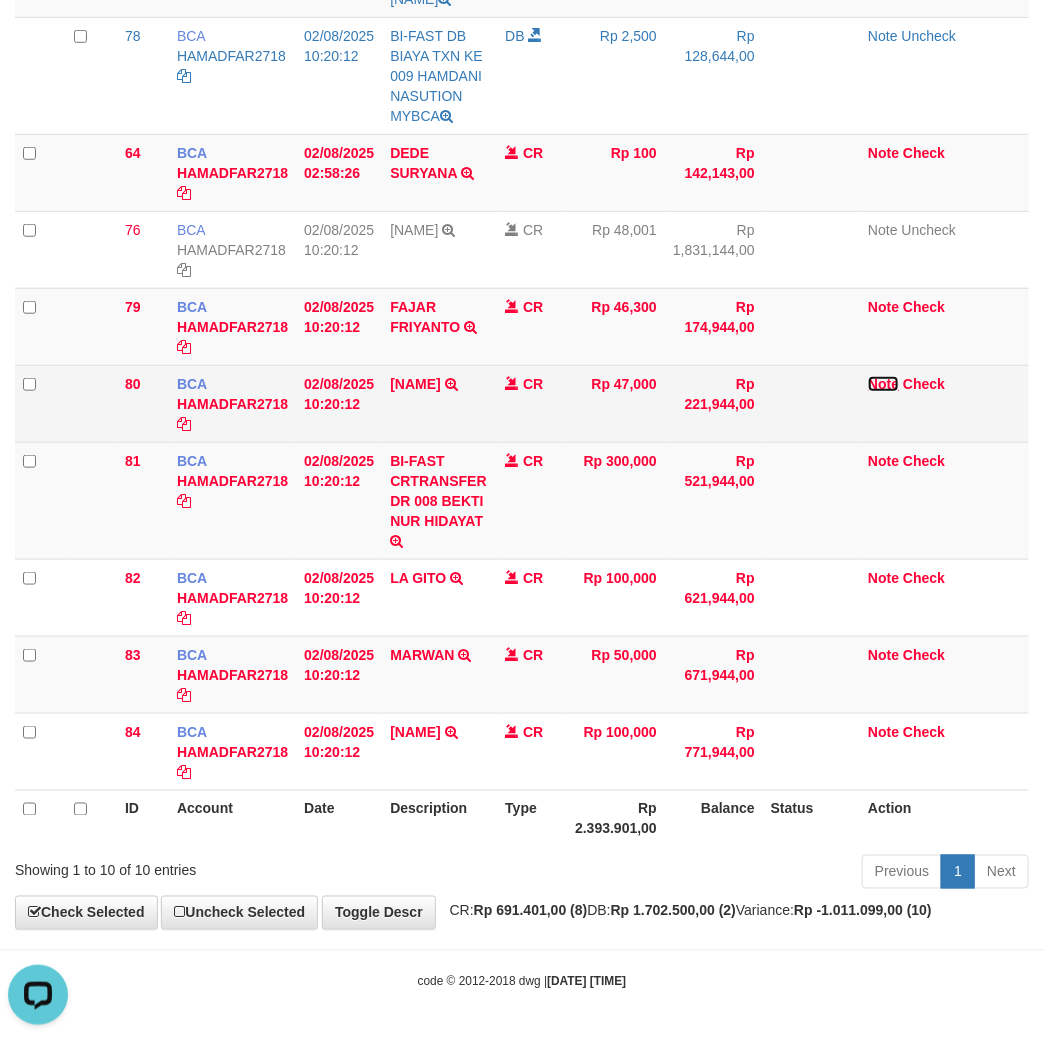 click on "Note" at bounding box center [883, 384] 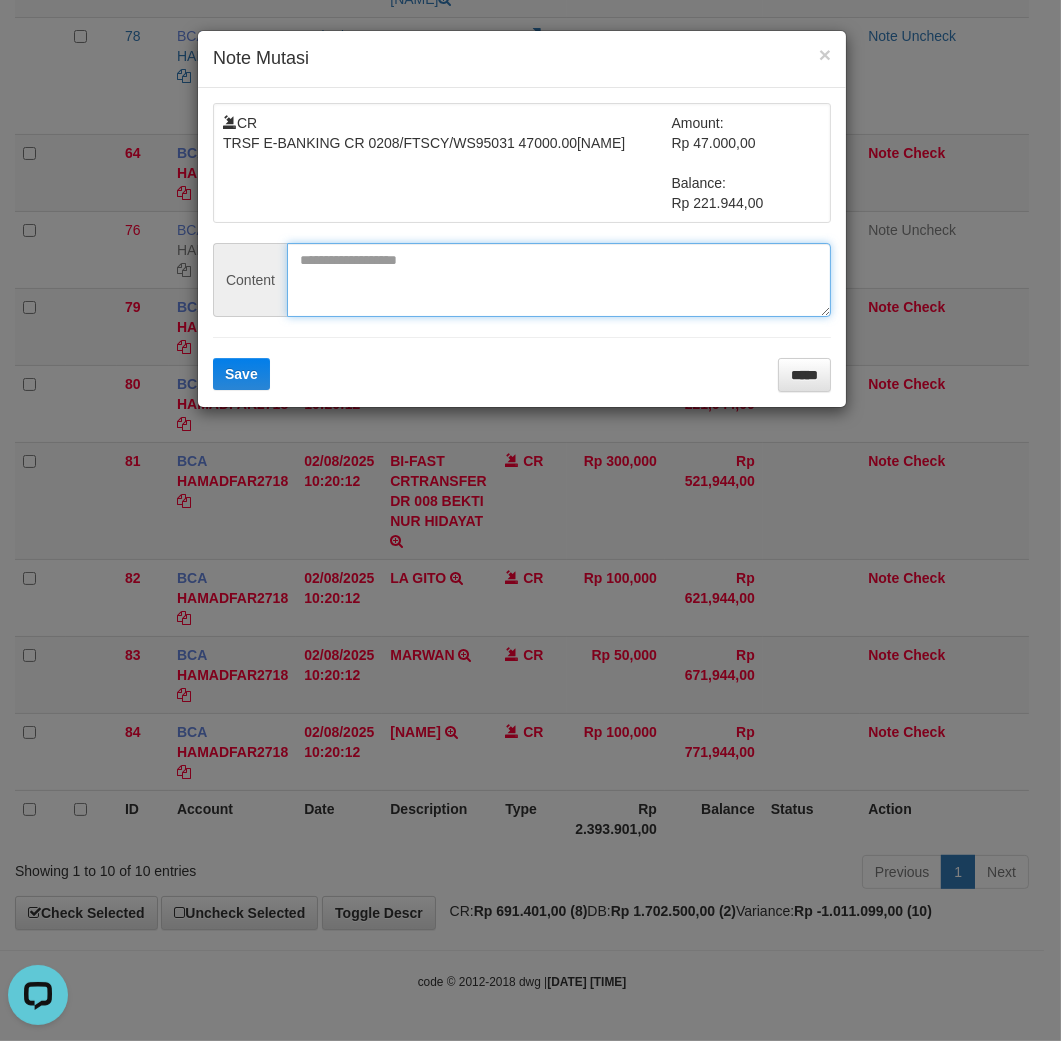 click at bounding box center (559, 280) 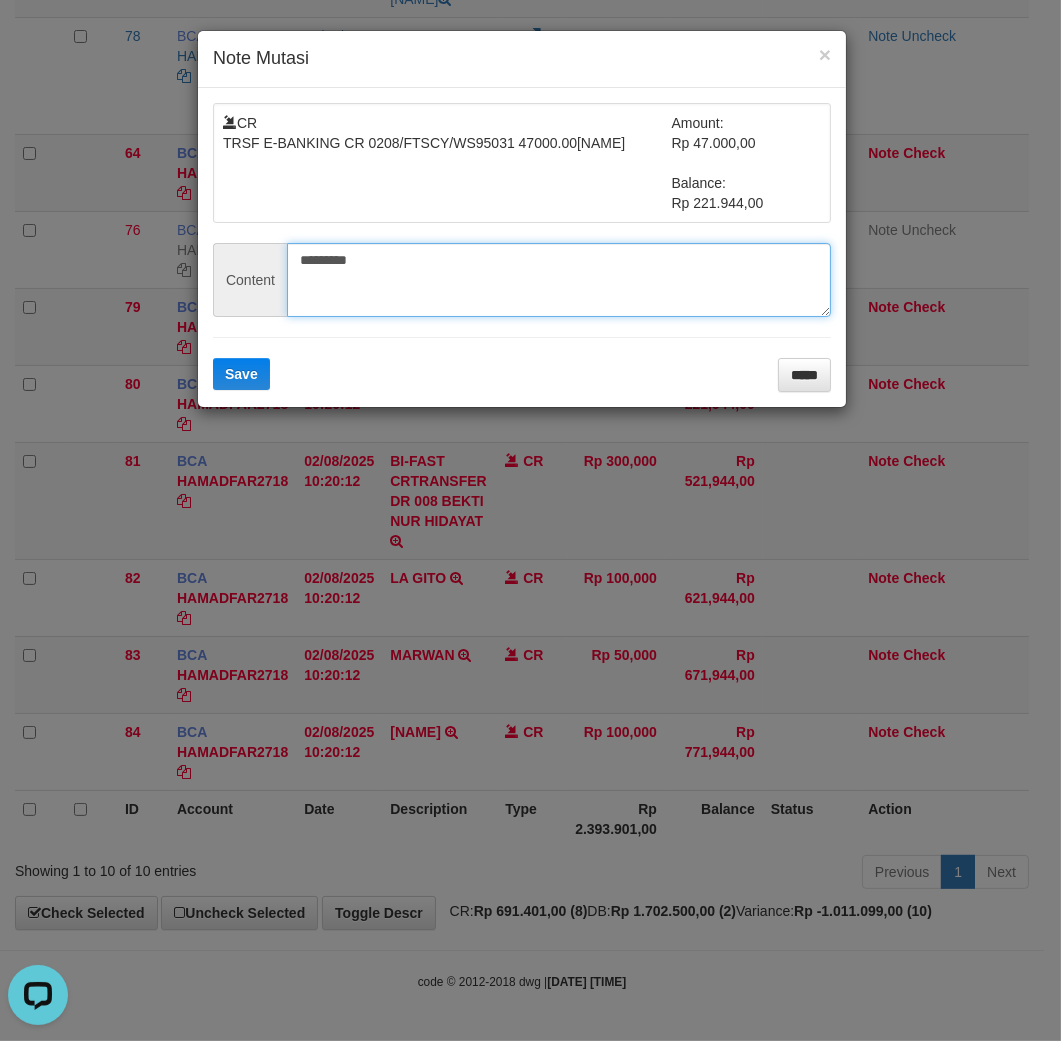 type on "*********" 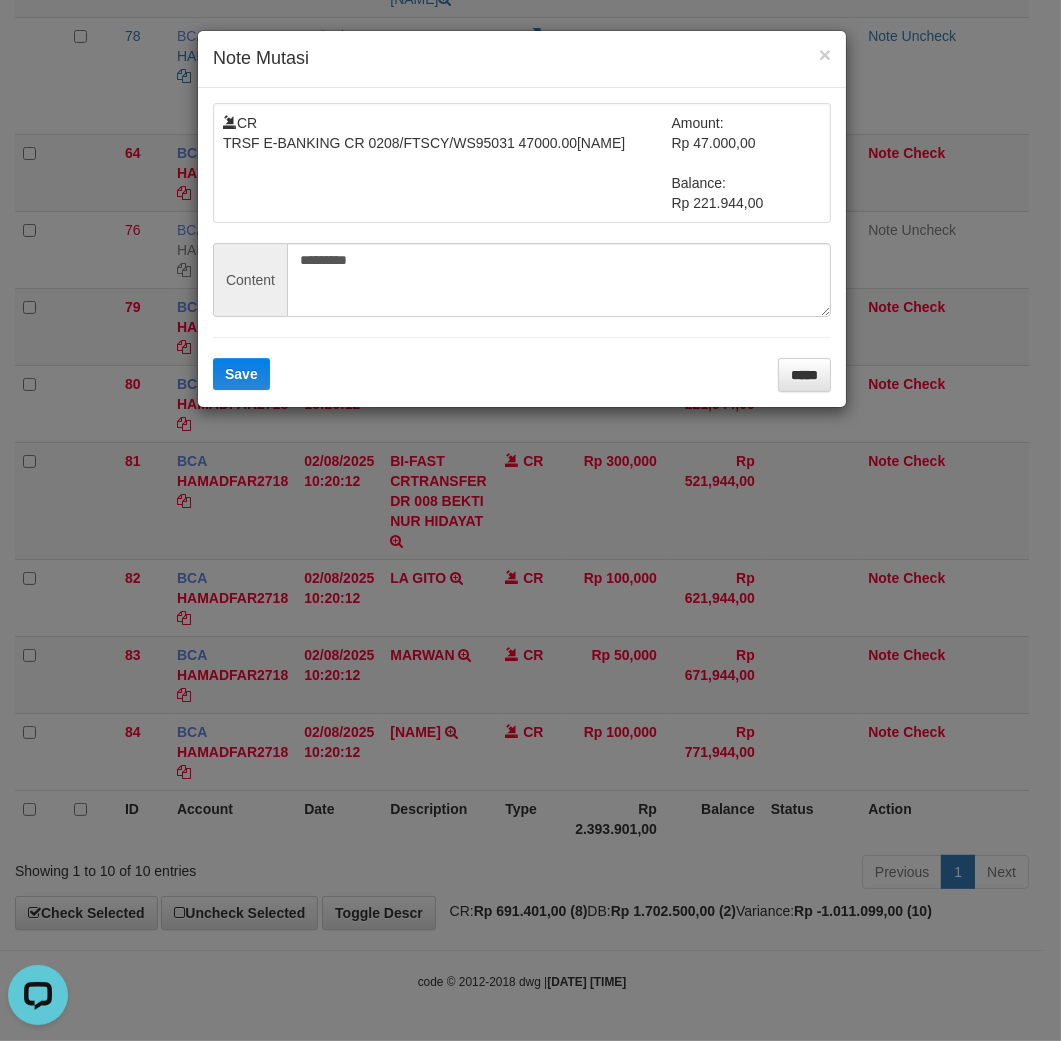 click on "CR
TRSF E-BANKING CR 0208/FTSCY/WS95031
47000.00ENCU SUJANA
Amount:
Rp 47.000,00
Balance:
Rp 221.944,00
Content
*********
Save
*****" at bounding box center (522, 247) 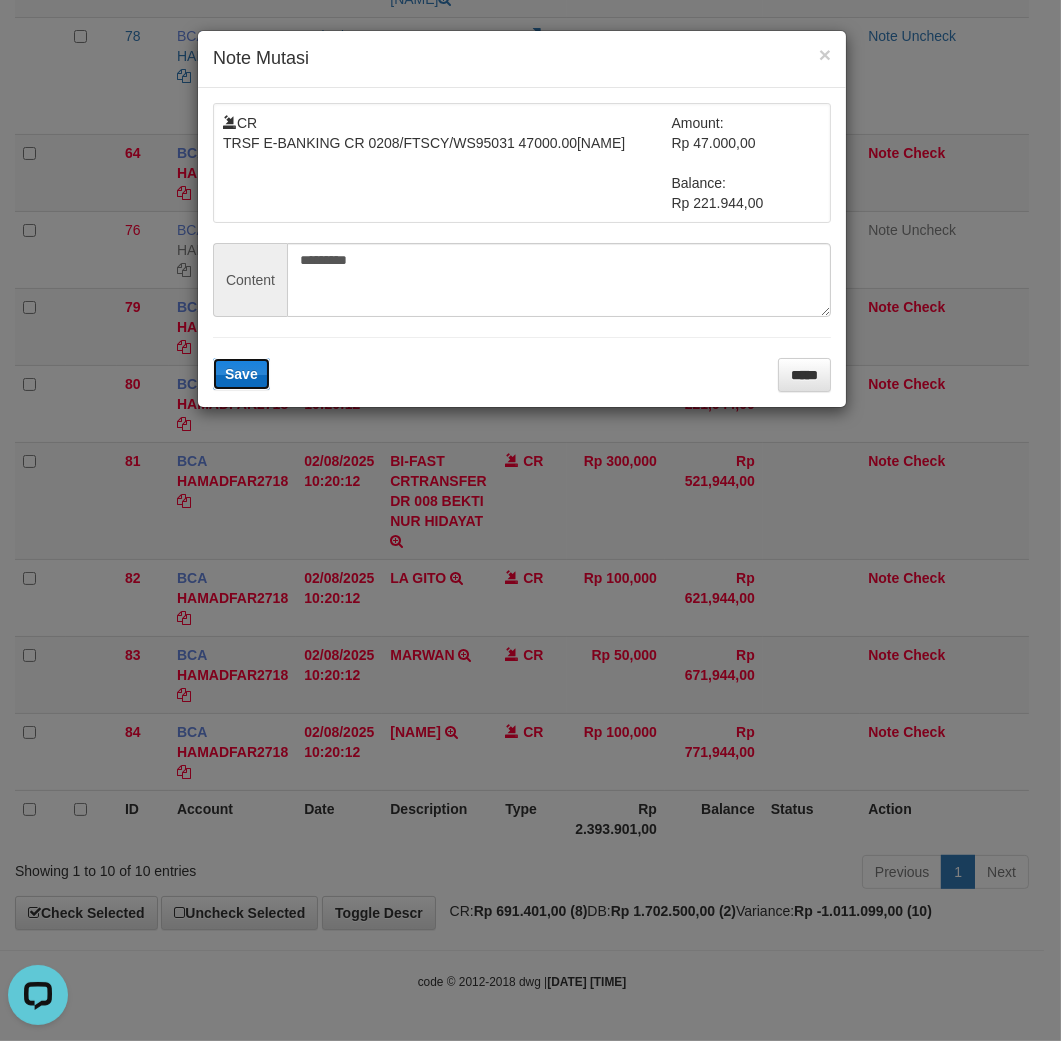 click on "Save" at bounding box center [241, 374] 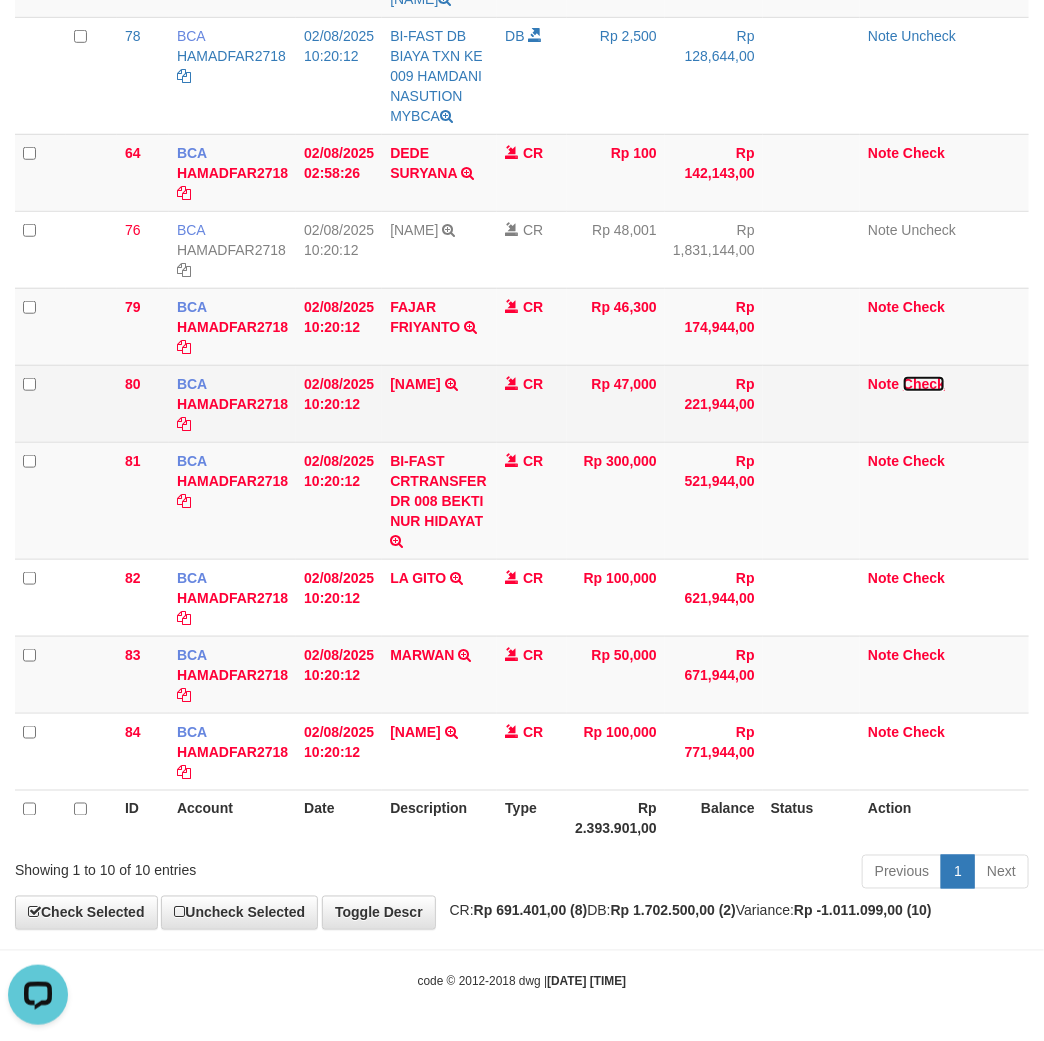 click on "Check" at bounding box center (924, 384) 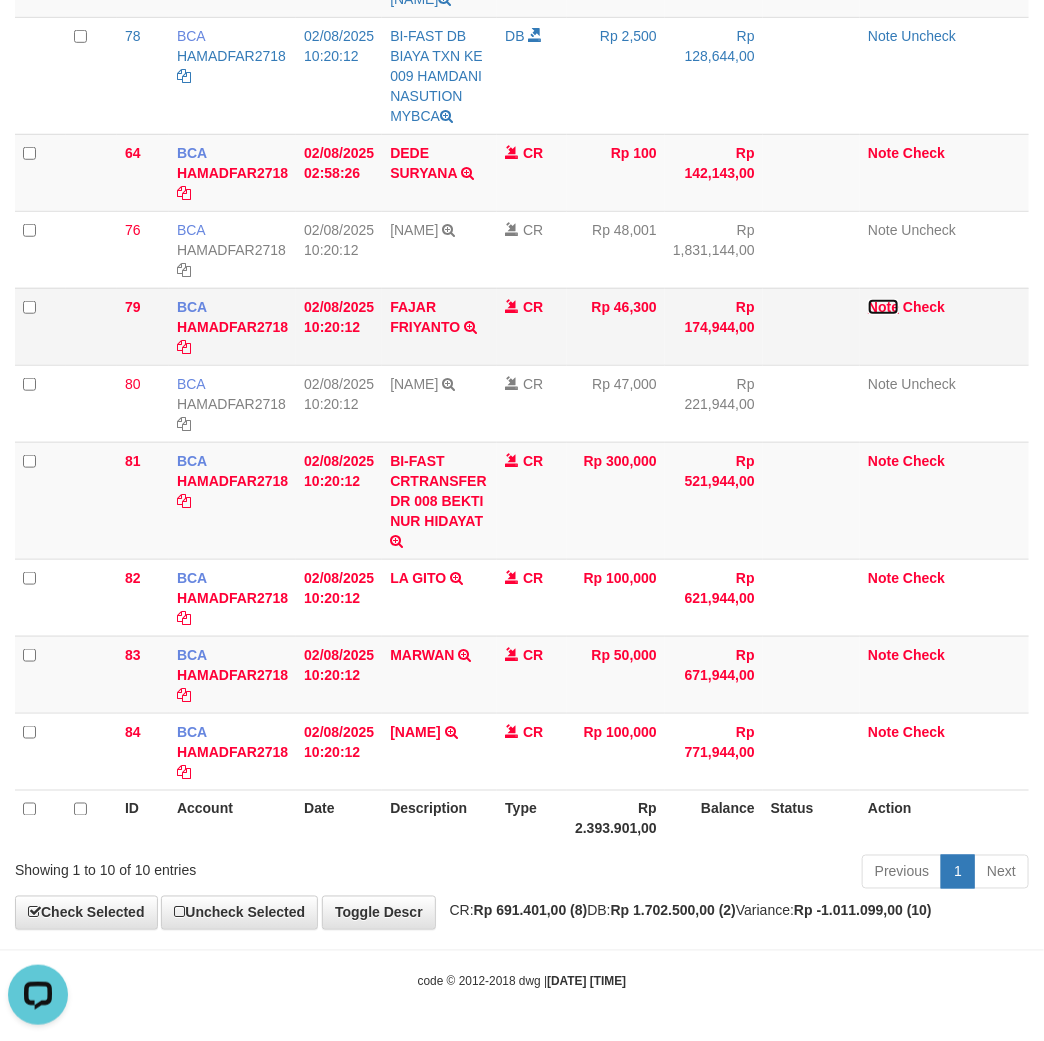 click on "Note" at bounding box center [883, 307] 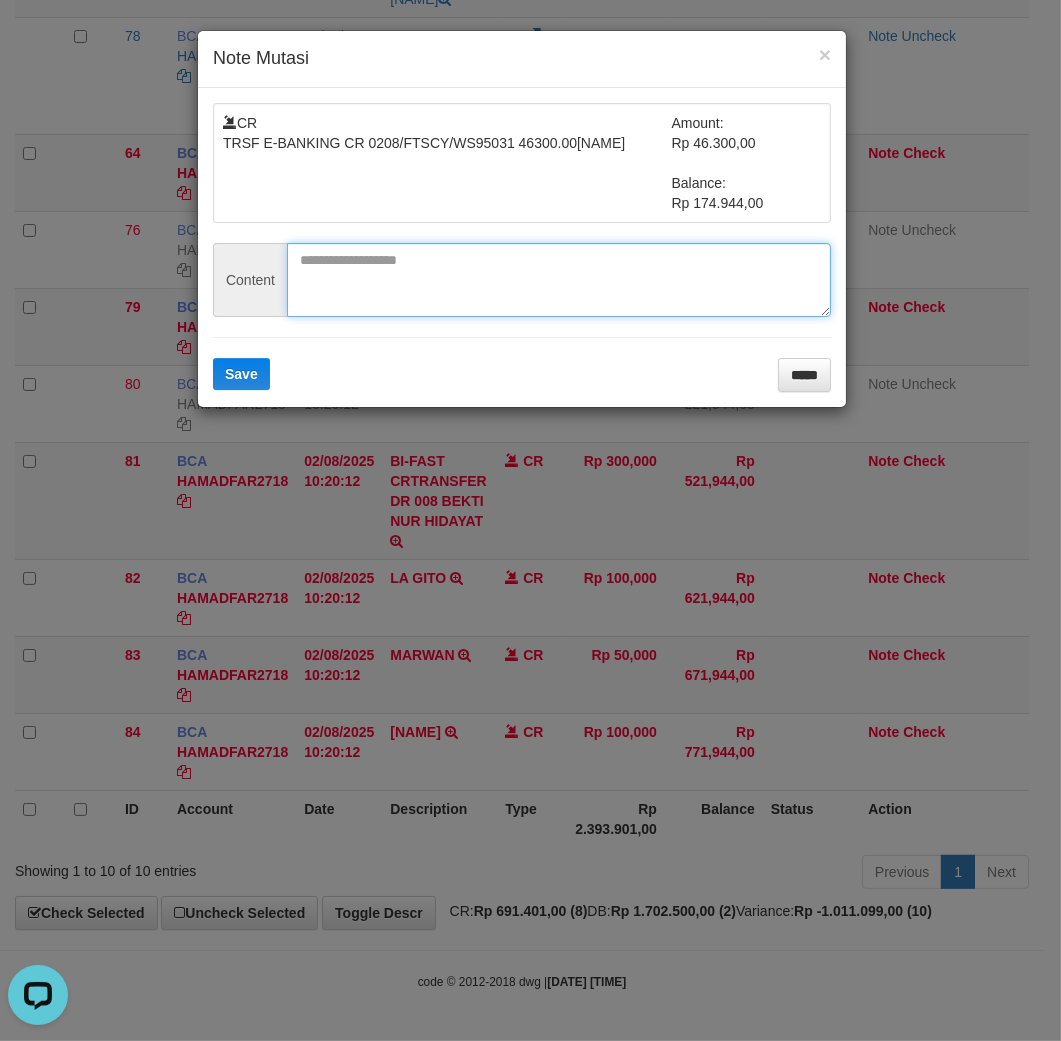 click at bounding box center [559, 280] 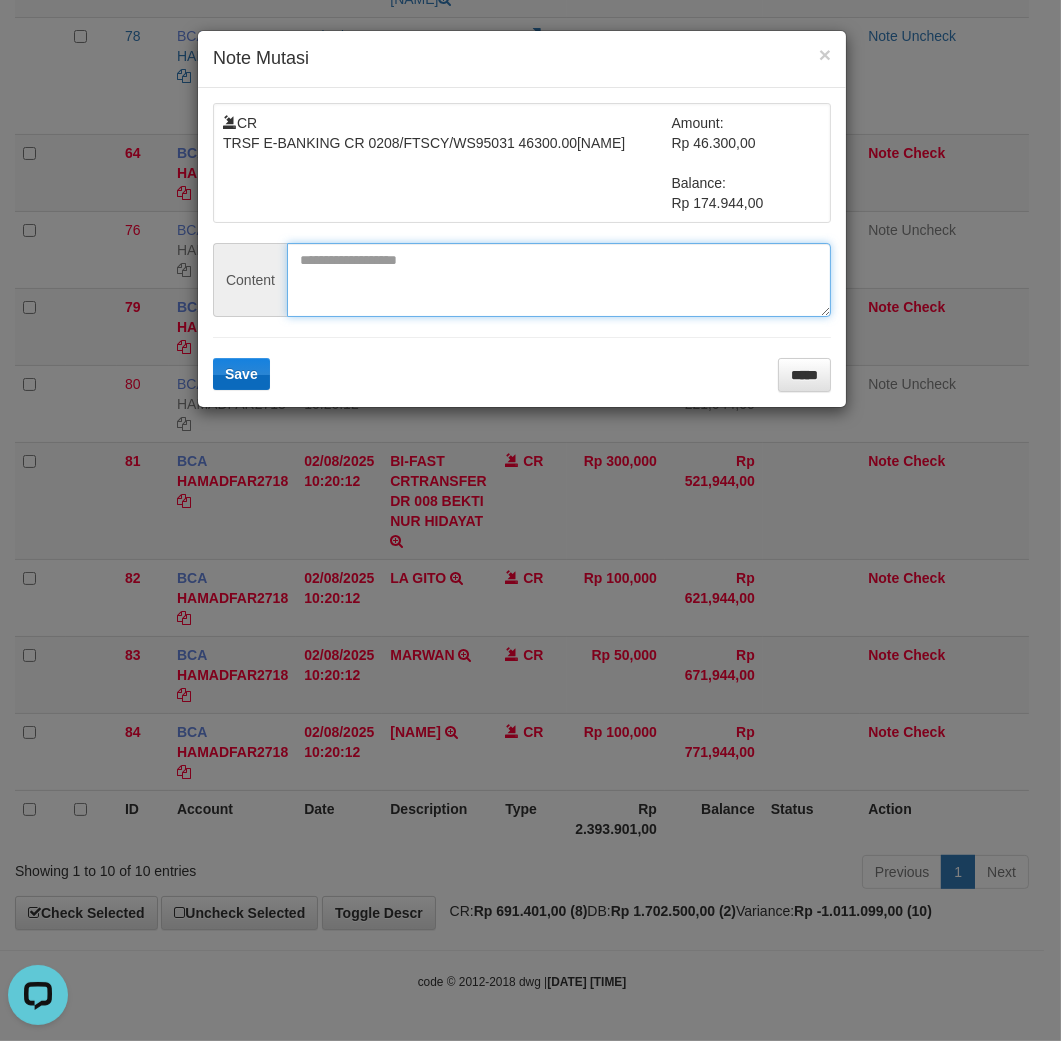 paste on "**********" 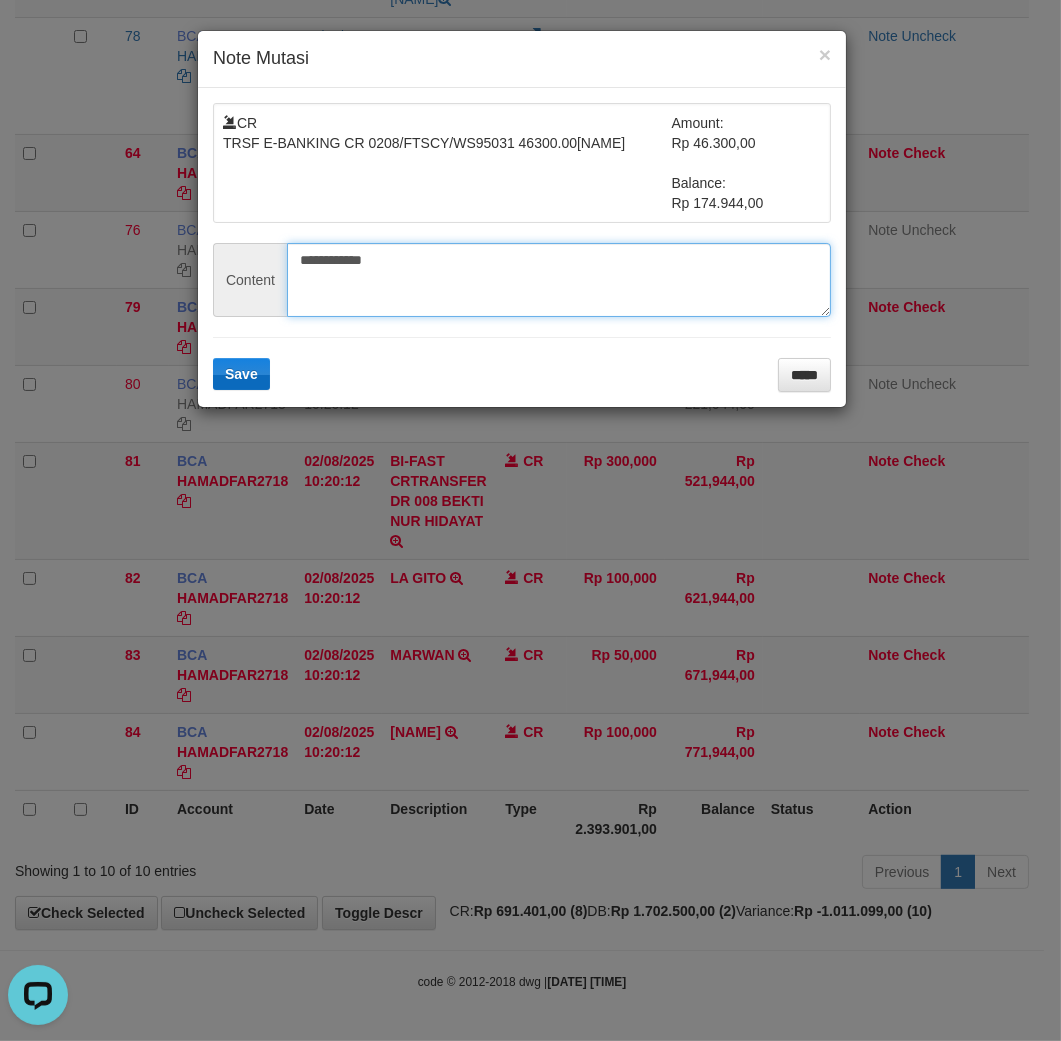 type on "**********" 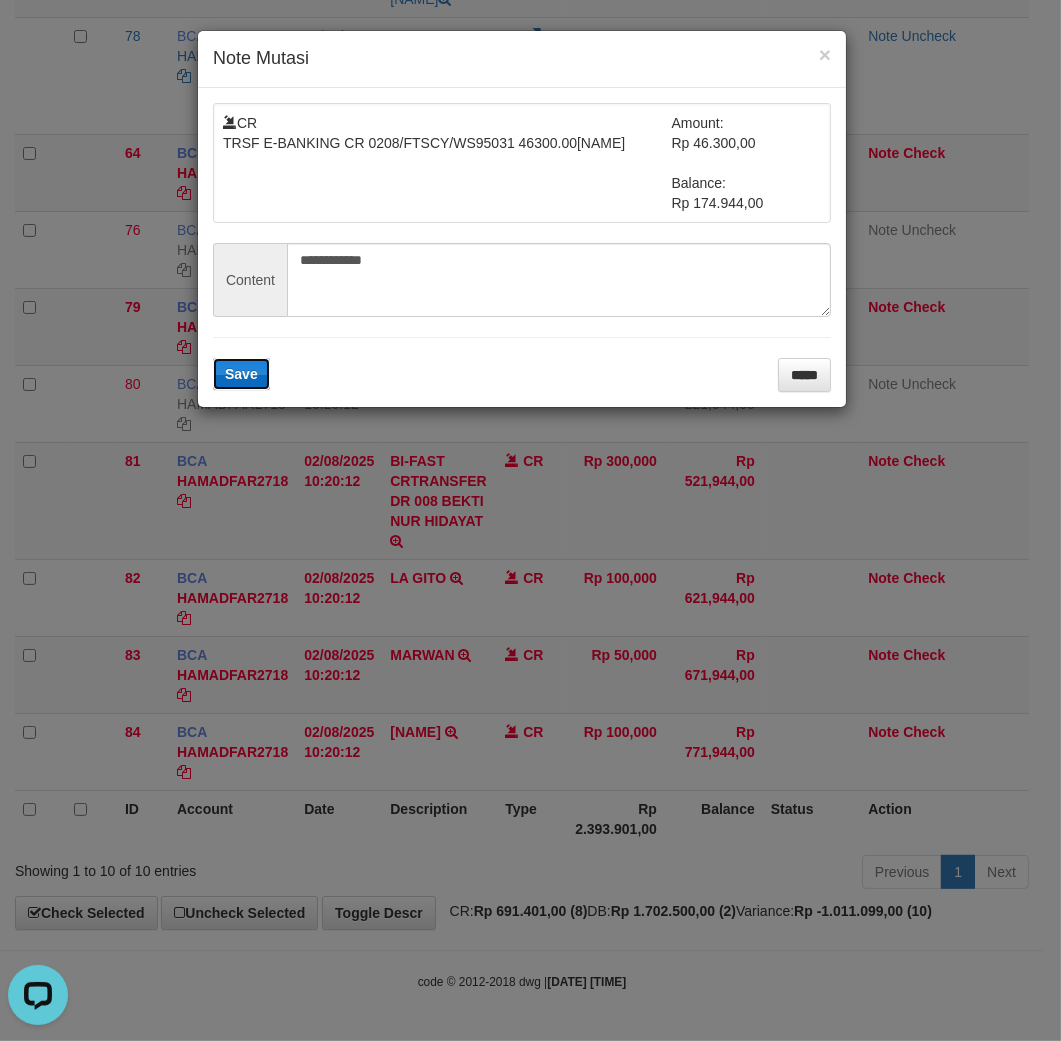 click on "Save" at bounding box center [241, 374] 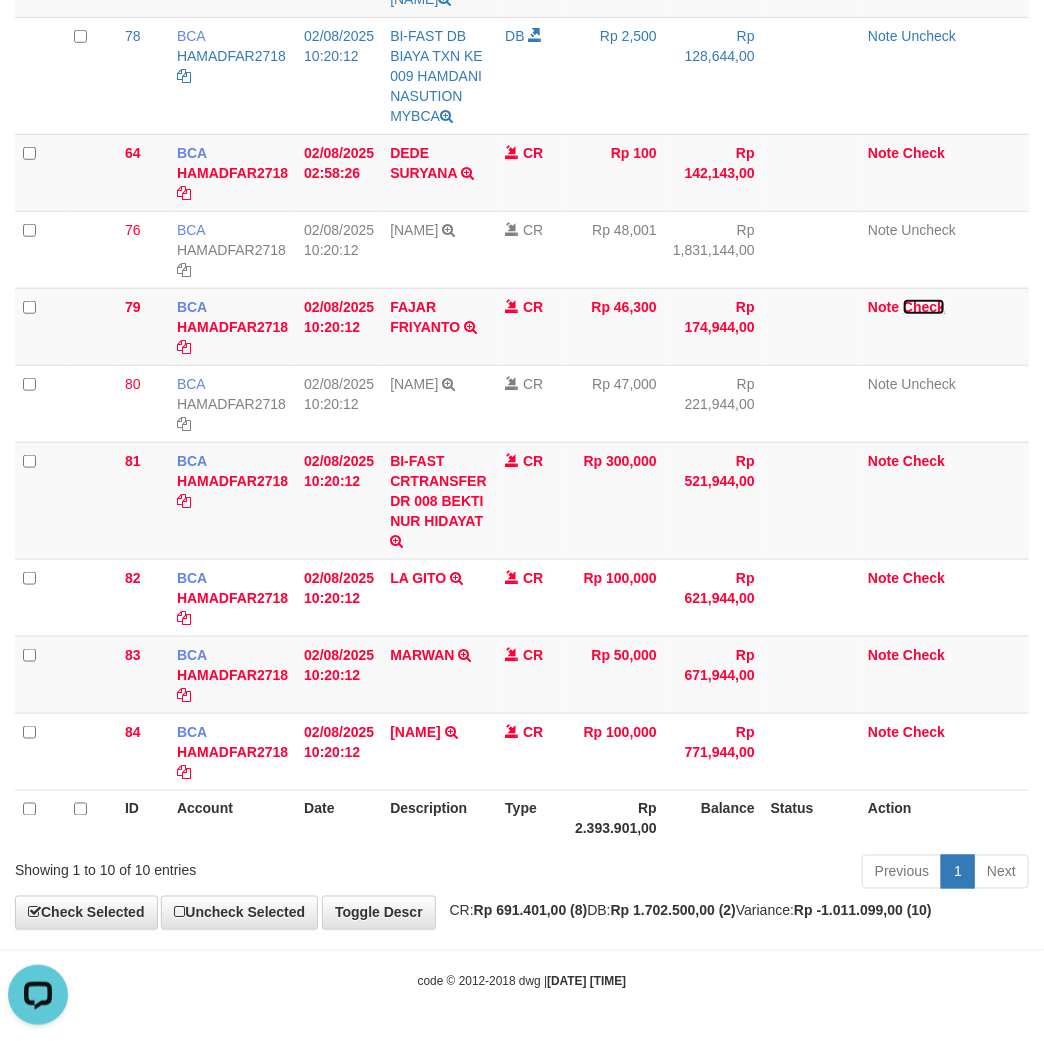 click on "Check" at bounding box center [924, 307] 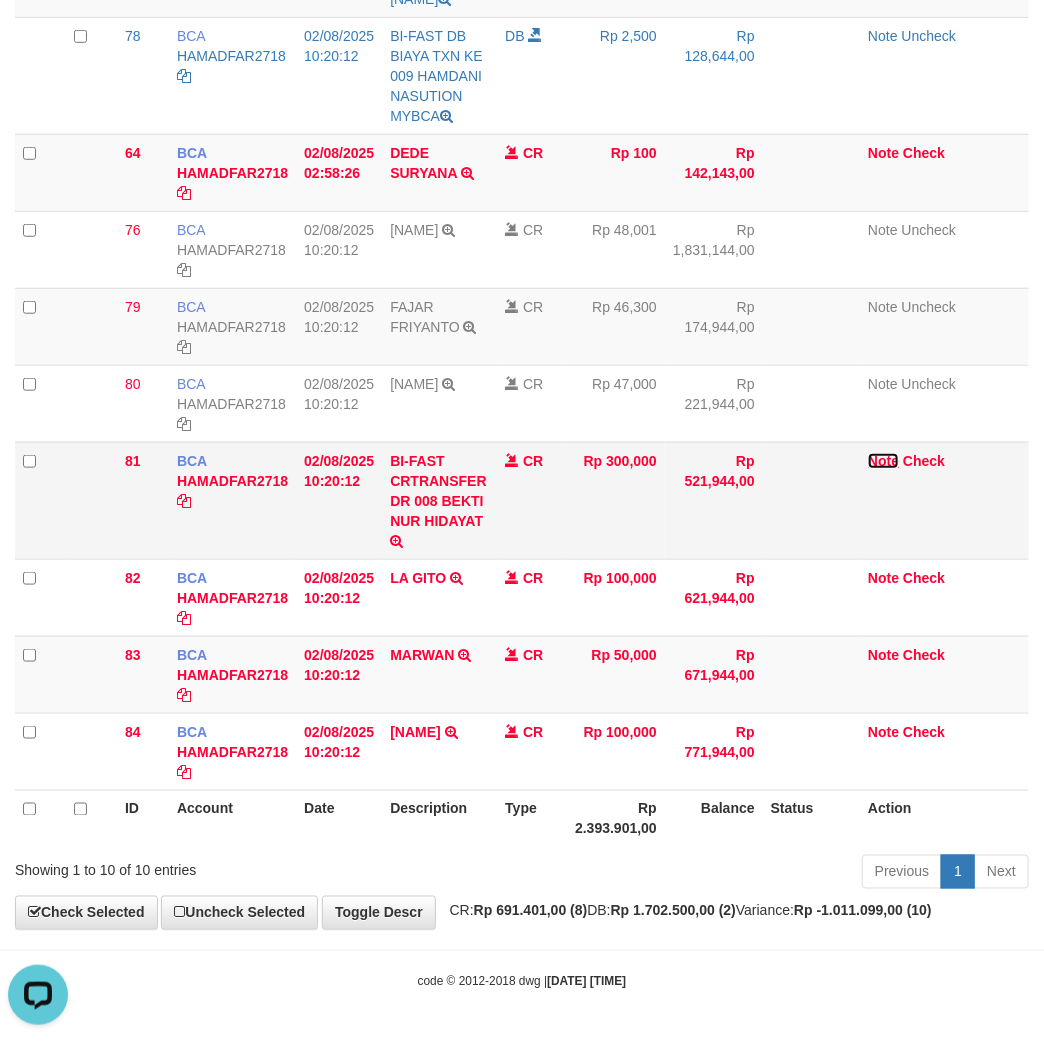 click on "Note" at bounding box center (883, 461) 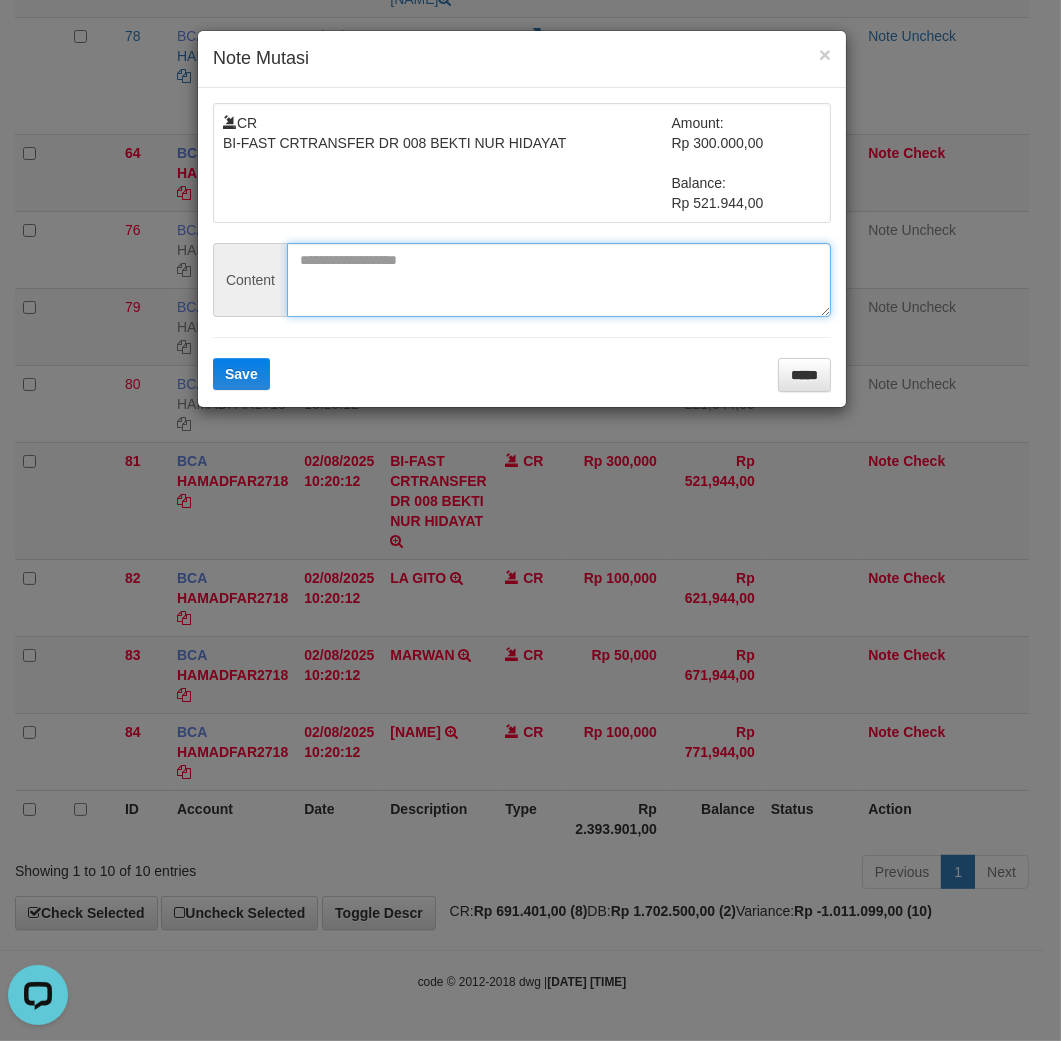click at bounding box center (559, 280) 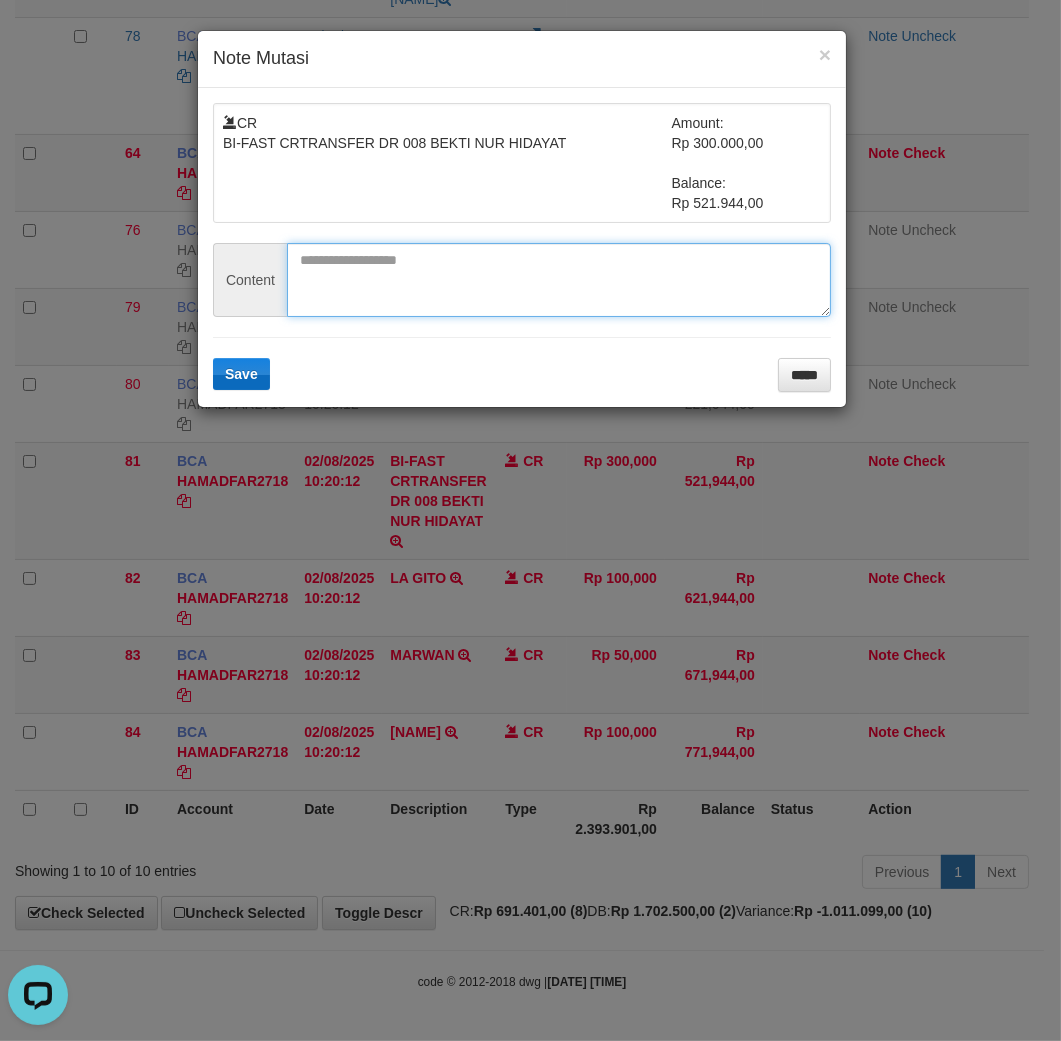 paste on "**********" 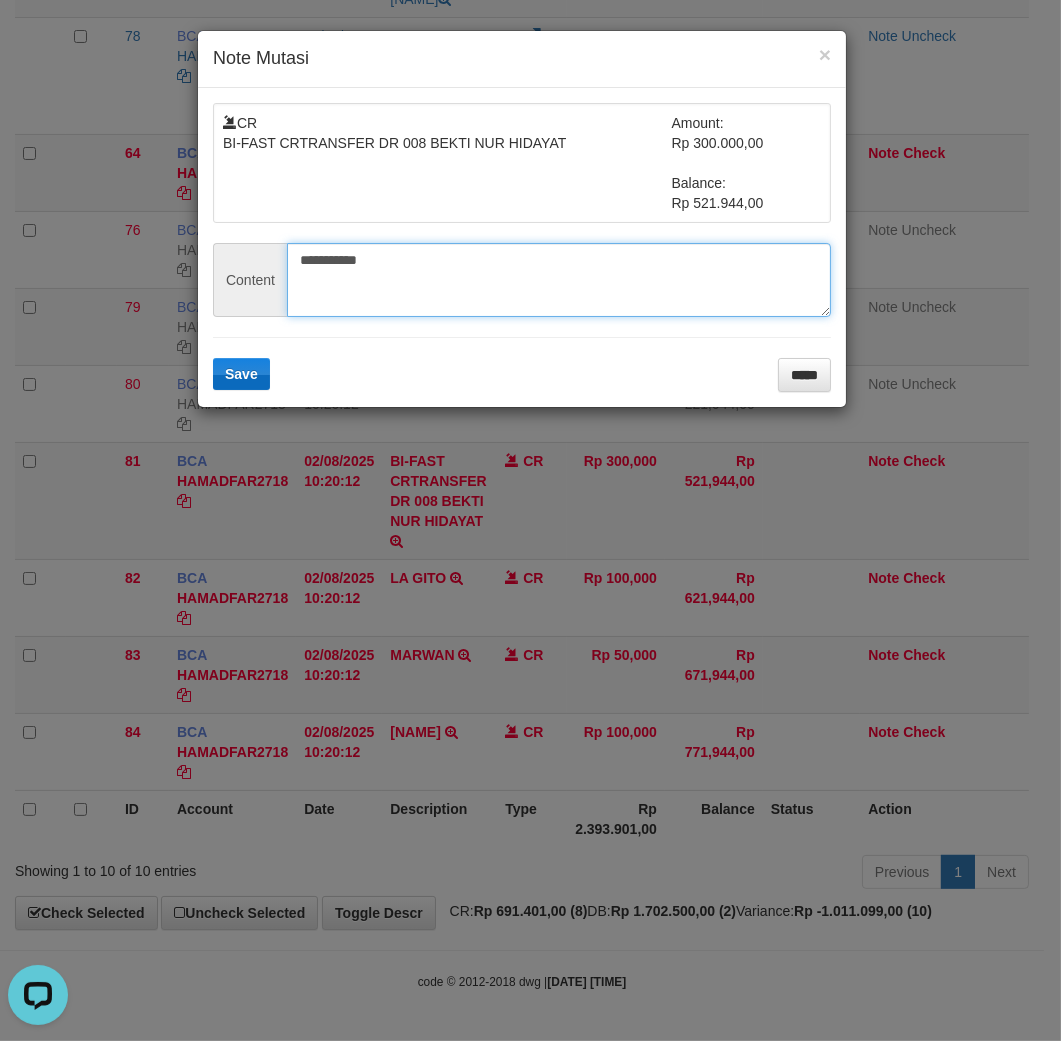 type on "**********" 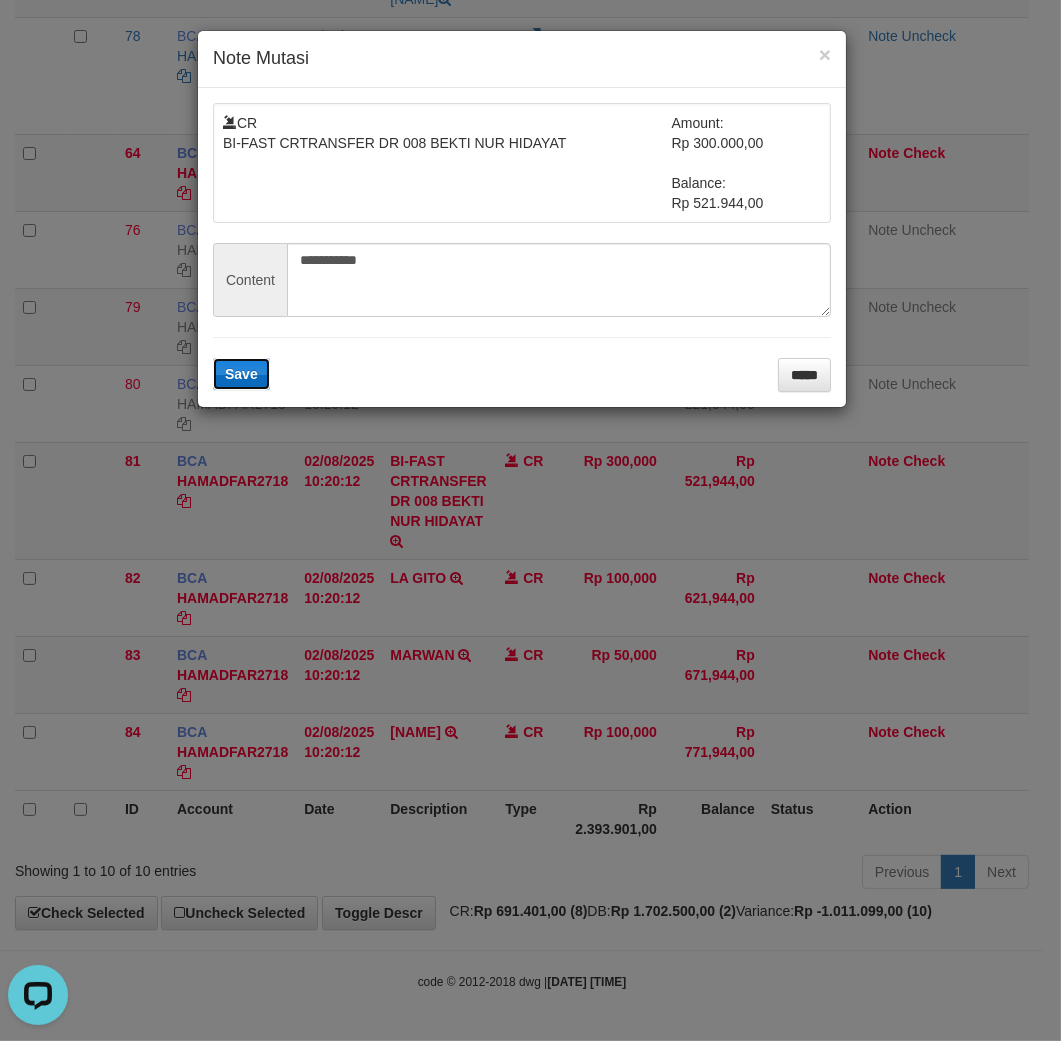 click on "Save" at bounding box center (241, 374) 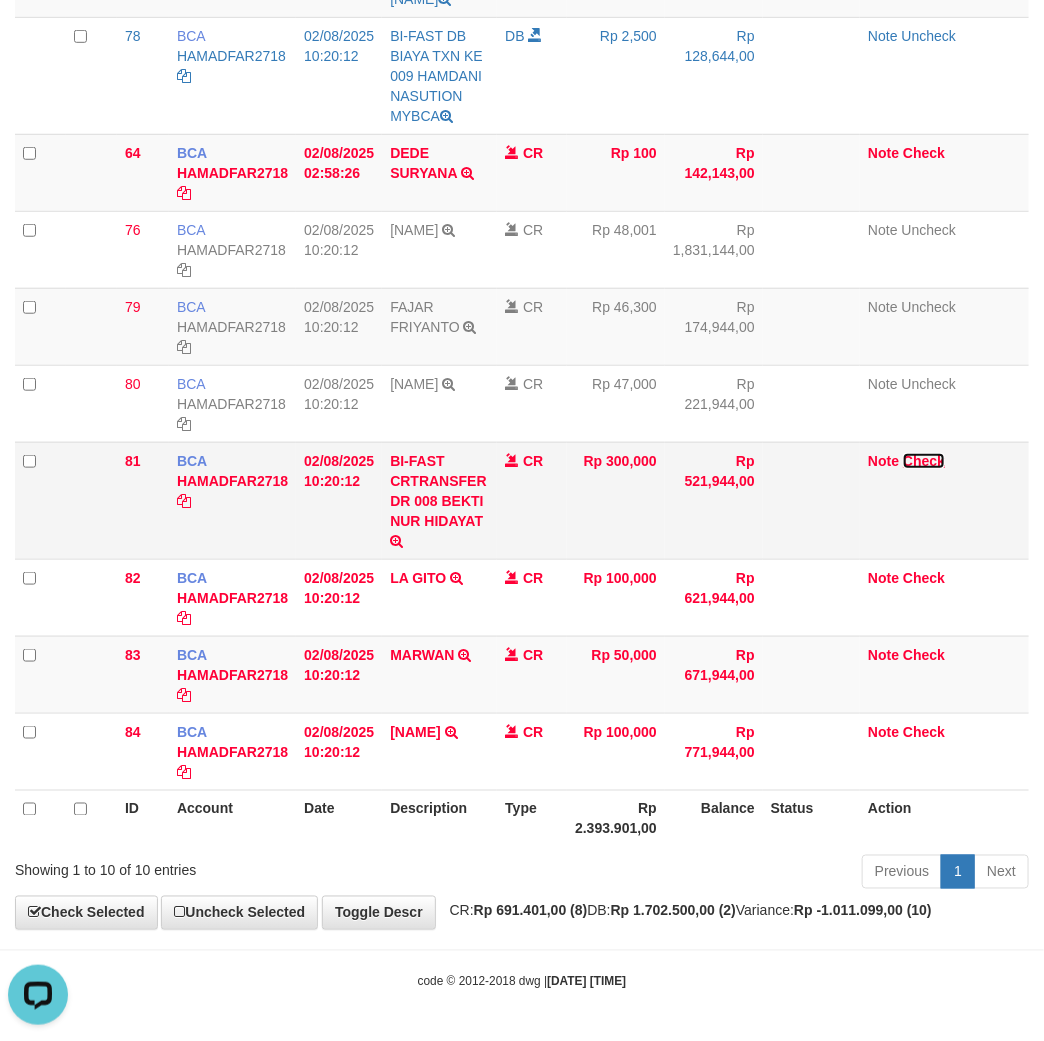 click on "Check" at bounding box center [924, 461] 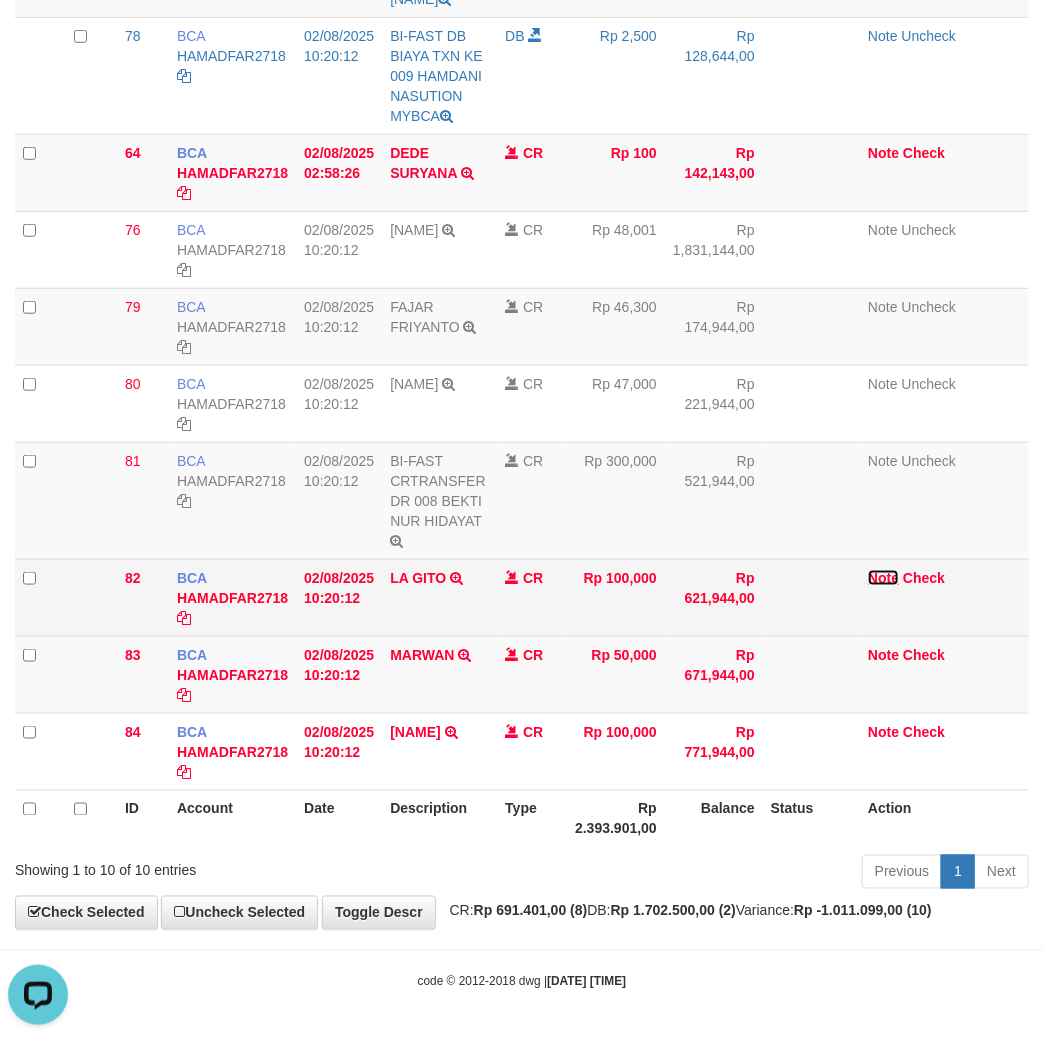 click on "Note" at bounding box center [883, 578] 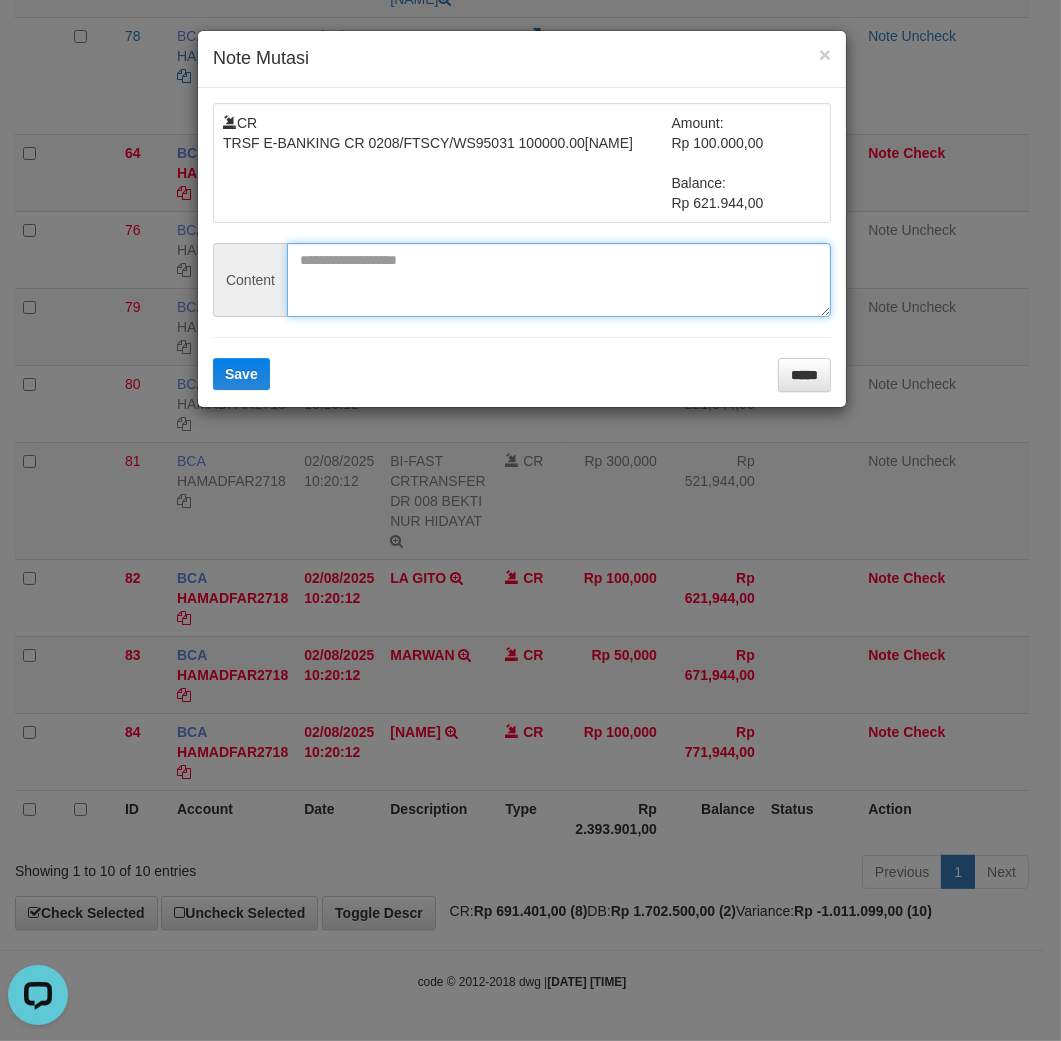 click at bounding box center (559, 280) 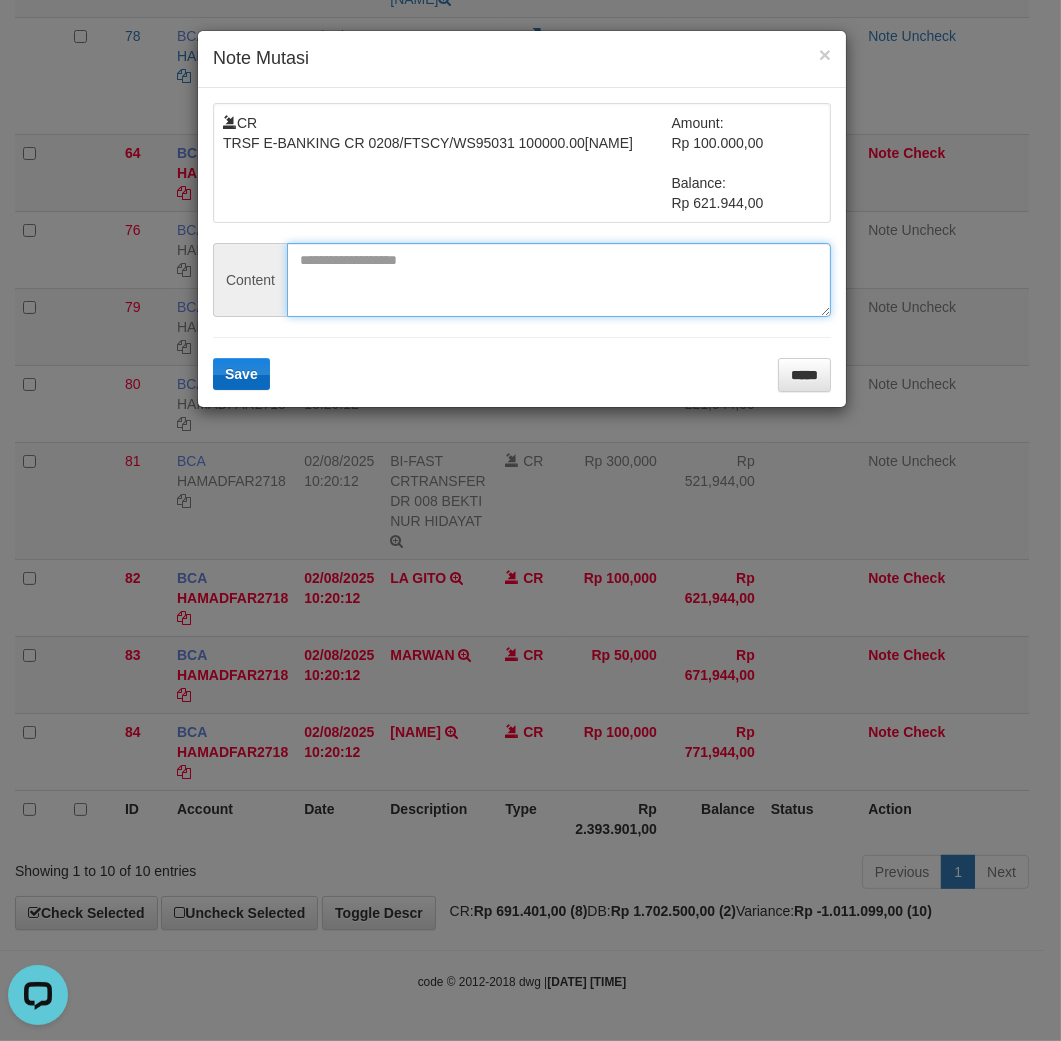 paste on "*********" 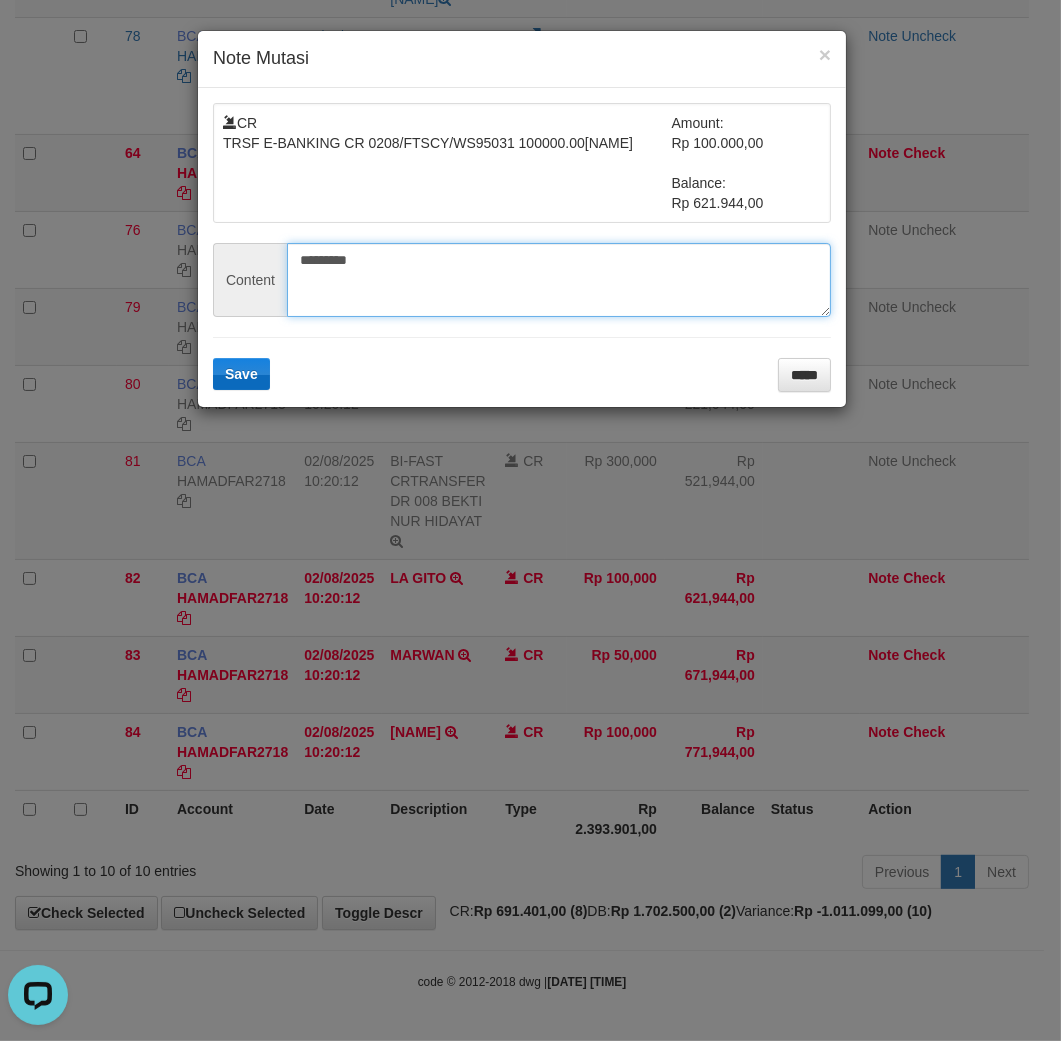 type on "*********" 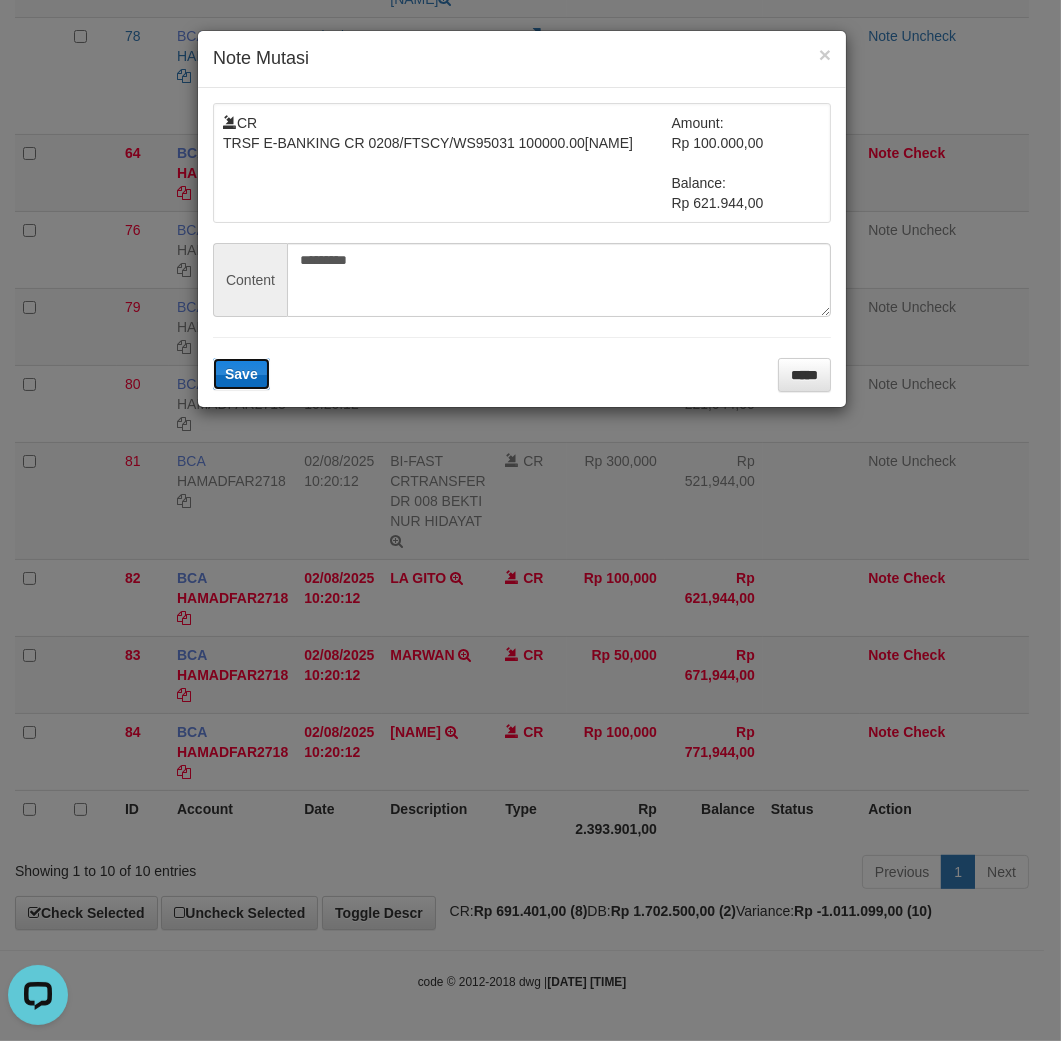 click on "Save" at bounding box center (241, 374) 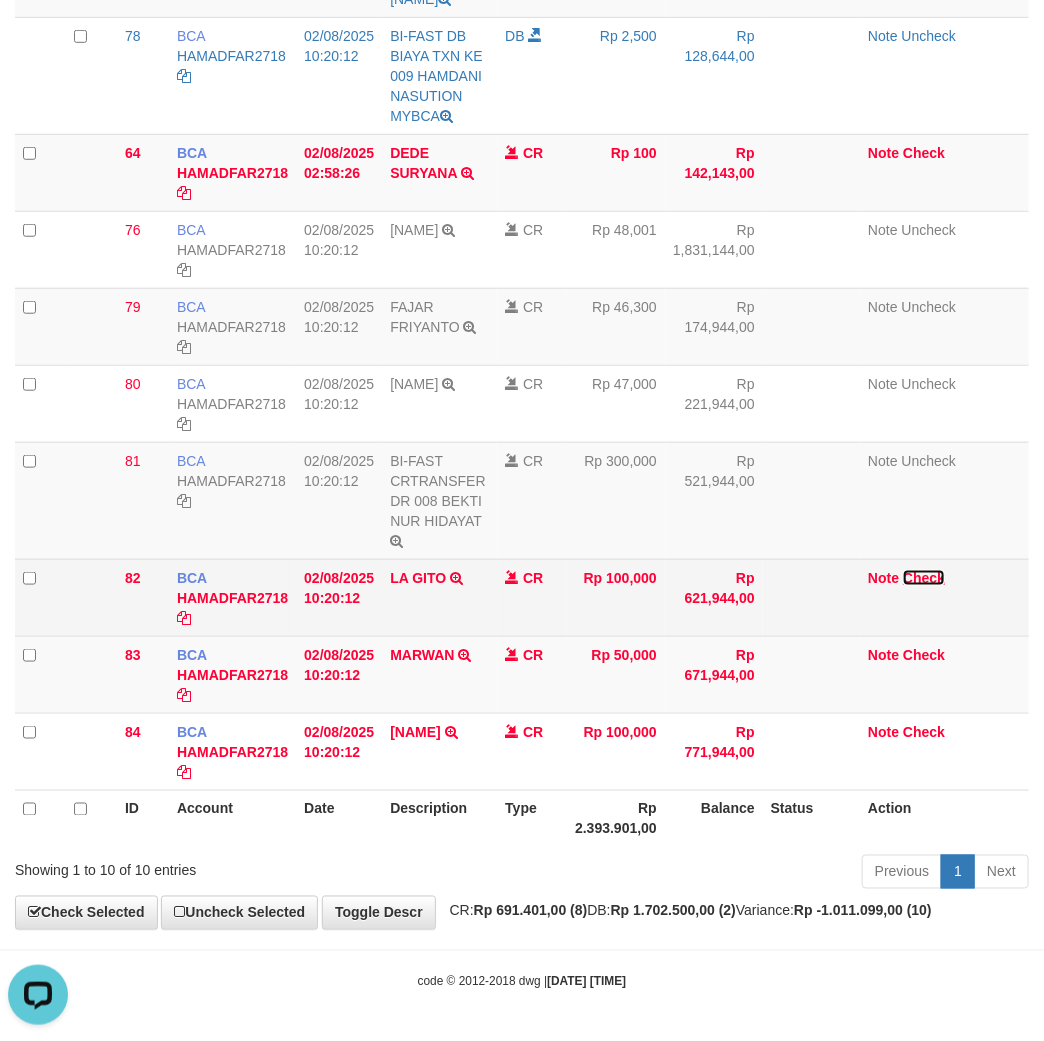 click on "Check" at bounding box center [924, 578] 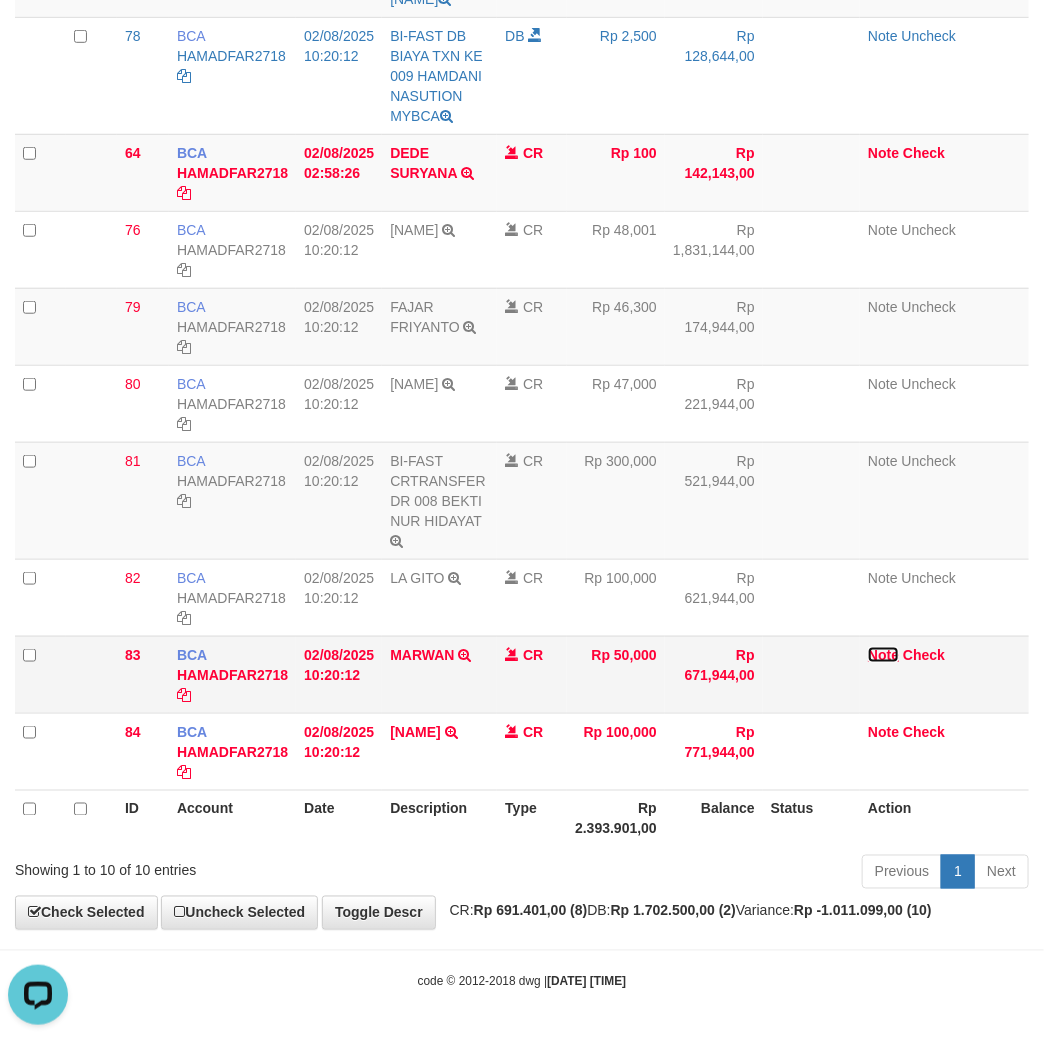 click on "Note" at bounding box center [883, 655] 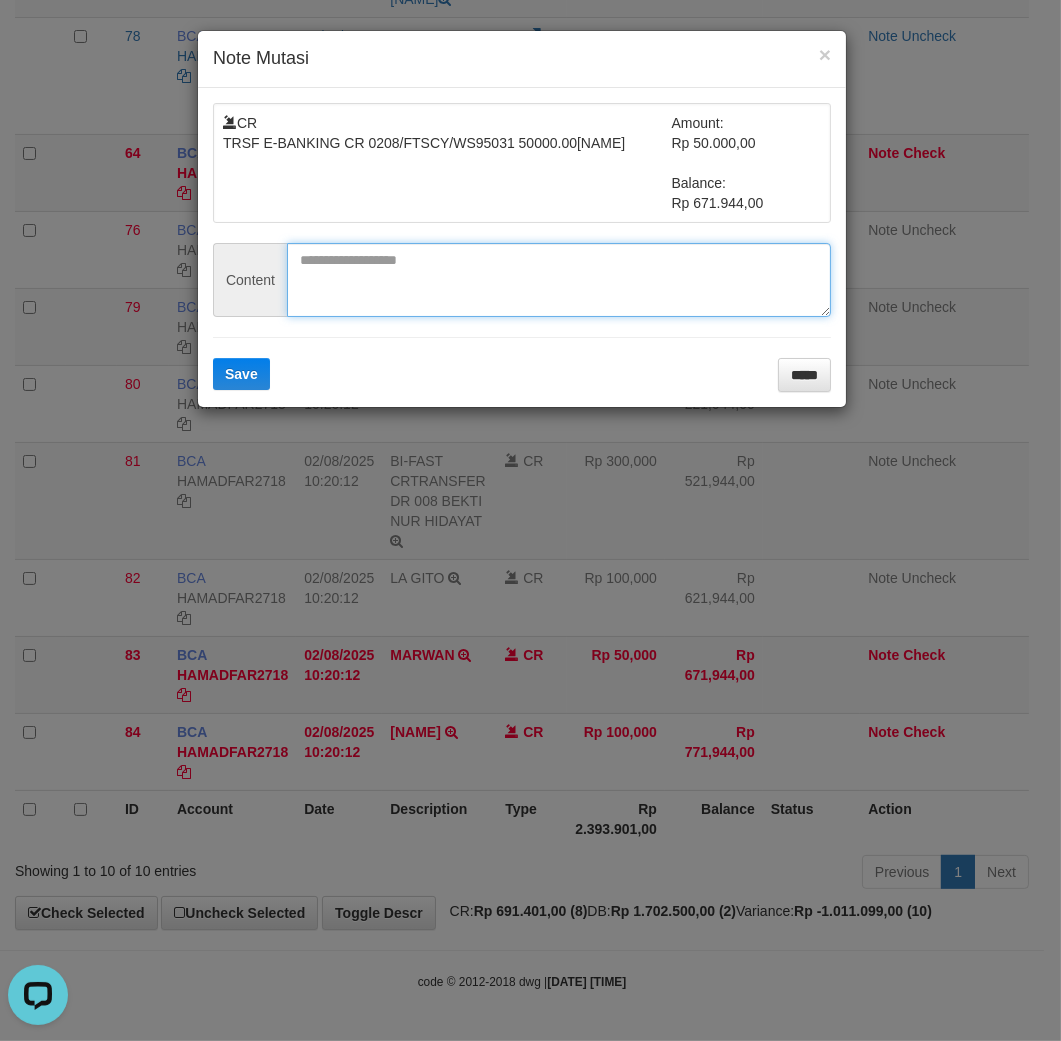 drag, startPoint x: 370, startPoint y: 270, endPoint x: 321, endPoint y: 325, distance: 73.661385 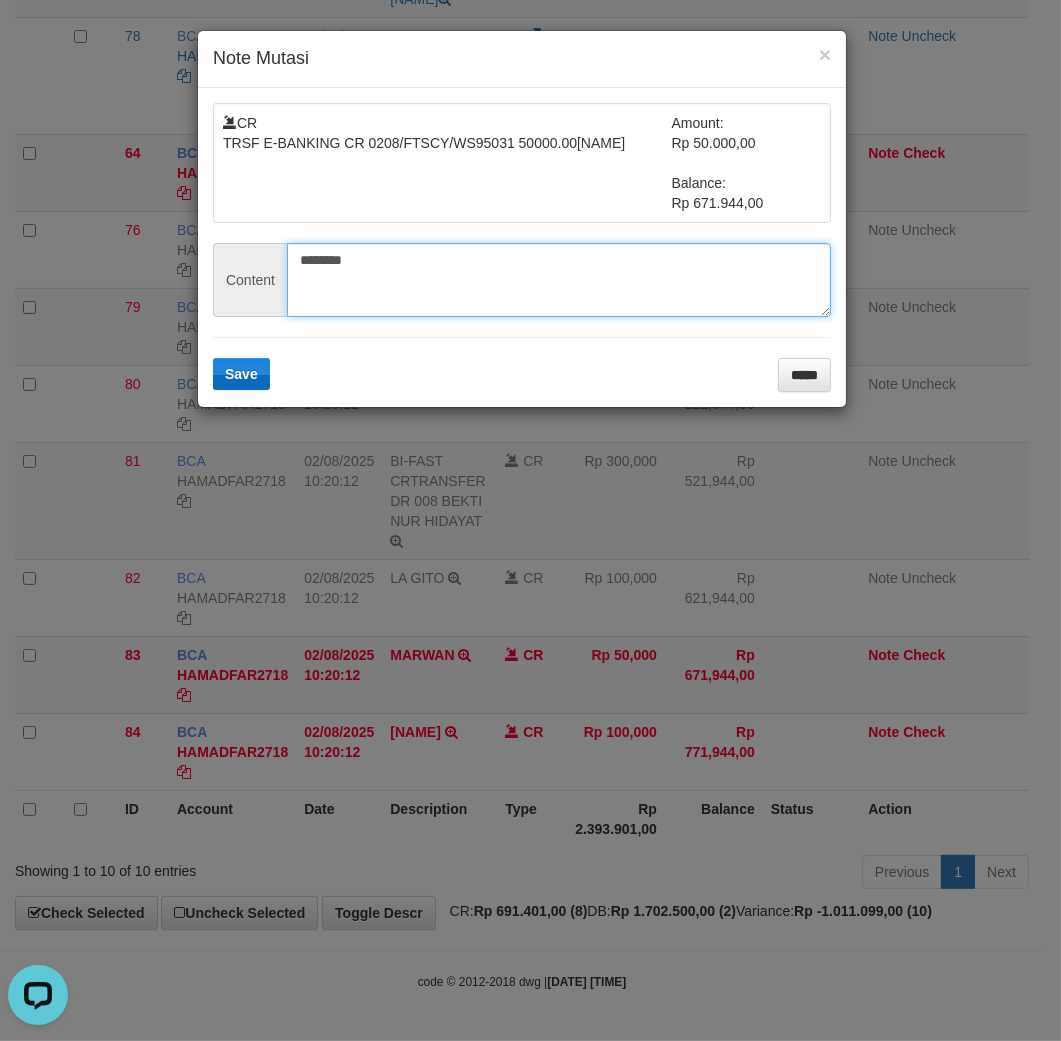 type on "********" 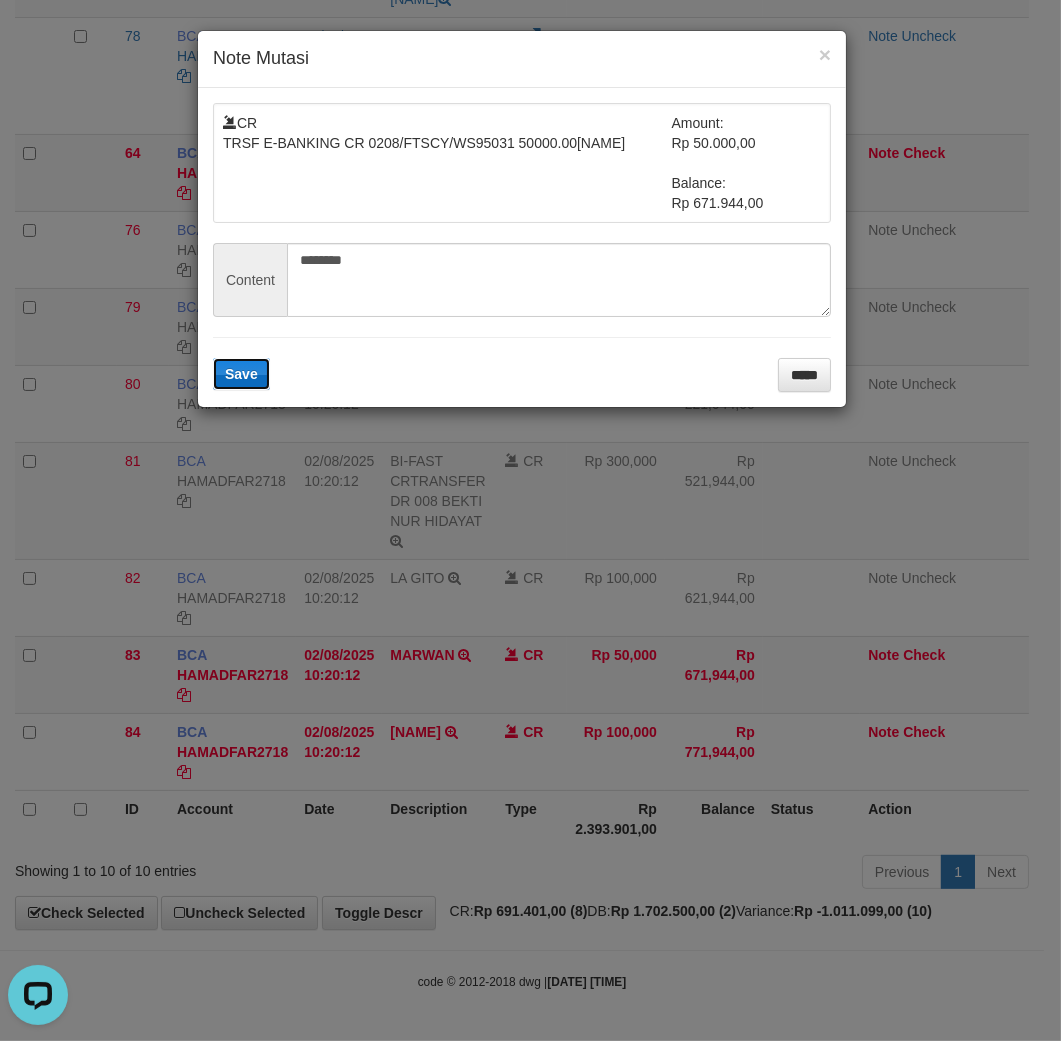 click on "Save" at bounding box center [241, 374] 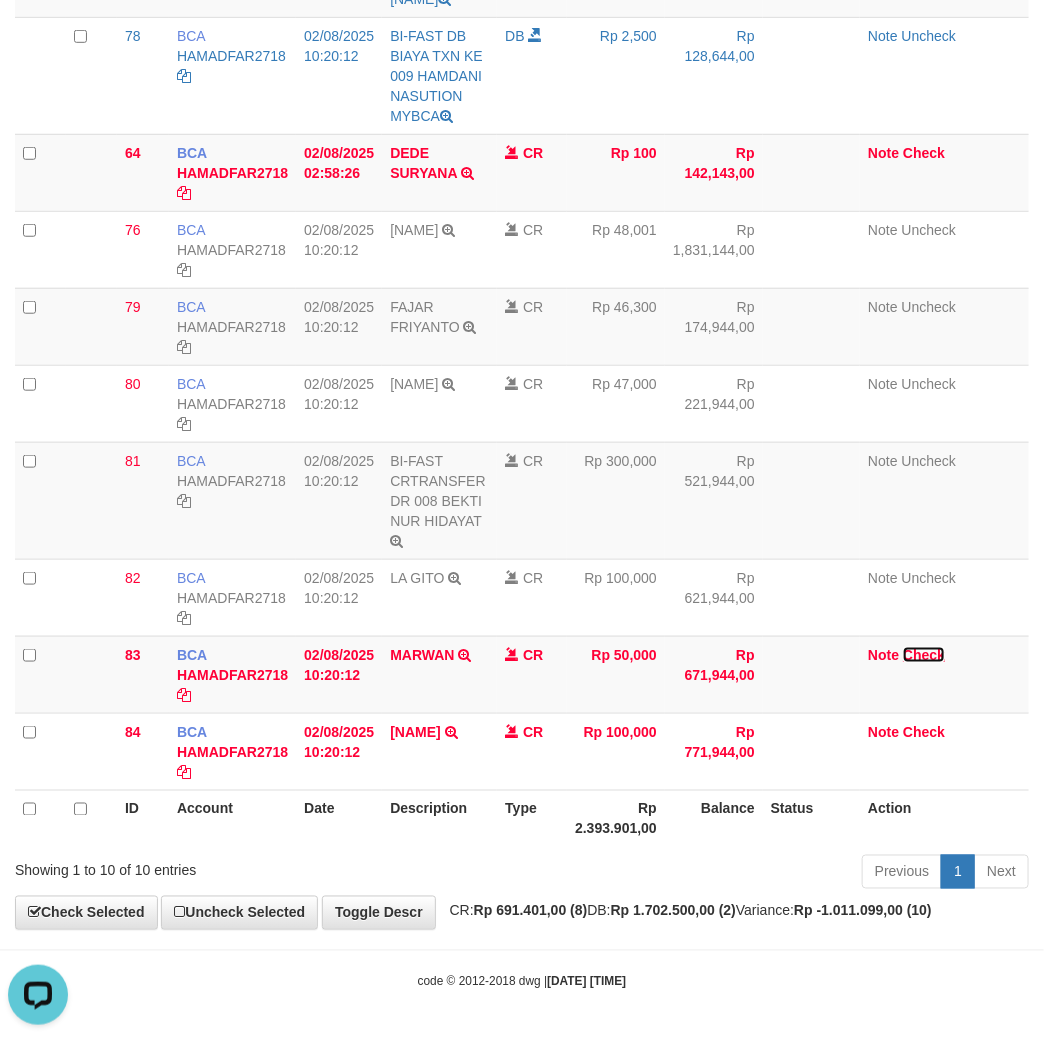 click on "Check" at bounding box center (924, 655) 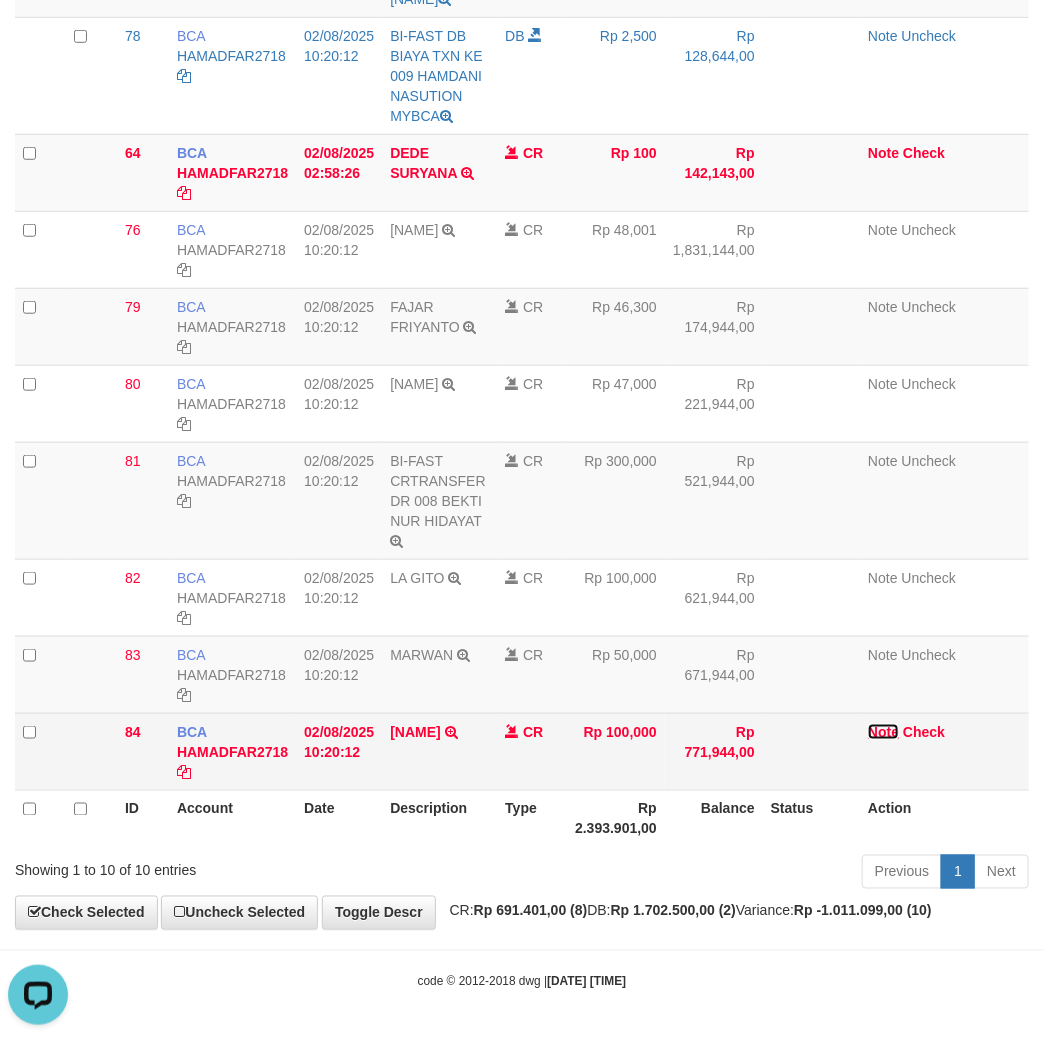 click on "Note" at bounding box center [883, 732] 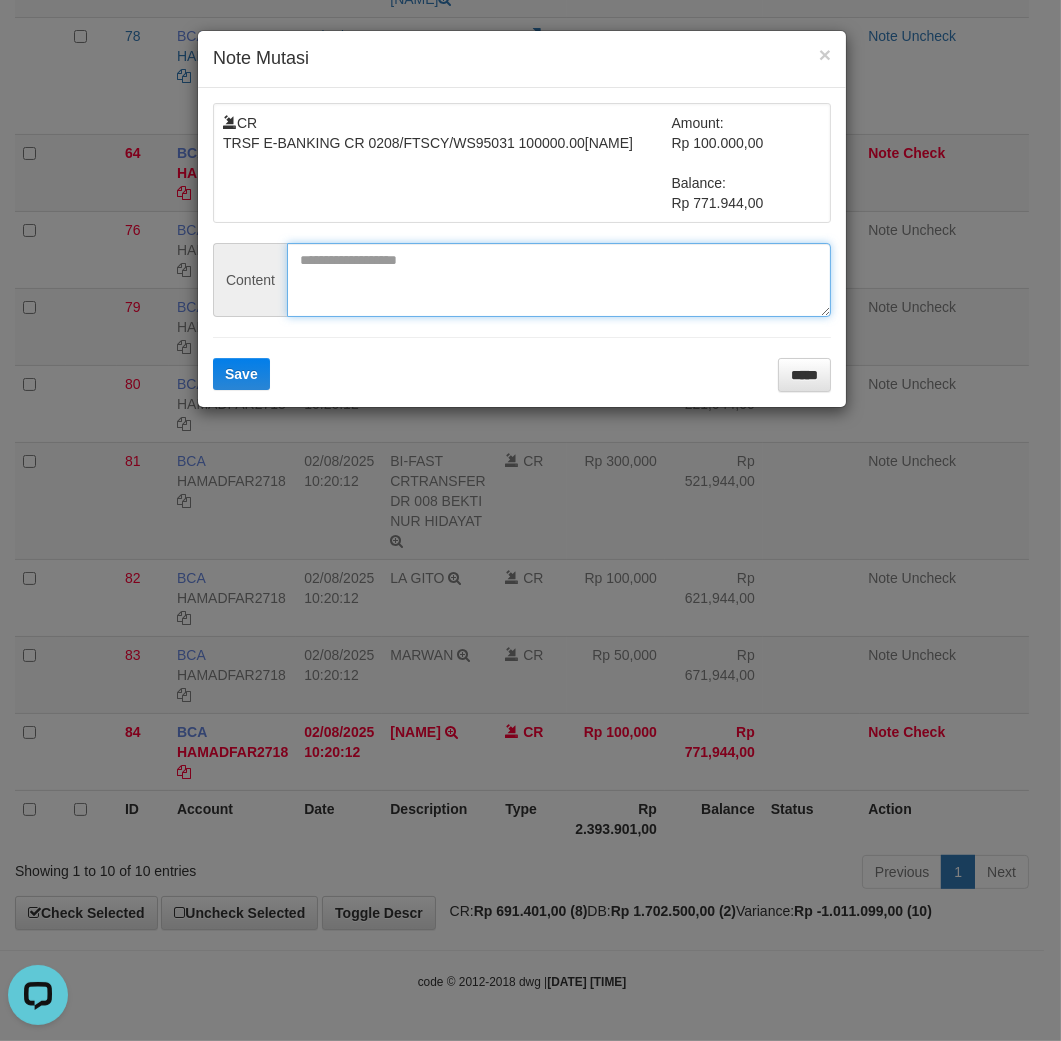 click at bounding box center [559, 280] 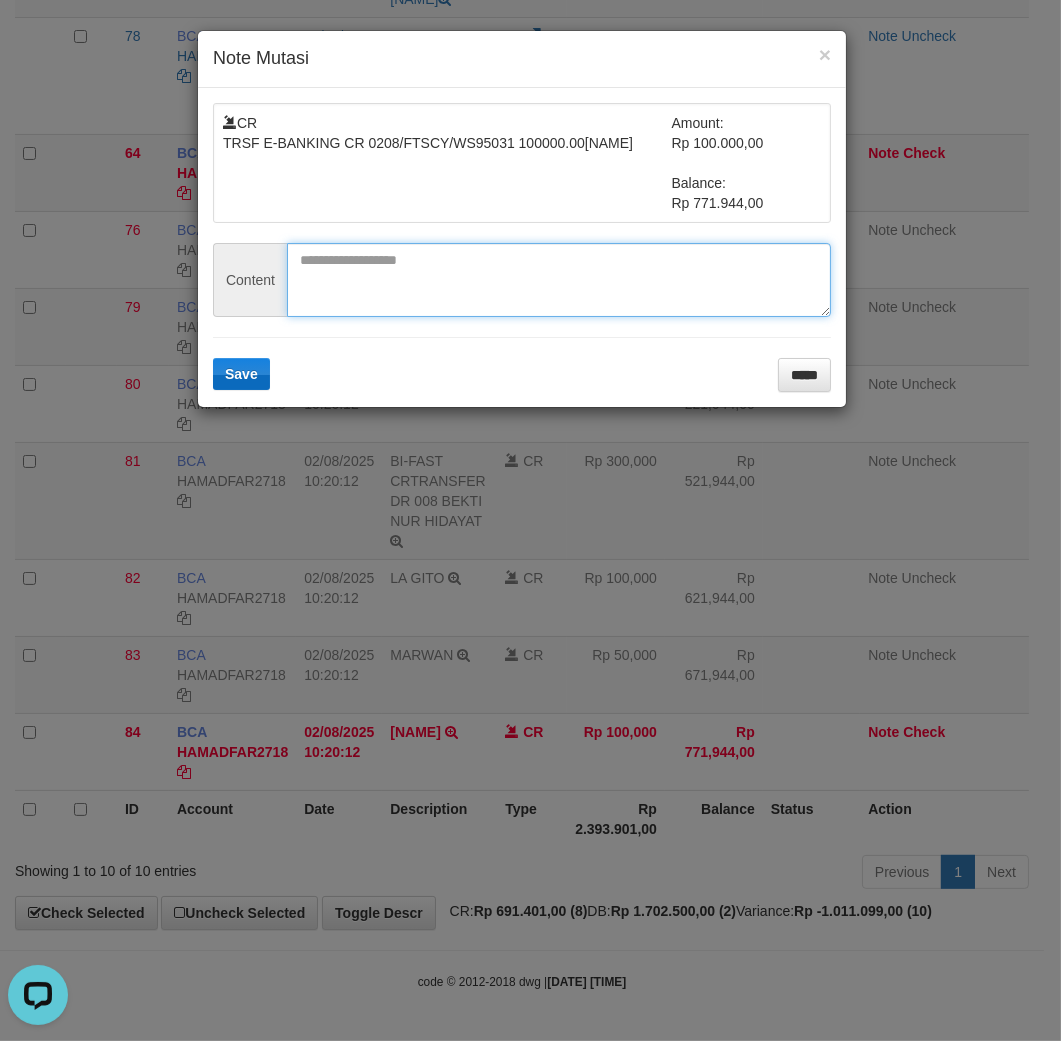paste on "********" 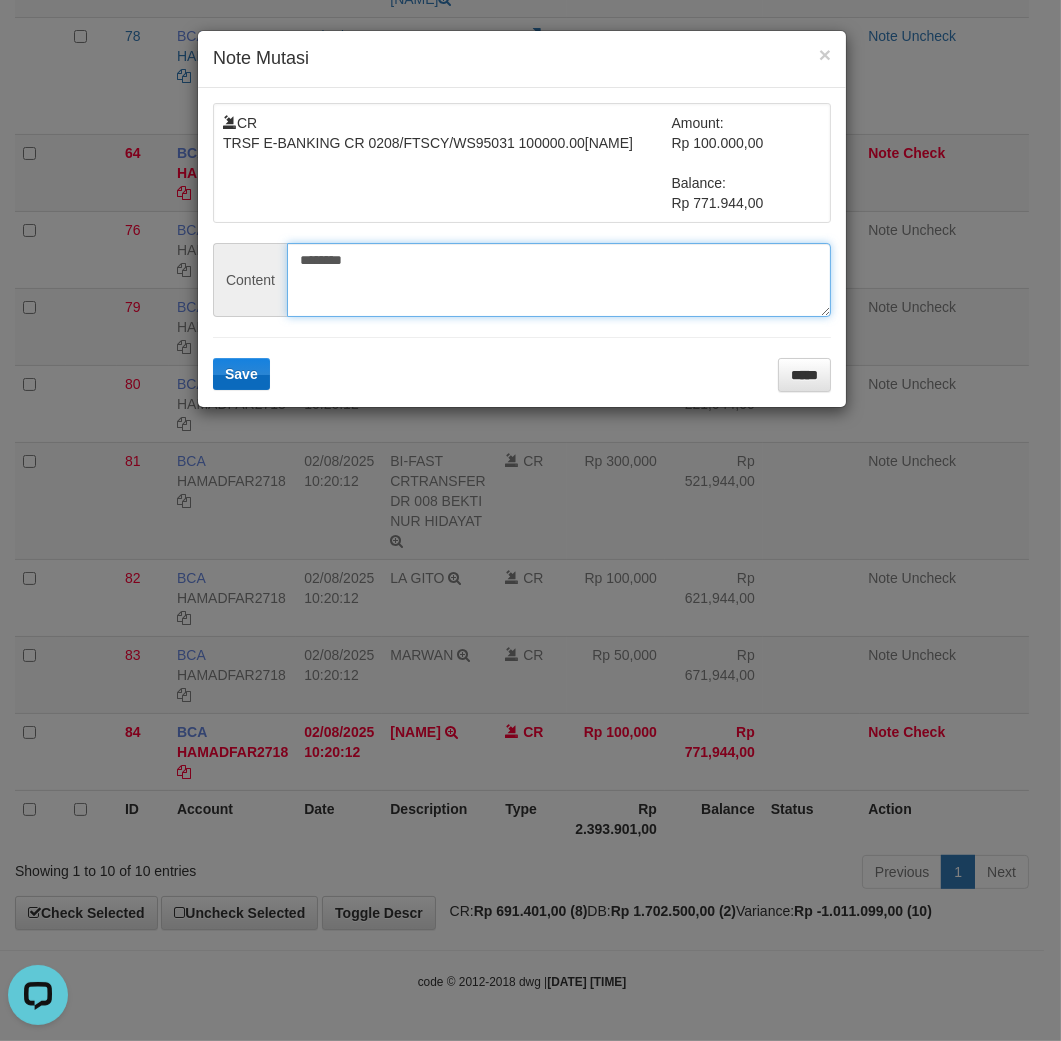 type on "********" 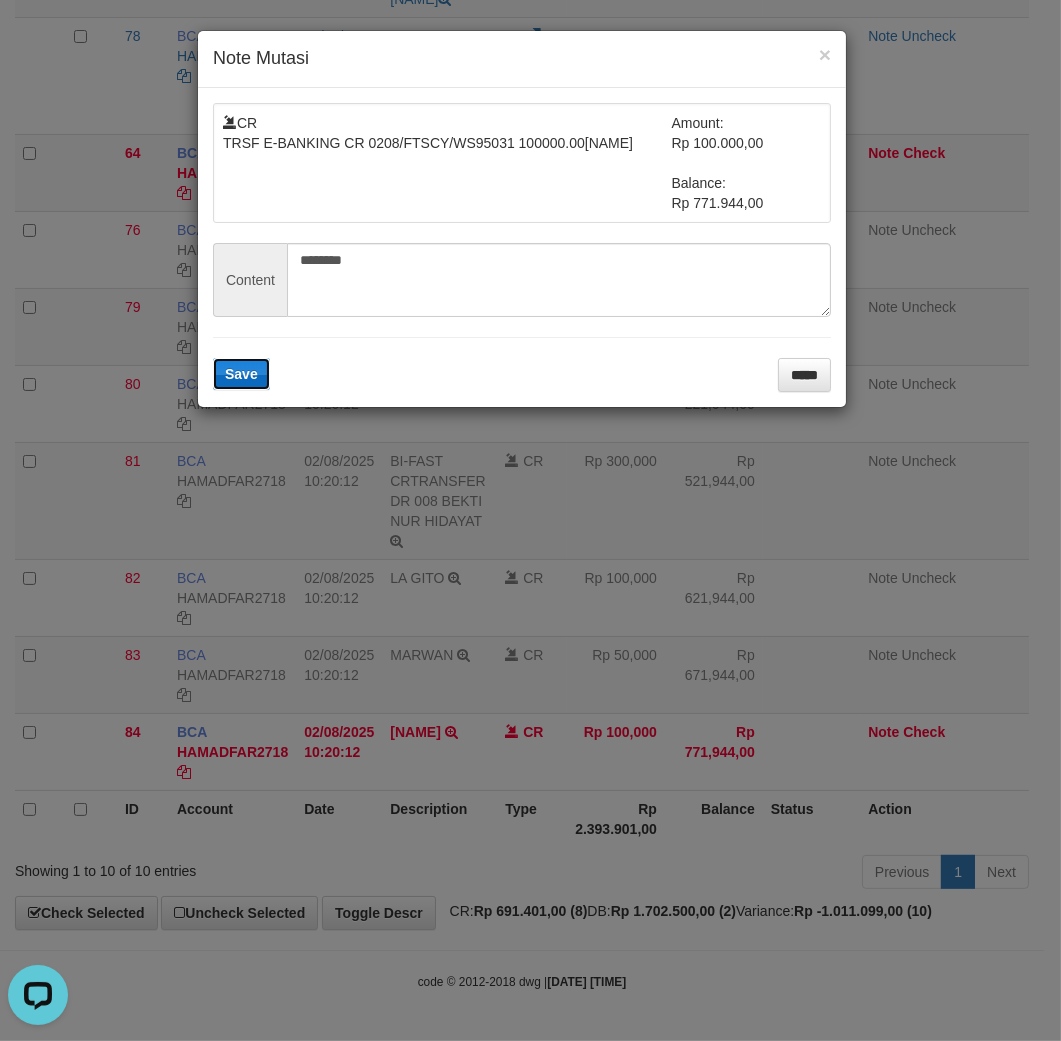 click on "Save" at bounding box center [241, 374] 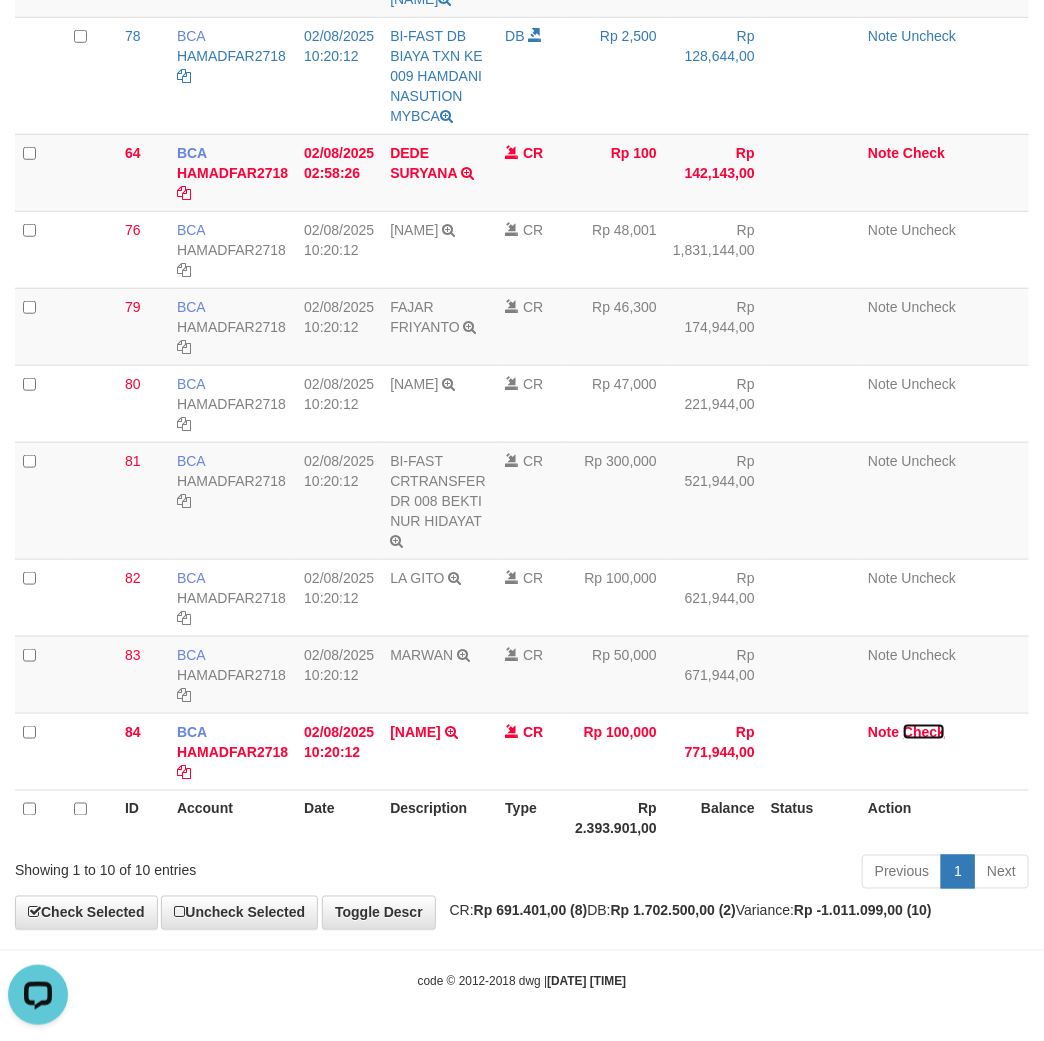 click on "Check" at bounding box center [924, 732] 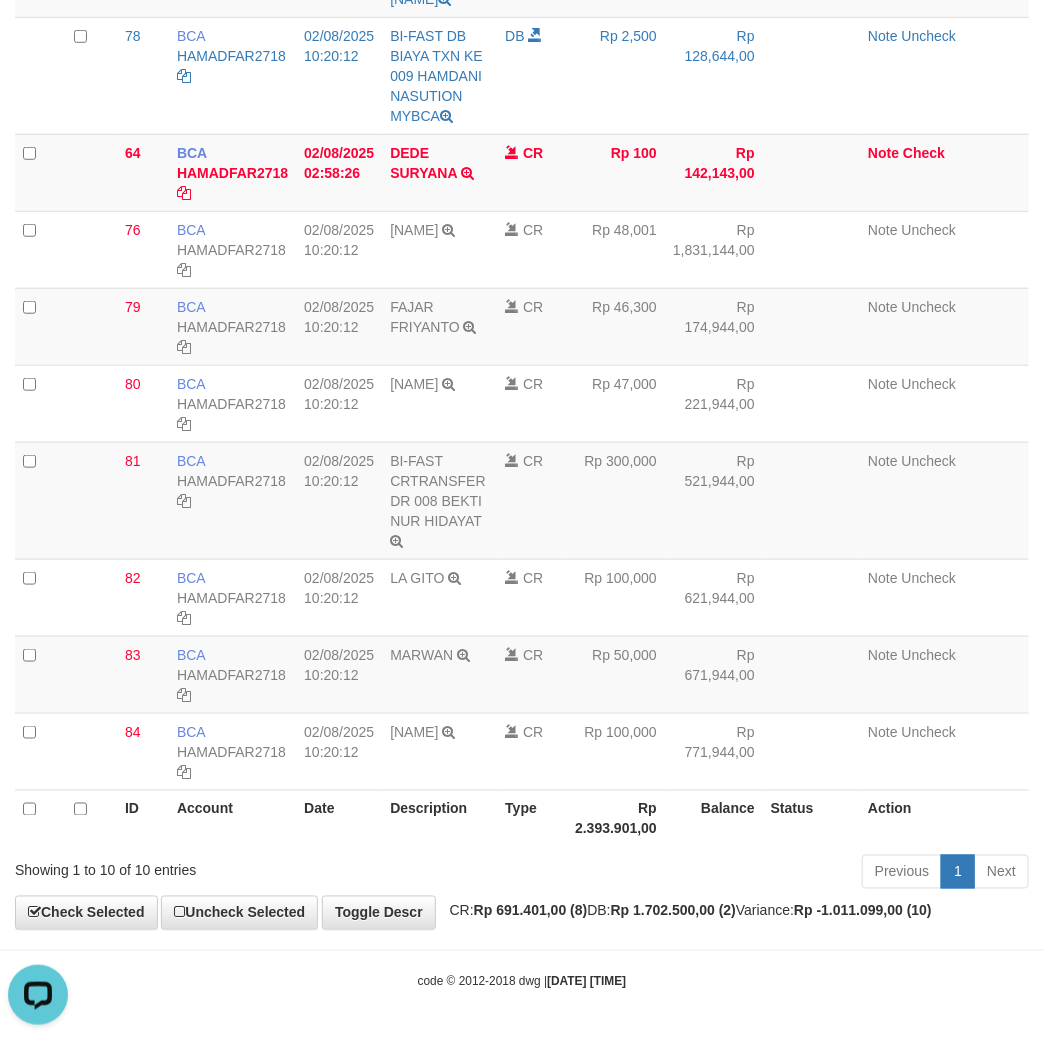 click on "Toggle navigation
Home
Bank
Account List
Load
By Website
Group
[ITOTO]													PRABUJITU
By Load Group (DPS)
Group asp-1
Mutasi Bank
Search
Sync
Note Mutasi
Deposit
DPS Fetch -" at bounding box center (522, 330) 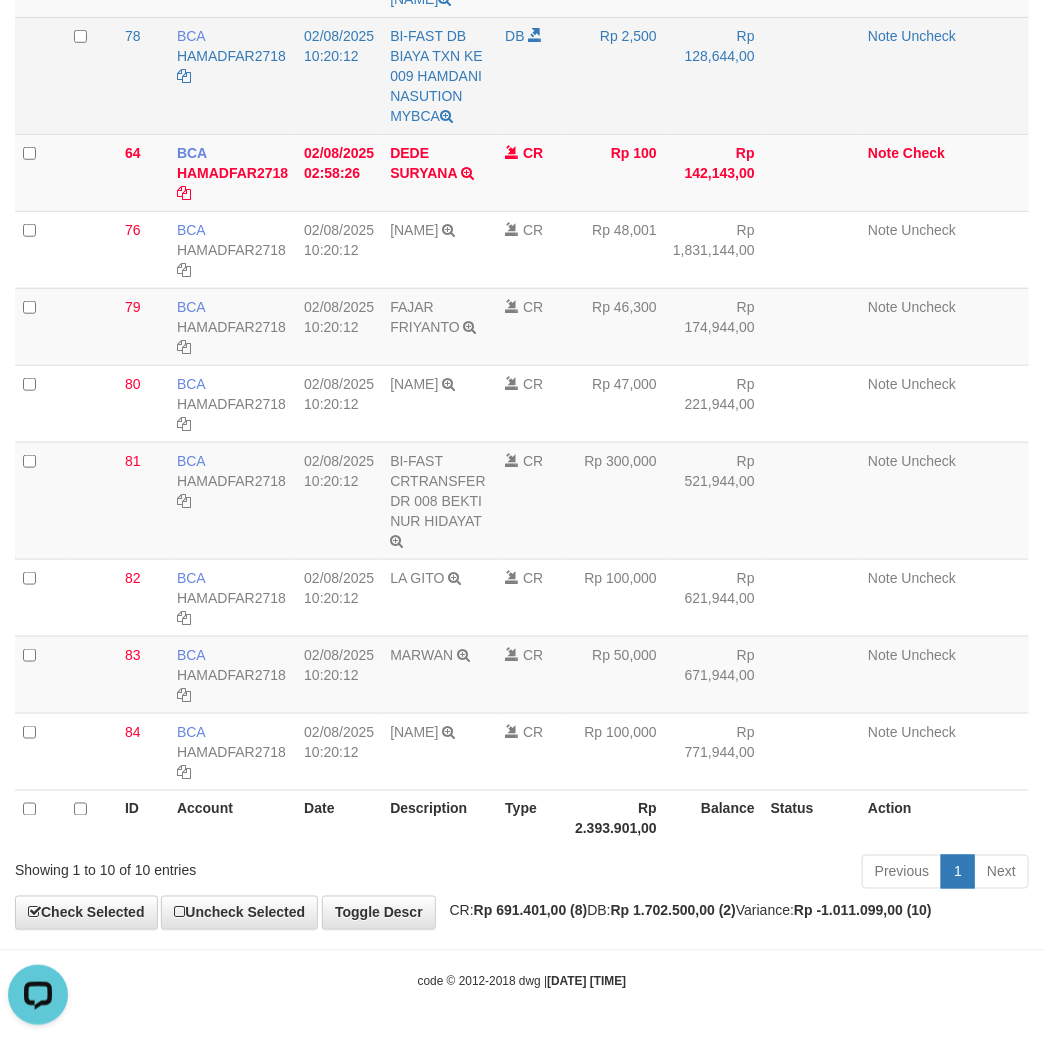 scroll, scrollTop: 0, scrollLeft: 0, axis: both 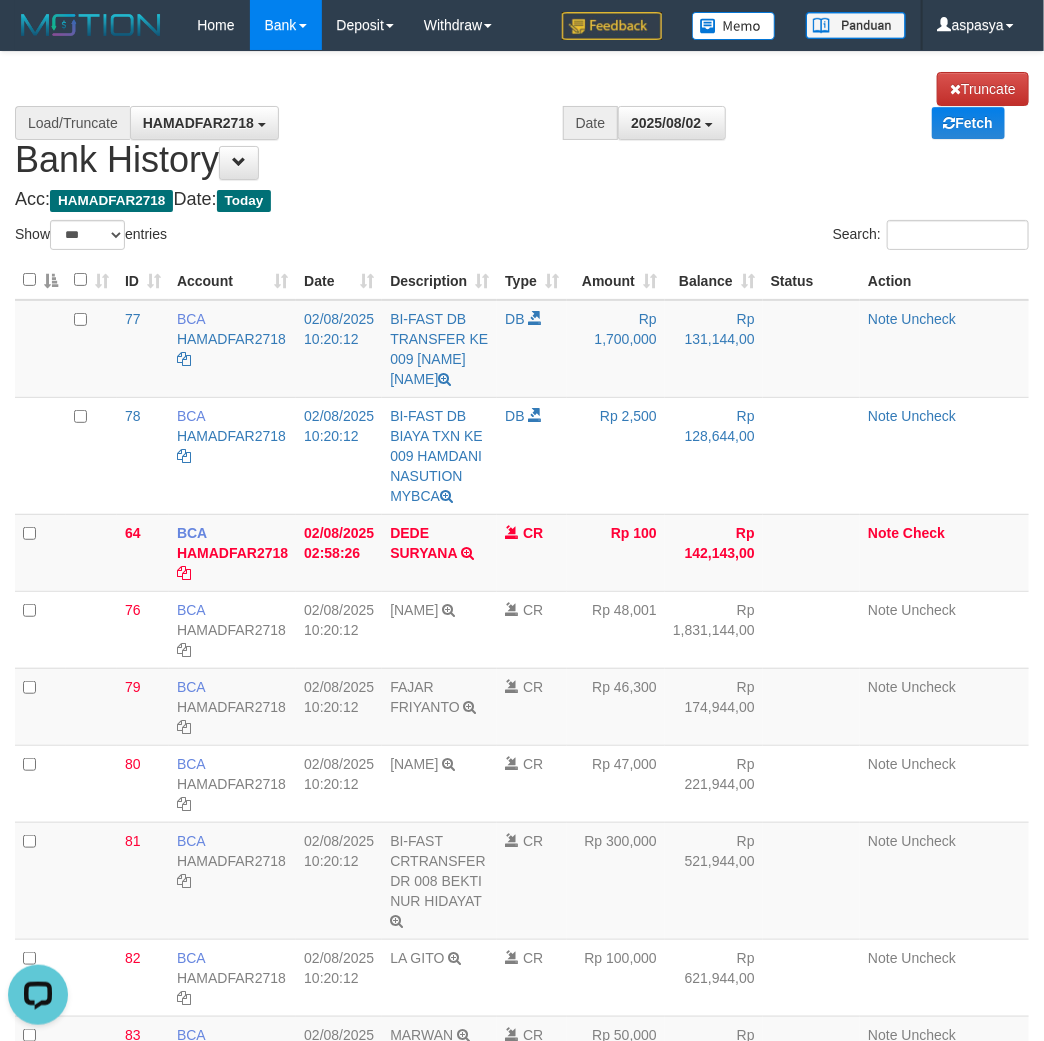 click on "**********" at bounding box center [522, 126] 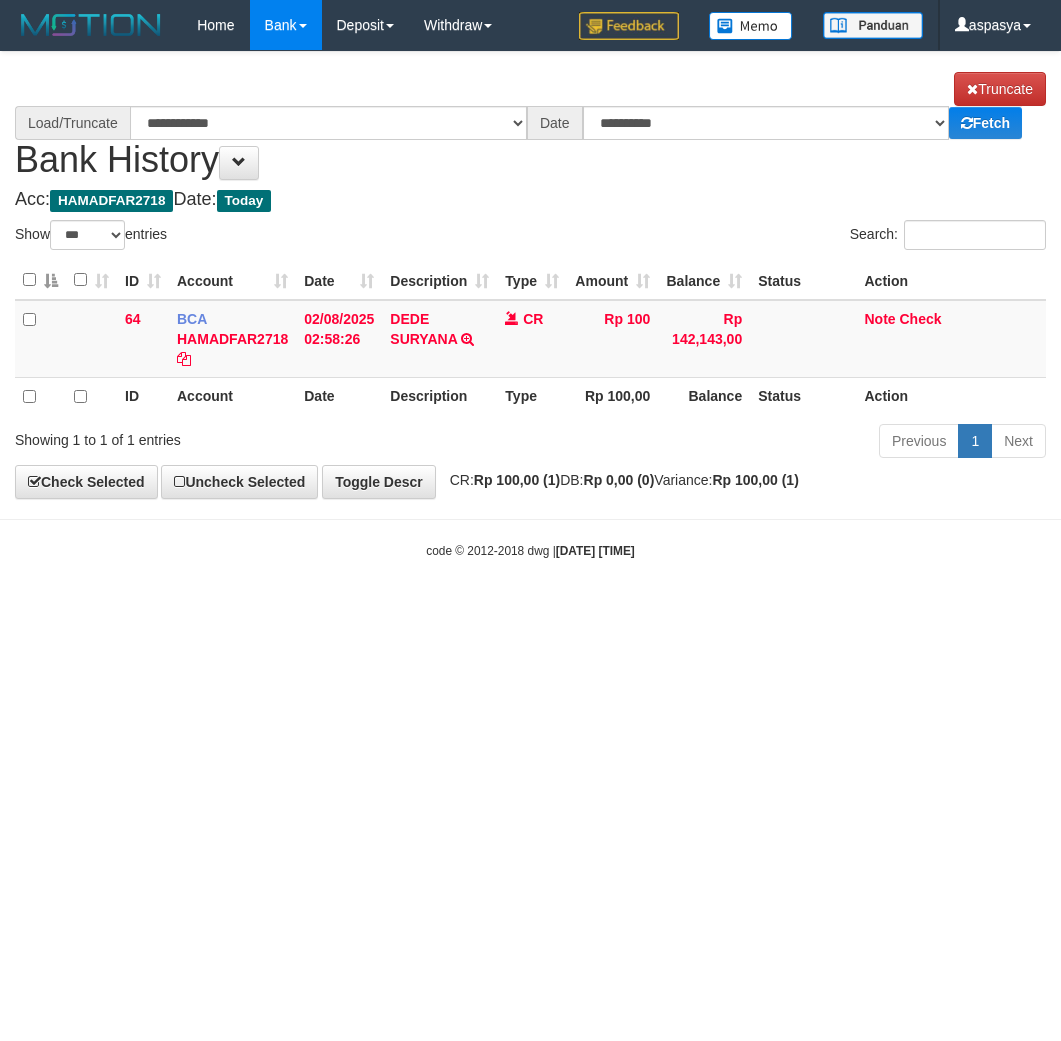 select on "***" 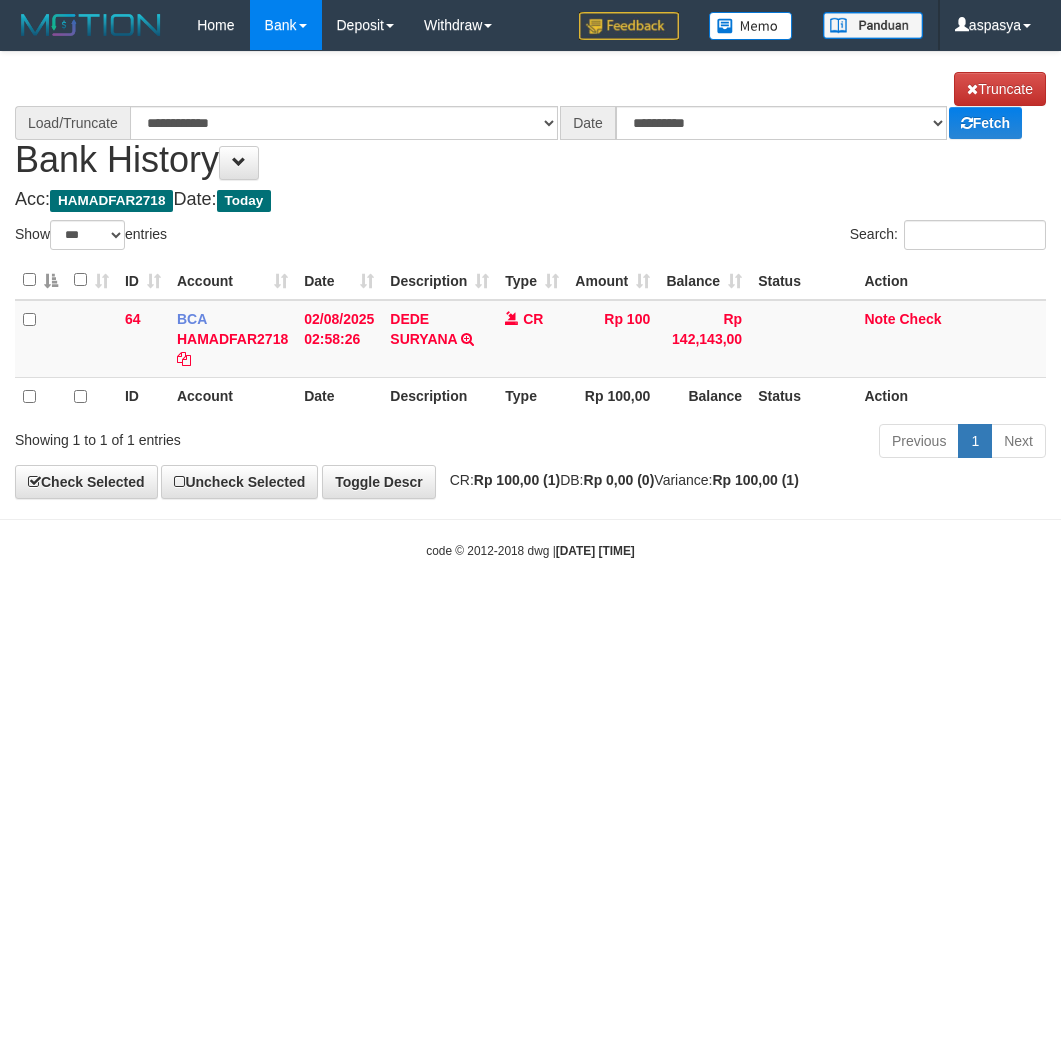 scroll, scrollTop: 0, scrollLeft: 0, axis: both 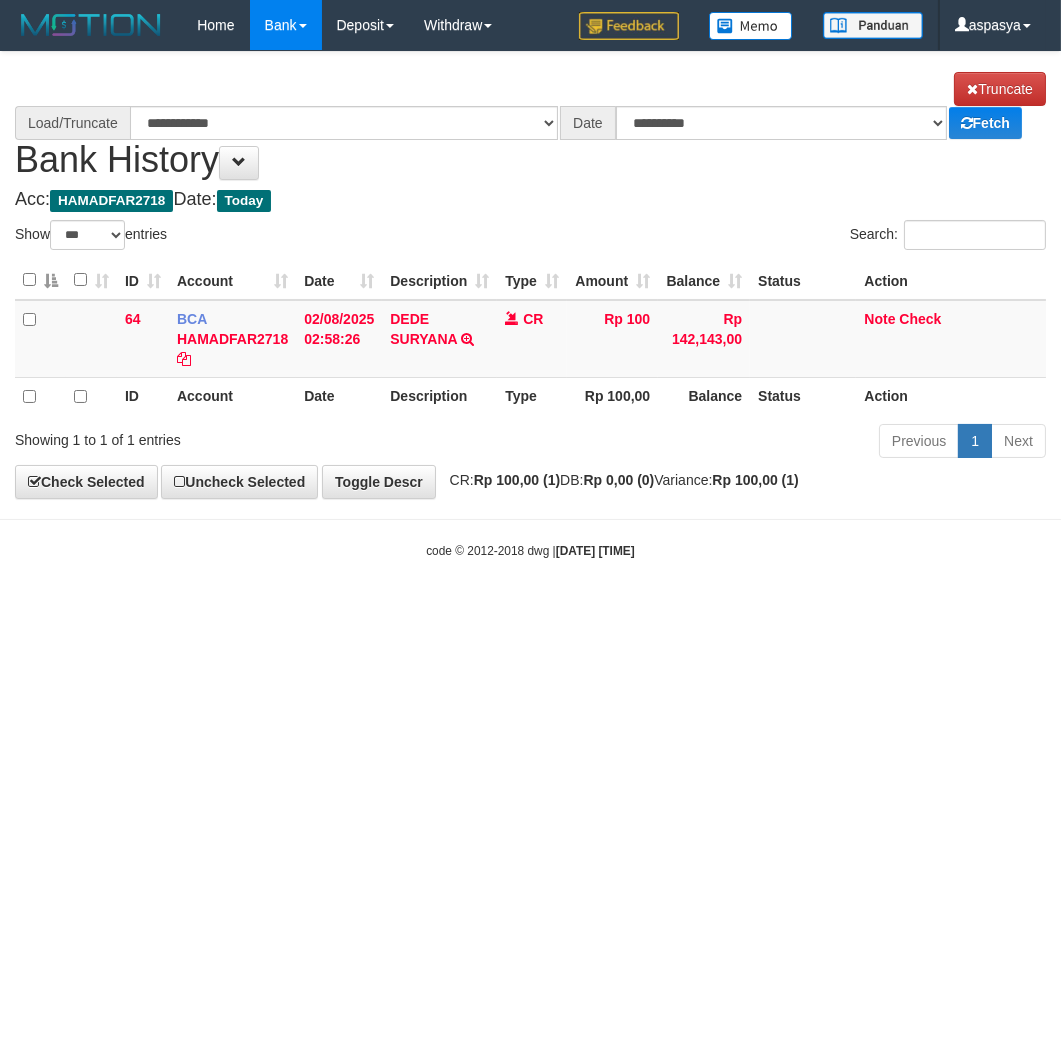 select on "****" 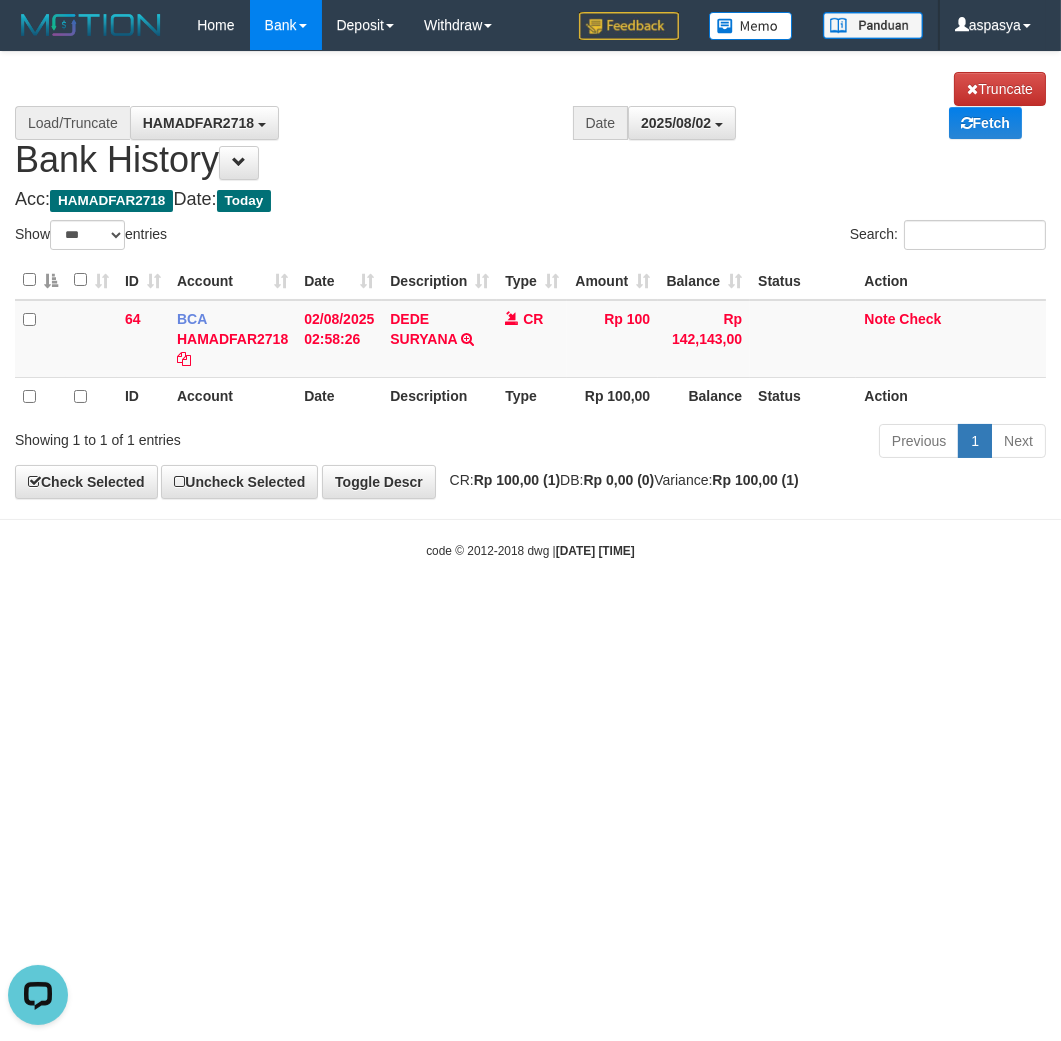scroll, scrollTop: 0, scrollLeft: 0, axis: both 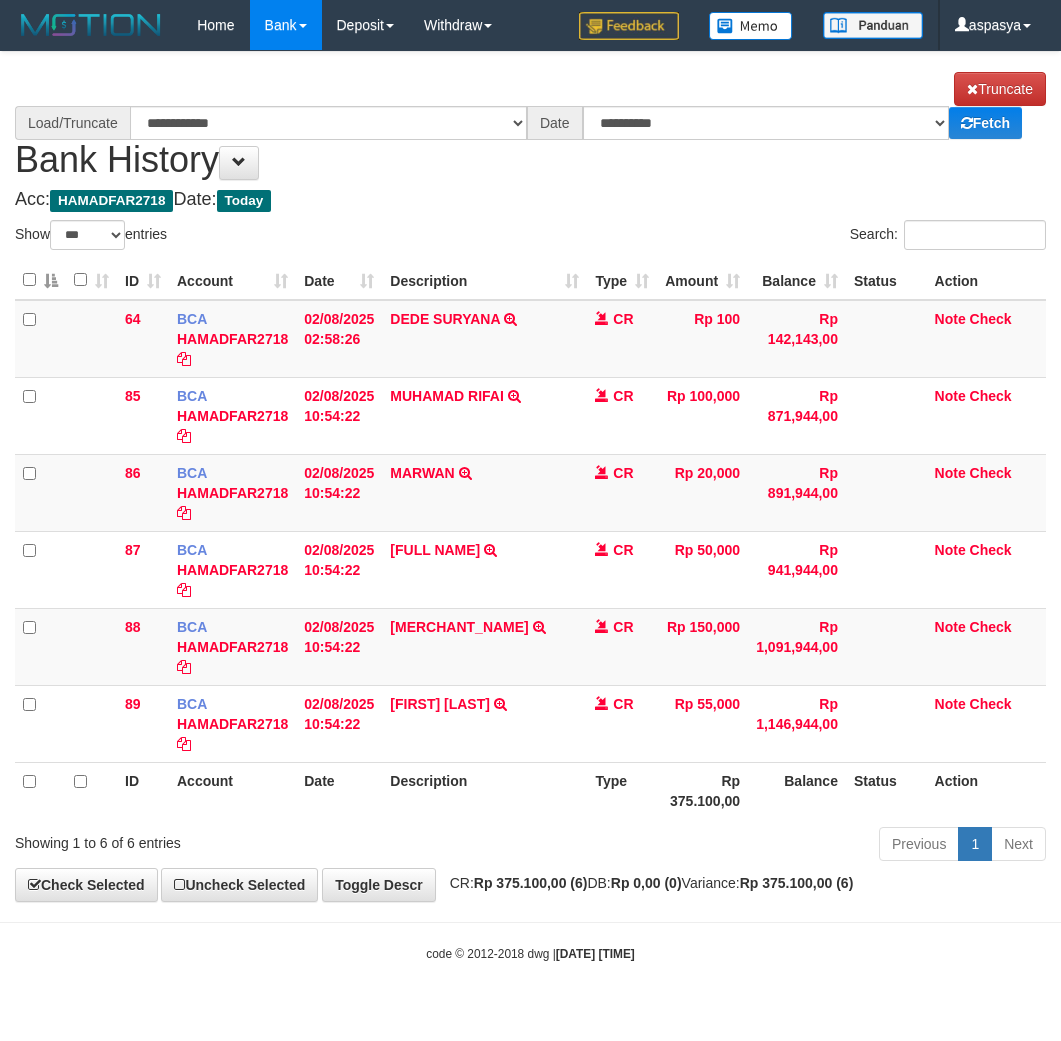 select on "***" 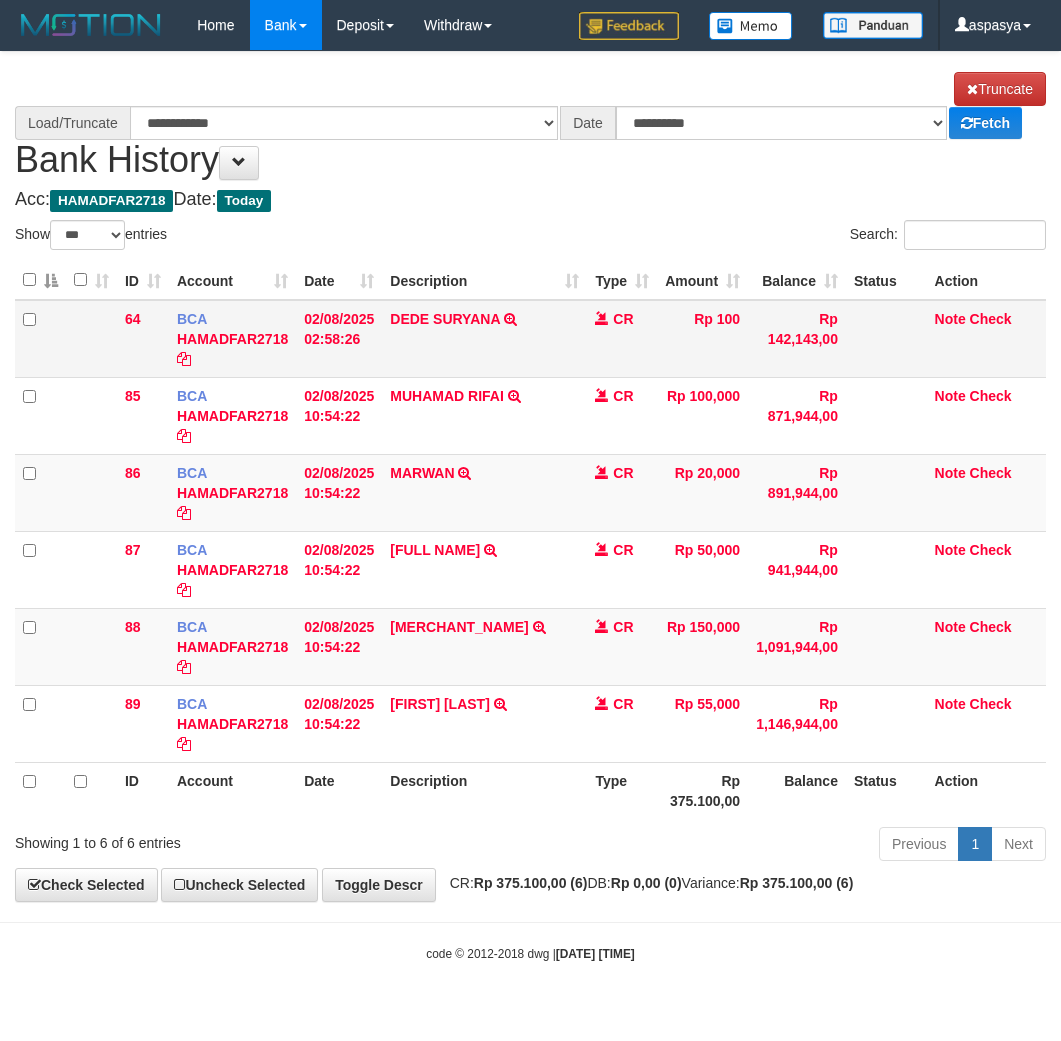 scroll, scrollTop: 0, scrollLeft: 0, axis: both 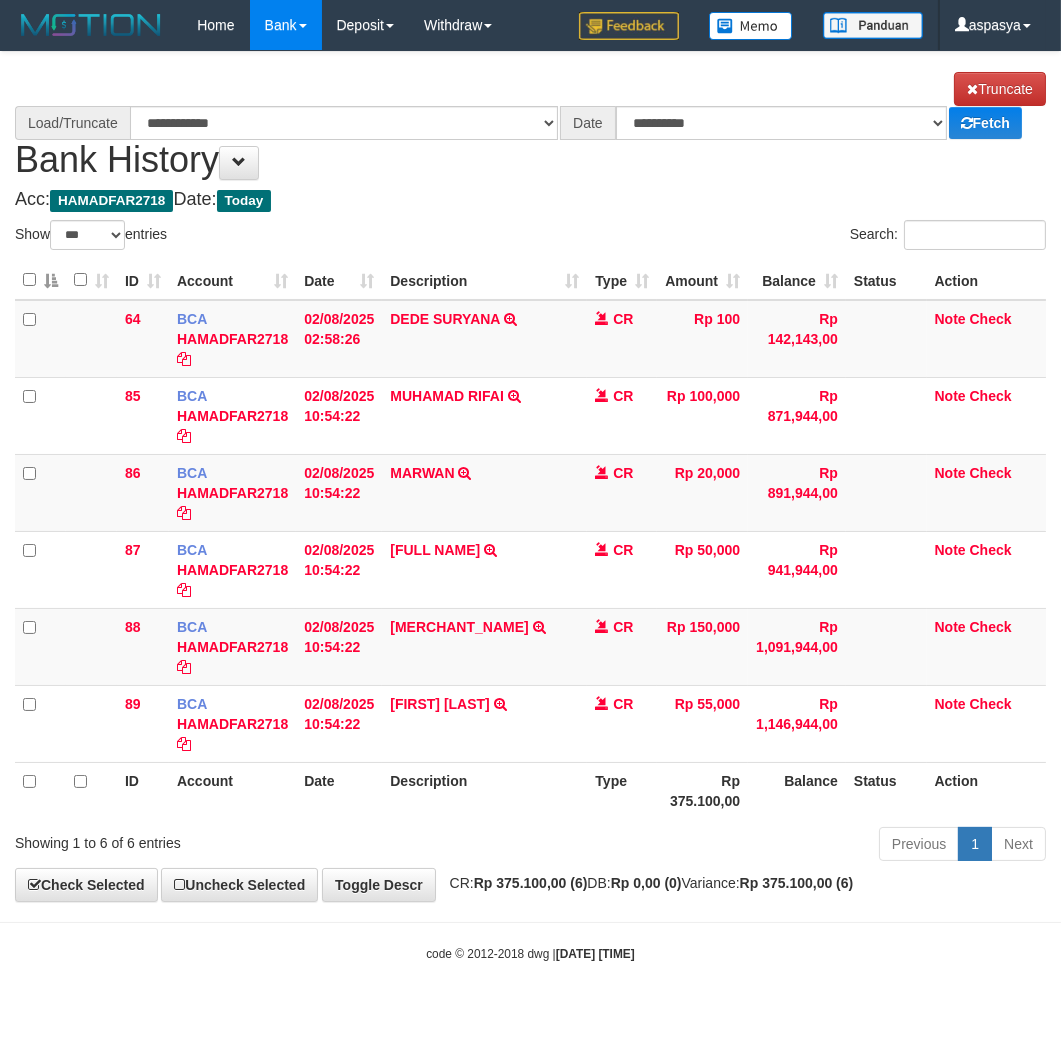 select on "****" 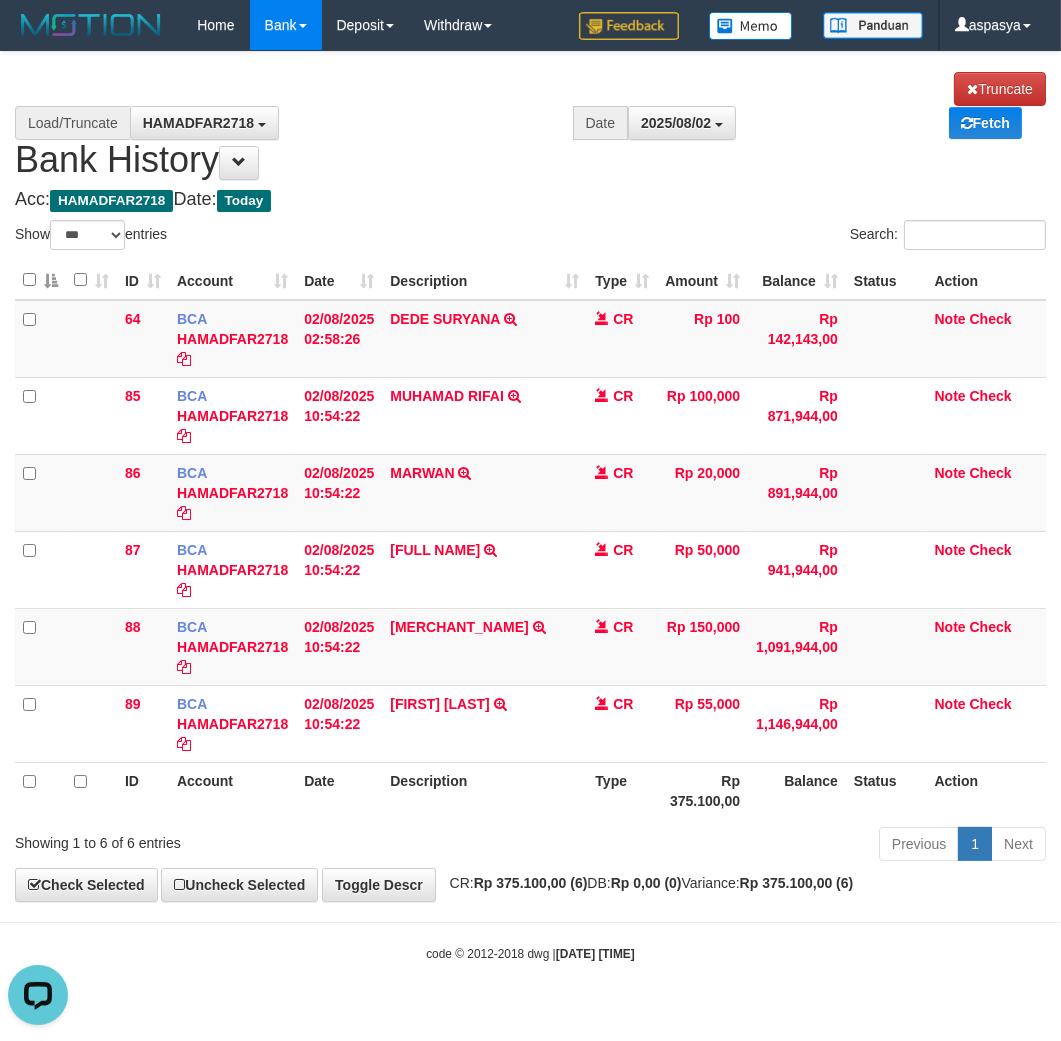 scroll, scrollTop: 0, scrollLeft: 0, axis: both 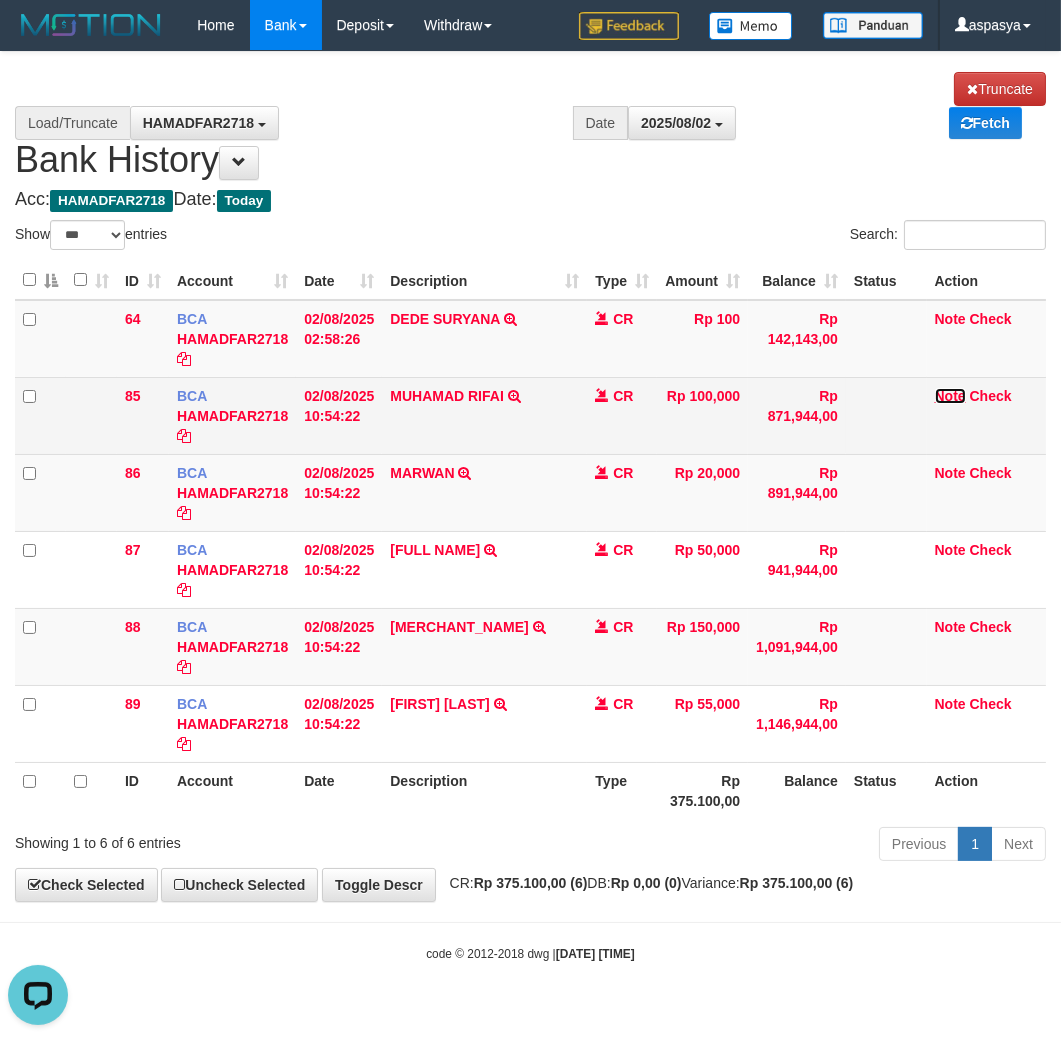 click on "Note" at bounding box center (950, 396) 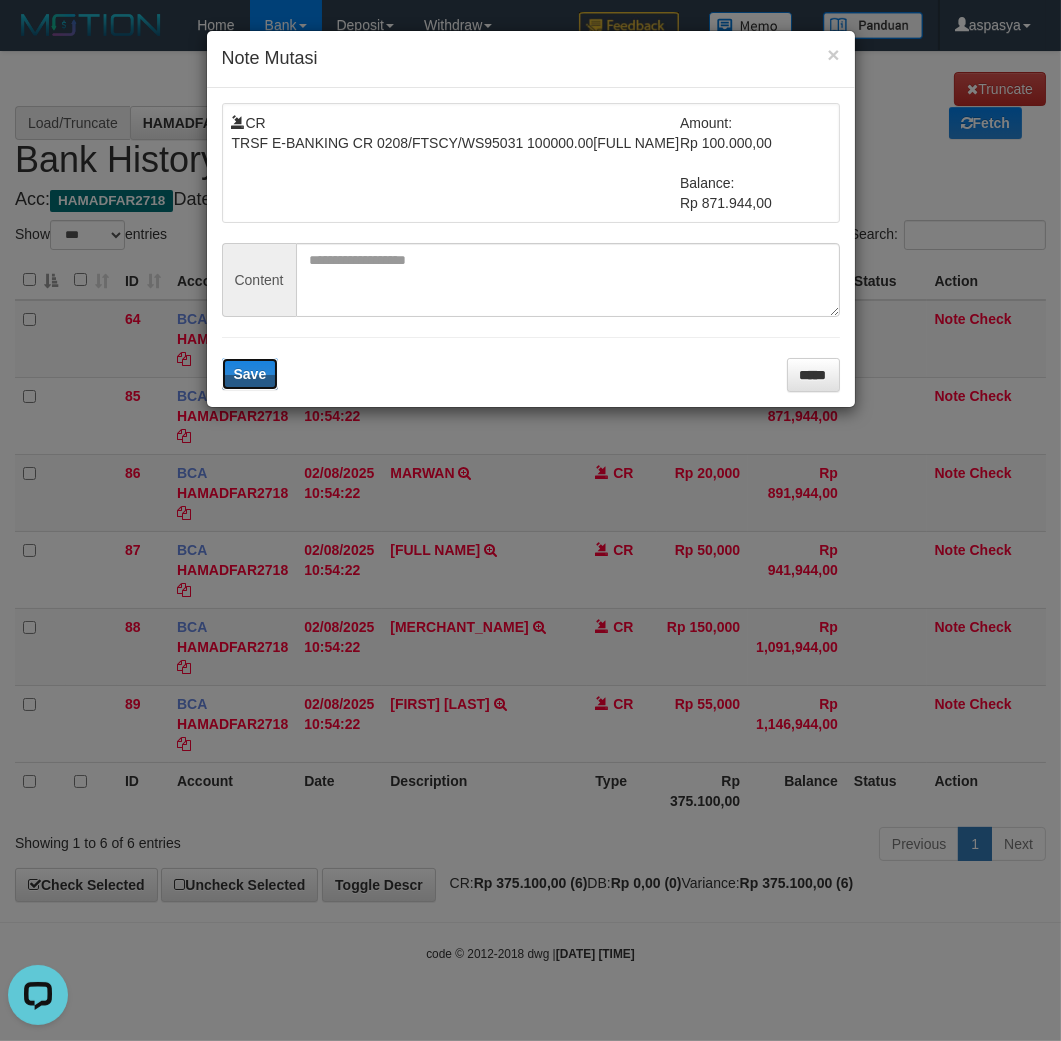 type 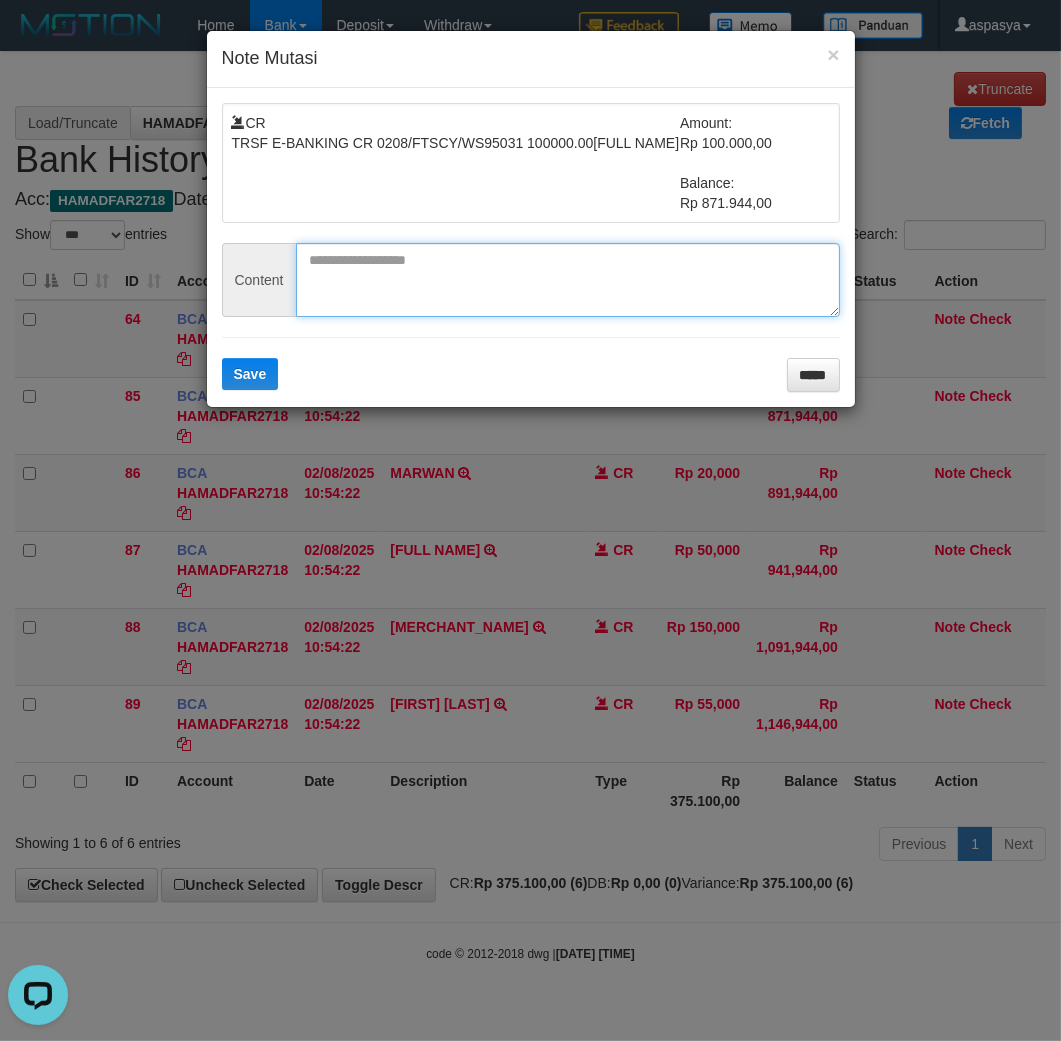 click at bounding box center (568, 280) 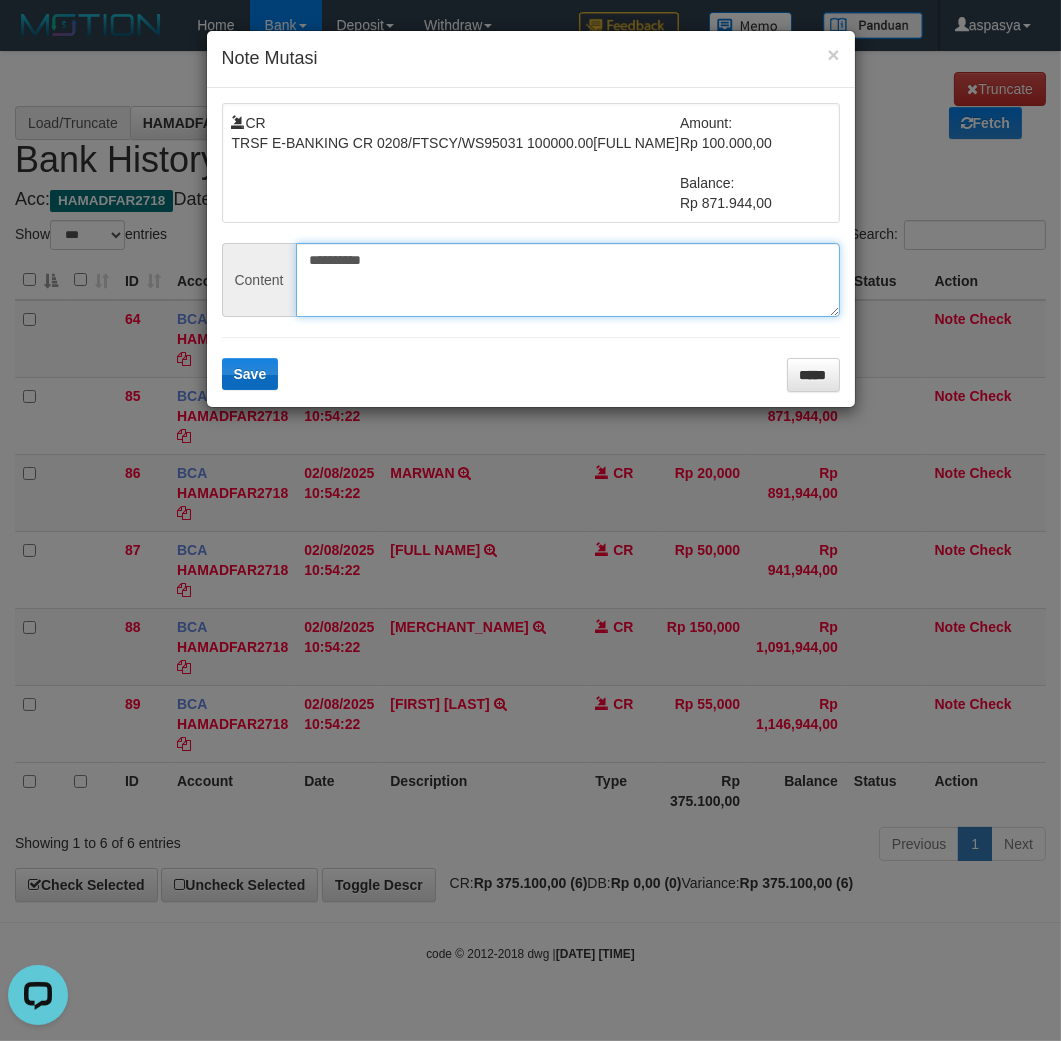 type on "**********" 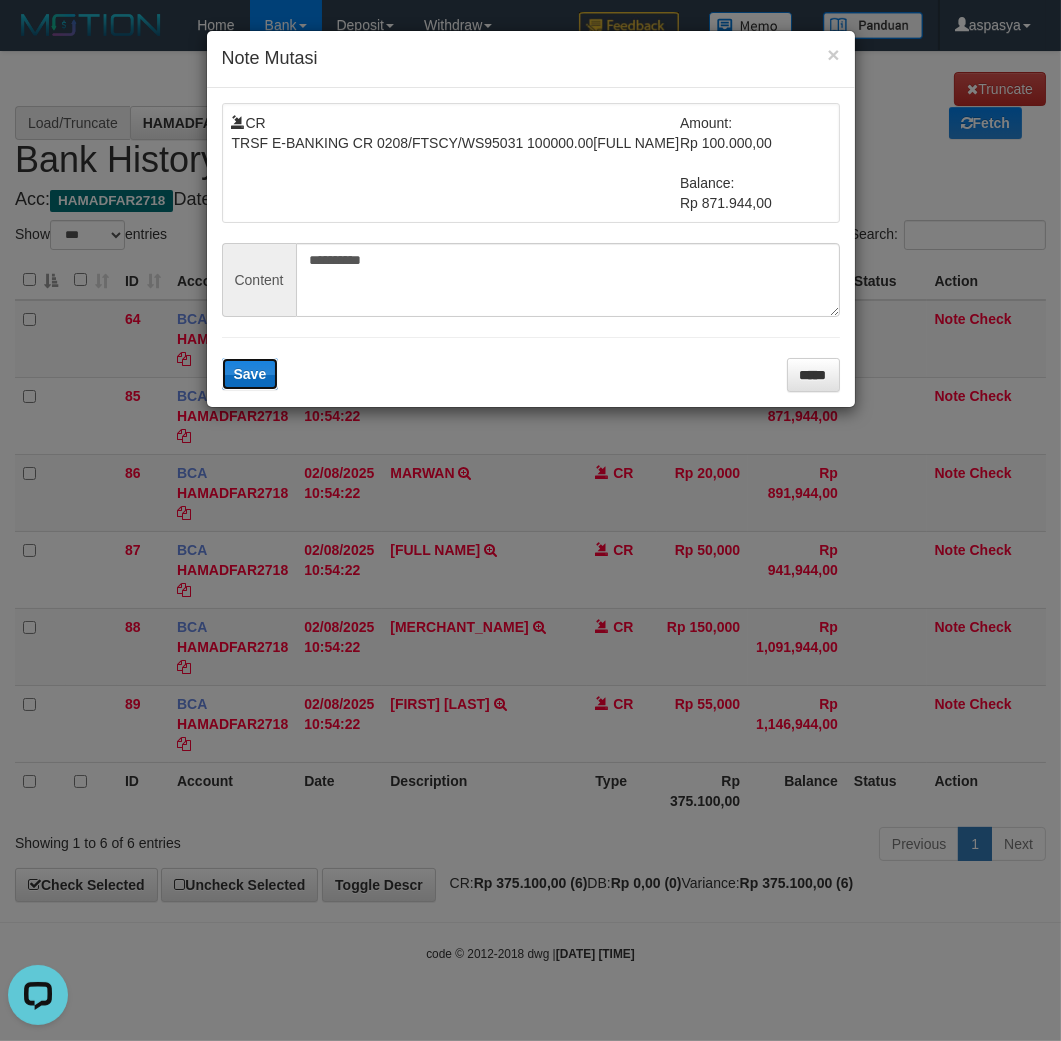 click on "Save" at bounding box center (250, 374) 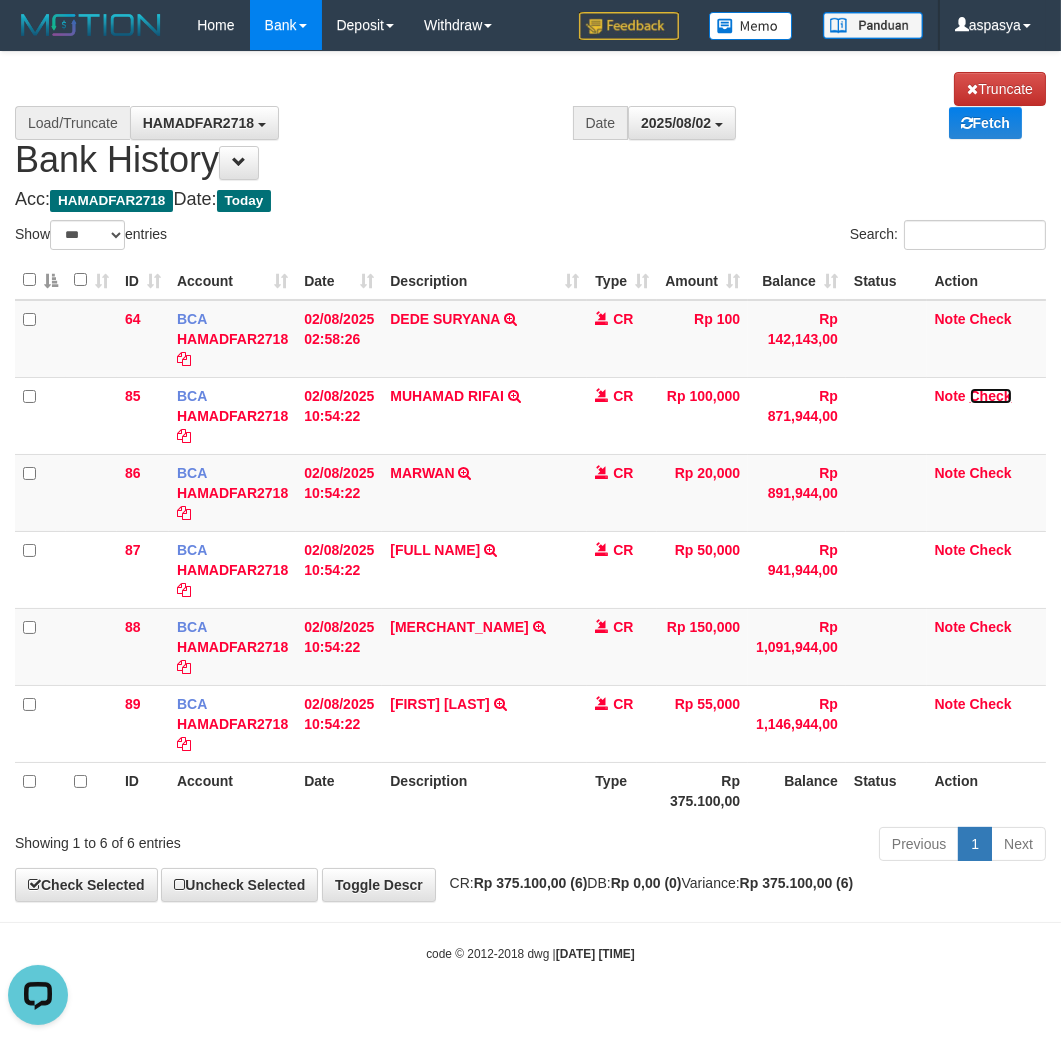 click on "Check" at bounding box center [991, 396] 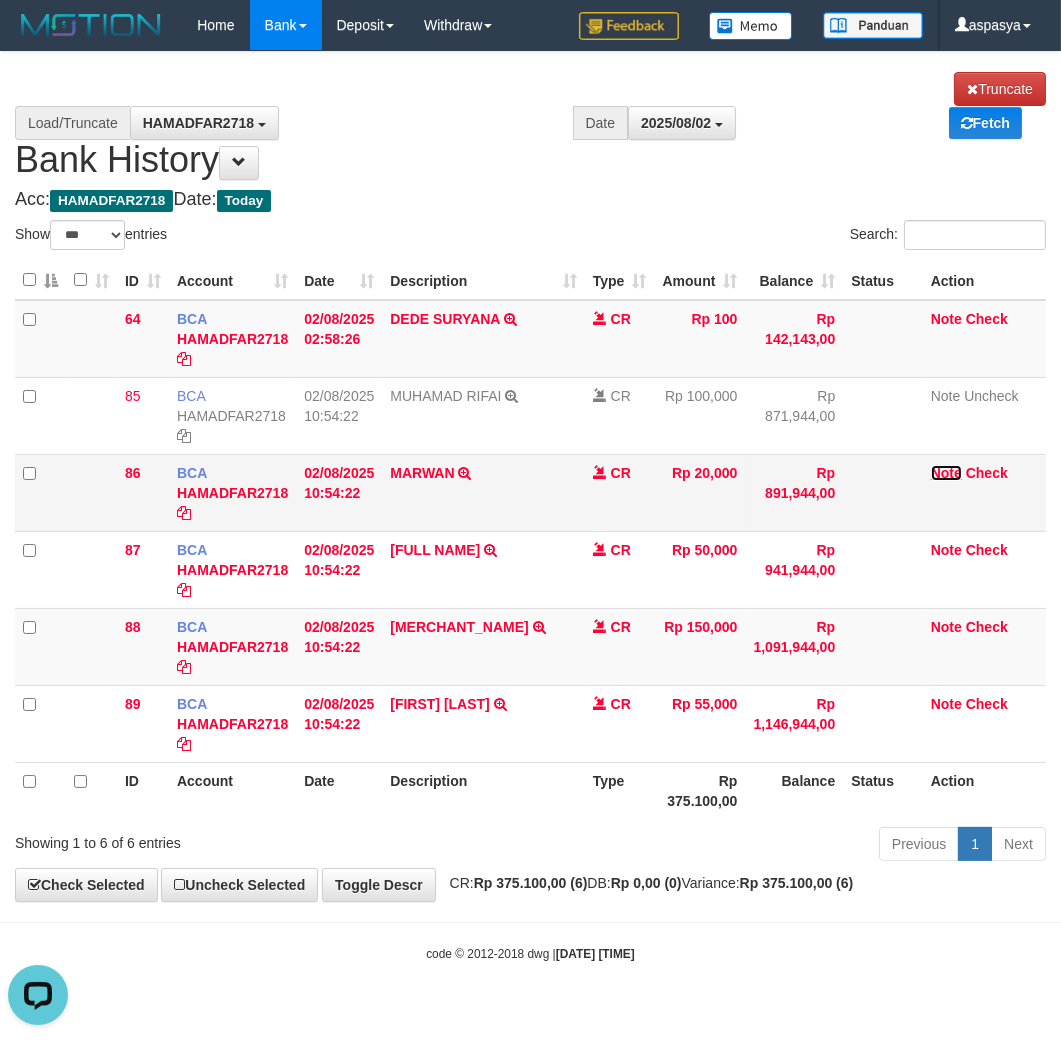 click on "Note" at bounding box center [946, 473] 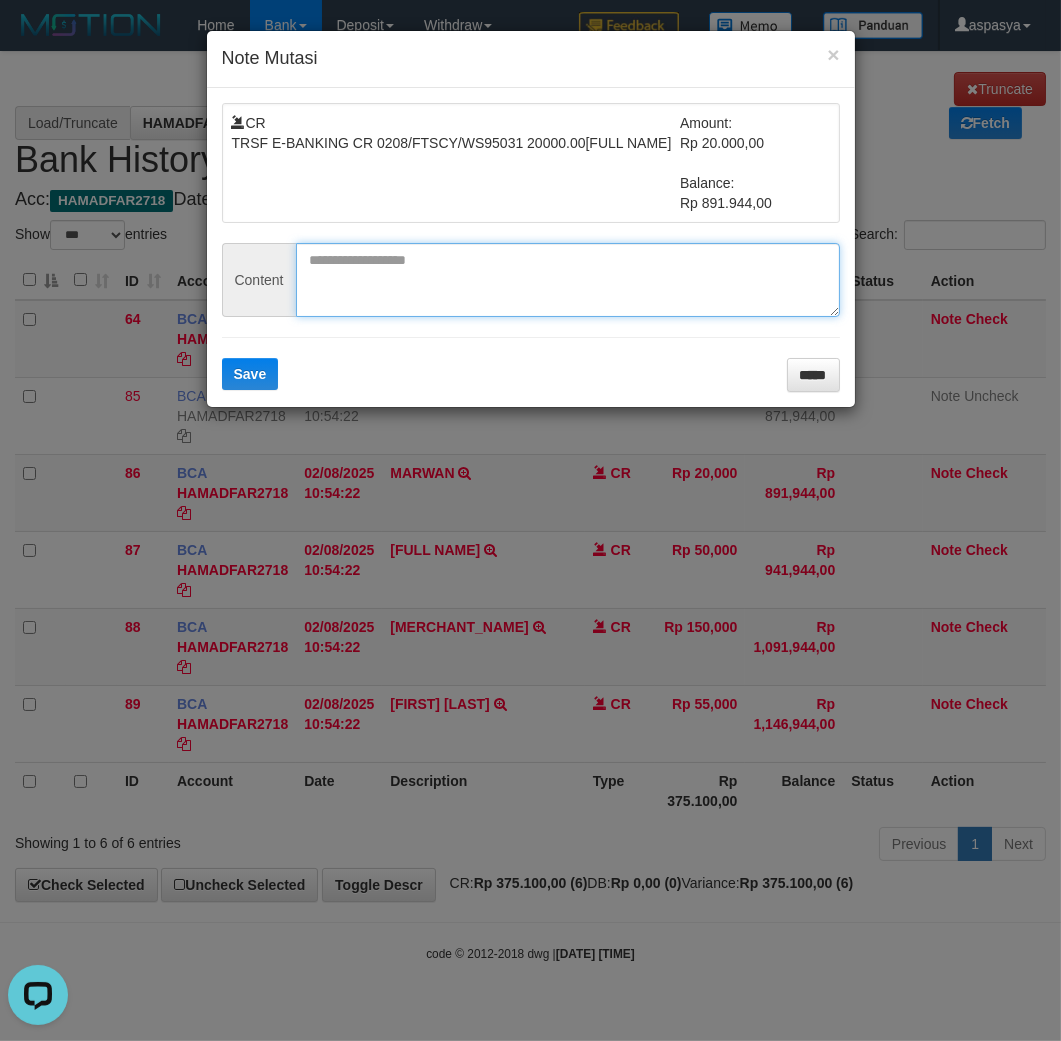 click at bounding box center (568, 280) 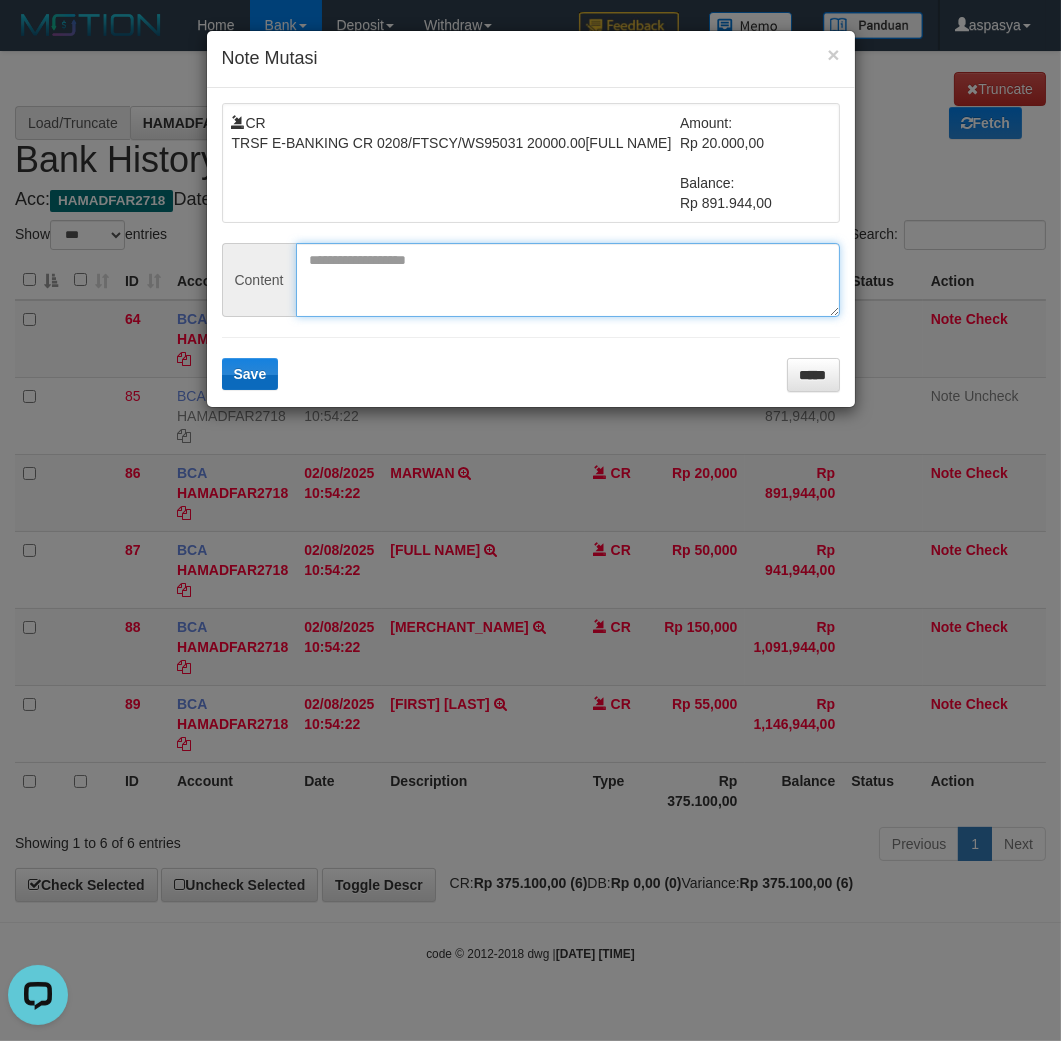 paste on "********" 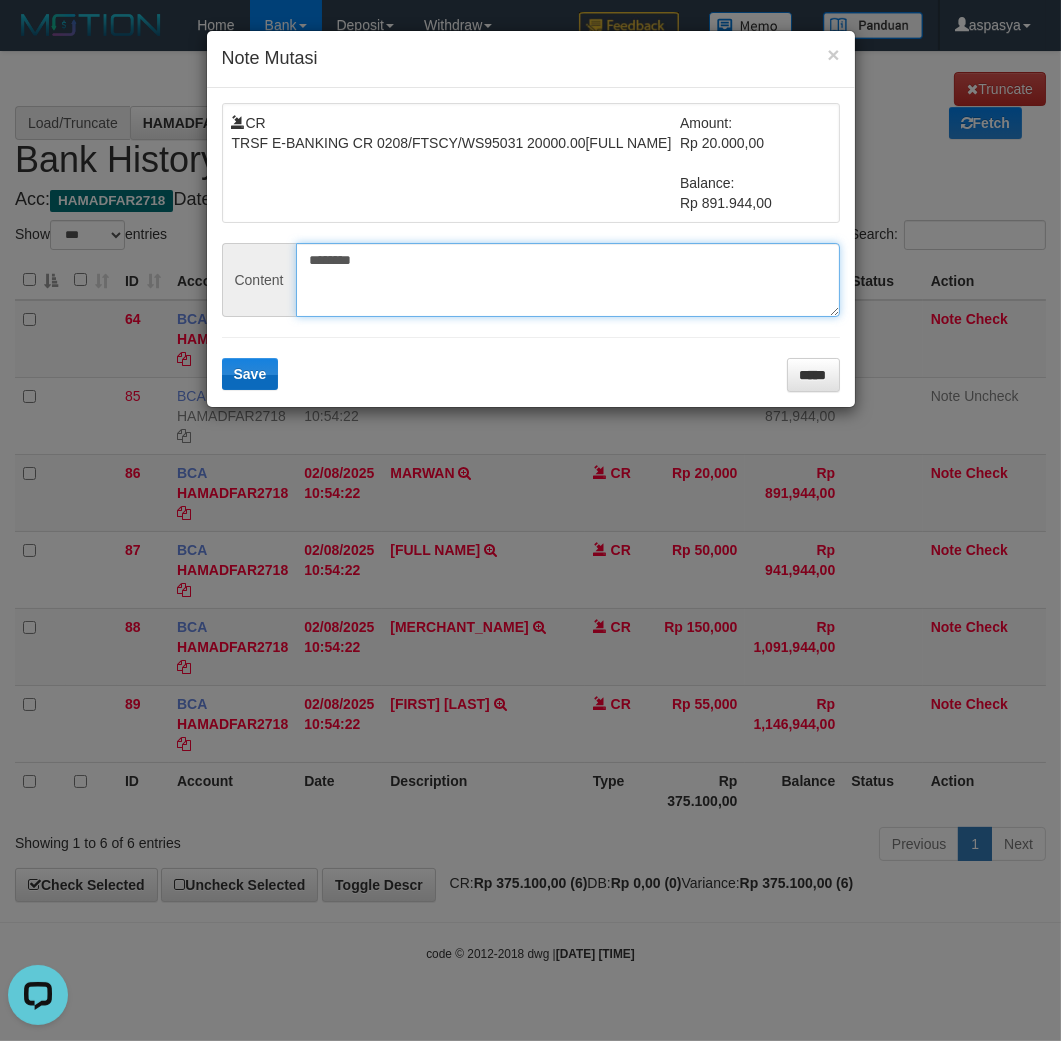 type on "********" 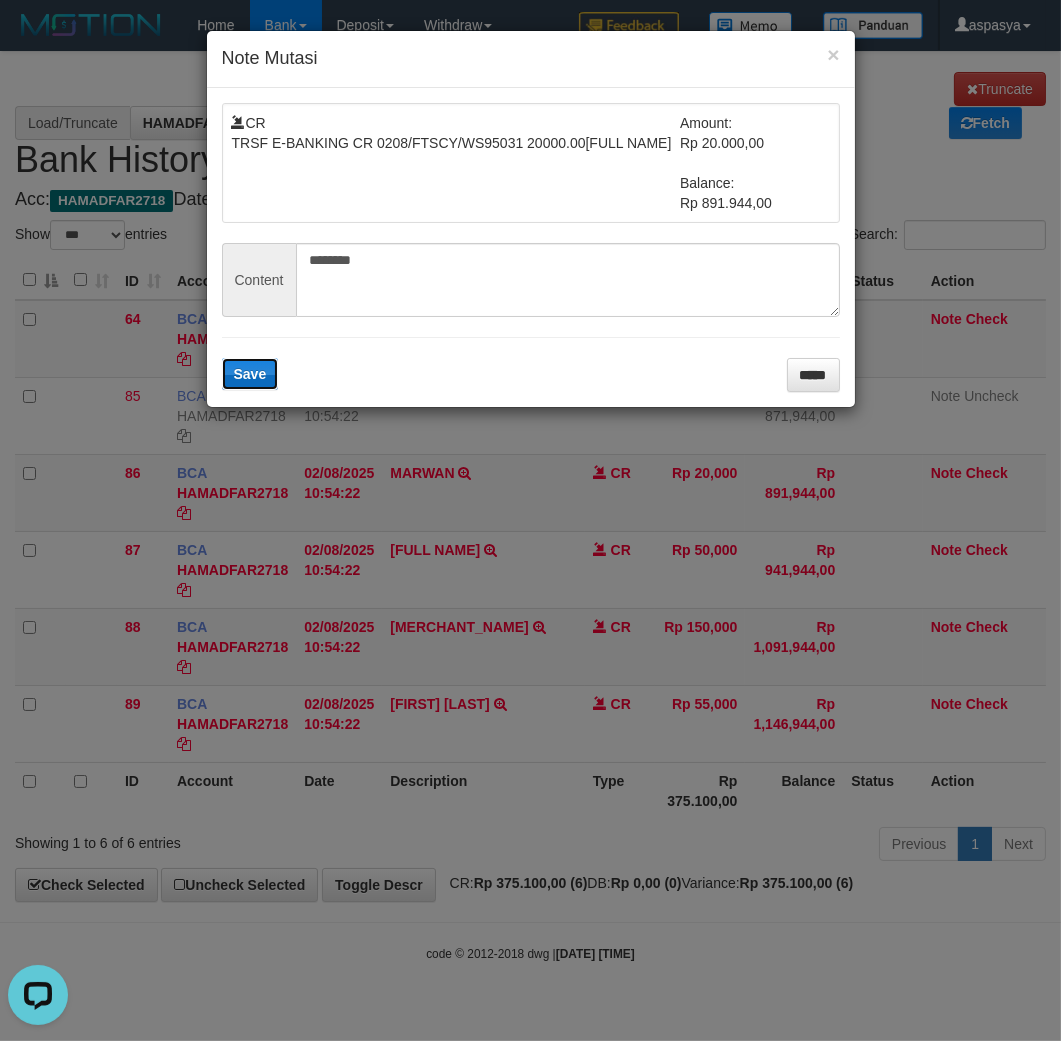 click on "Save" at bounding box center (250, 374) 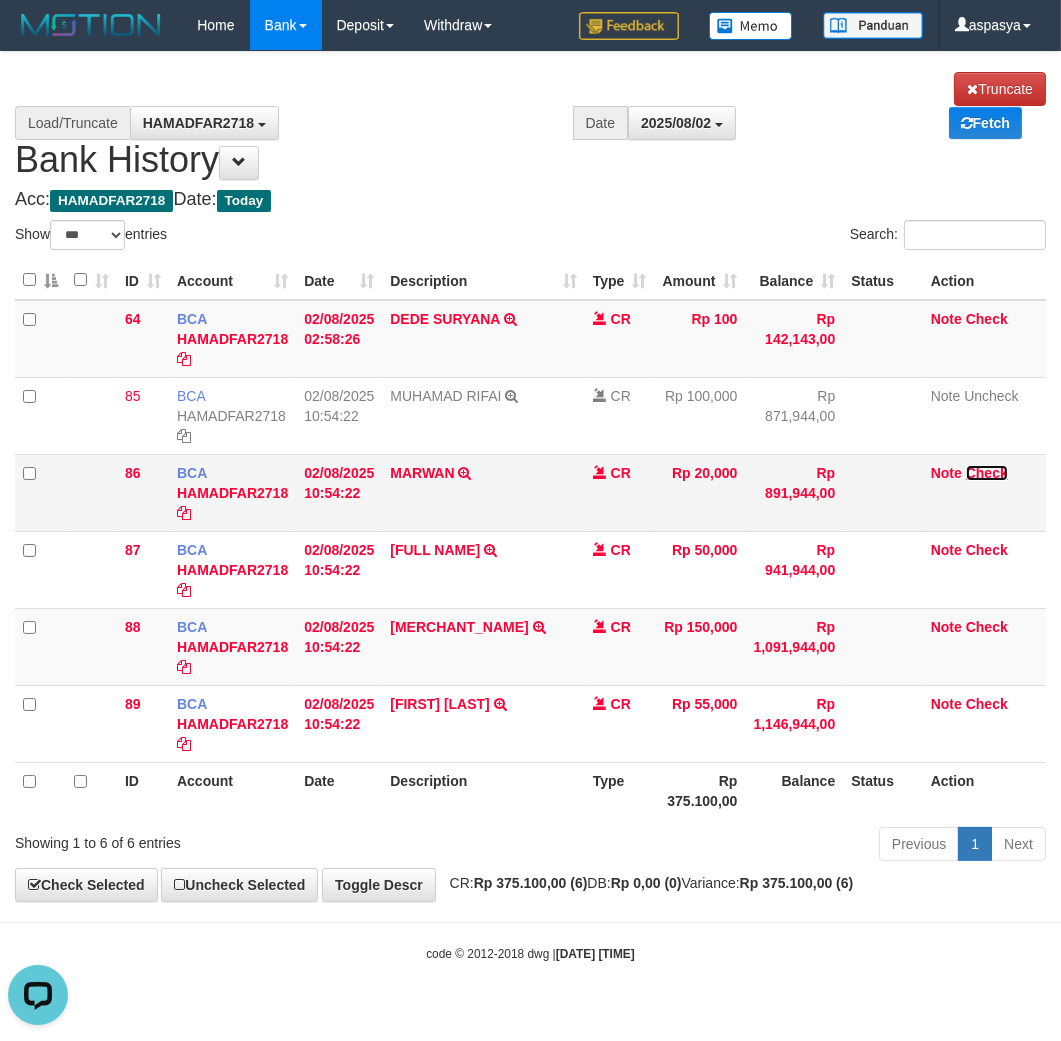 click on "Check" at bounding box center (987, 473) 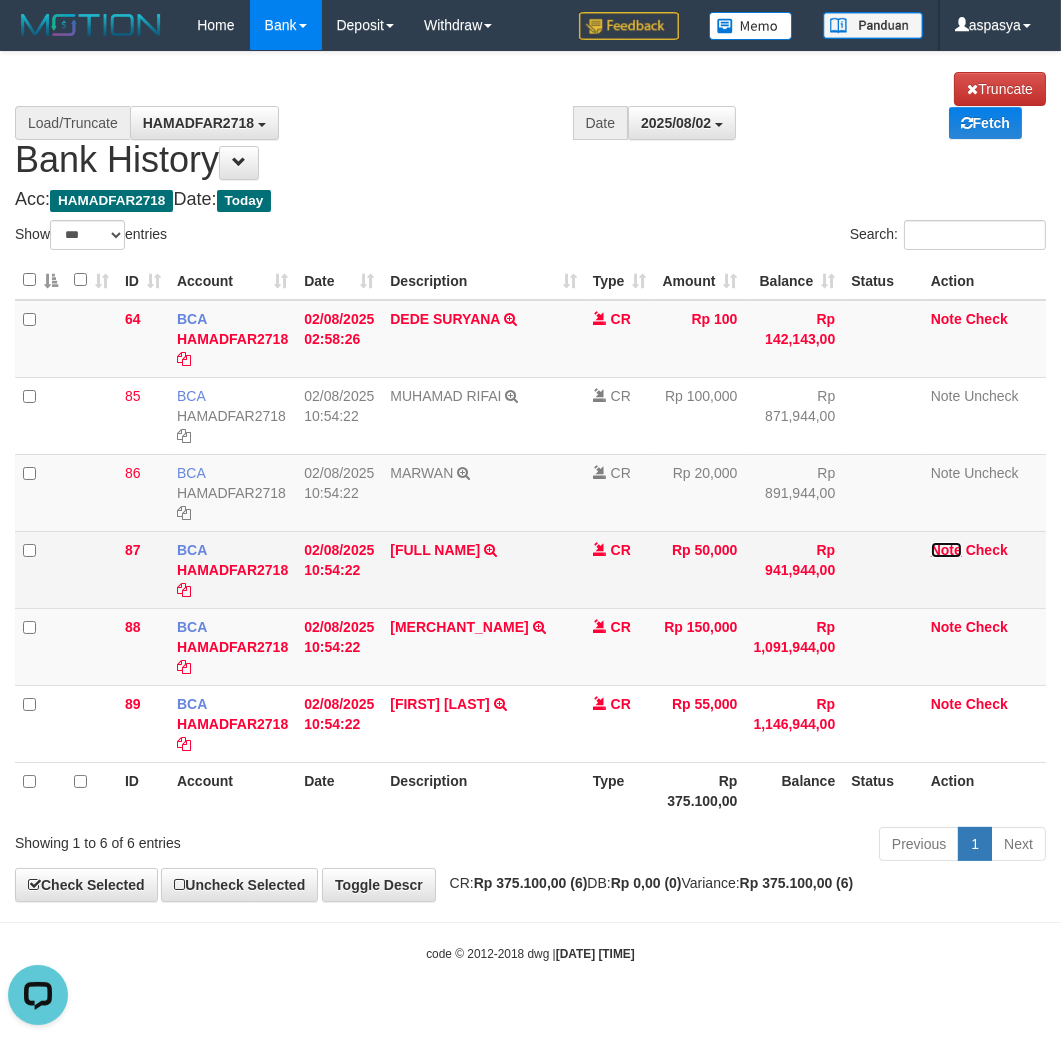 click on "Note" at bounding box center [946, 550] 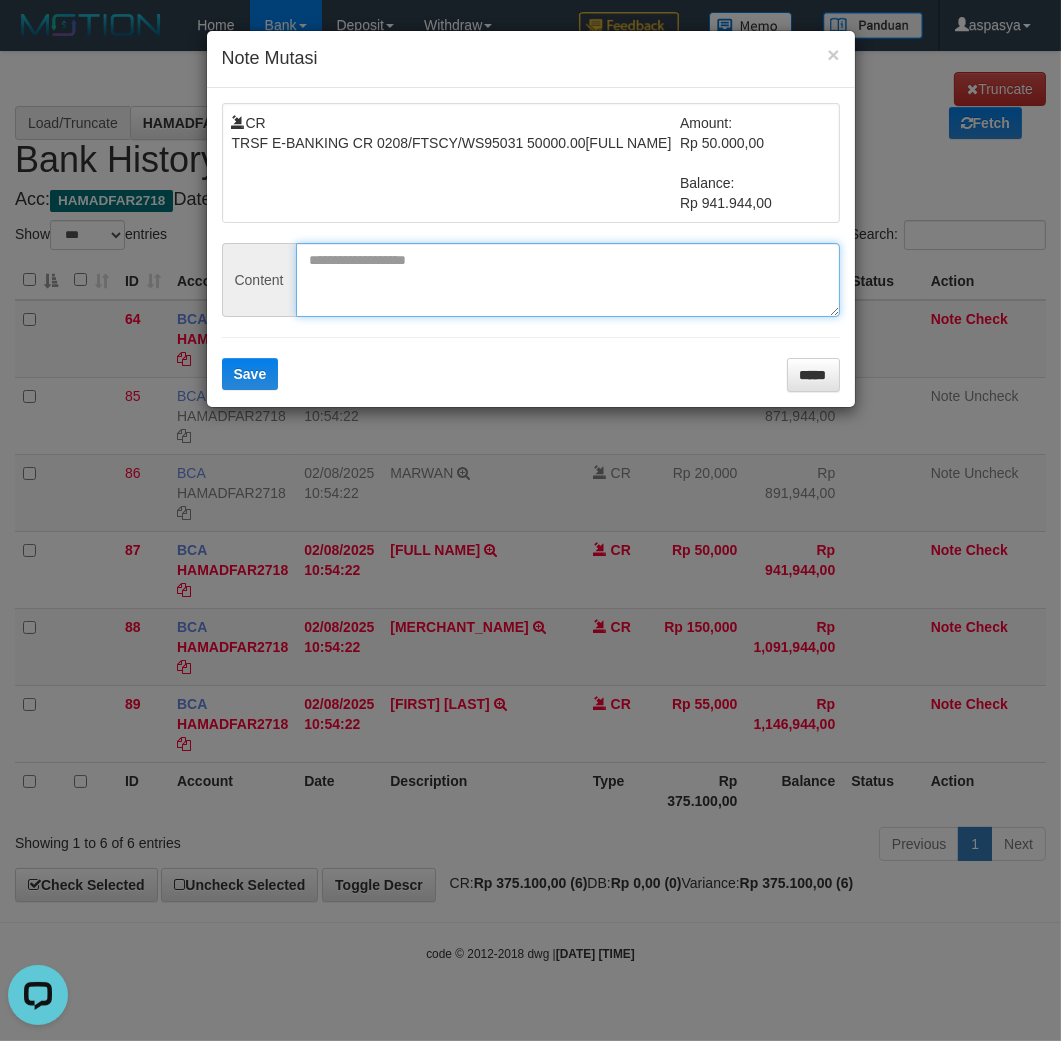 click at bounding box center [568, 280] 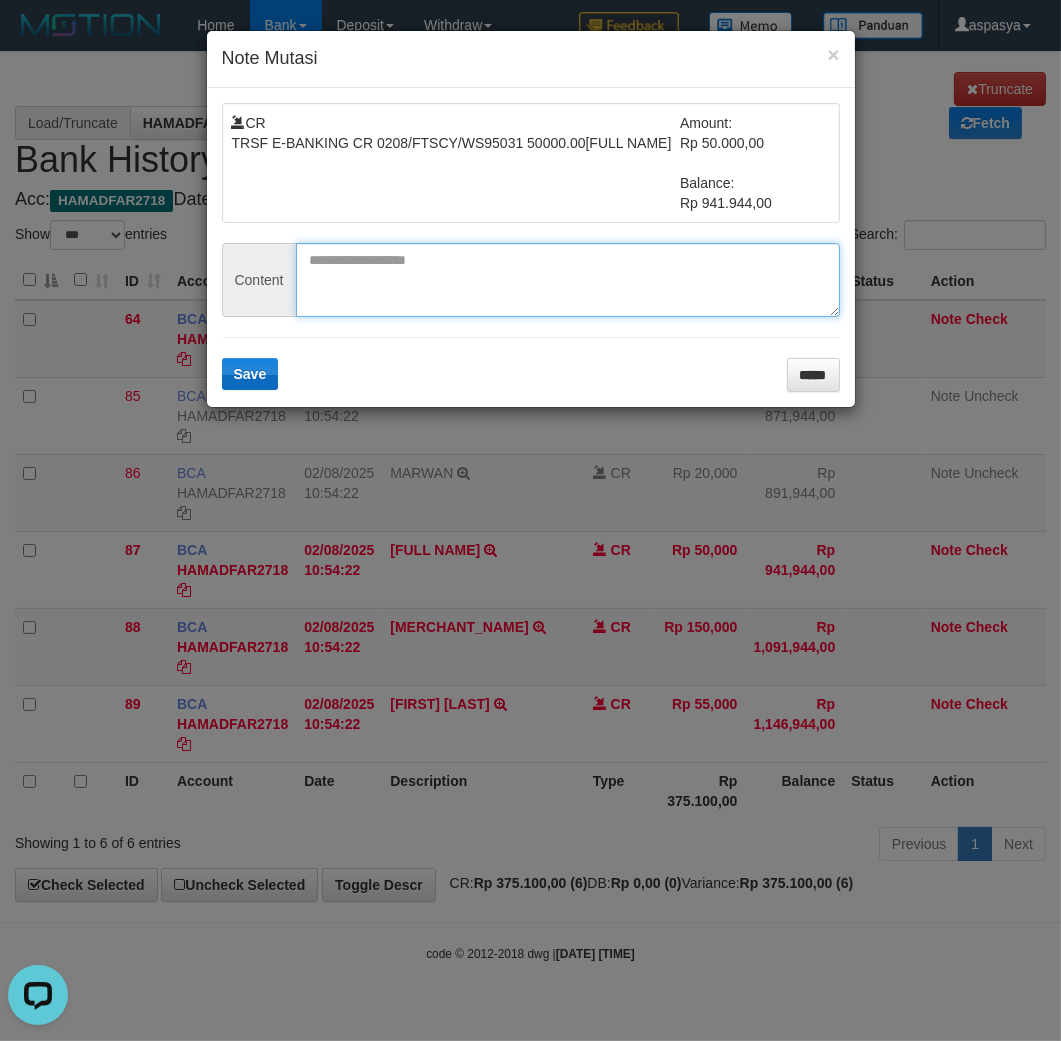 paste on "*****" 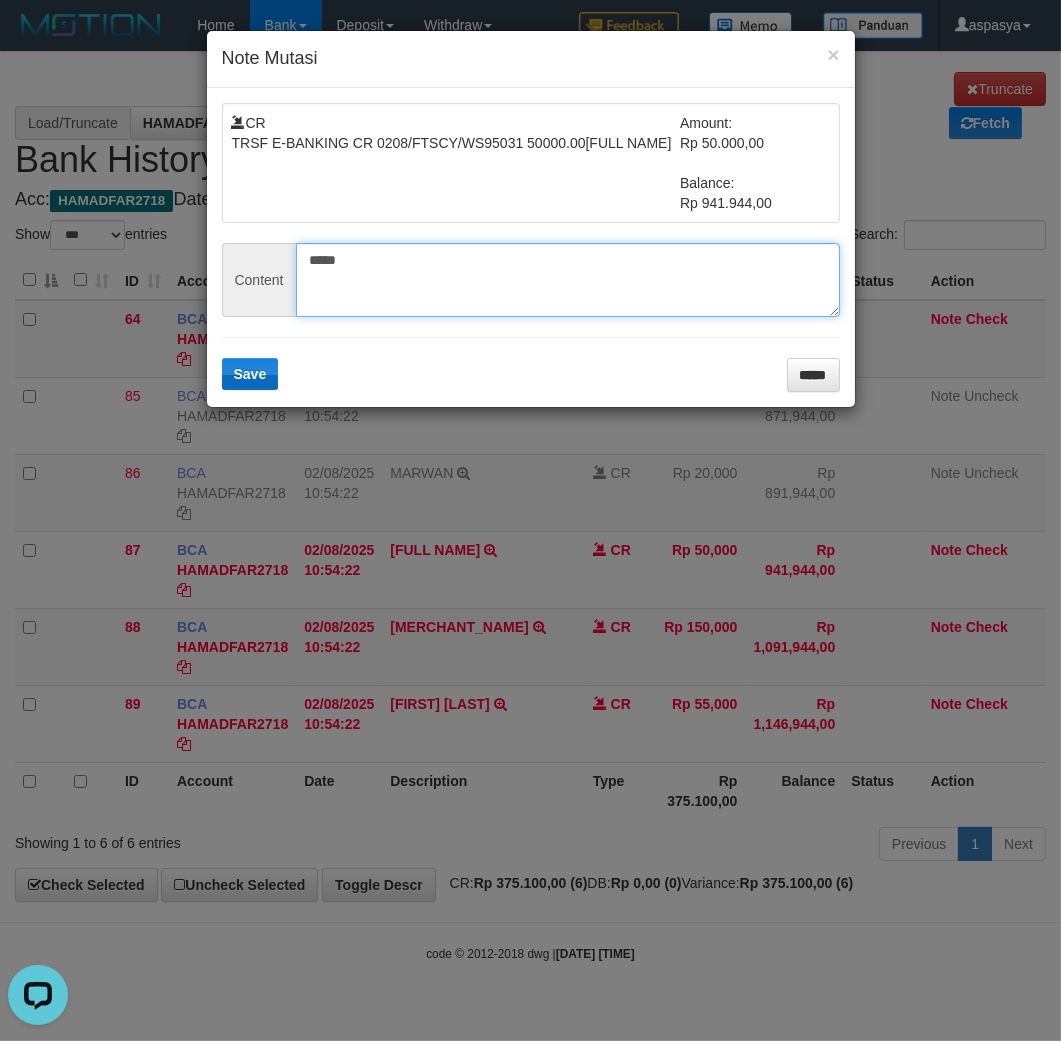 type on "*****" 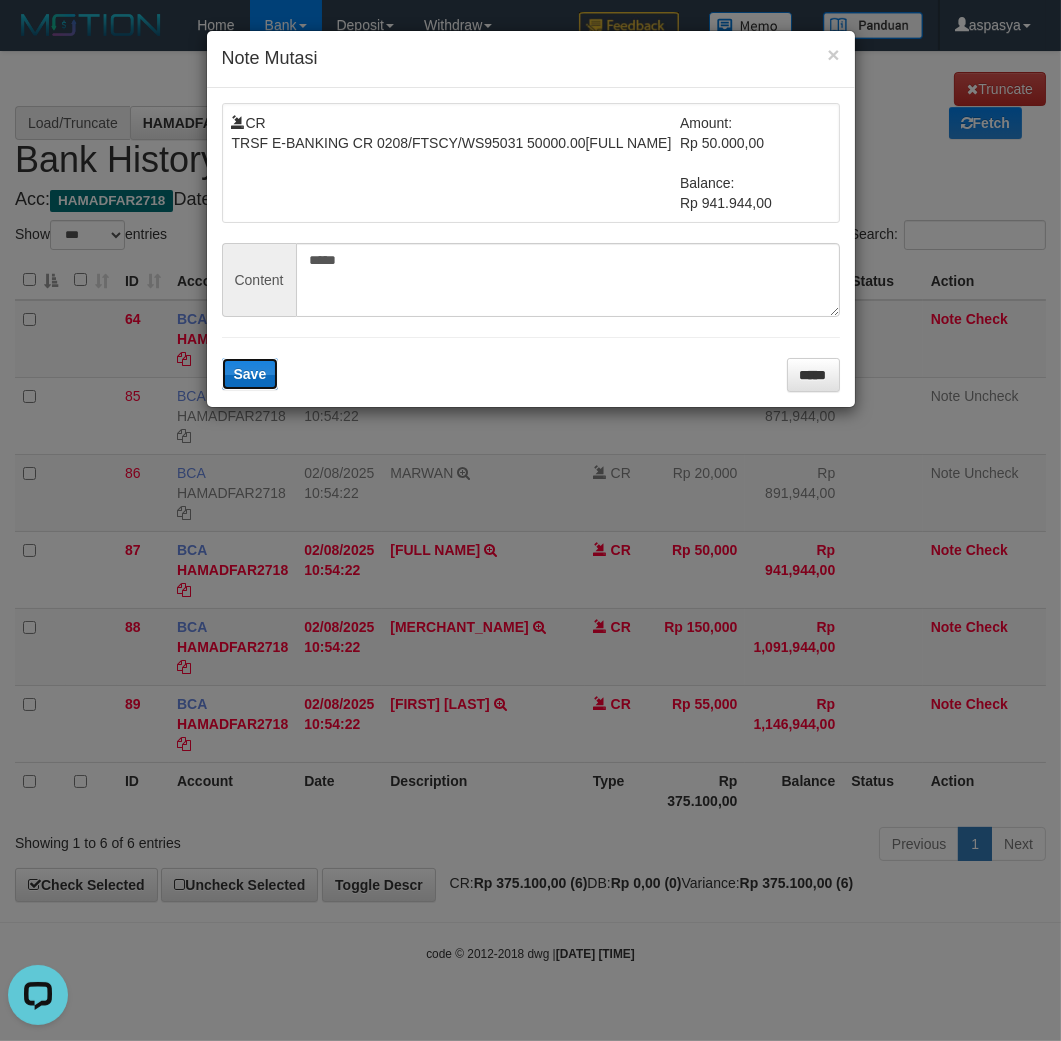 click on "Save" at bounding box center (250, 374) 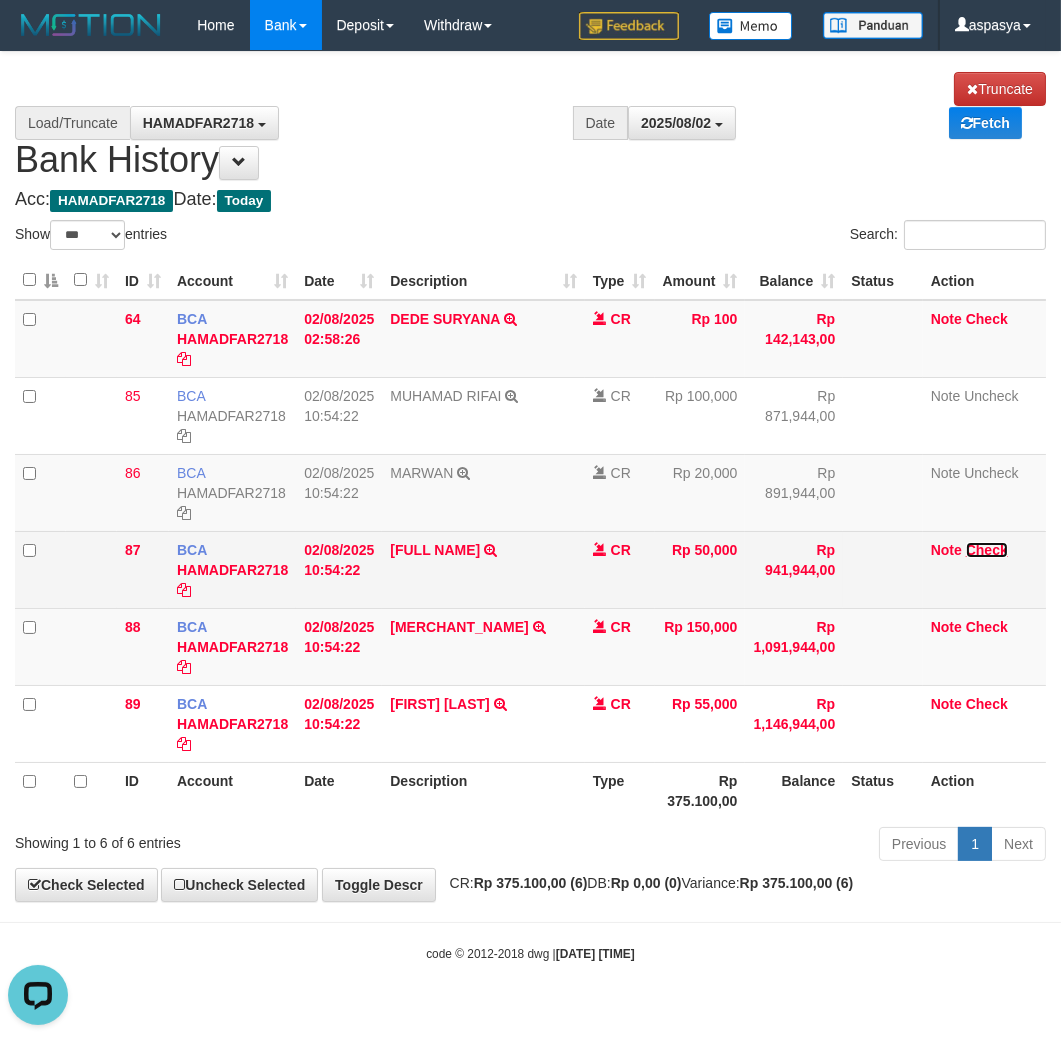 click on "Check" at bounding box center [987, 550] 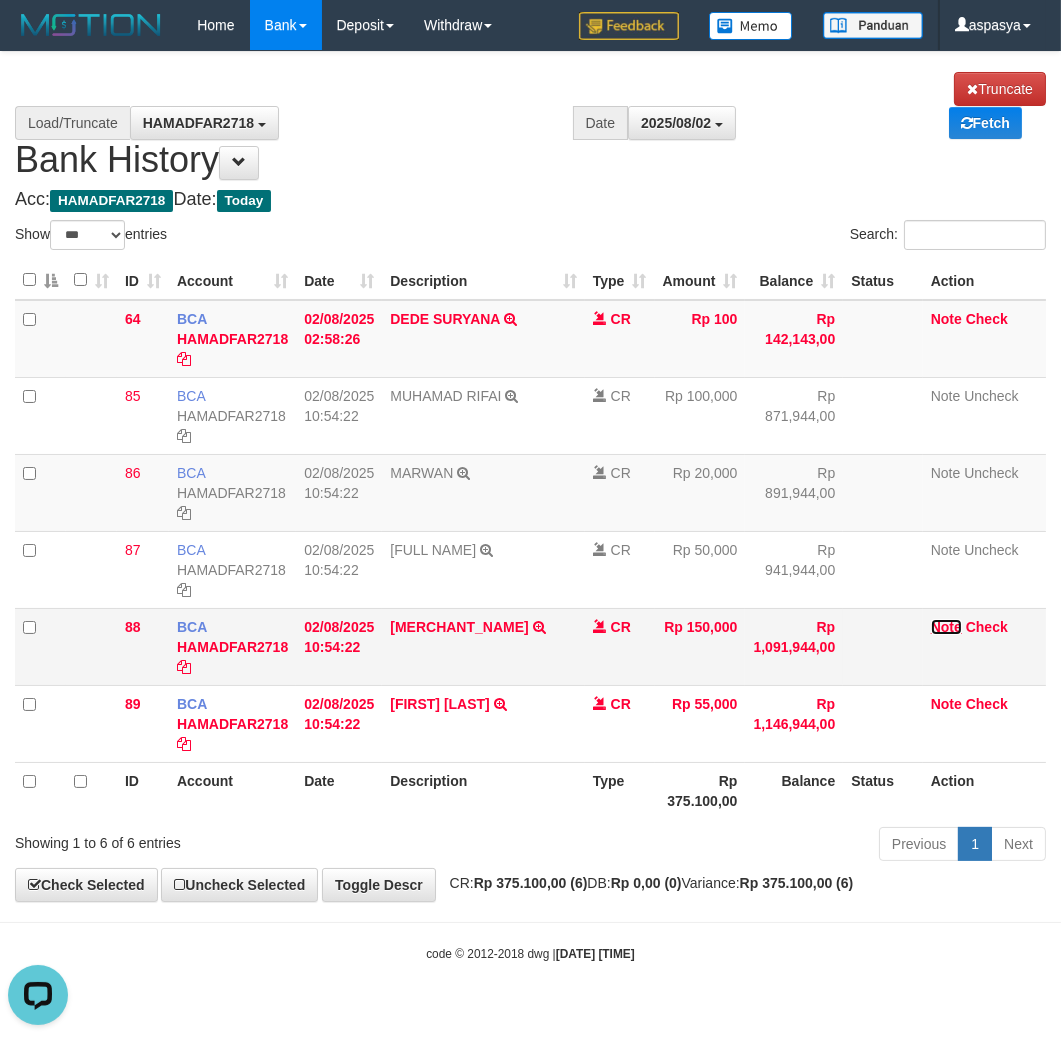 click on "Note" at bounding box center [946, 627] 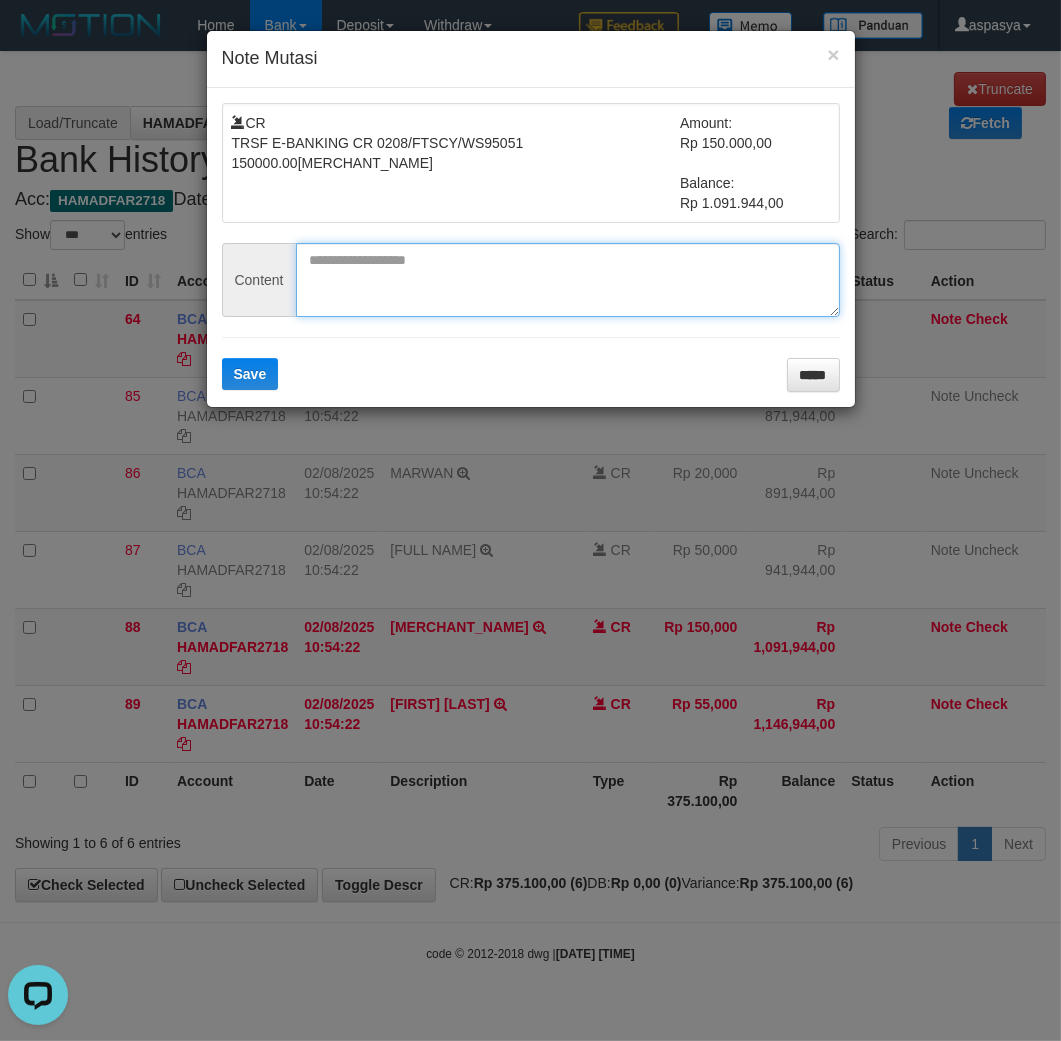 click at bounding box center [568, 280] 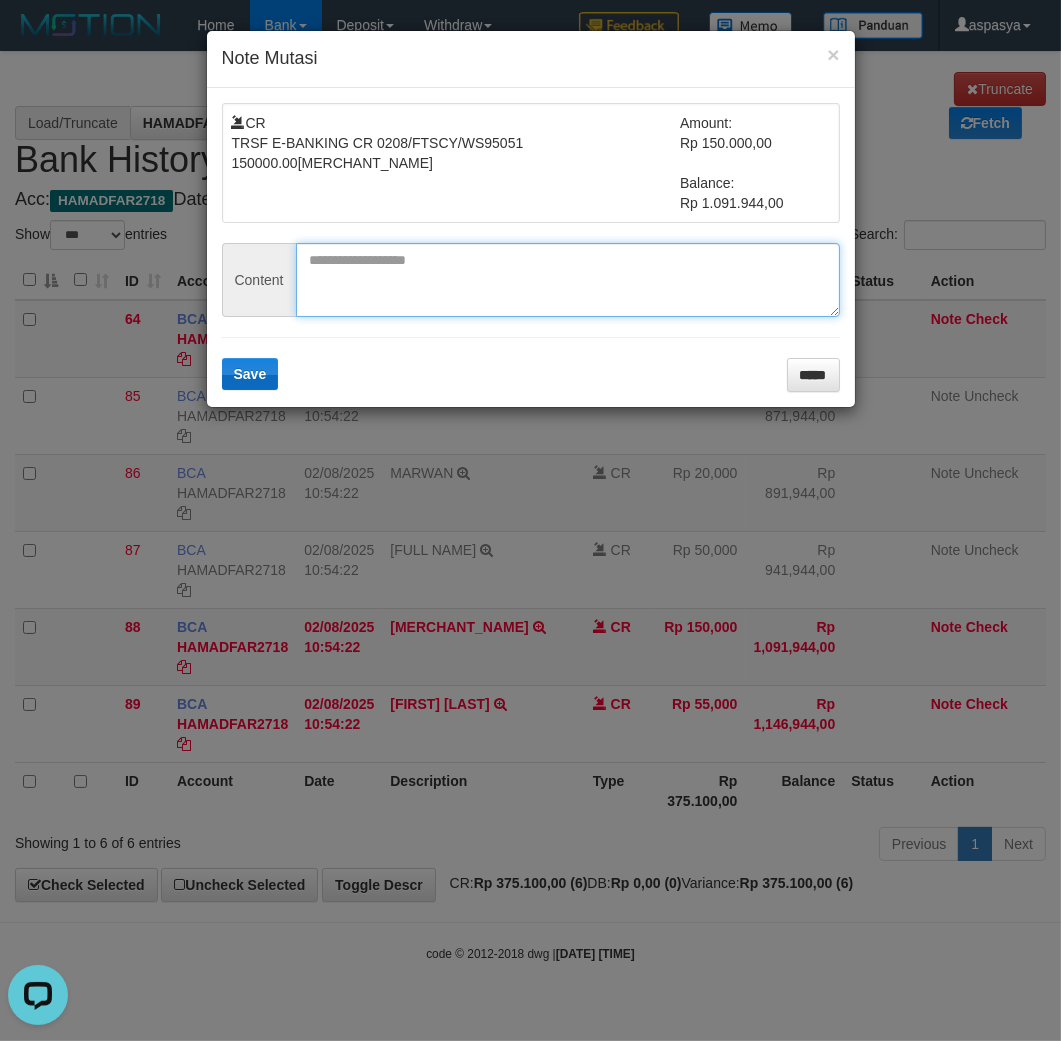 paste on "********" 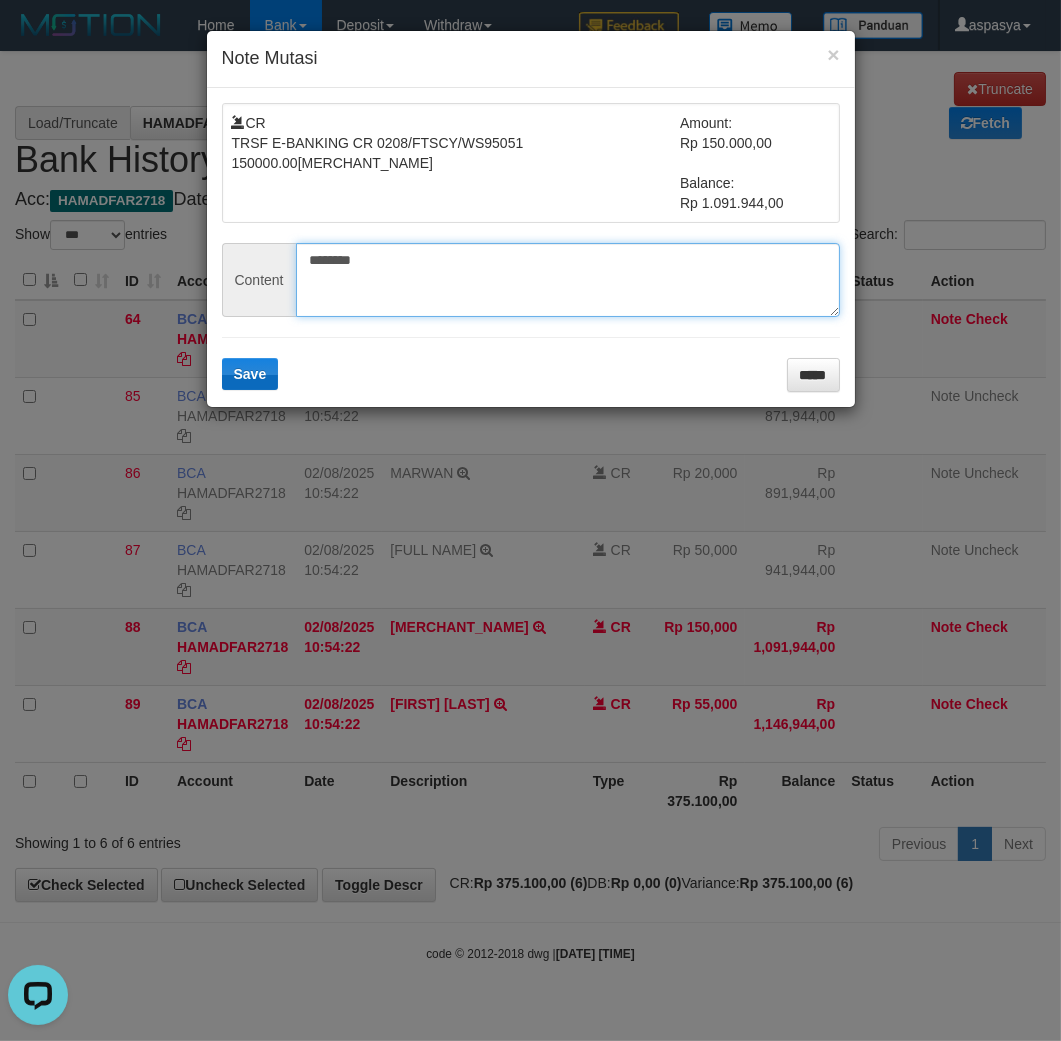 type on "********" 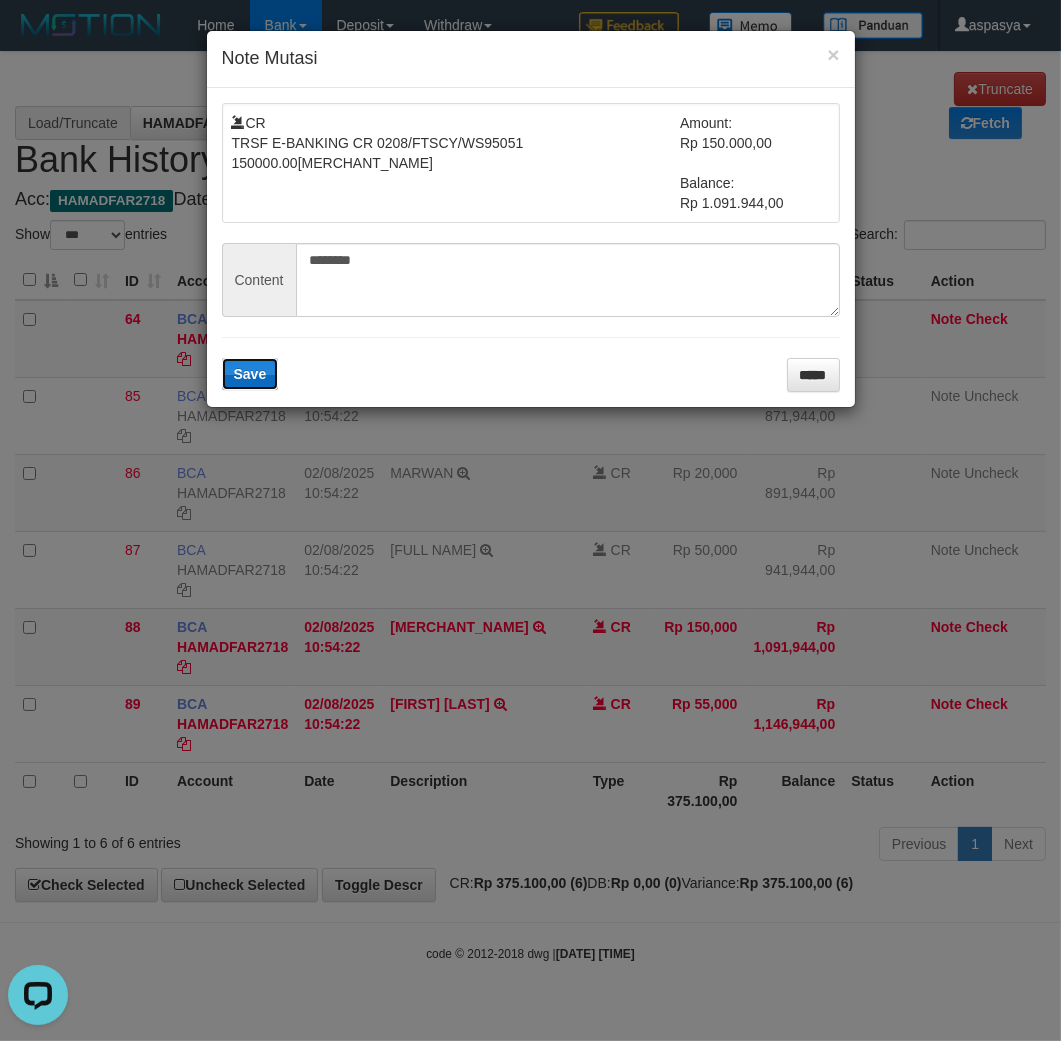 click on "Save" at bounding box center (250, 374) 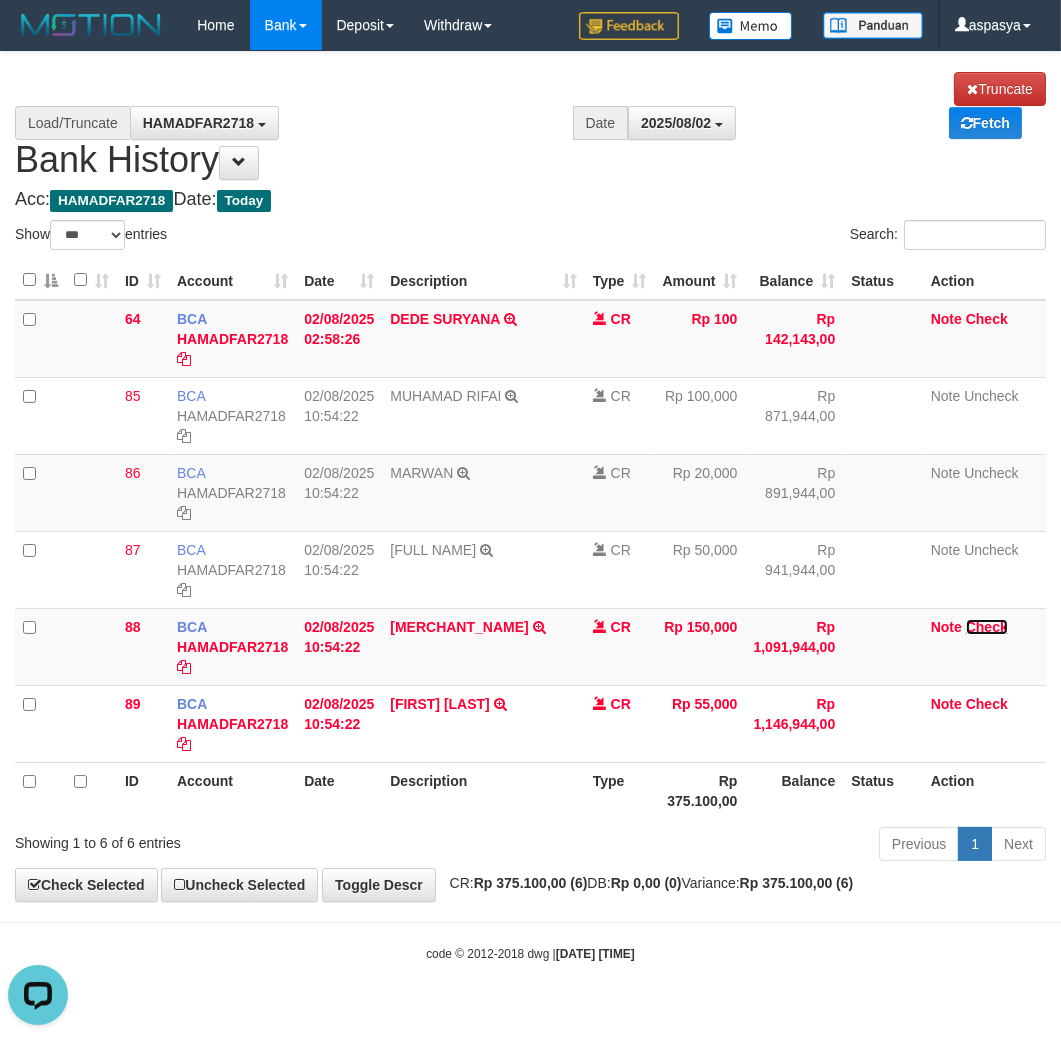 click on "Check" at bounding box center (987, 627) 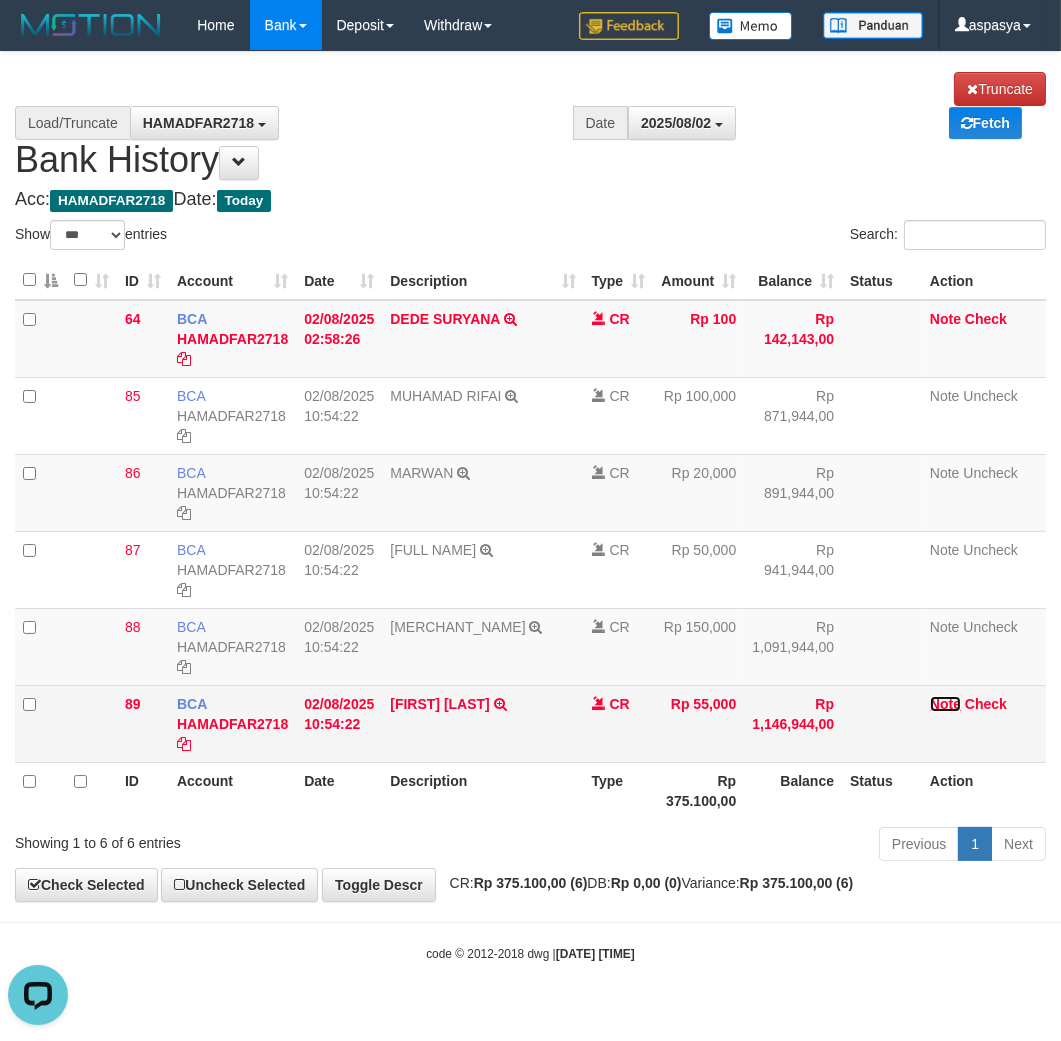 click on "Note" at bounding box center [945, 704] 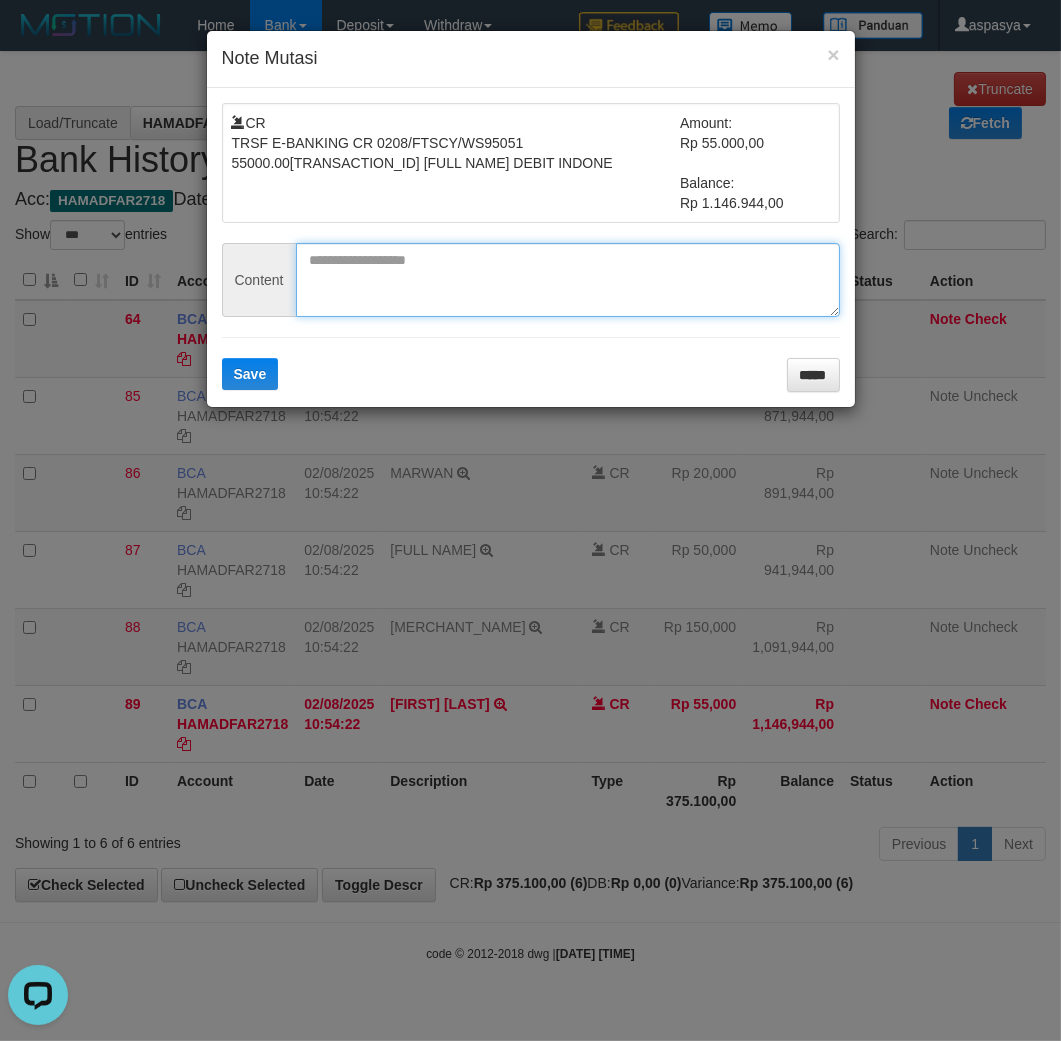 click at bounding box center (568, 280) 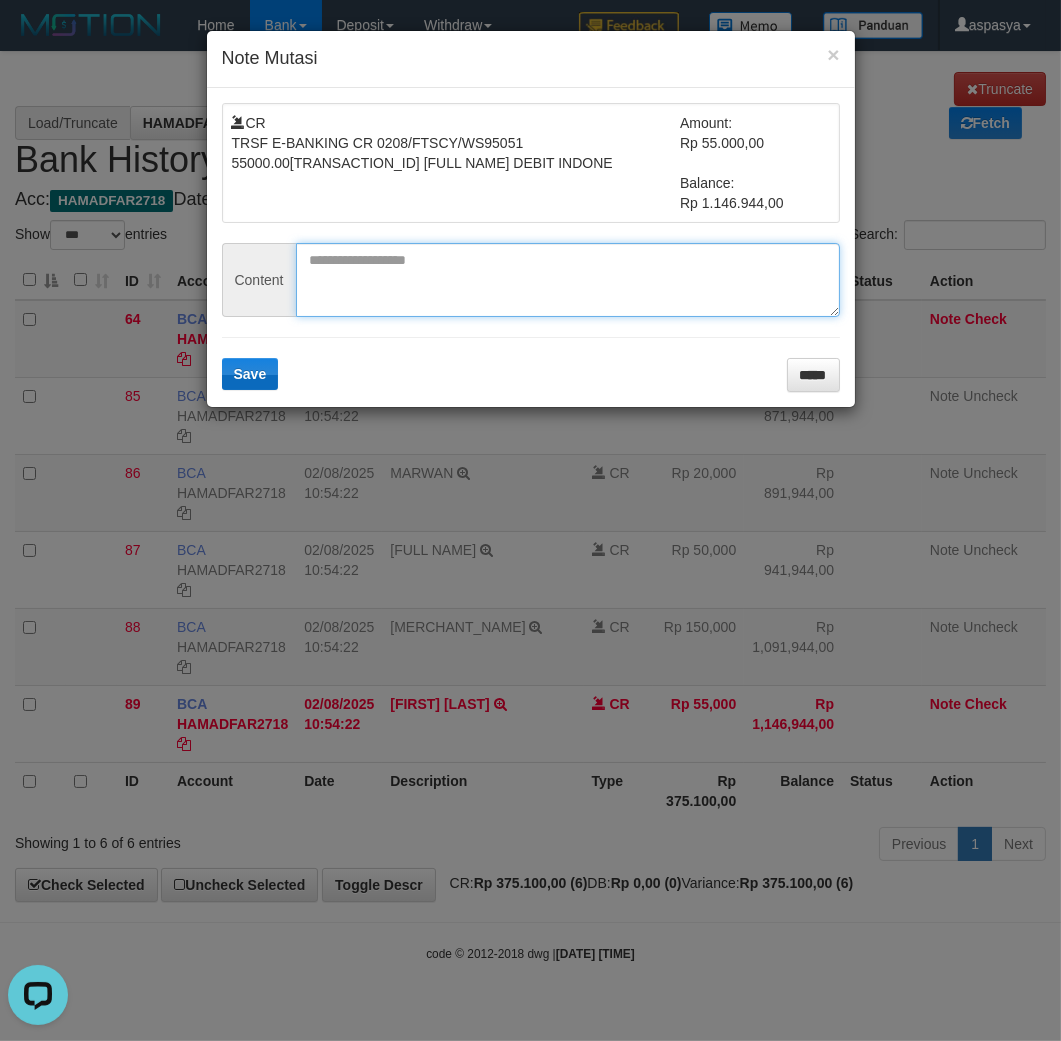 paste on "*********" 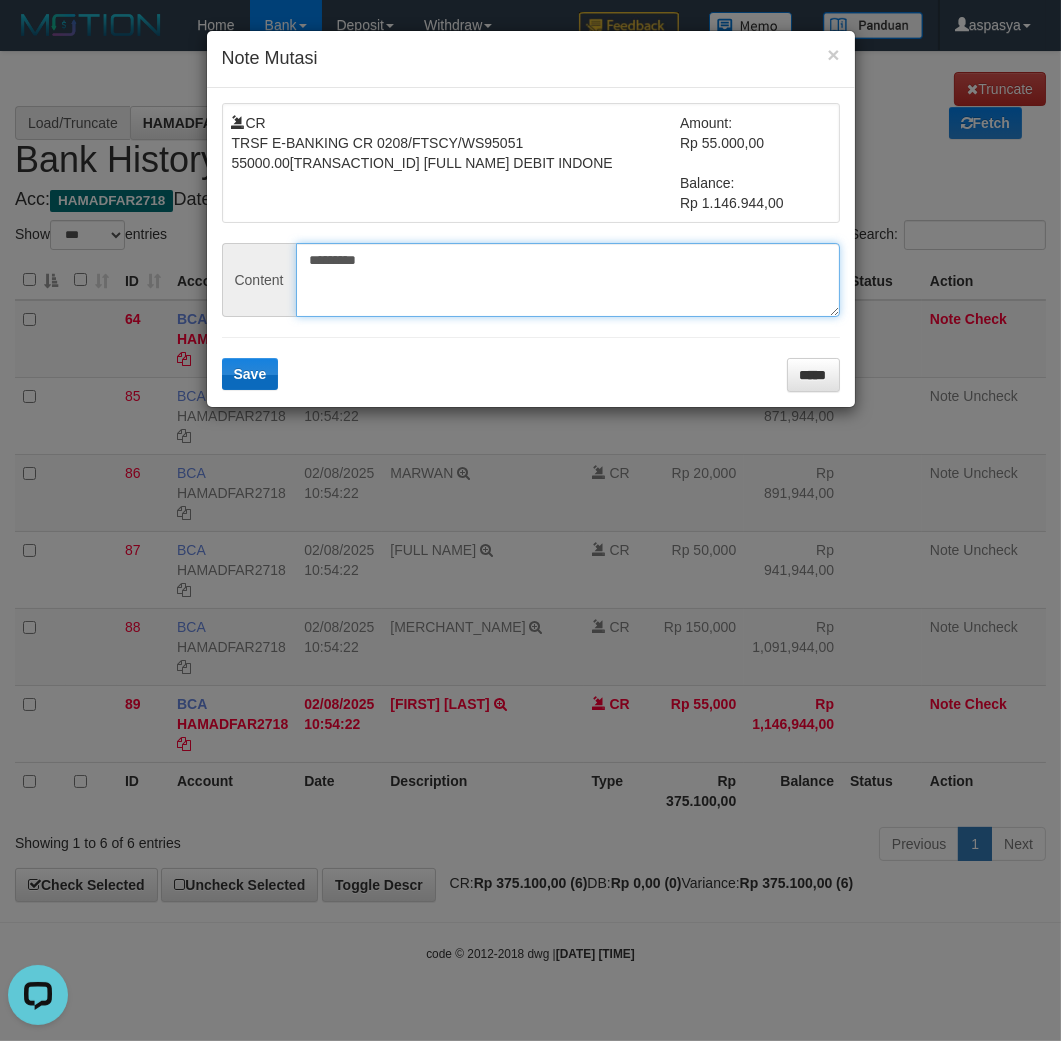 type on "*********" 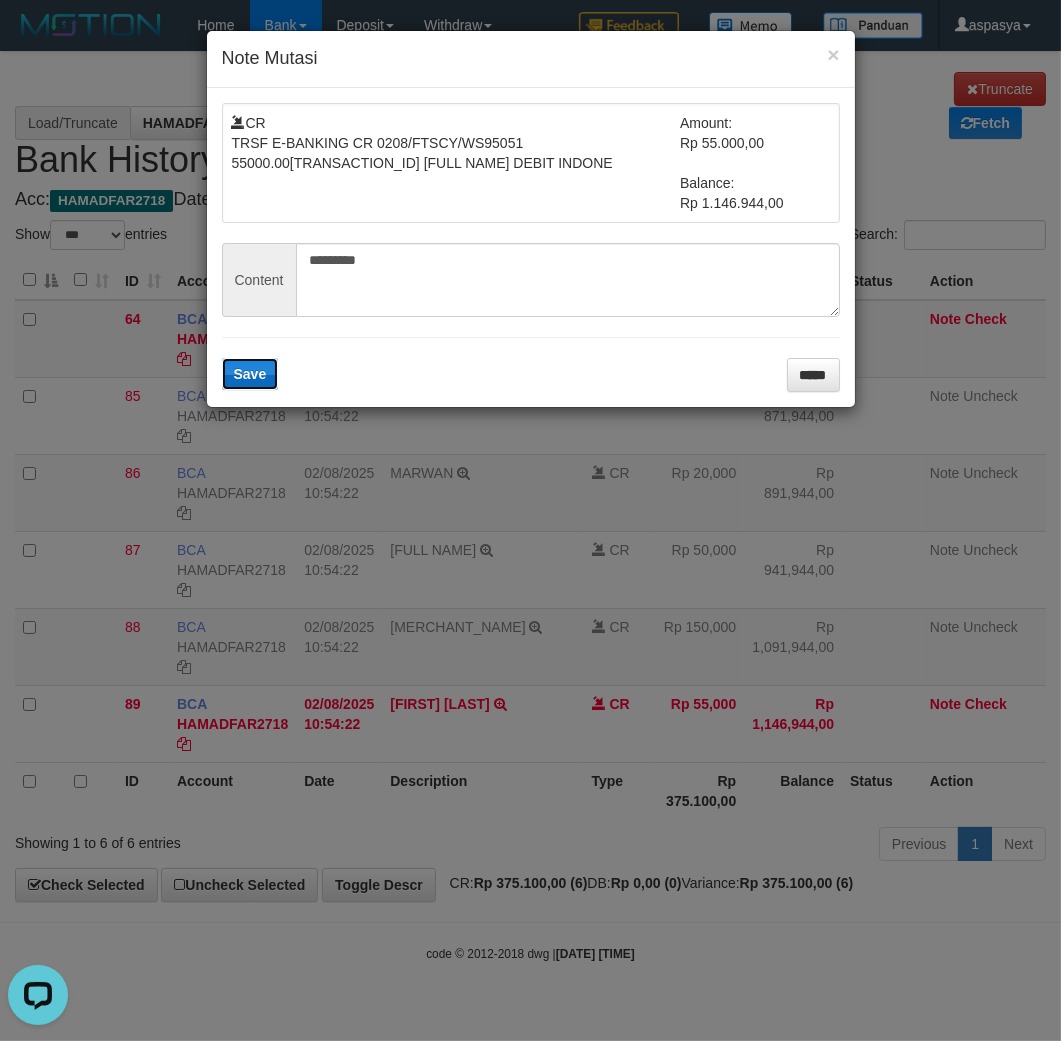 click on "Save" at bounding box center (250, 374) 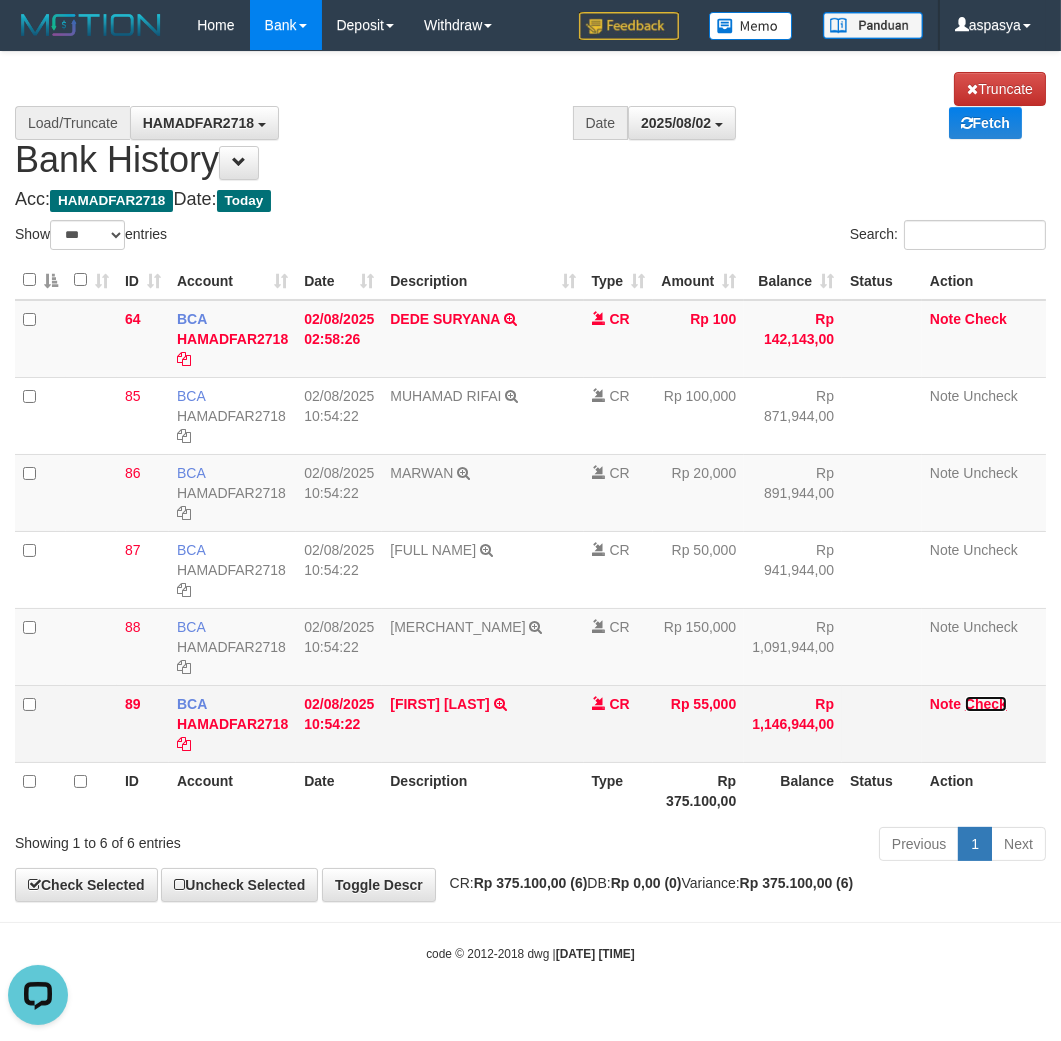 click on "Check" at bounding box center (986, 704) 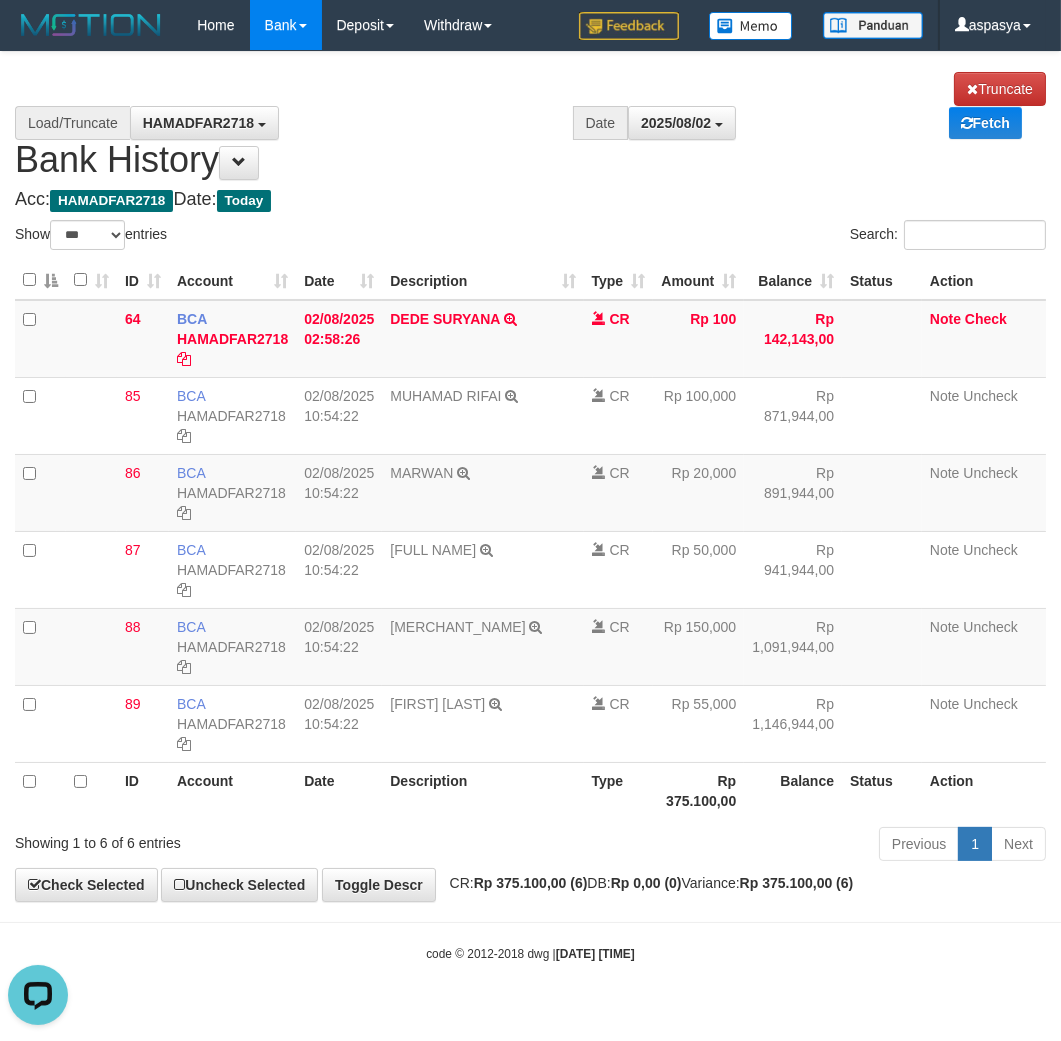click on "**********" at bounding box center (530, 476) 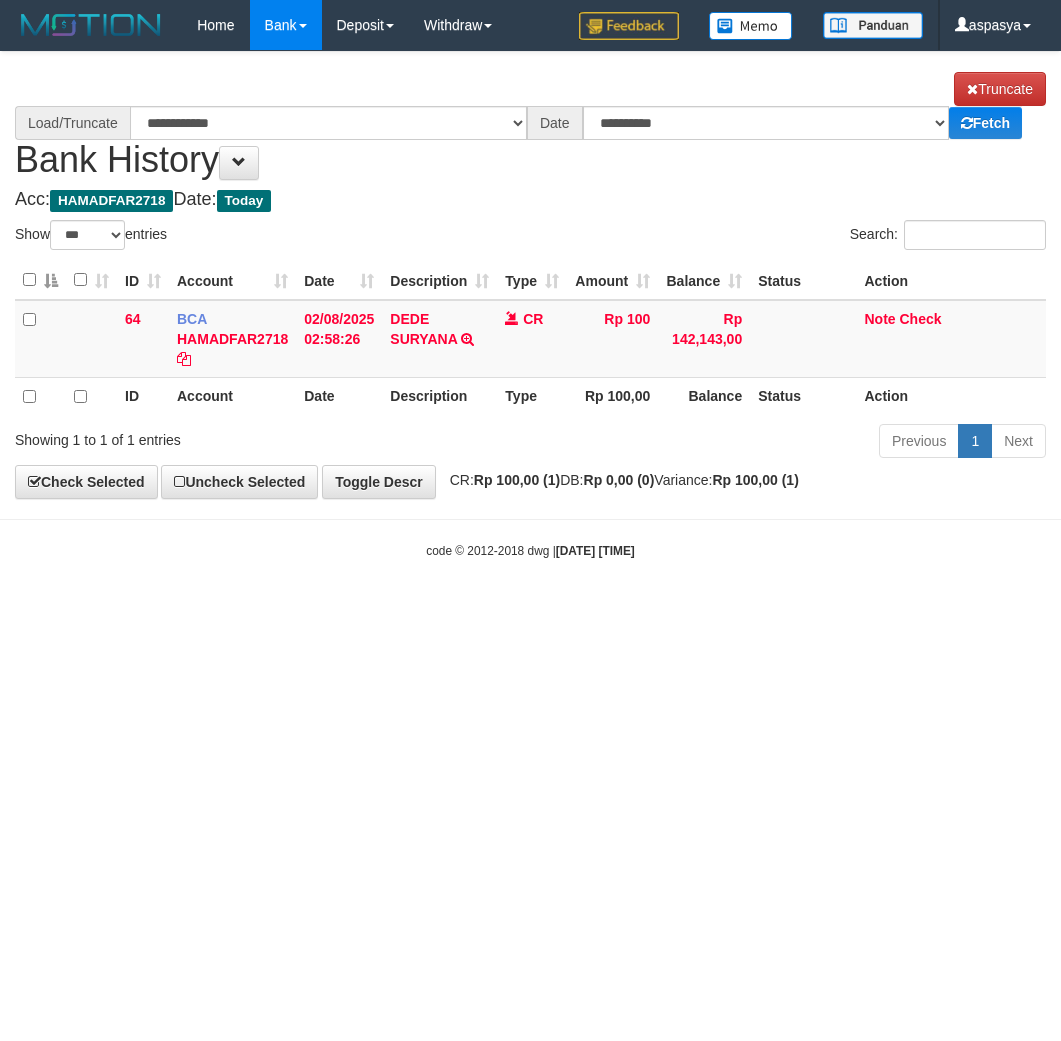 select on "***" 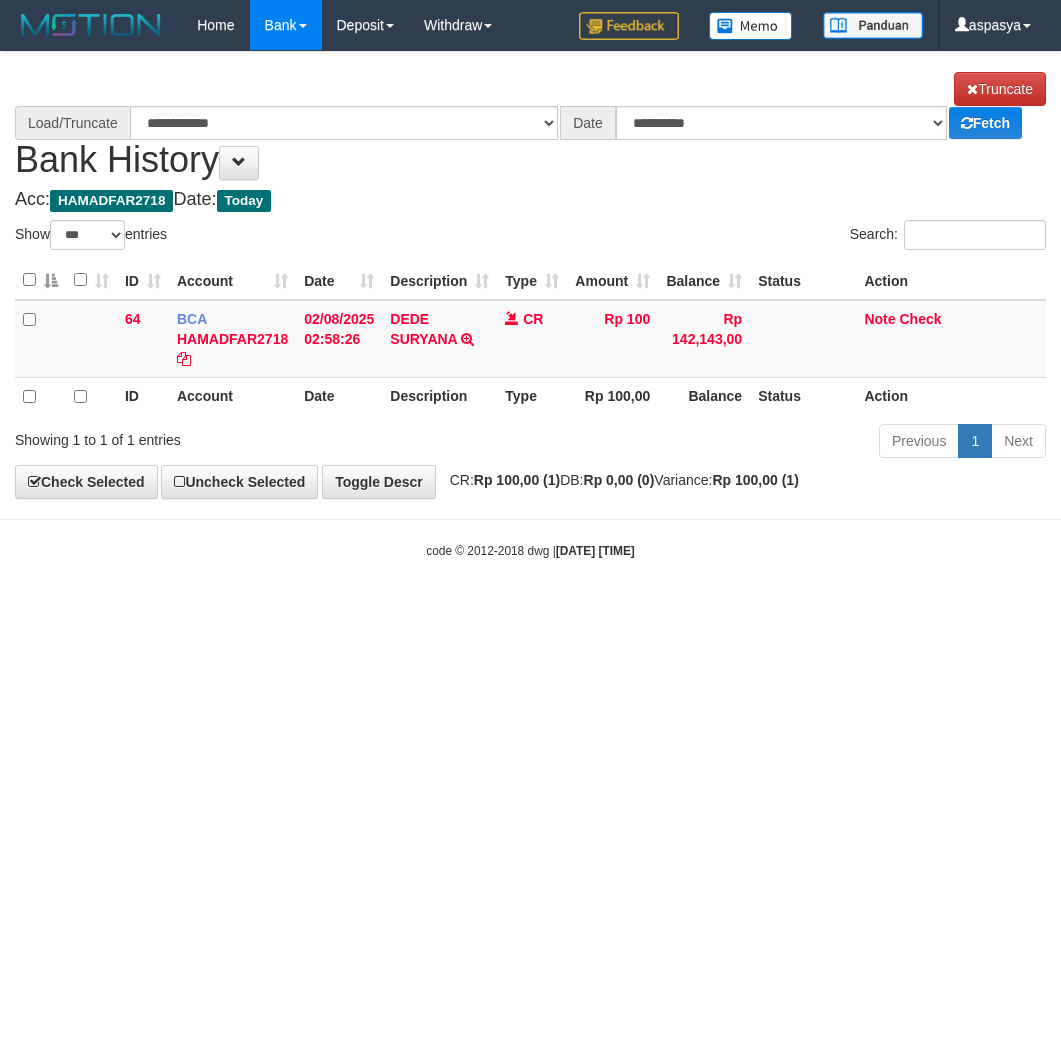 scroll, scrollTop: 0, scrollLeft: 0, axis: both 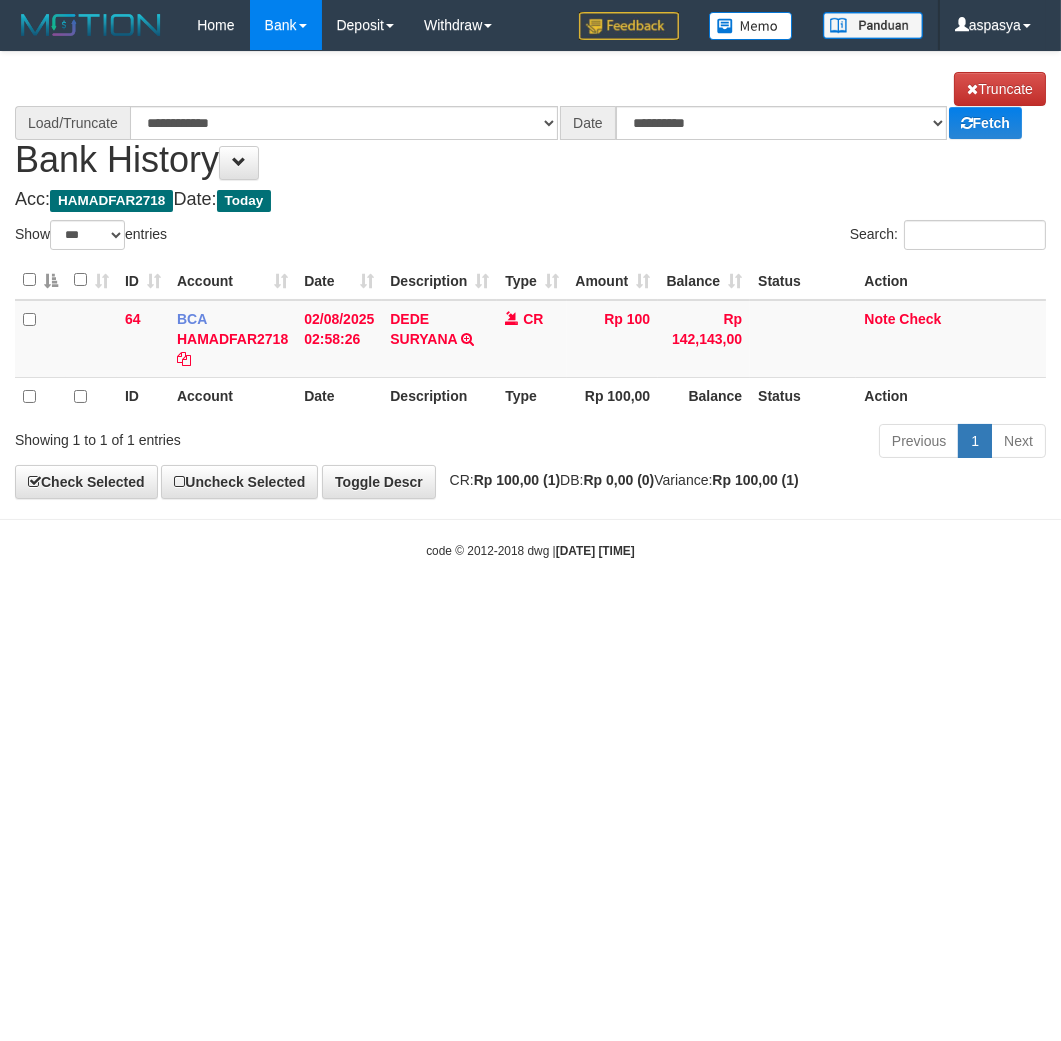select on "****" 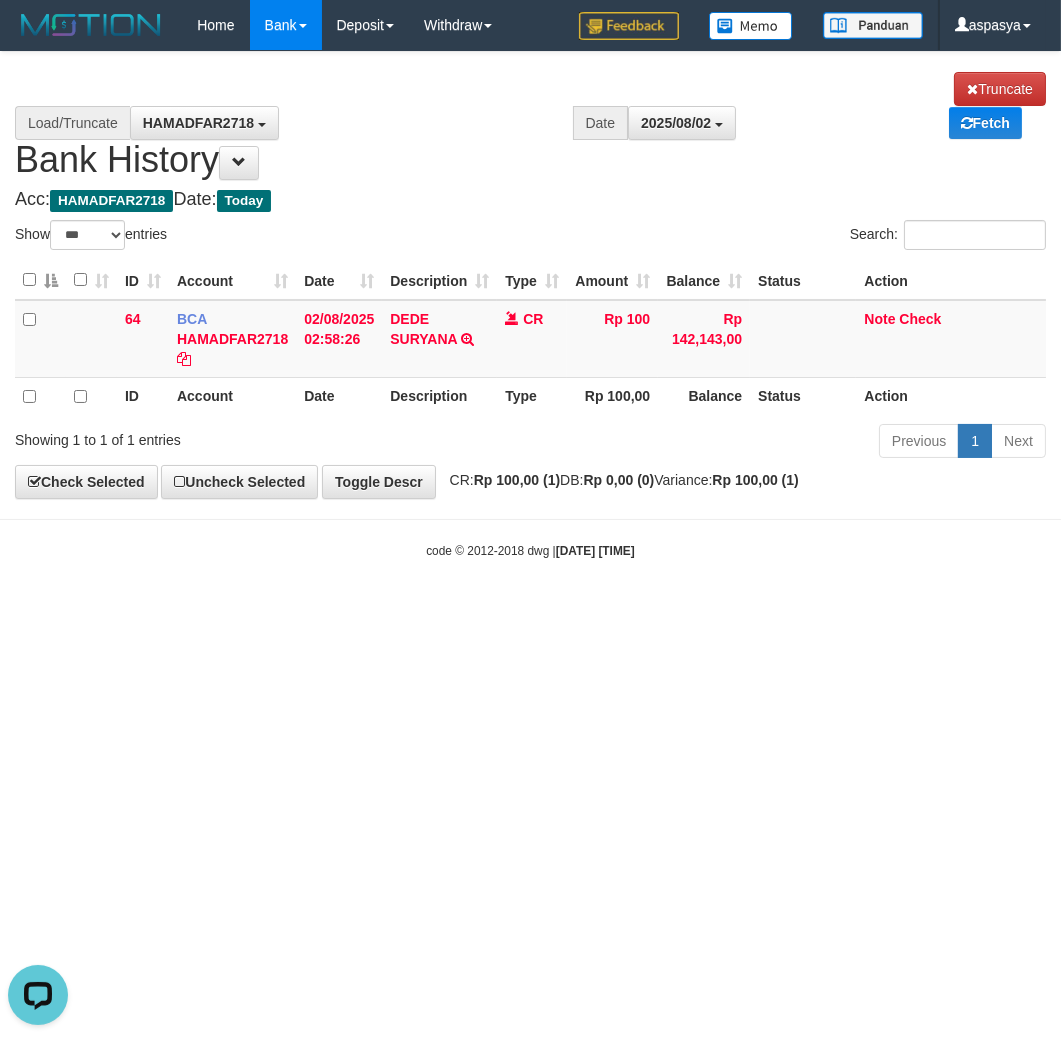 scroll, scrollTop: 0, scrollLeft: 0, axis: both 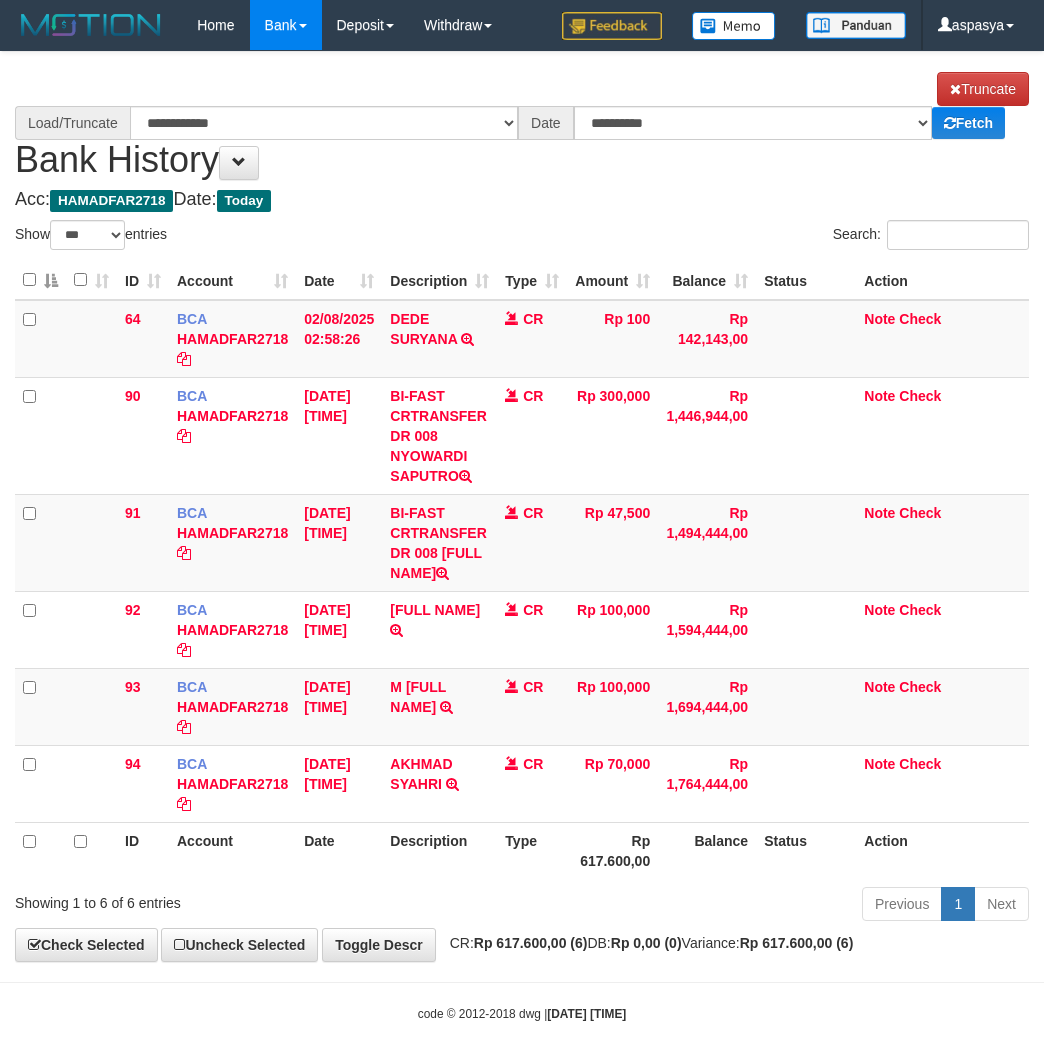 select on "***" 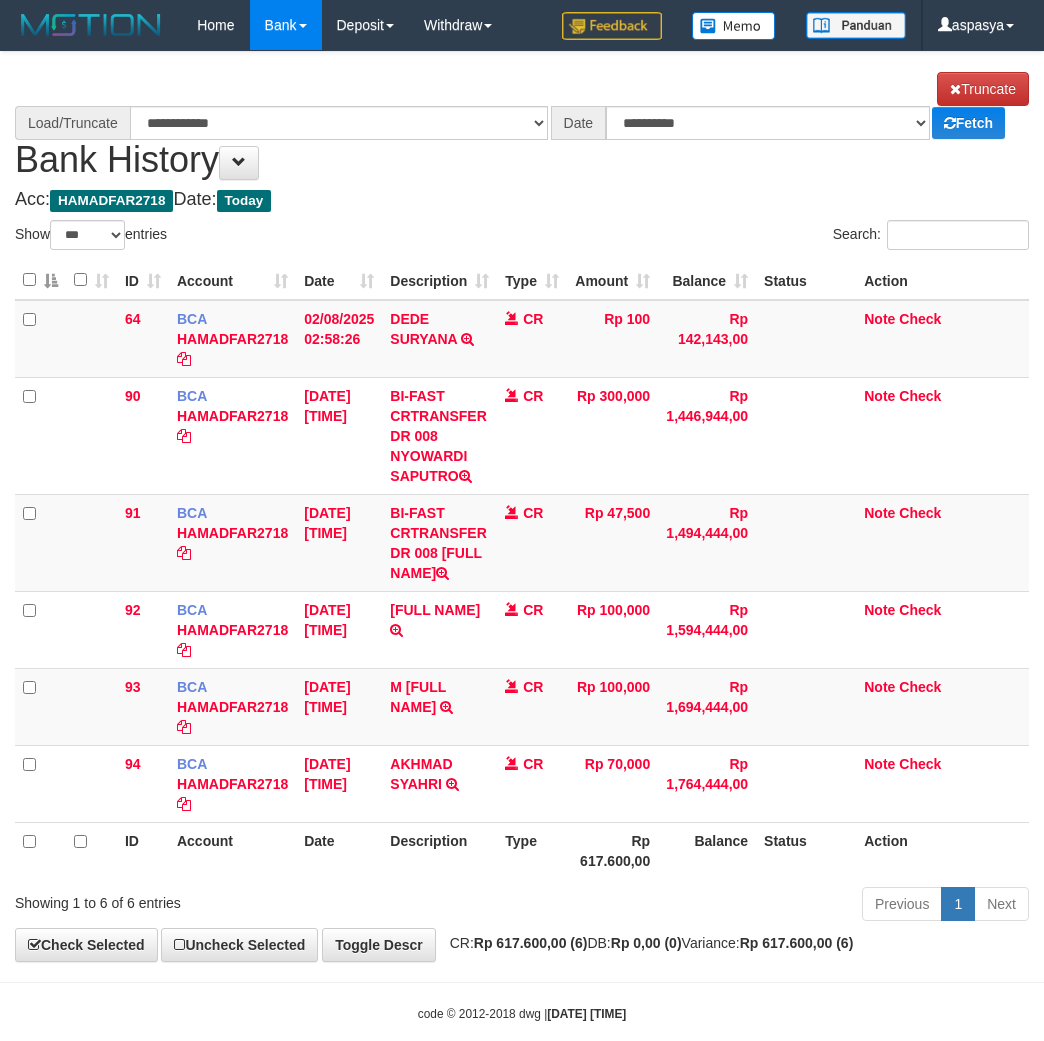 scroll, scrollTop: 0, scrollLeft: 0, axis: both 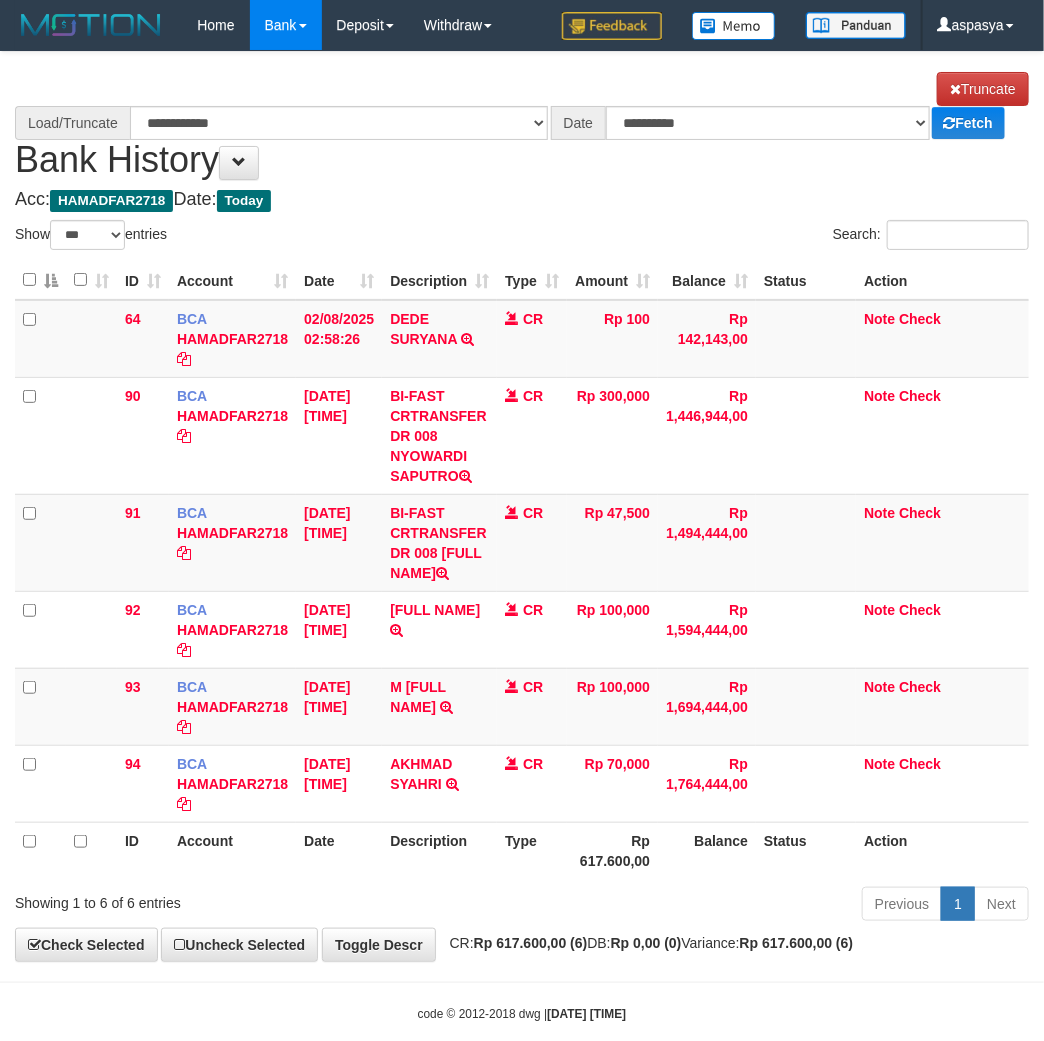 select on "****" 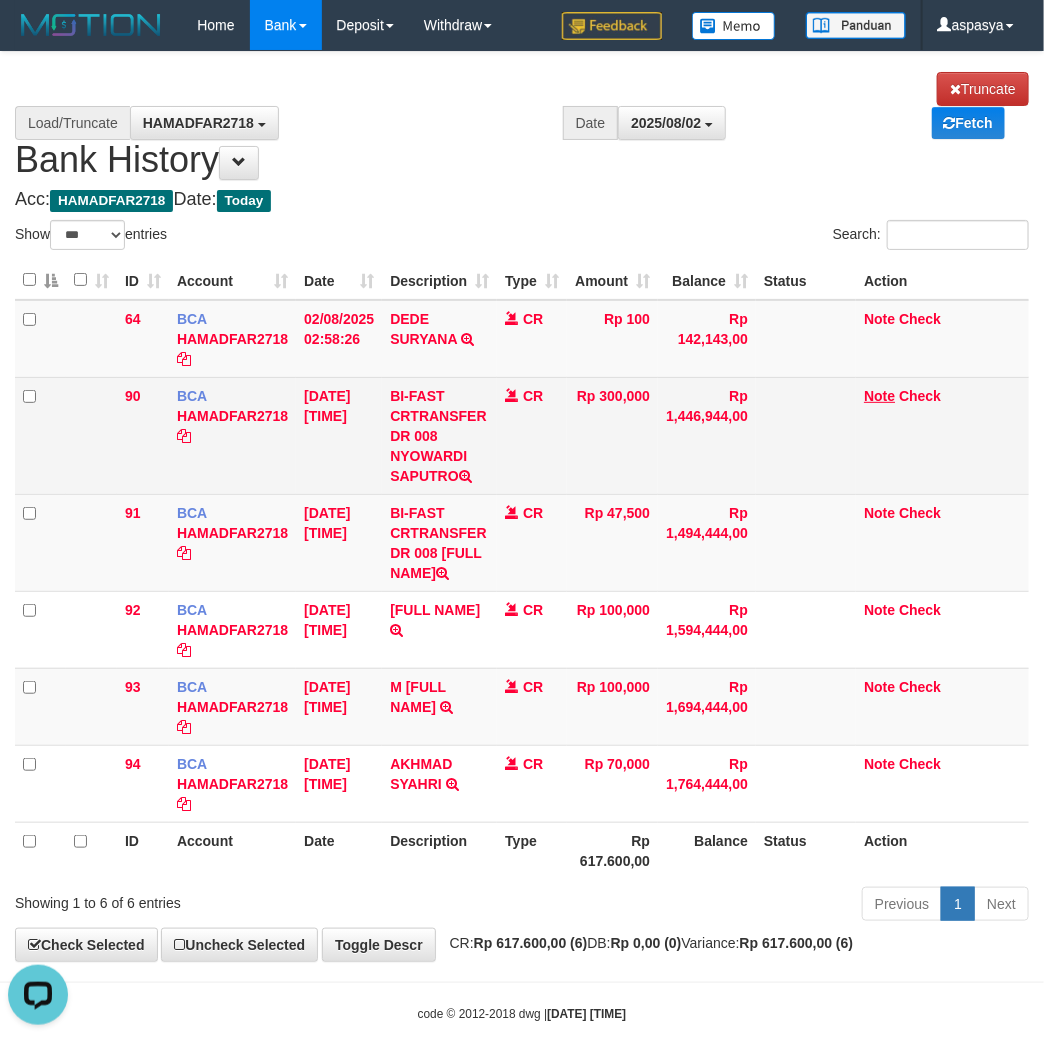 scroll, scrollTop: 0, scrollLeft: 0, axis: both 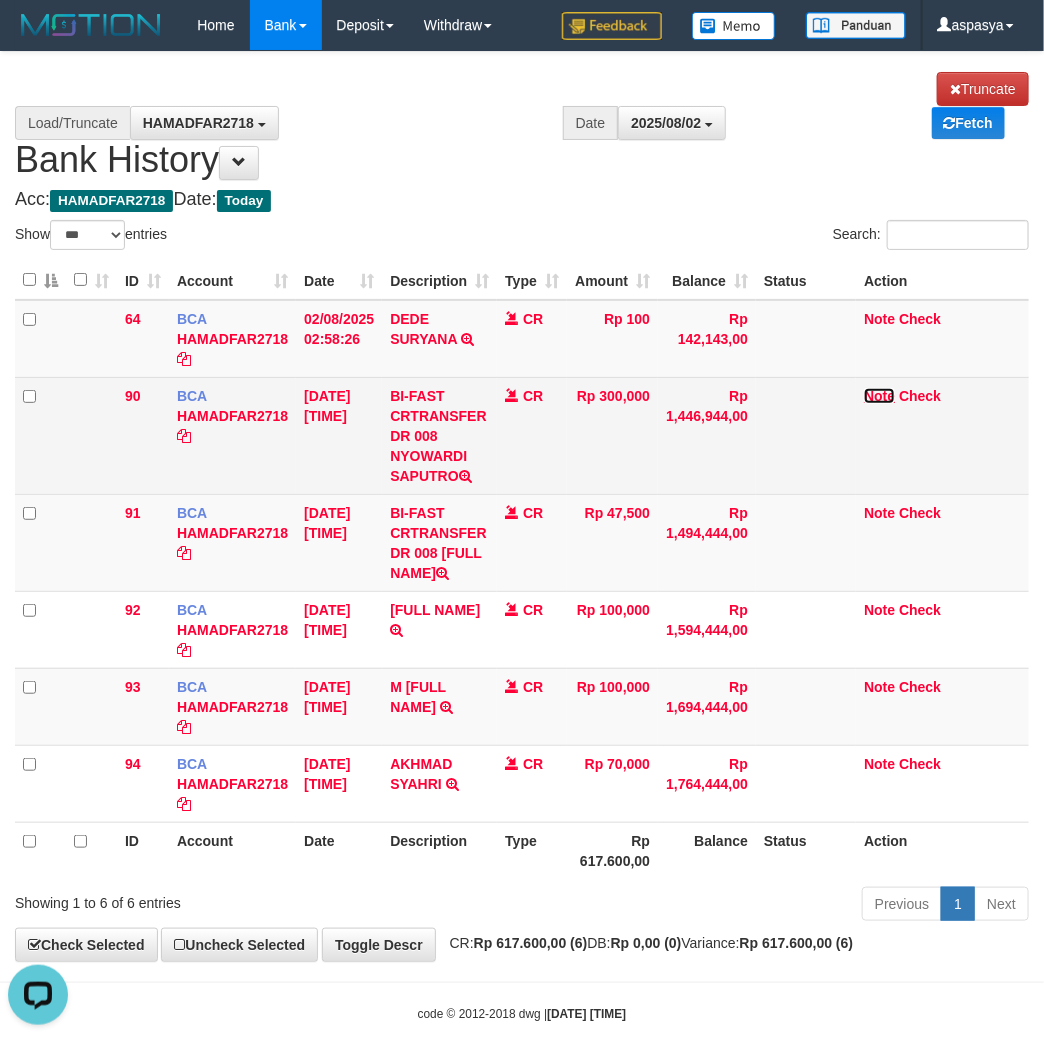 click on "Note" at bounding box center (879, 396) 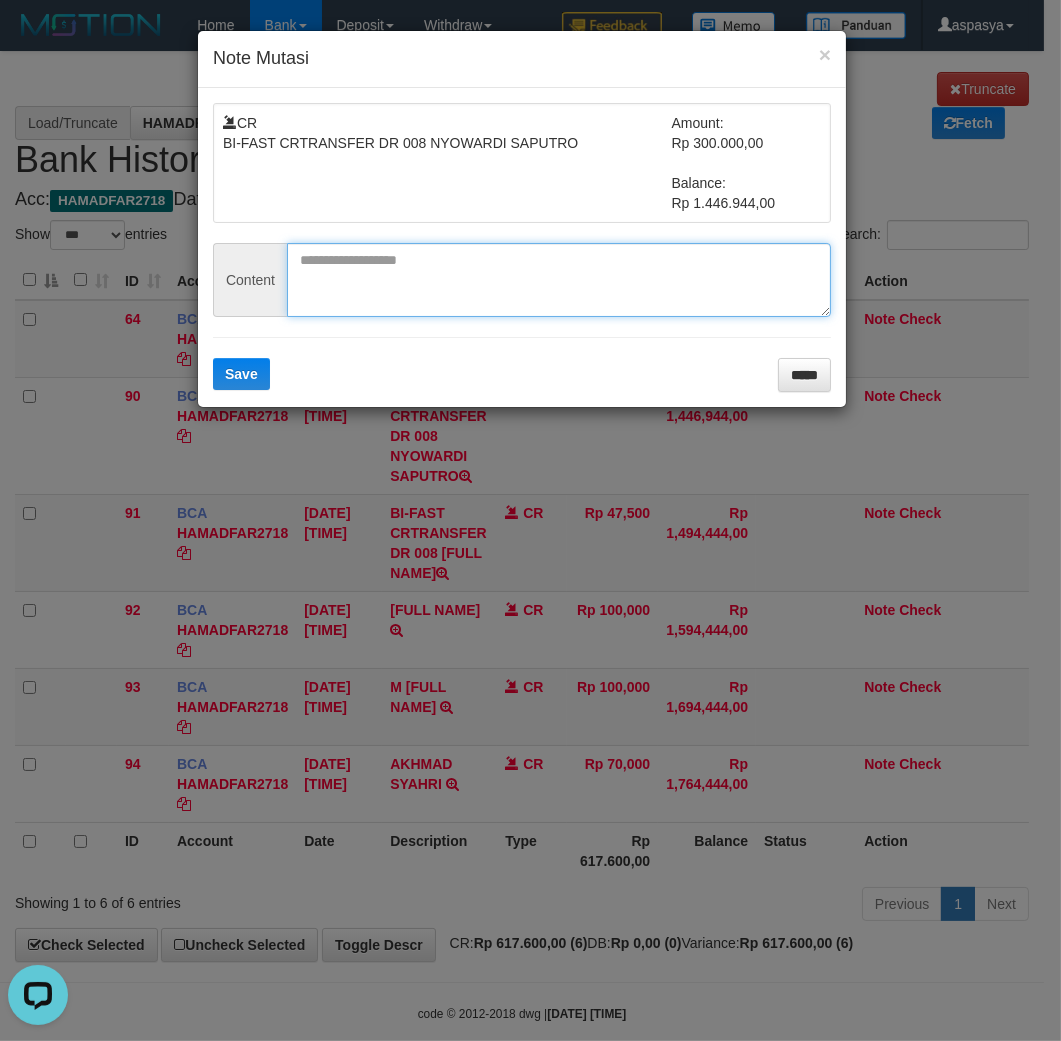 drag, startPoint x: 383, startPoint y: 276, endPoint x: 267, endPoint y: 350, distance: 137.5936 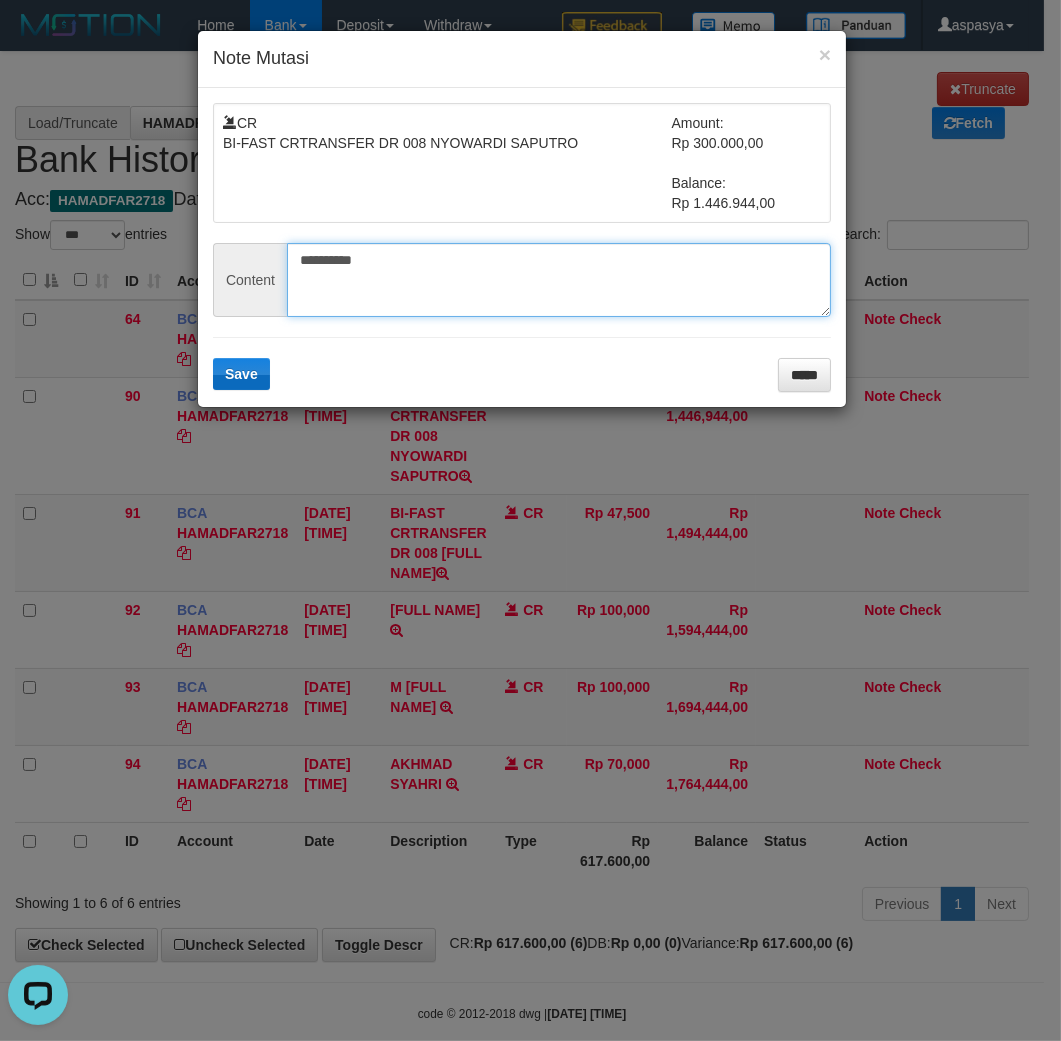type on "**********" 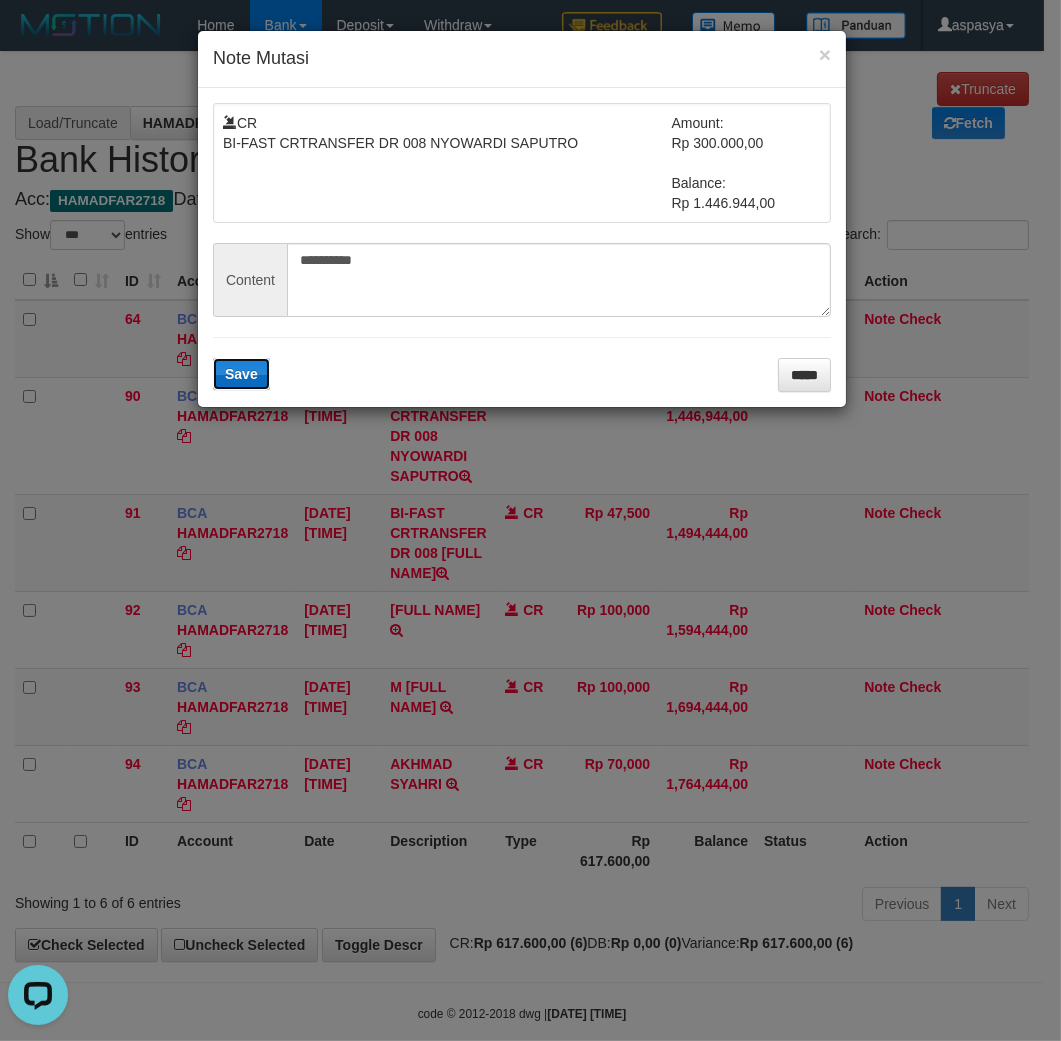 click on "Save" at bounding box center [241, 374] 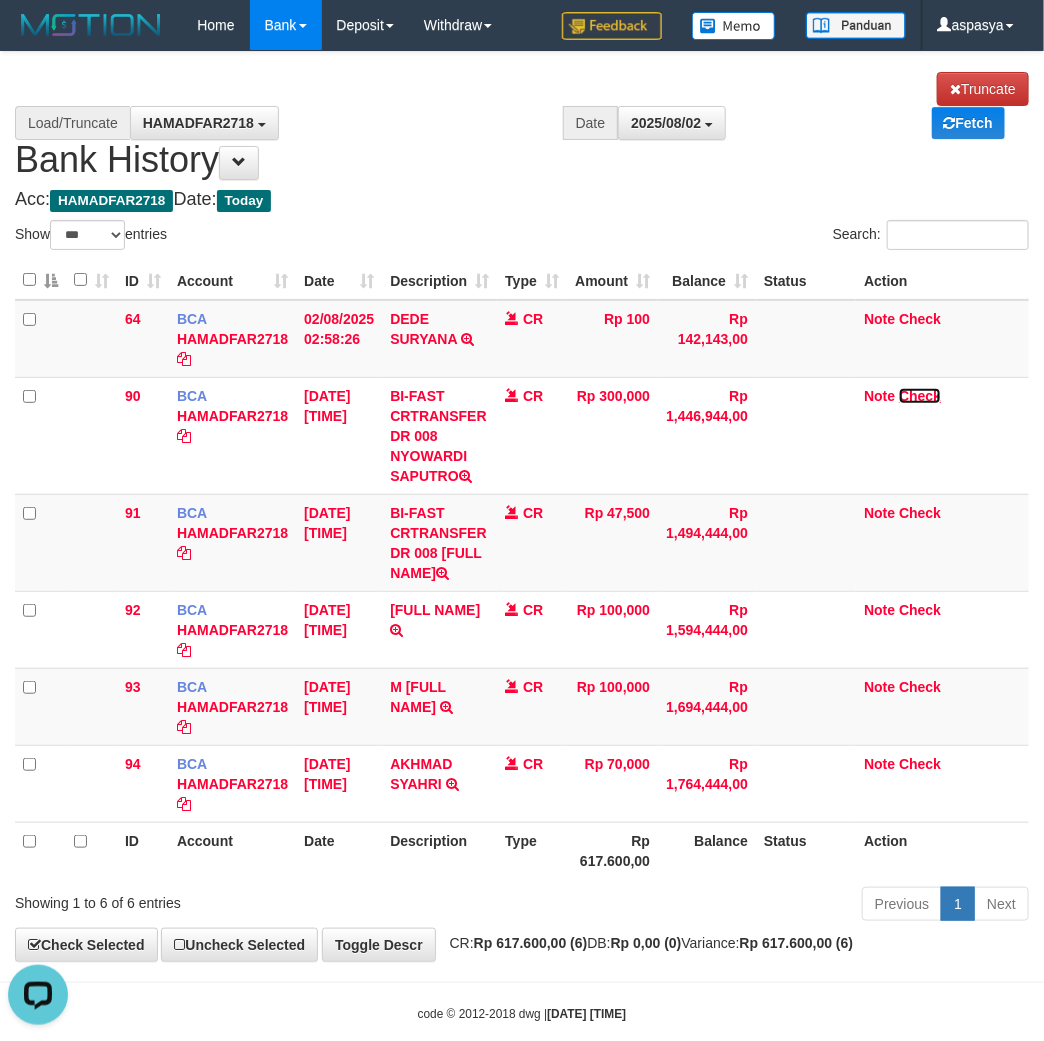 click on "Check" at bounding box center [920, 396] 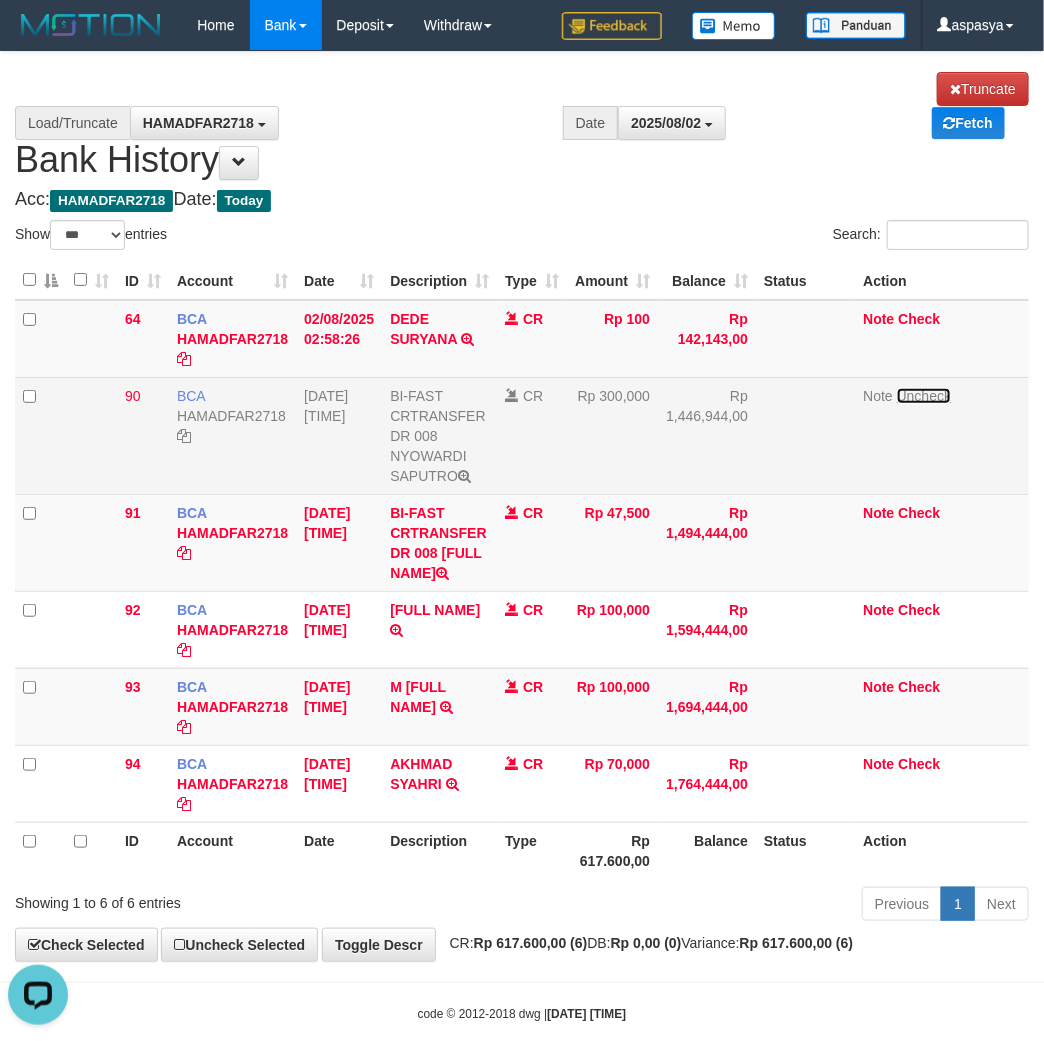 scroll, scrollTop: 54, scrollLeft: 0, axis: vertical 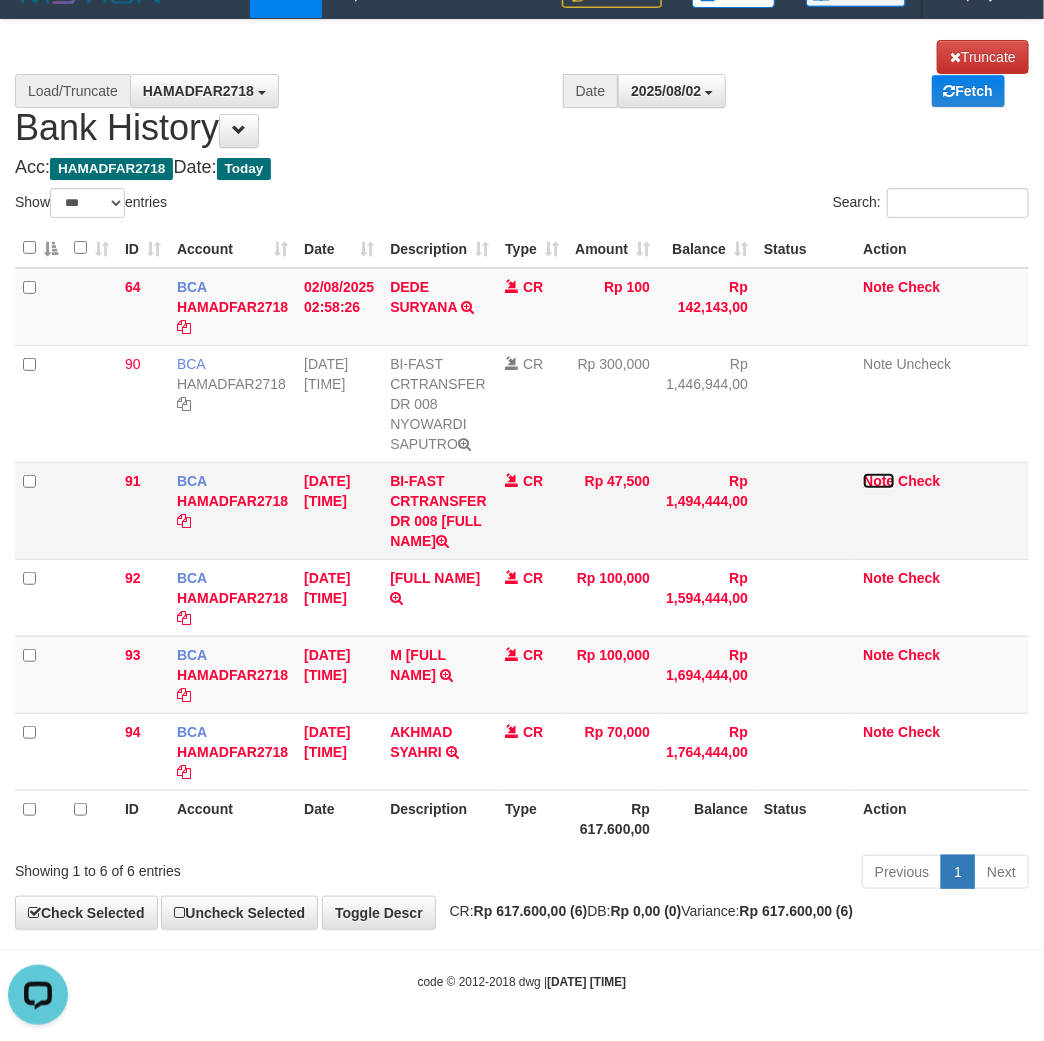 click on "Note" at bounding box center (878, 481) 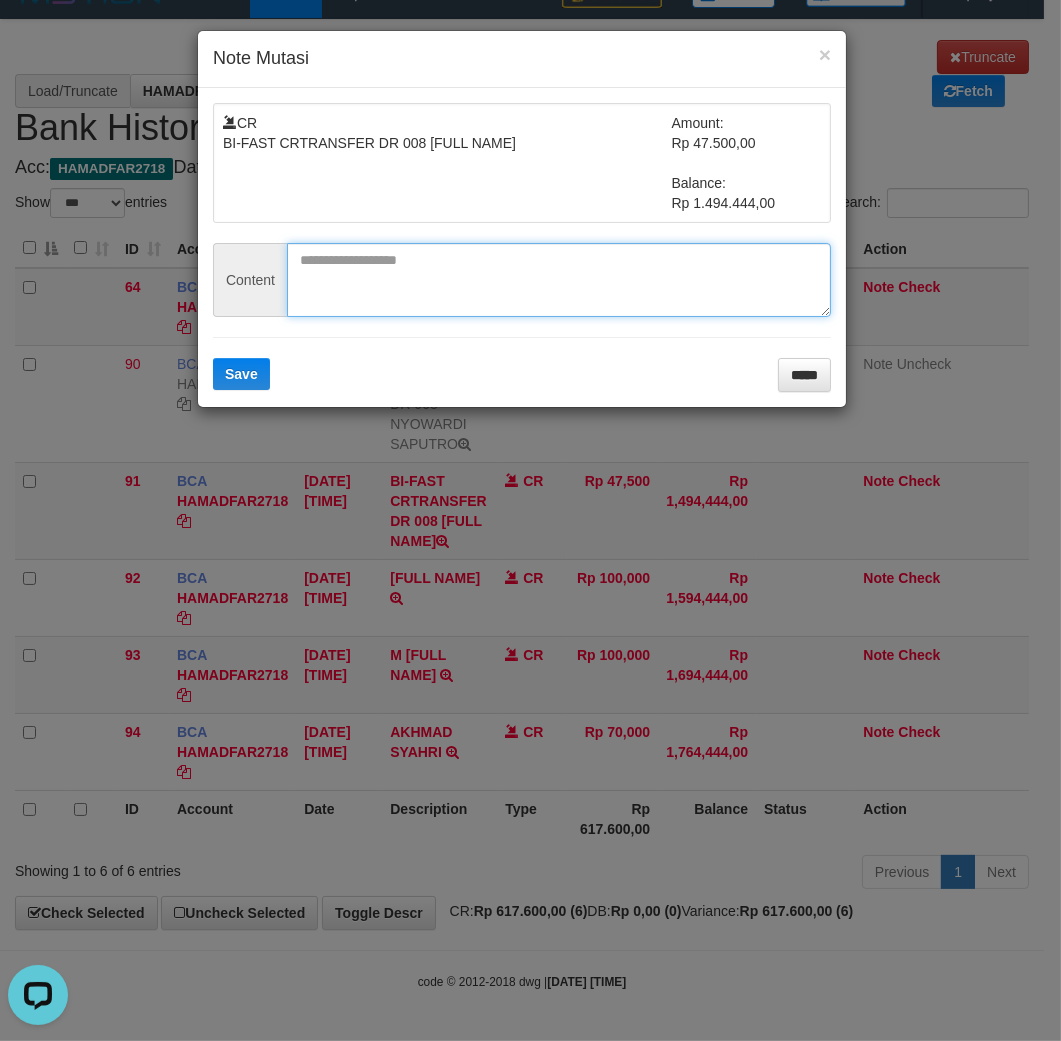 drag, startPoint x: 326, startPoint y: 293, endPoint x: 313, endPoint y: 307, distance: 19.104973 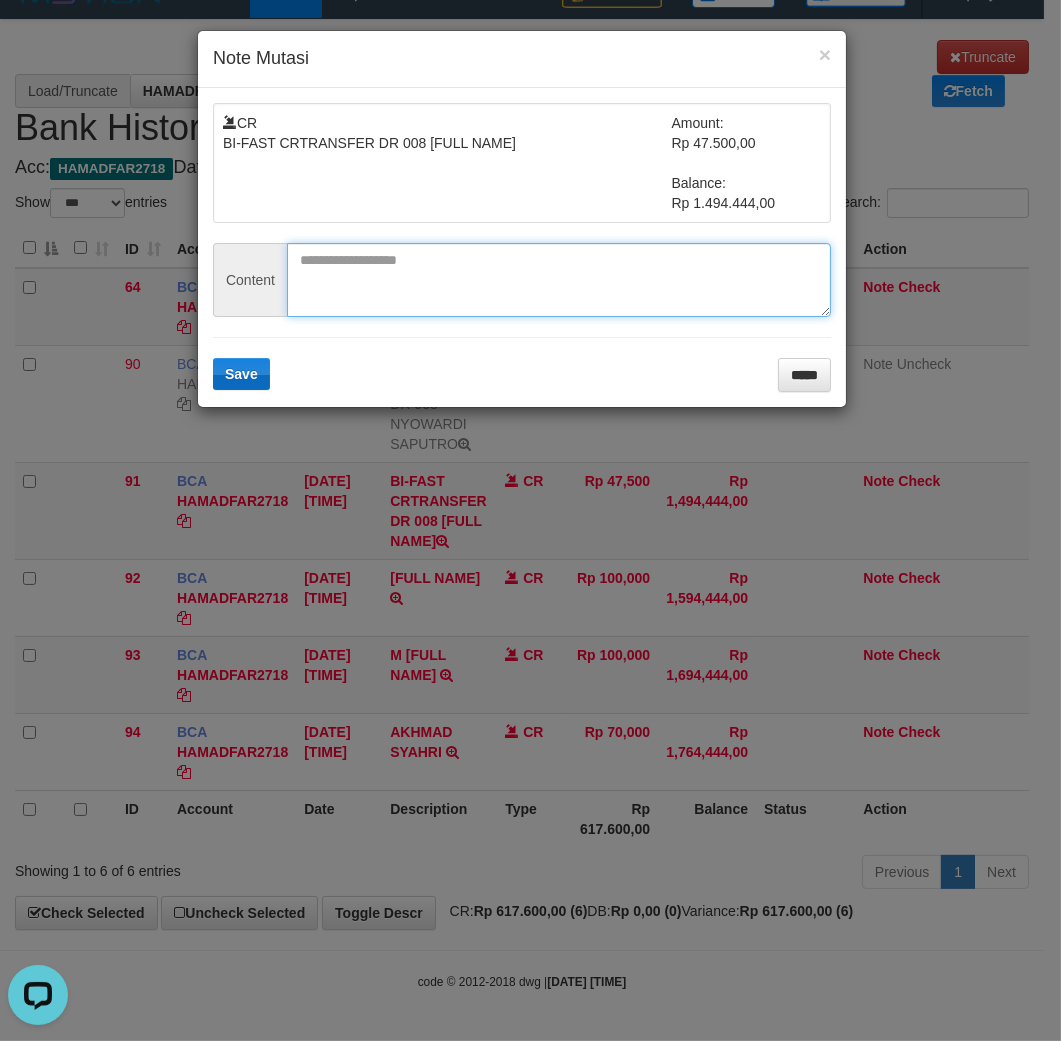 paste on "******" 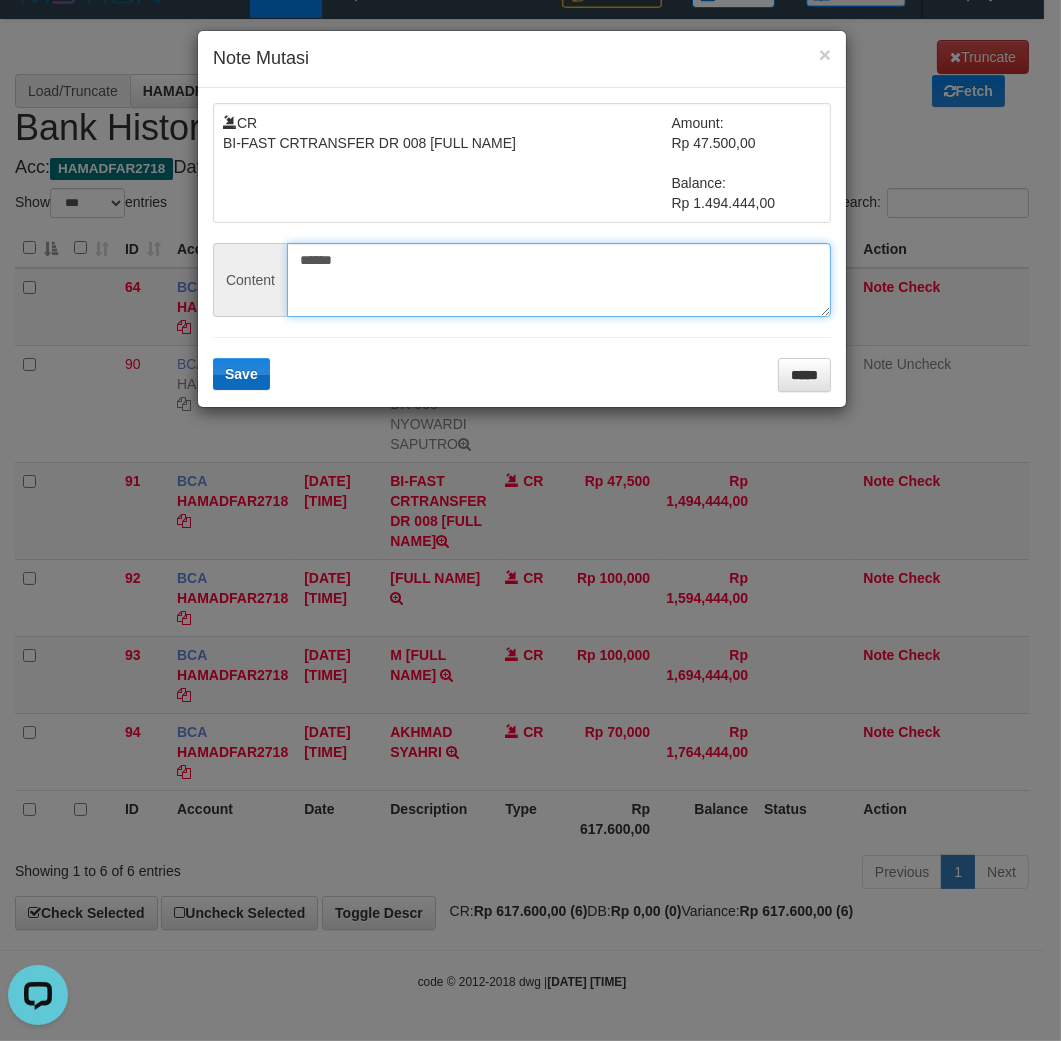 type on "******" 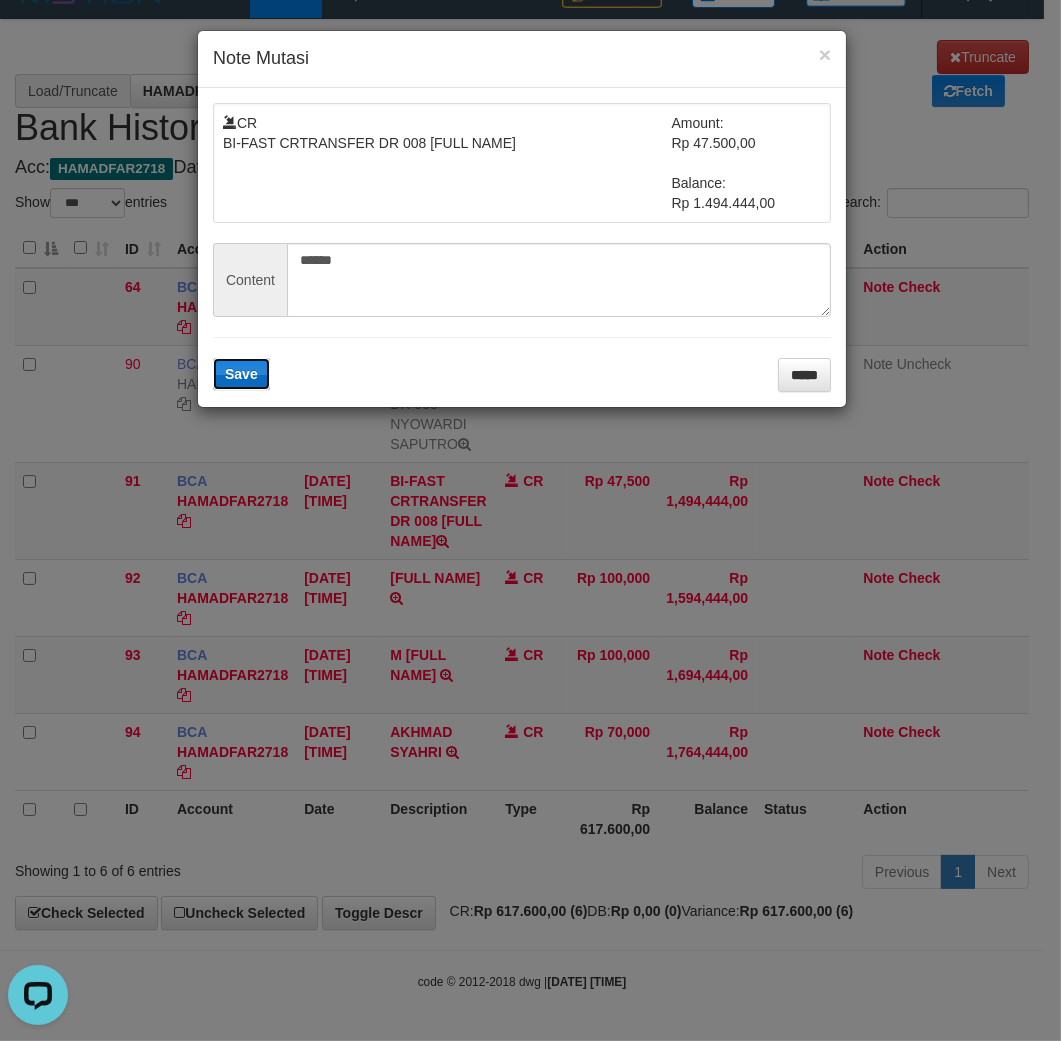 click on "Save" at bounding box center [241, 374] 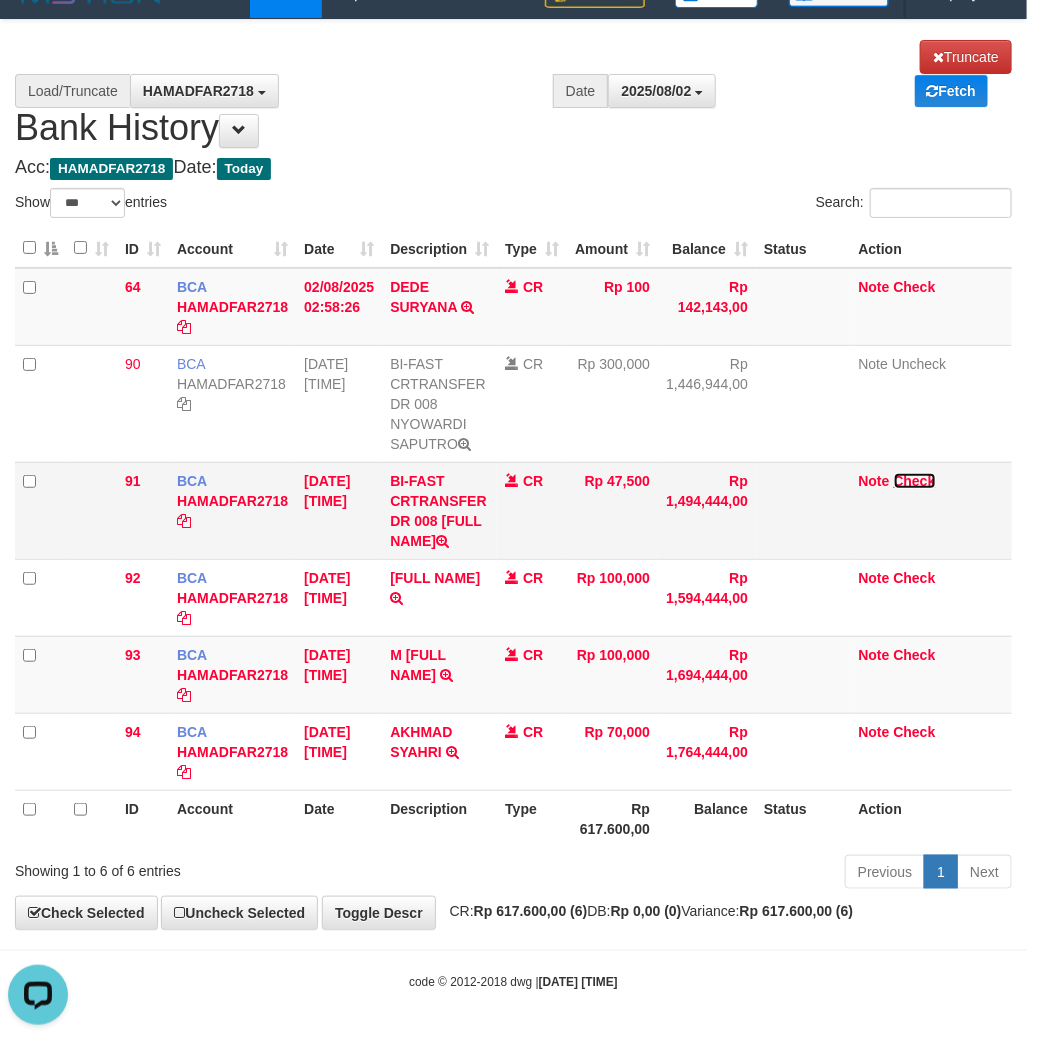 click on "Check" at bounding box center [915, 481] 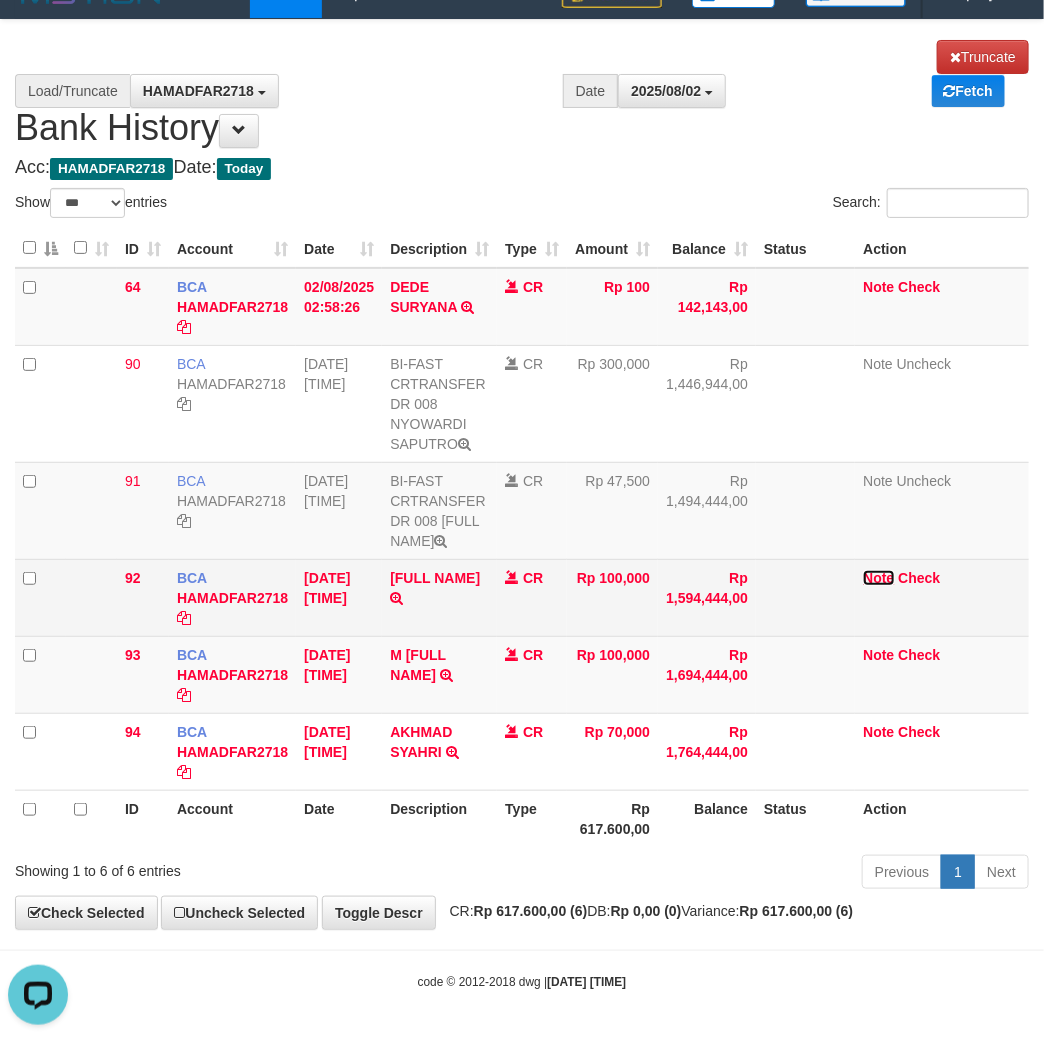 click on "Note" at bounding box center [878, 578] 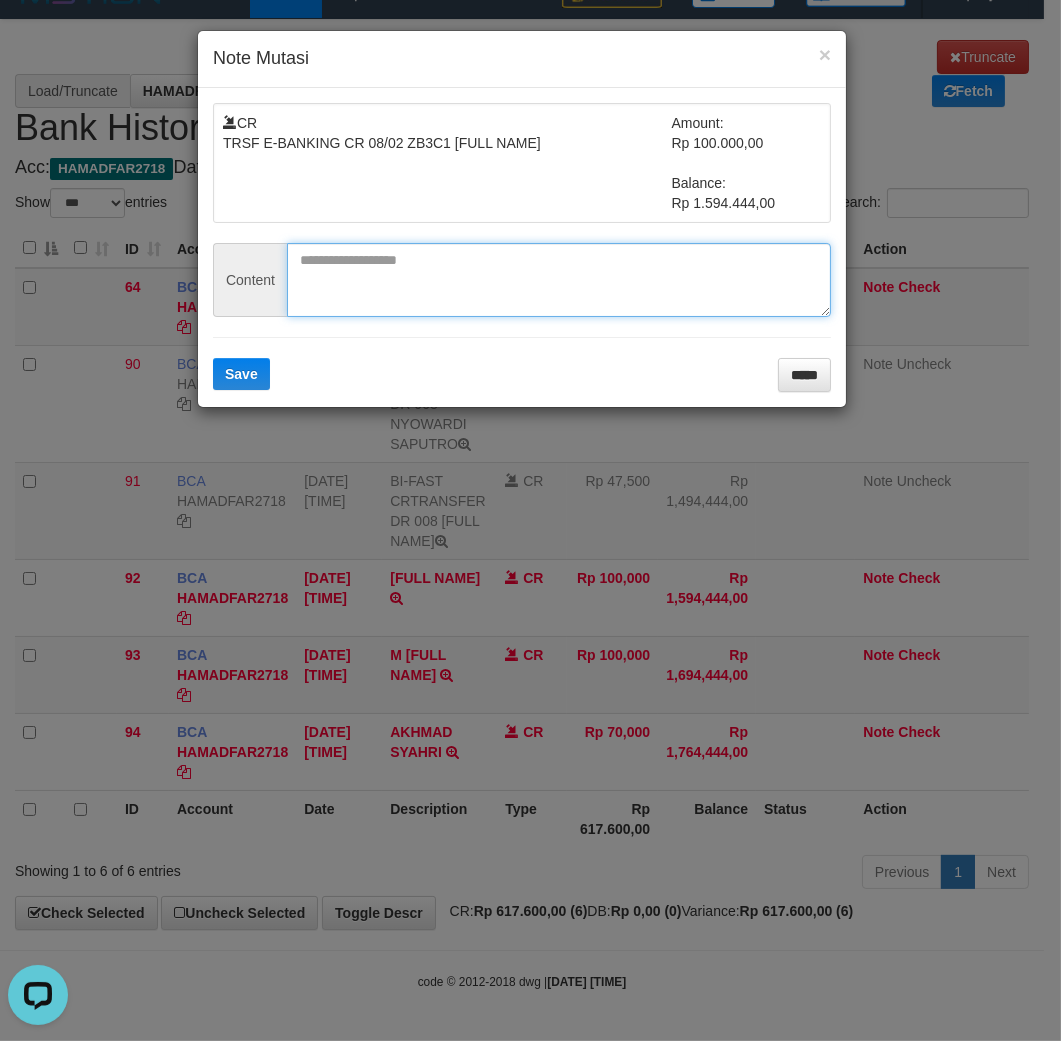 drag, startPoint x: 422, startPoint y: 296, endPoint x: 301, endPoint y: 371, distance: 142.3587 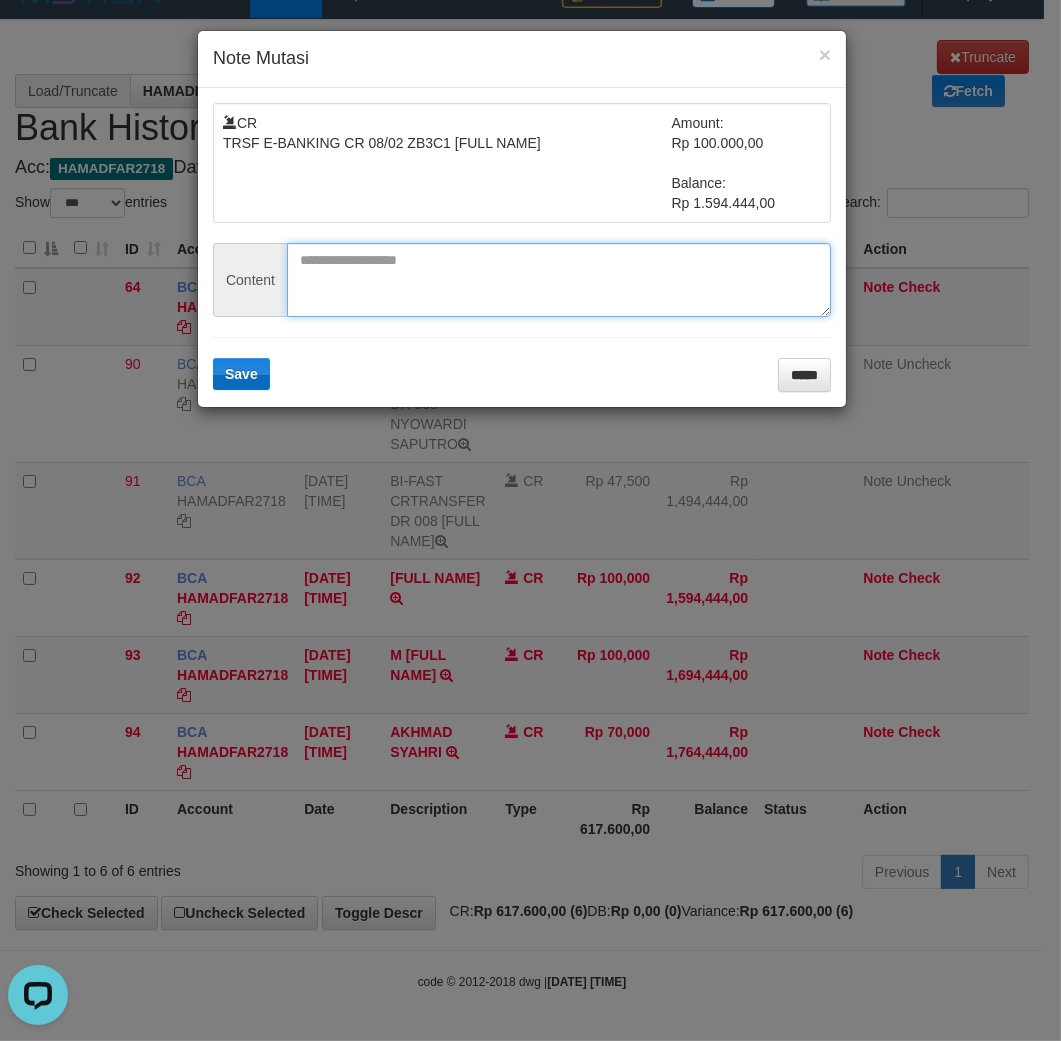 paste on "**********" 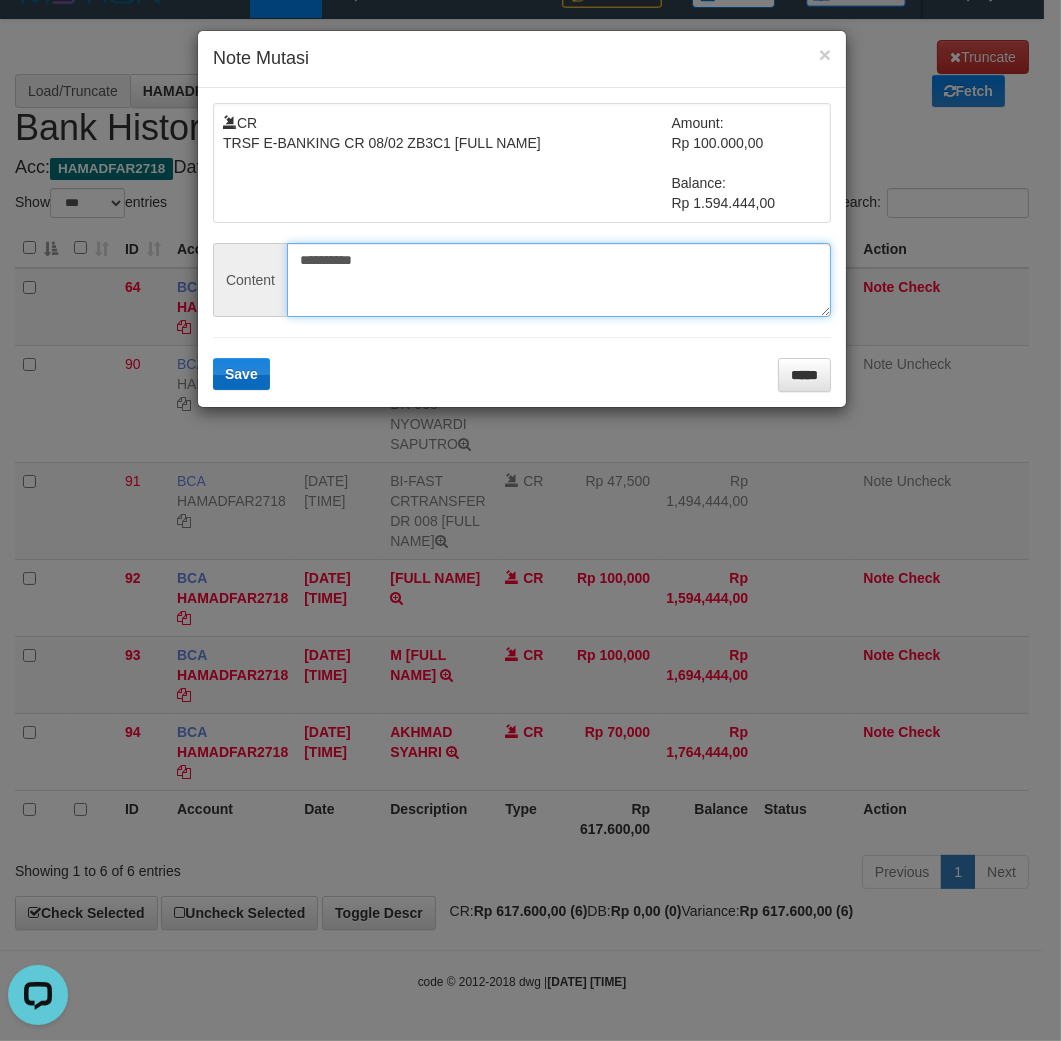 type on "**********" 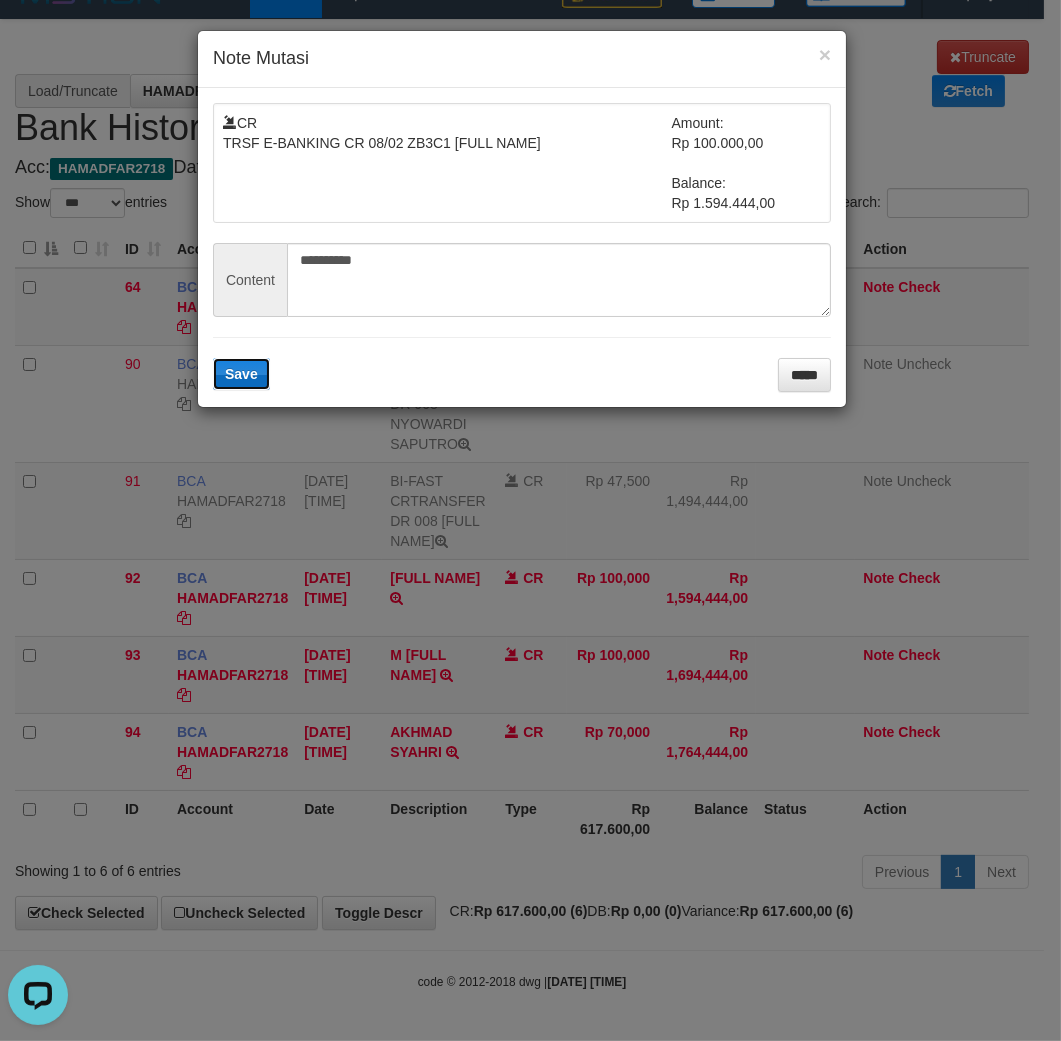 click on "Save" at bounding box center (241, 374) 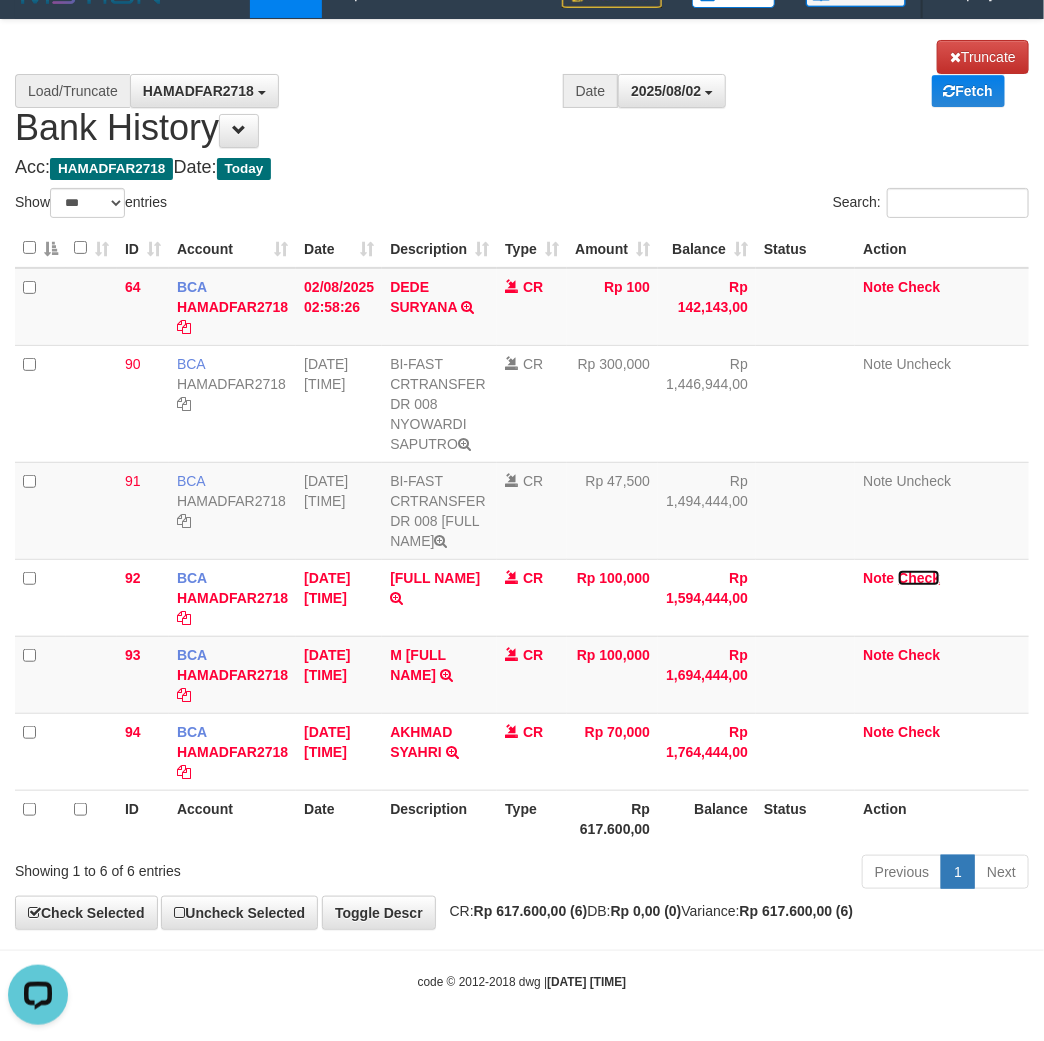 click on "Check" at bounding box center (919, 578) 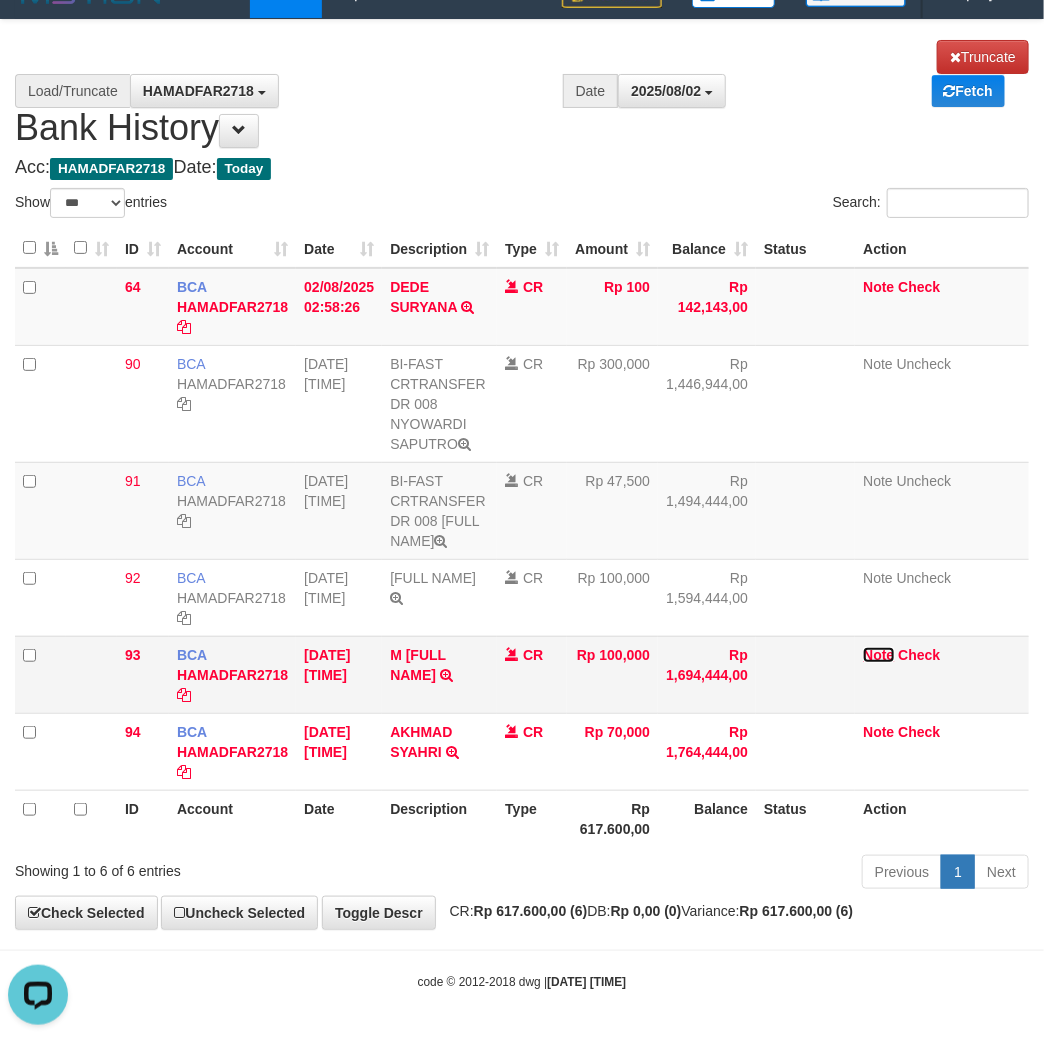 click on "Note" at bounding box center [878, 655] 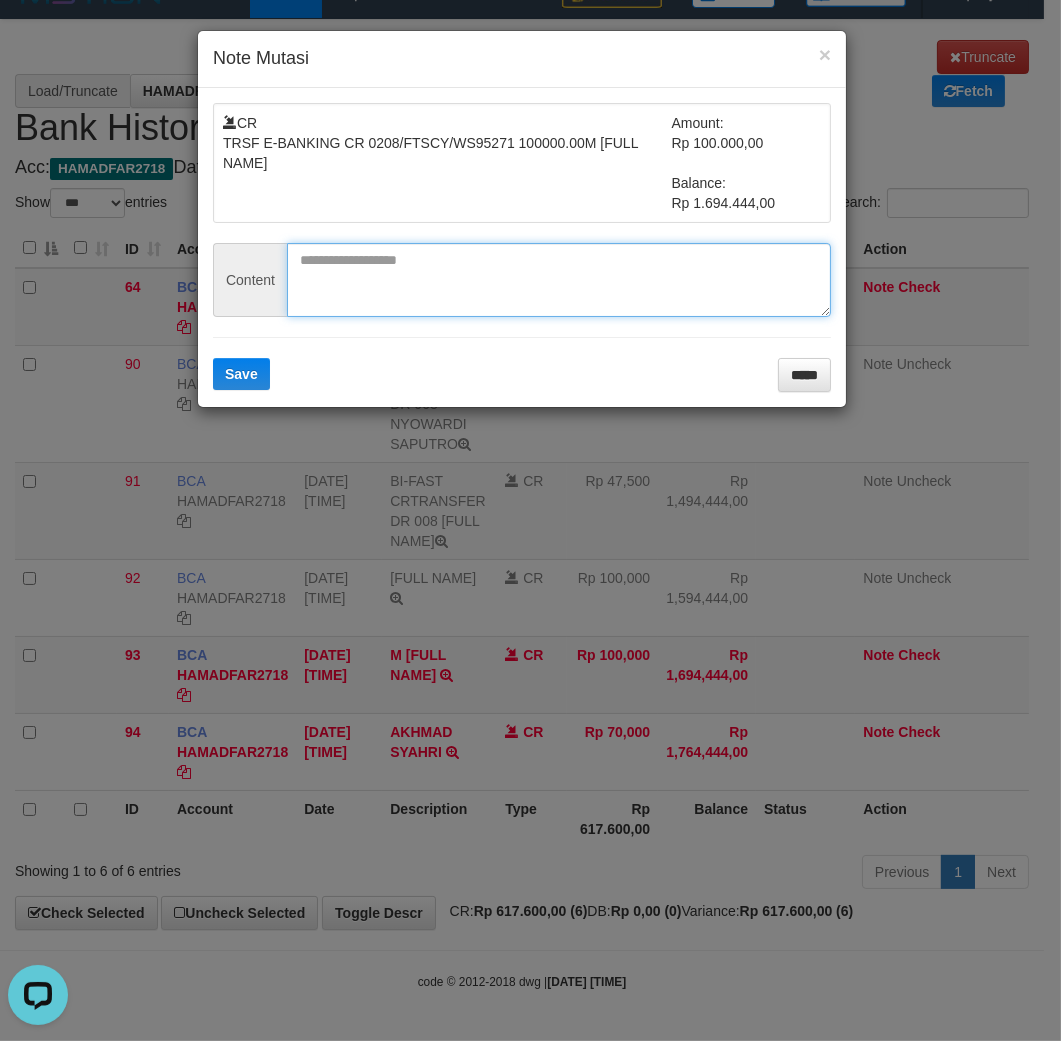 click at bounding box center [559, 280] 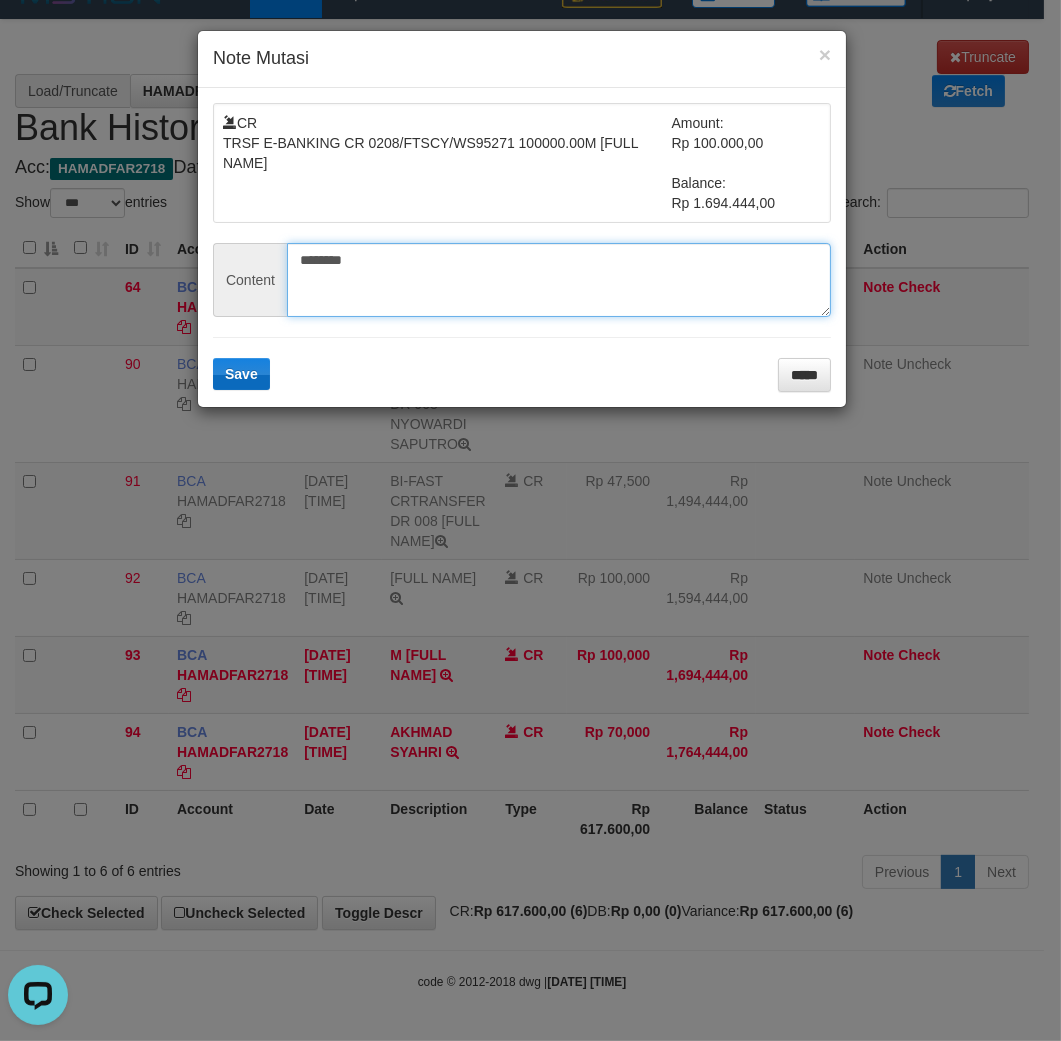 type on "********" 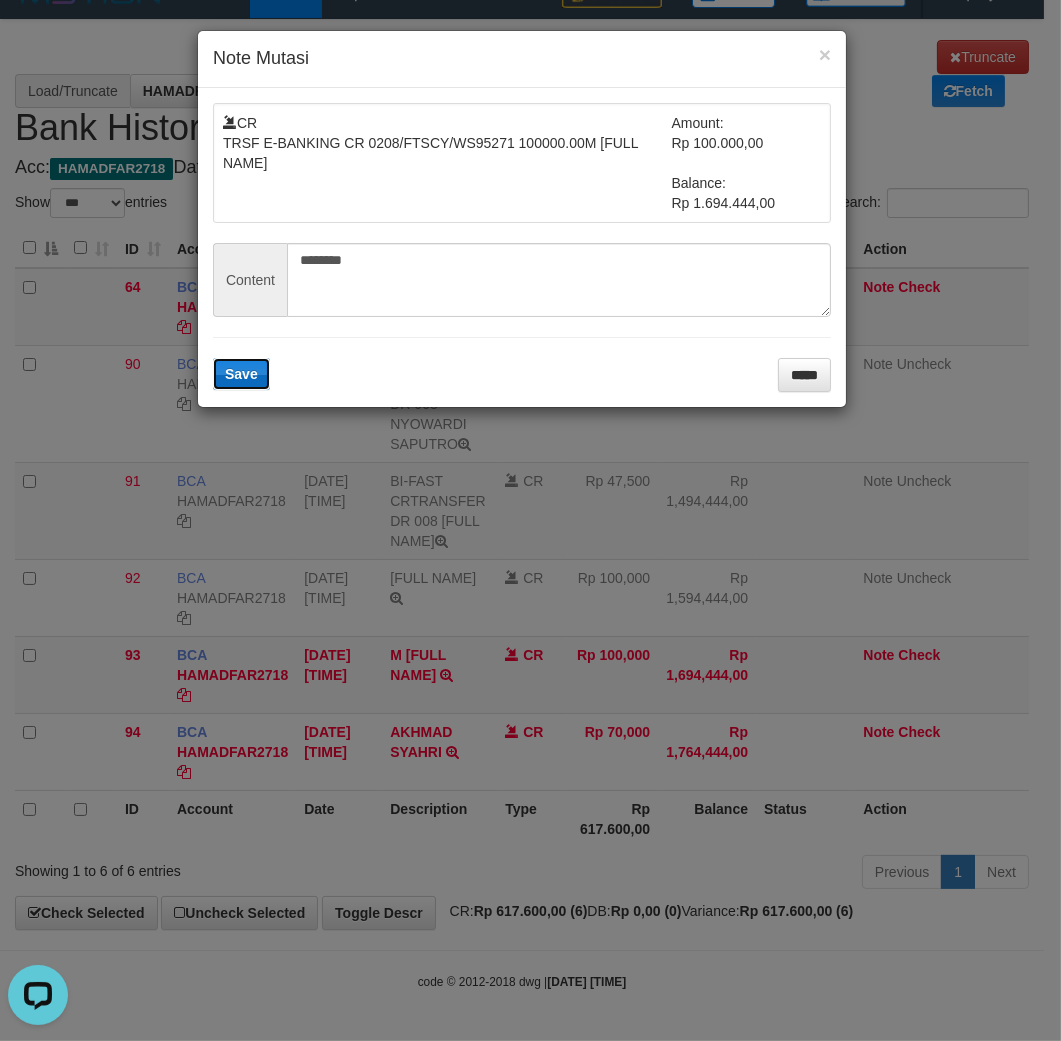 click on "Save" at bounding box center (241, 374) 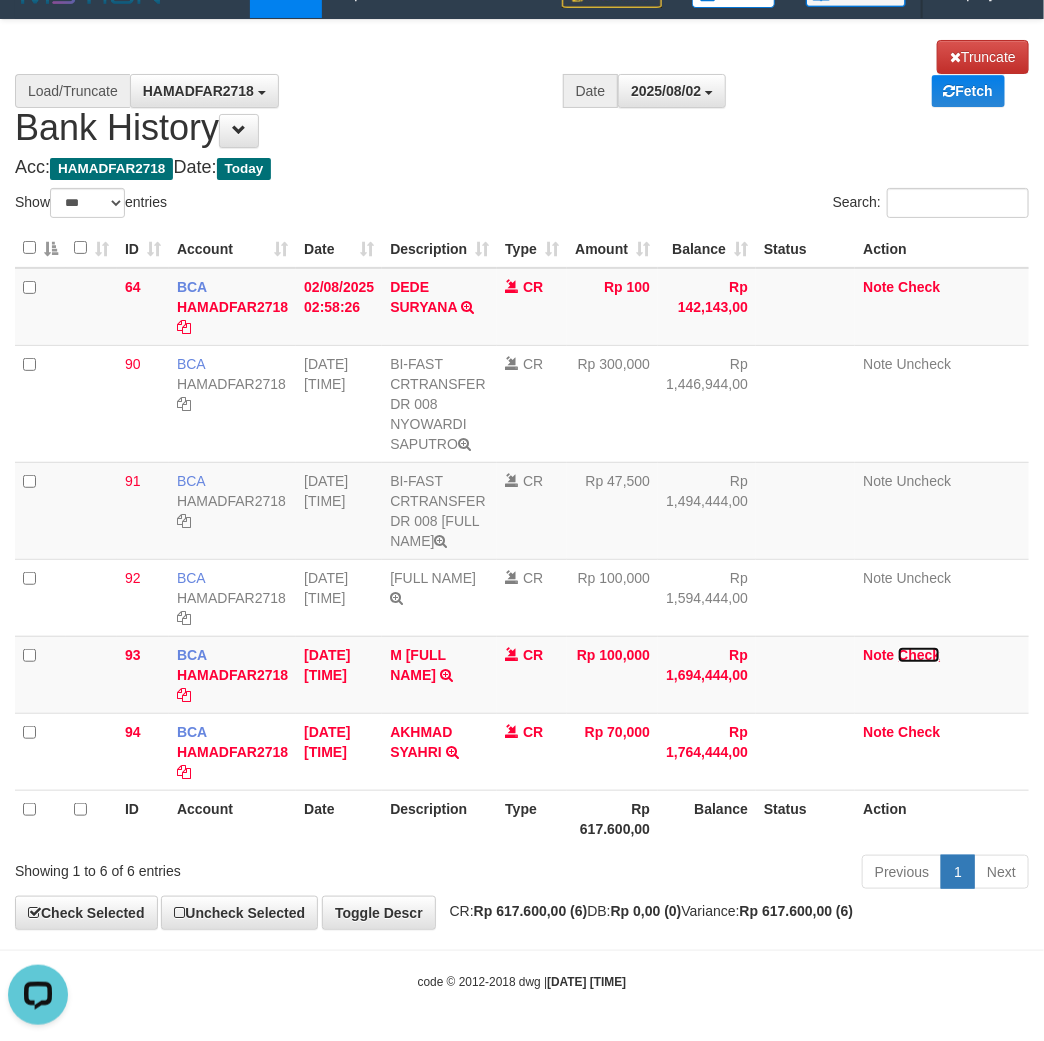 click on "Check" at bounding box center [919, 655] 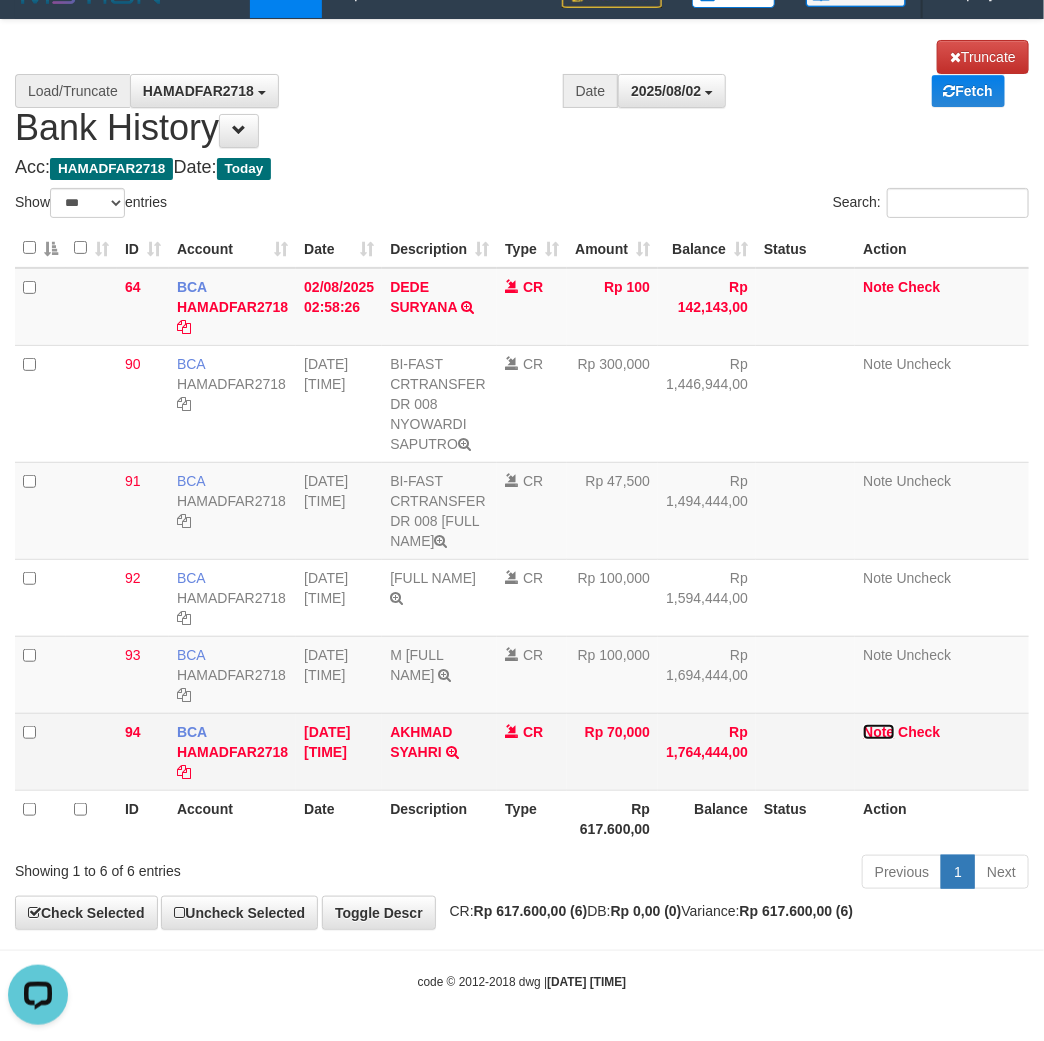 drag, startPoint x: 874, startPoint y: 726, endPoint x: 876, endPoint y: 736, distance: 10.198039 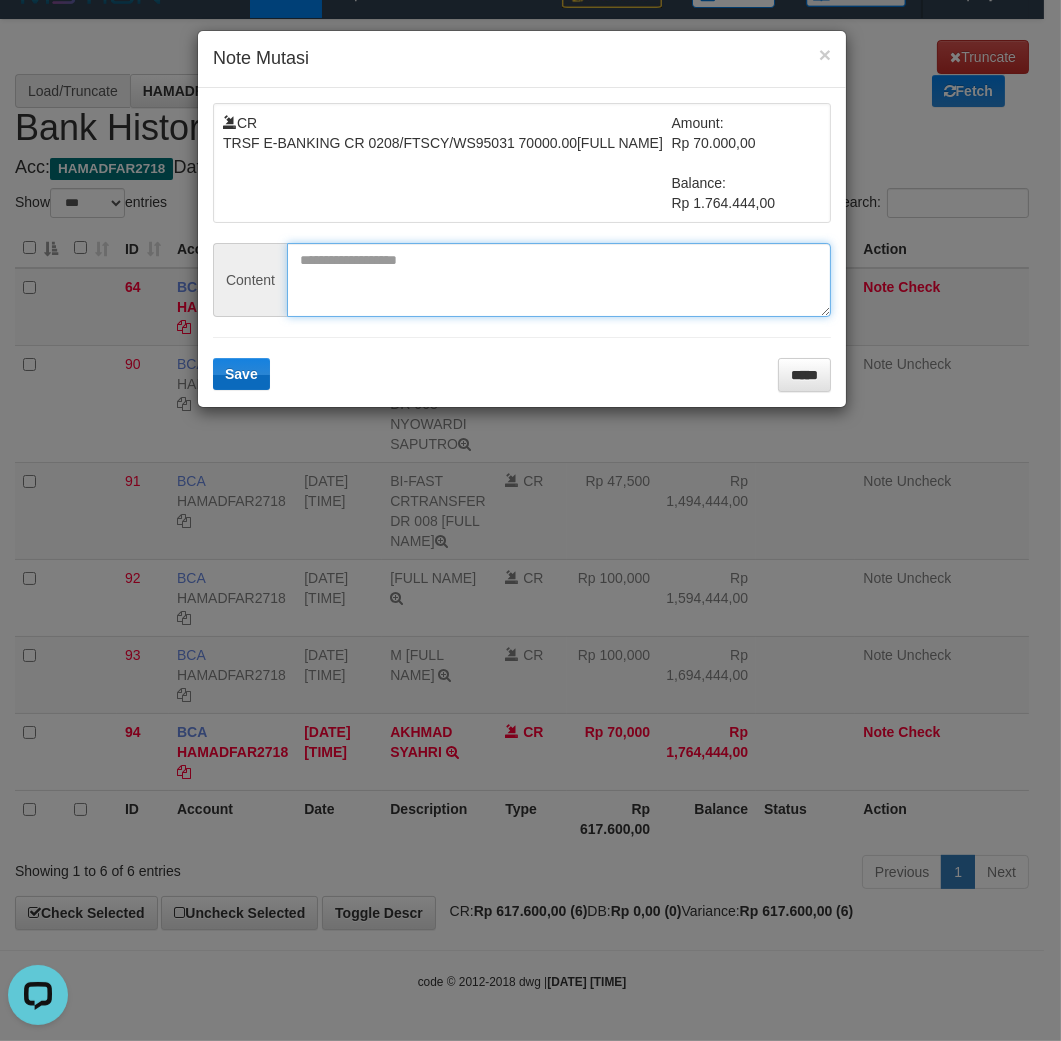 drag, startPoint x: 376, startPoint y: 288, endPoint x: 260, endPoint y: 388, distance: 153.15352 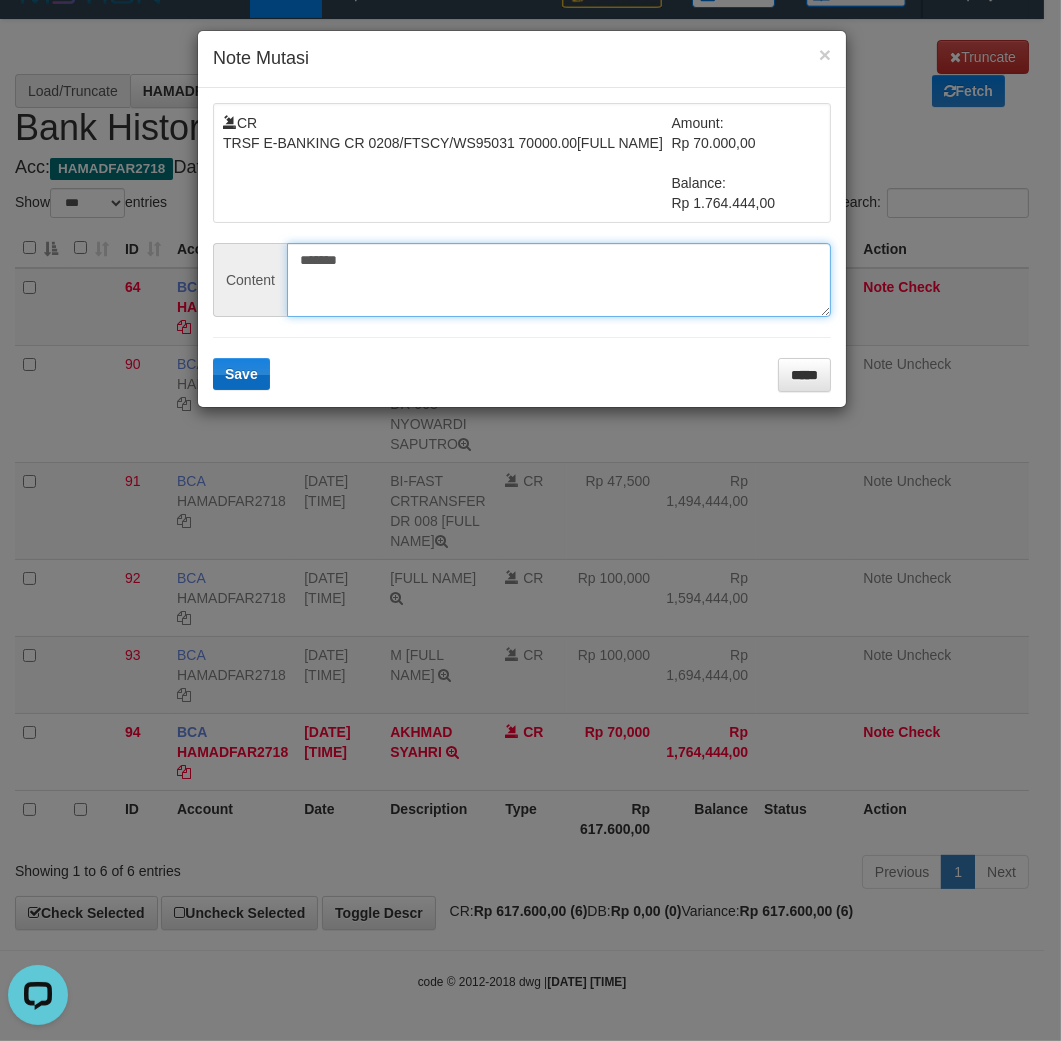 type on "*******" 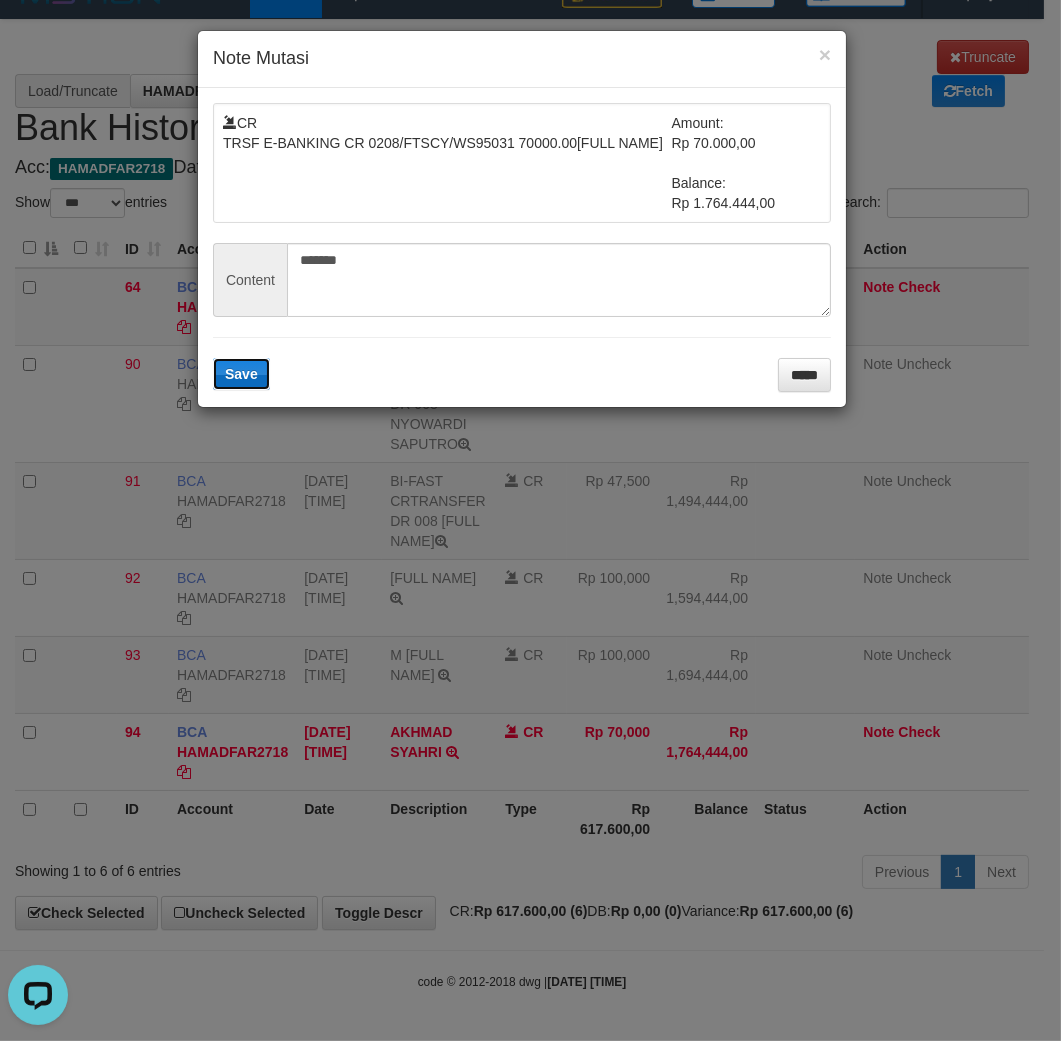 click on "Save" at bounding box center [241, 374] 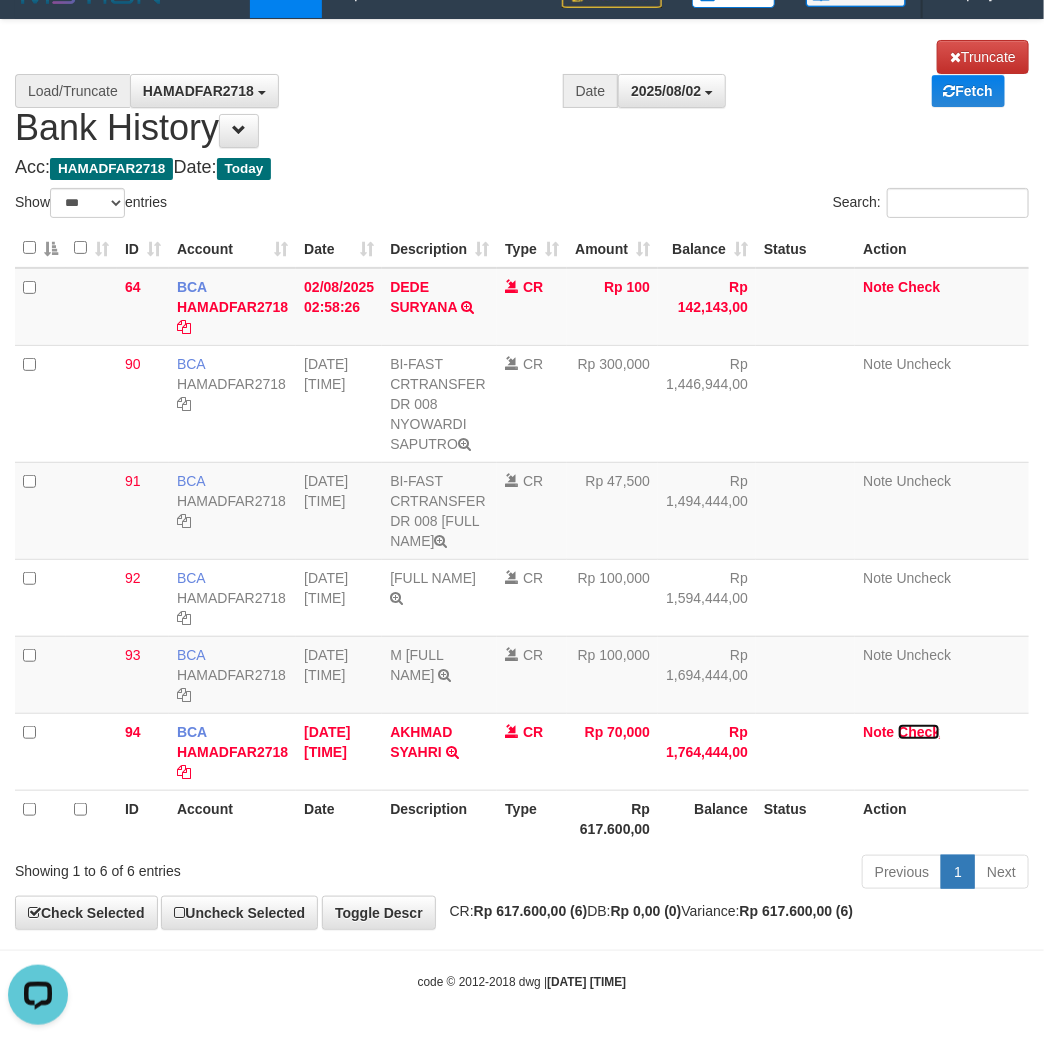 click on "Check" at bounding box center [919, 732] 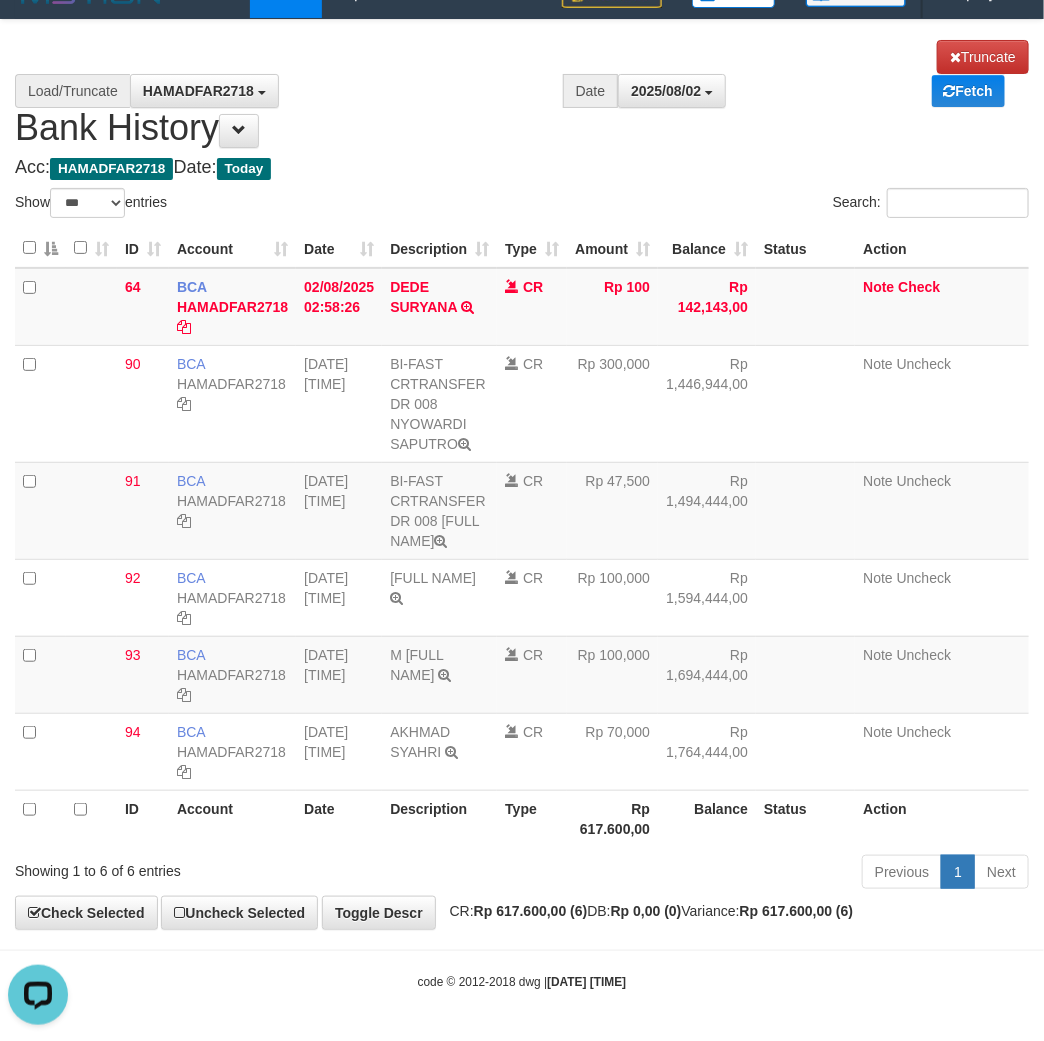 click on "**********" at bounding box center (522, 474) 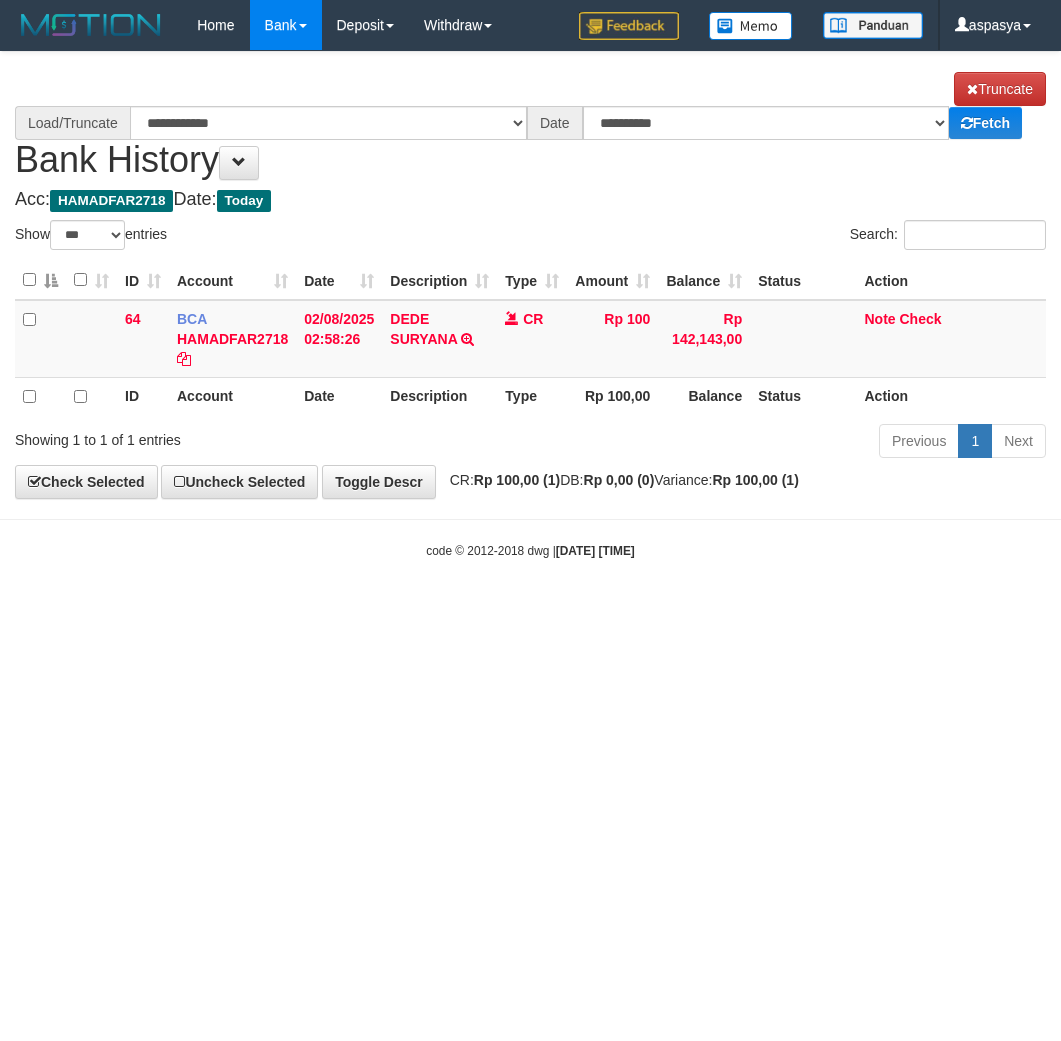 select on "***" 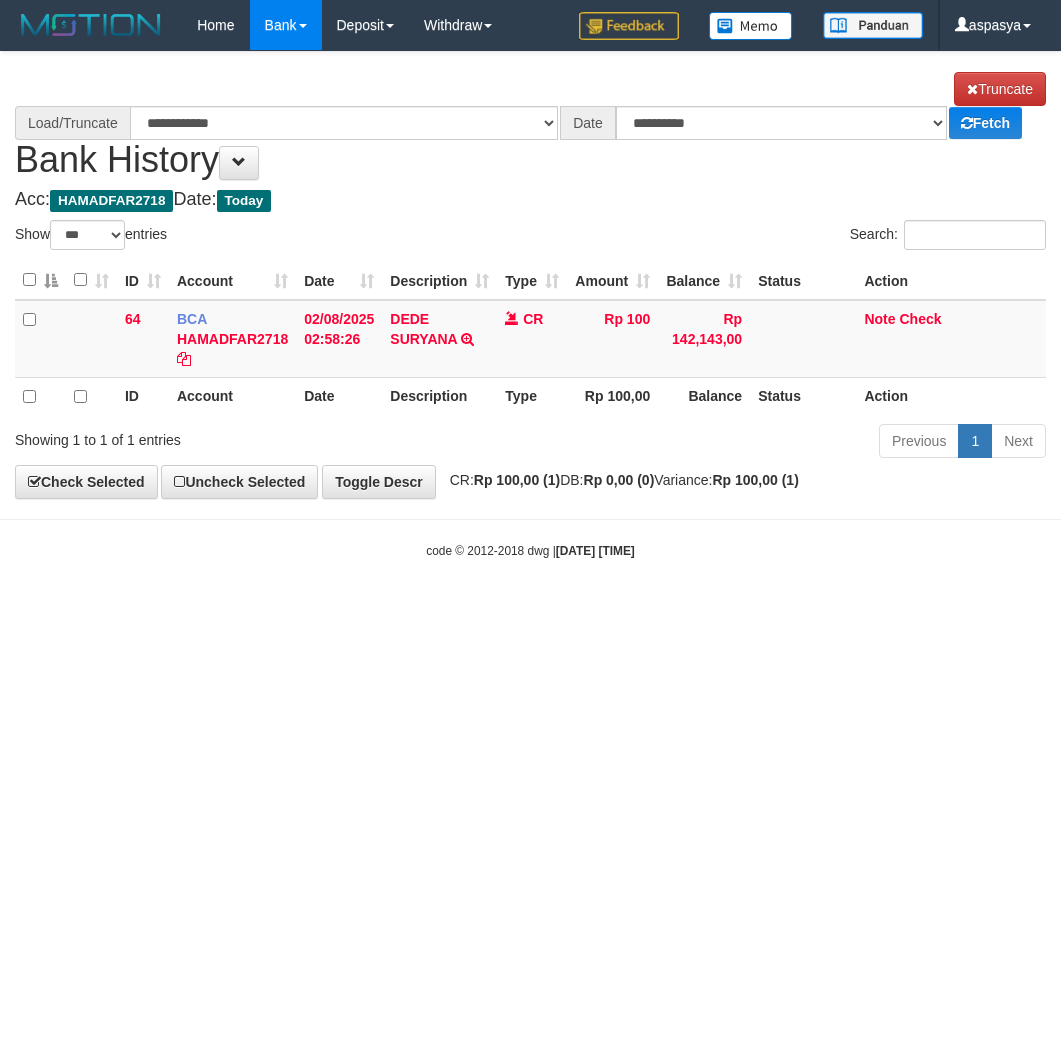 scroll, scrollTop: 0, scrollLeft: 0, axis: both 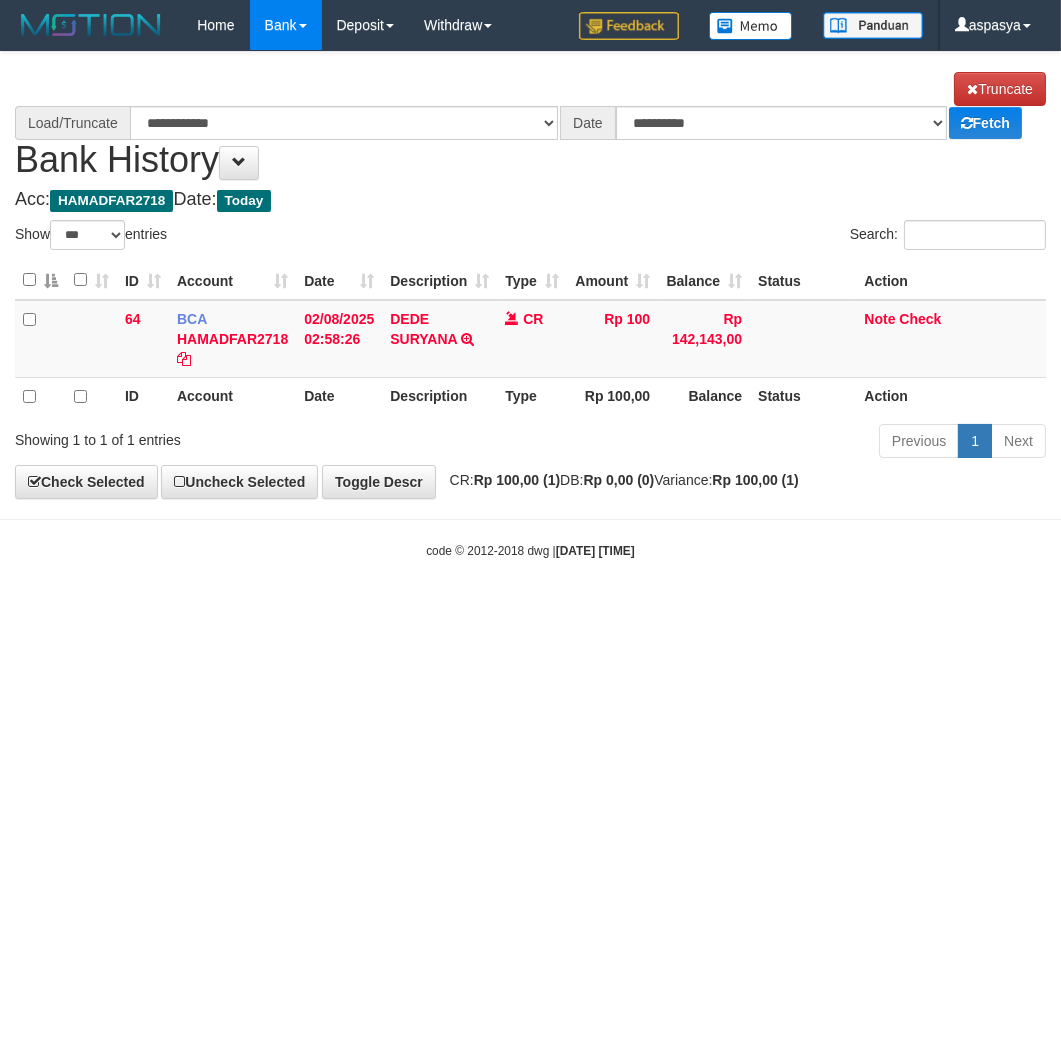 select on "****" 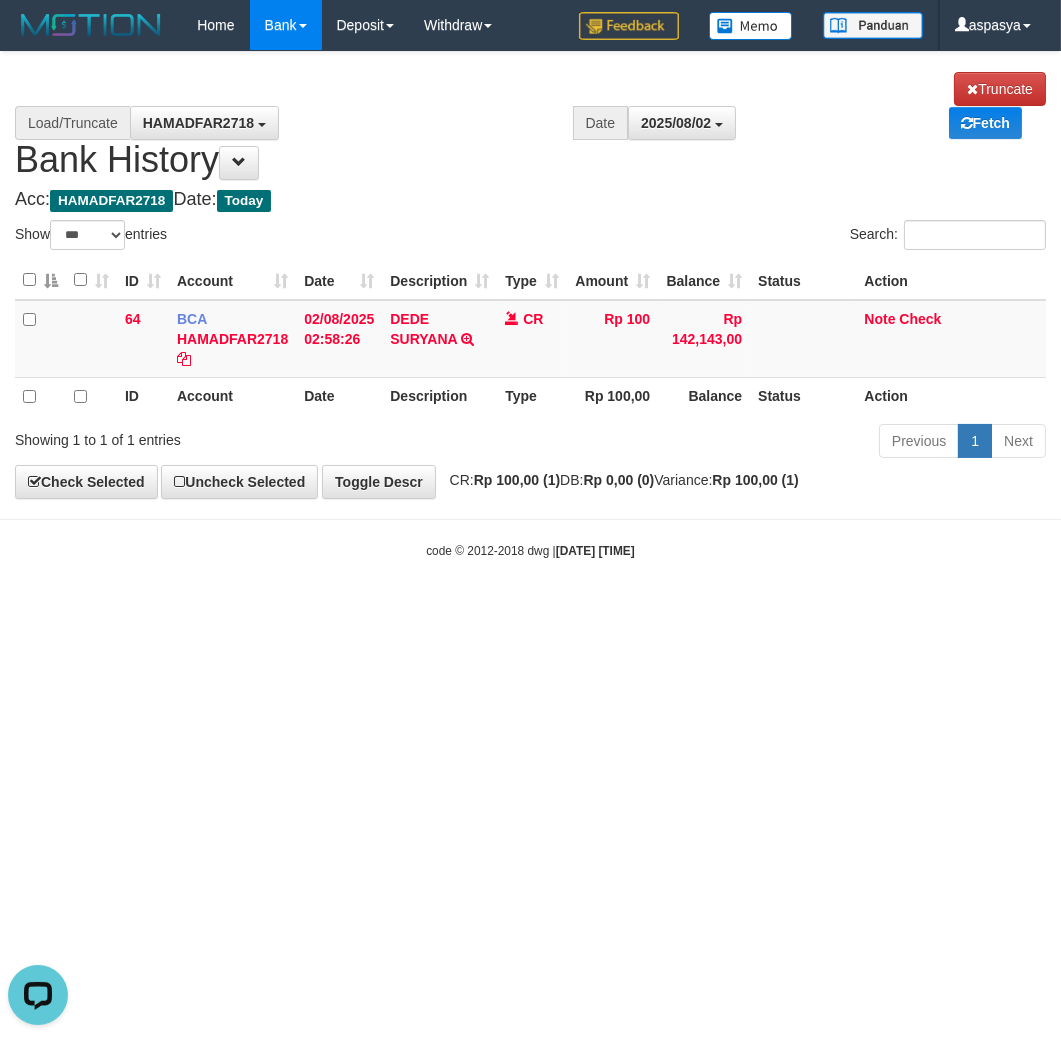 scroll, scrollTop: 0, scrollLeft: 0, axis: both 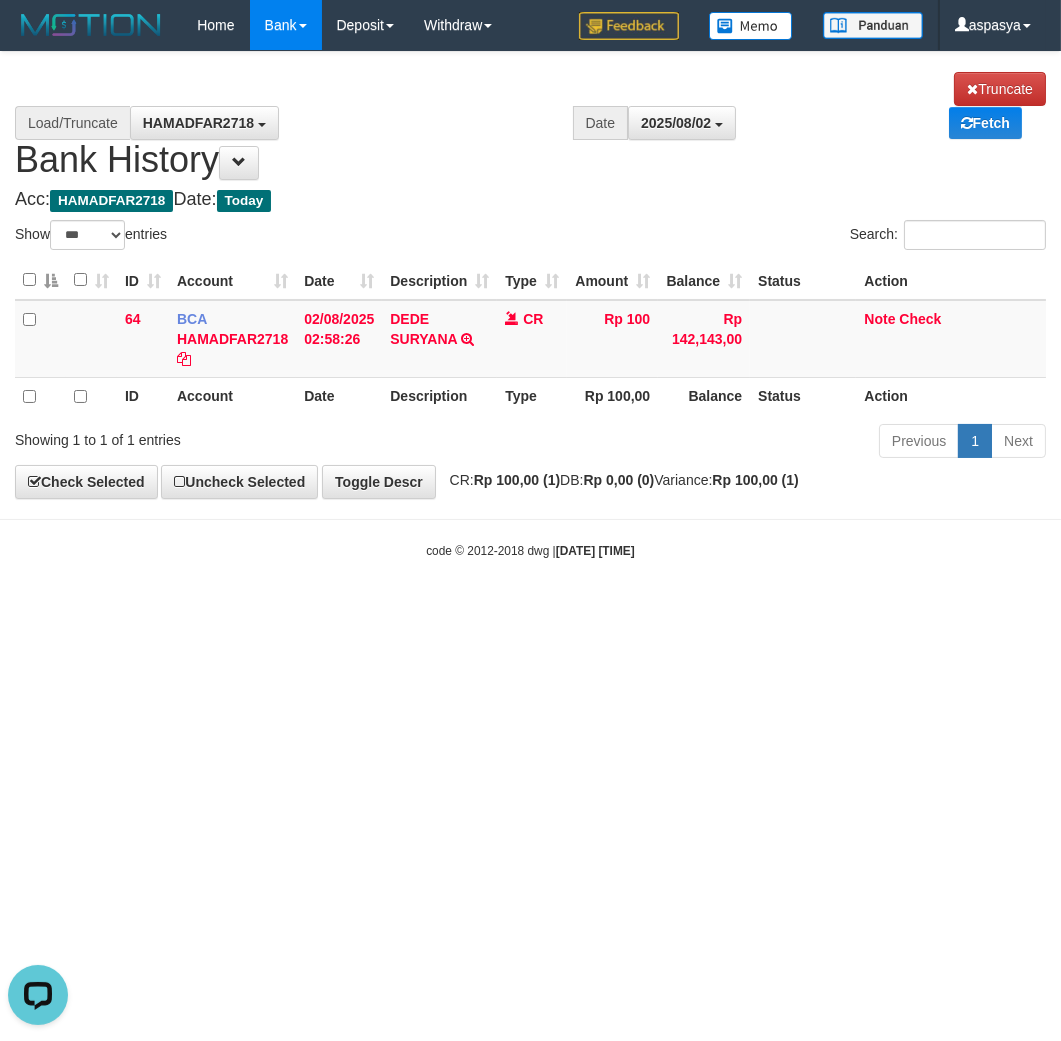 click on "HAMADFAR2718    PRABUJITU  HAMADFAR2718" at bounding box center [351, 123] 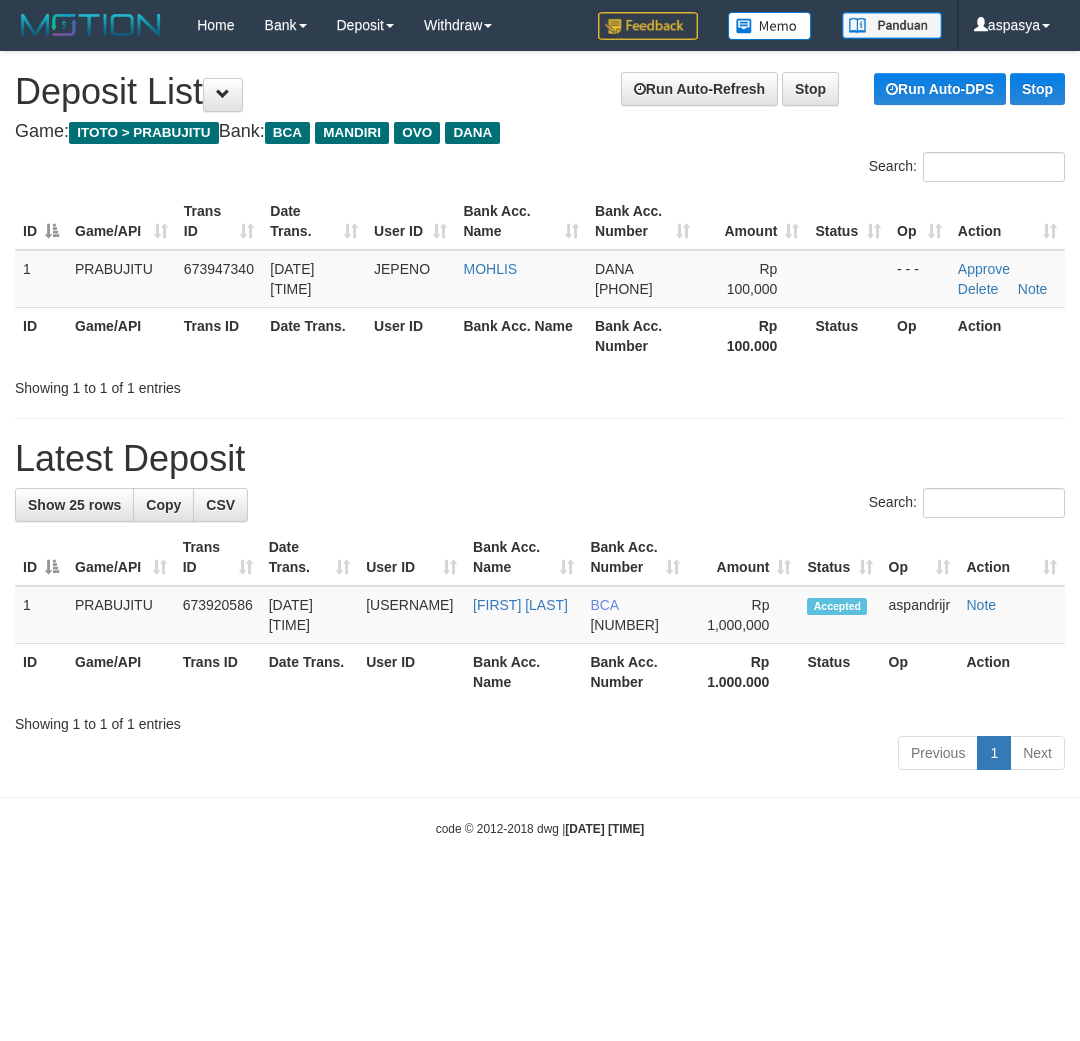 scroll, scrollTop: 0, scrollLeft: 0, axis: both 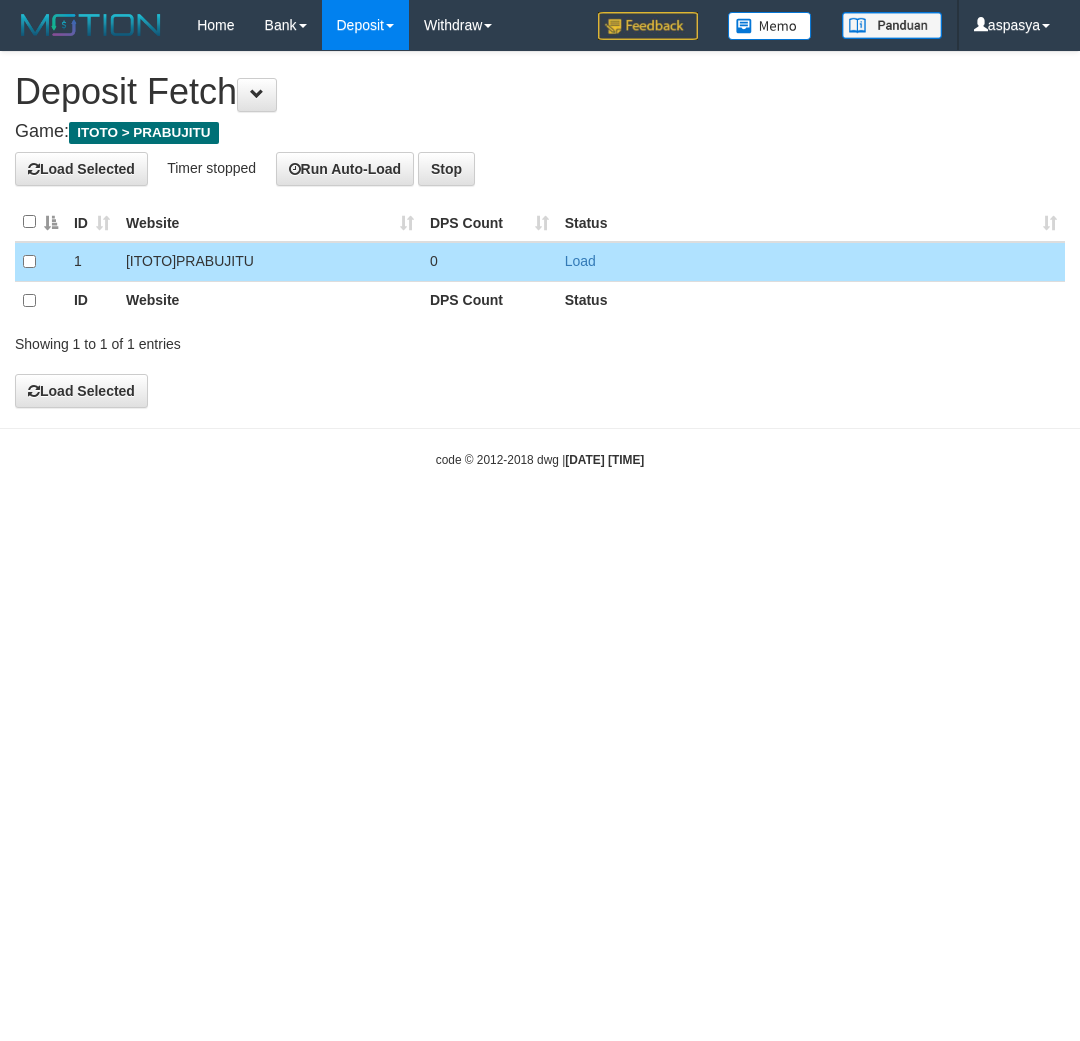 click on "Load" at bounding box center [811, 261] 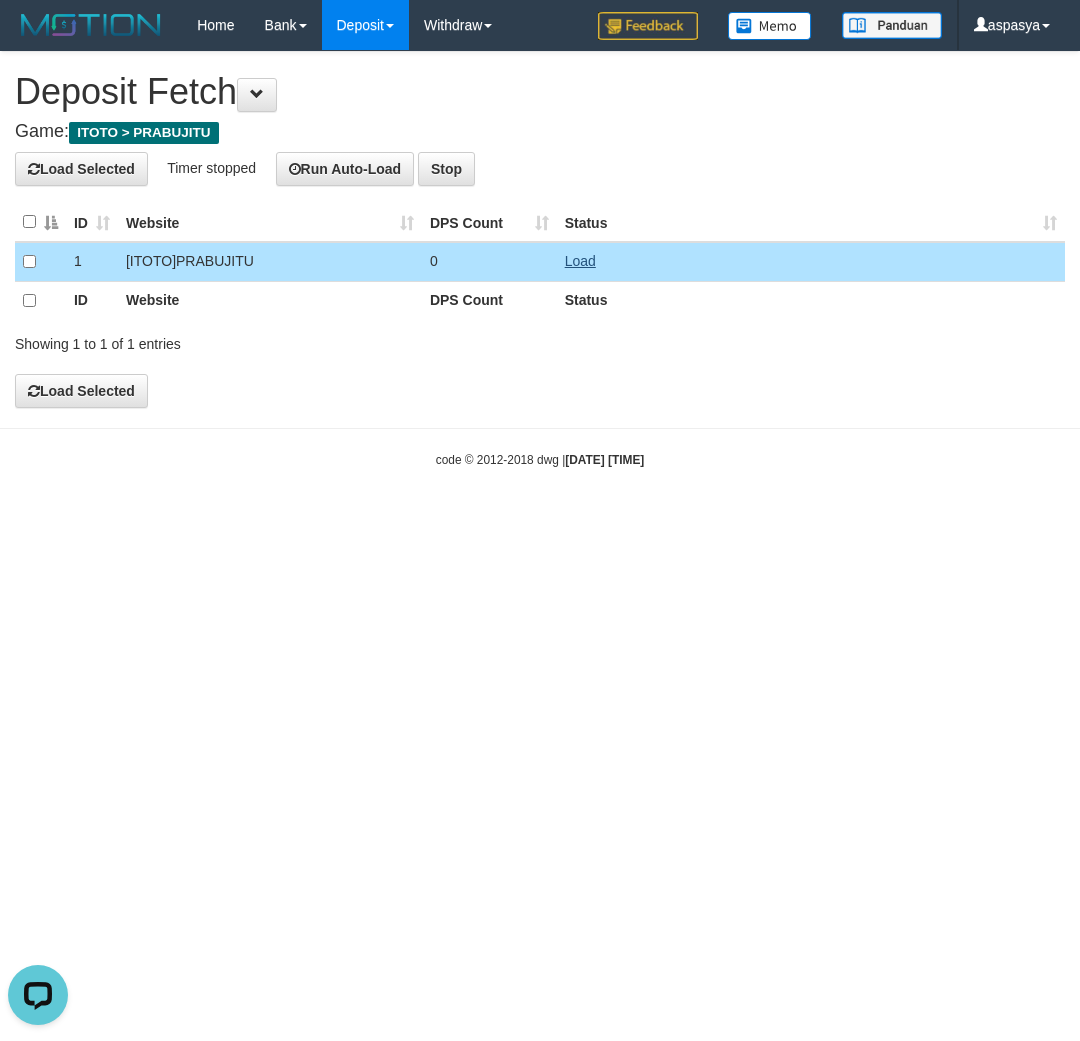 scroll, scrollTop: 0, scrollLeft: 0, axis: both 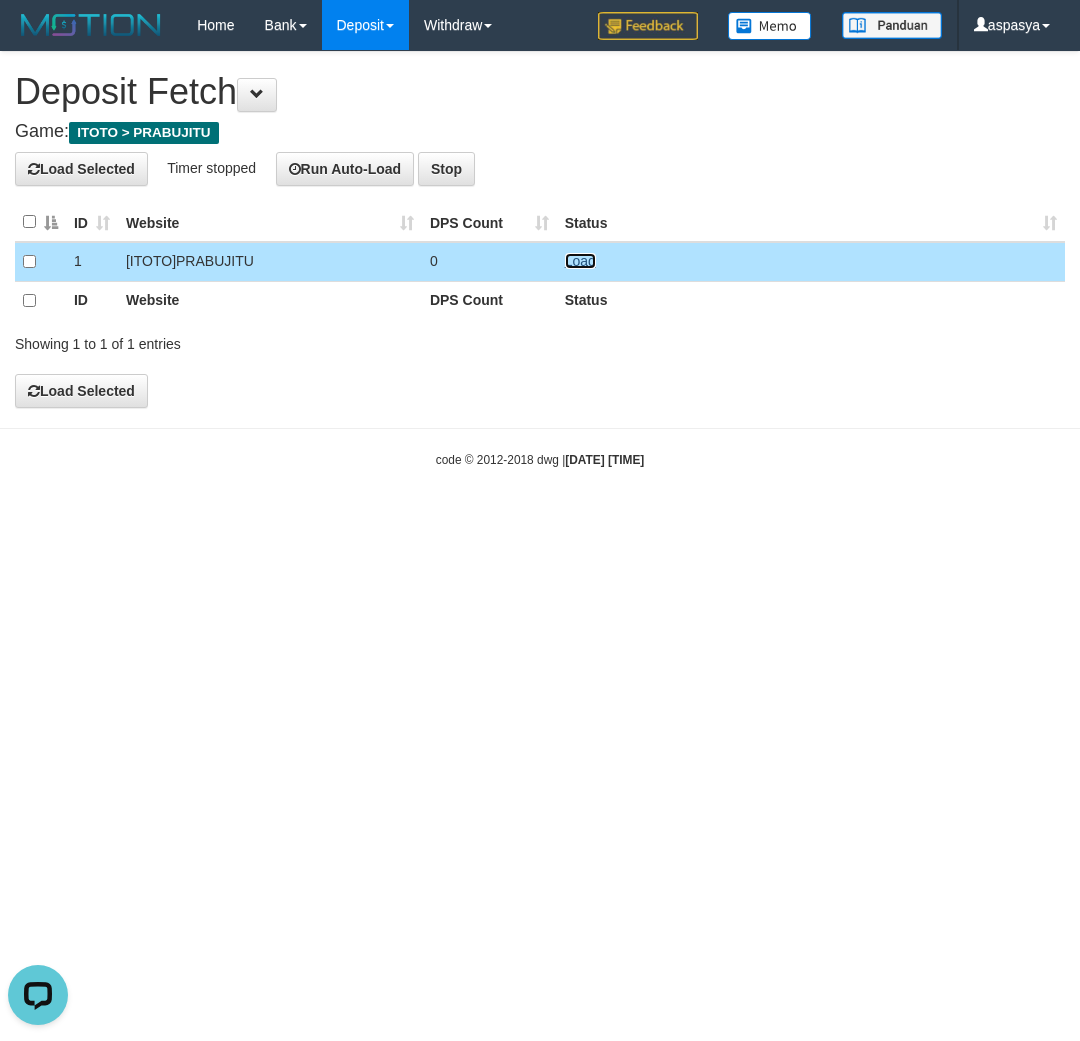 click on "Load" at bounding box center [580, 261] 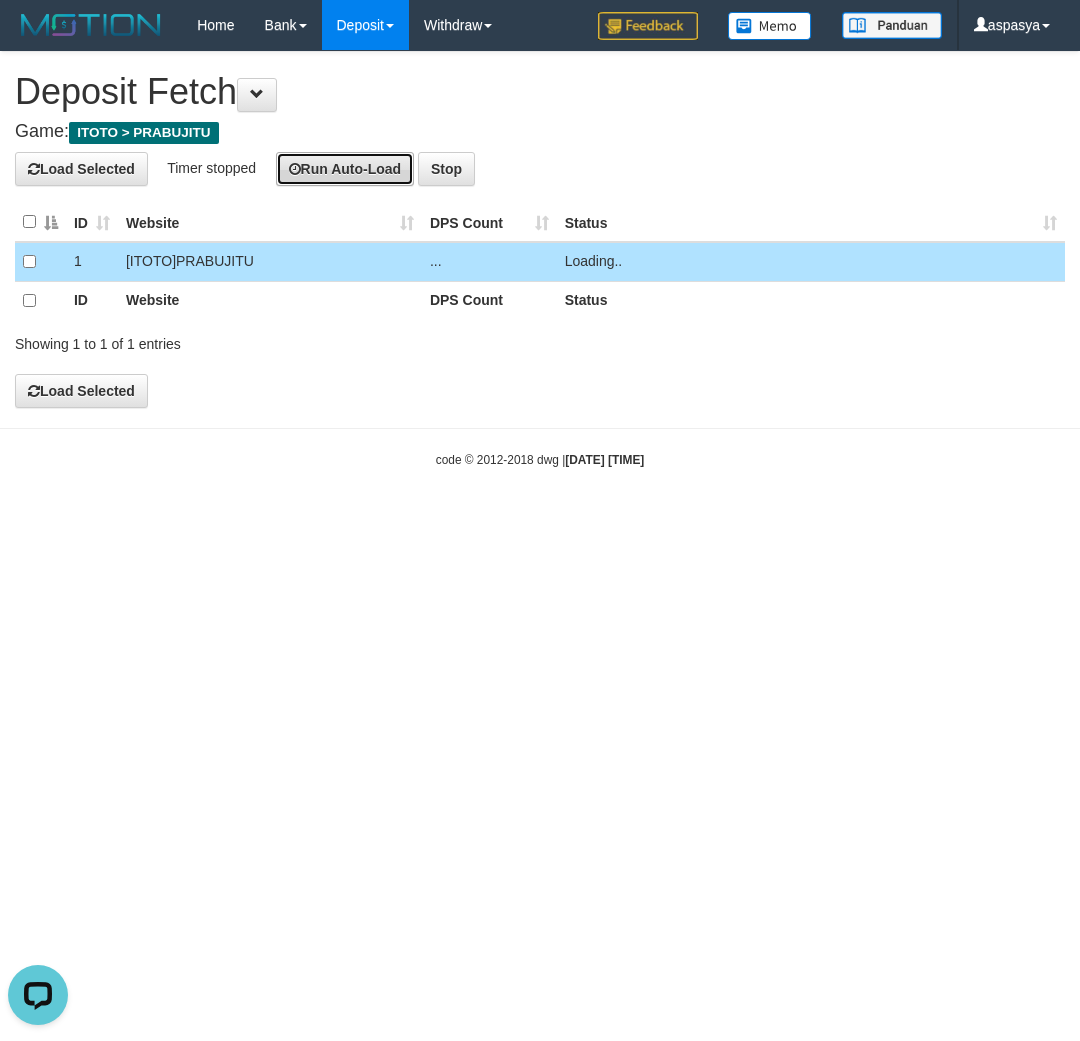 click on "Run Auto-Load" at bounding box center (345, 169) 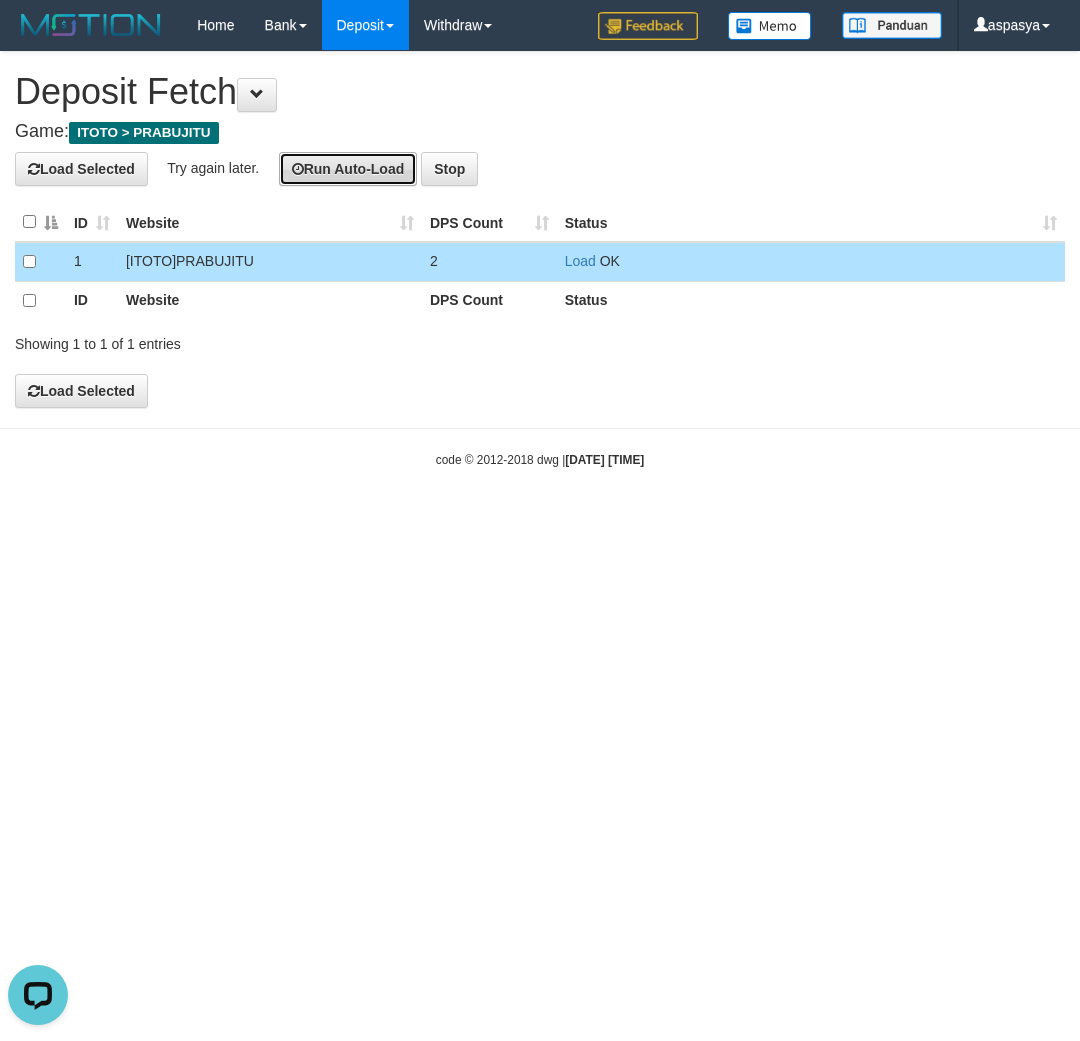 click on "Run Auto-Load" at bounding box center (348, 169) 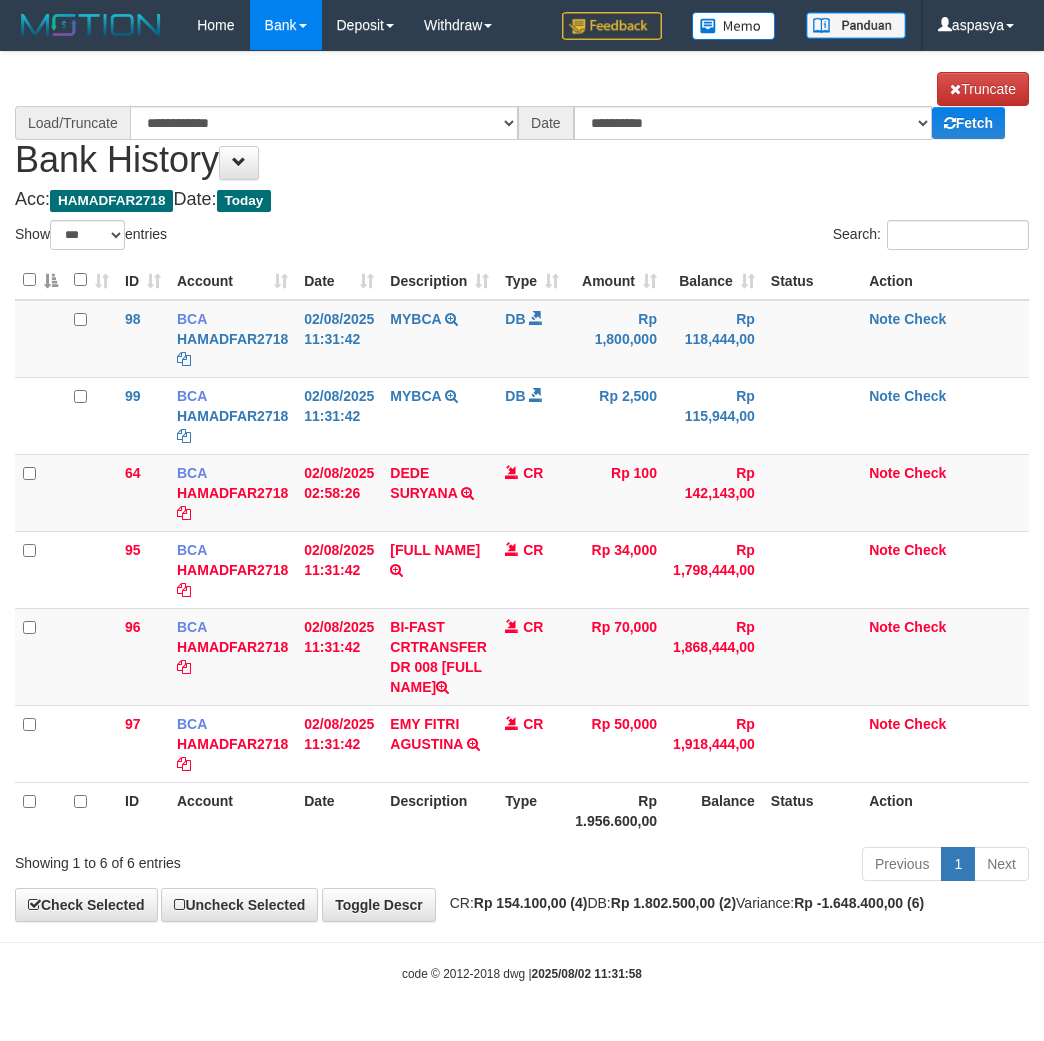 select on "***" 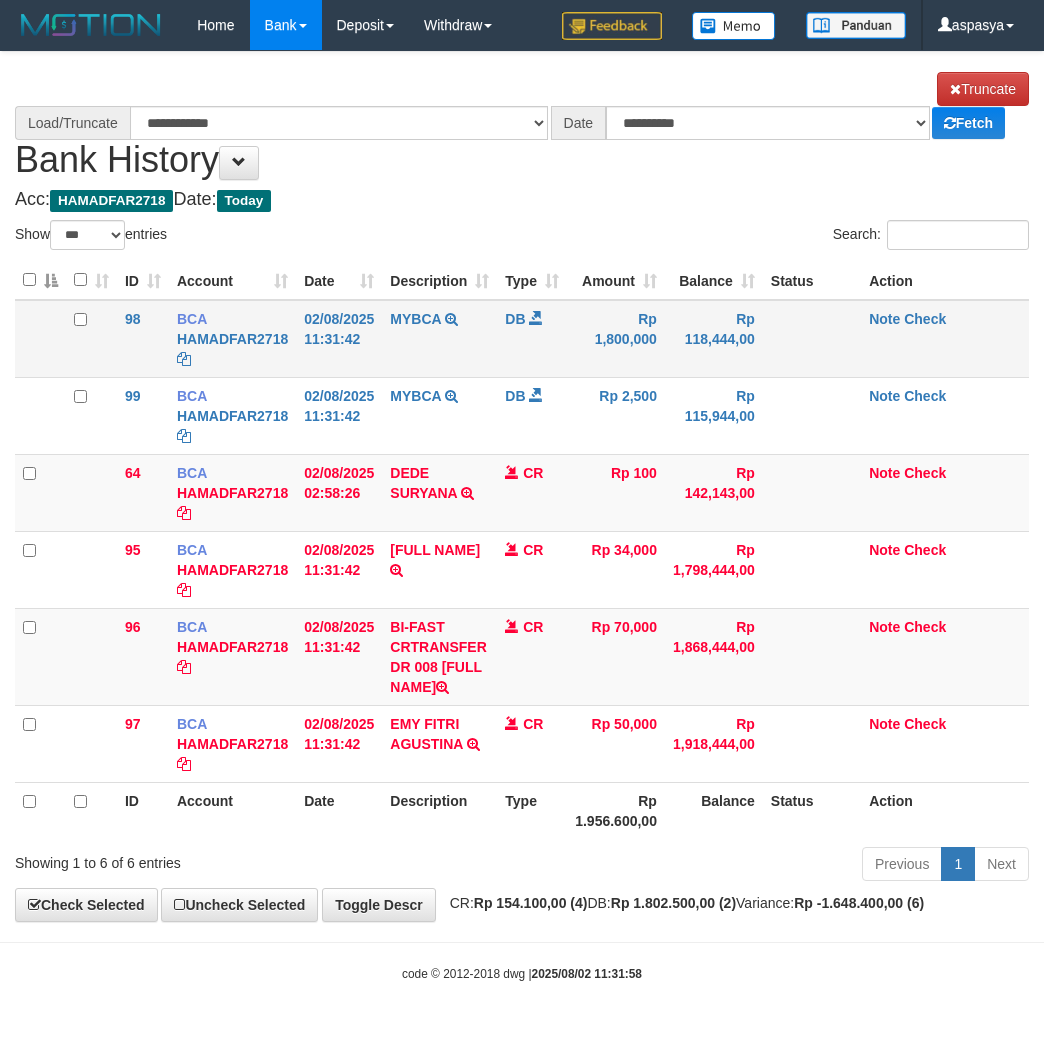scroll, scrollTop: 0, scrollLeft: 0, axis: both 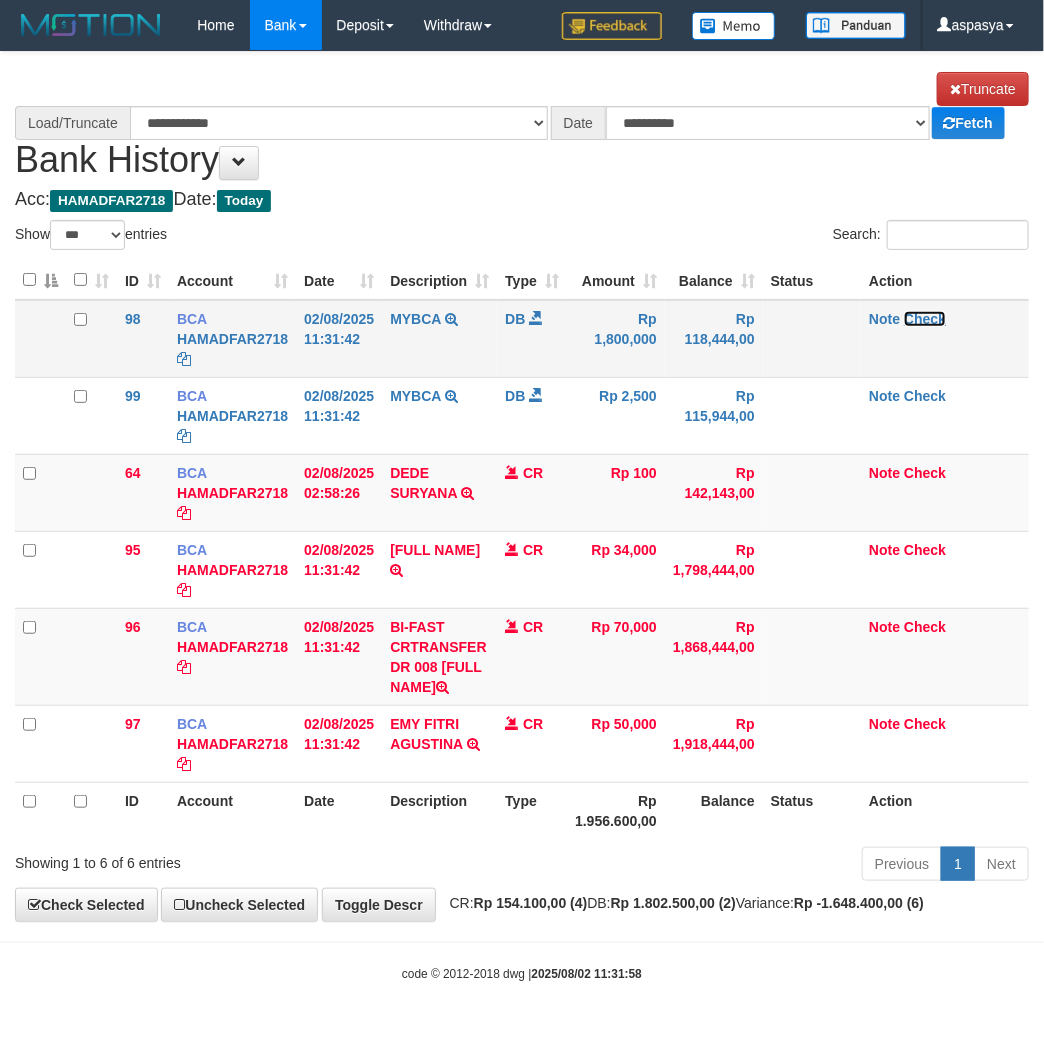 select on "****" 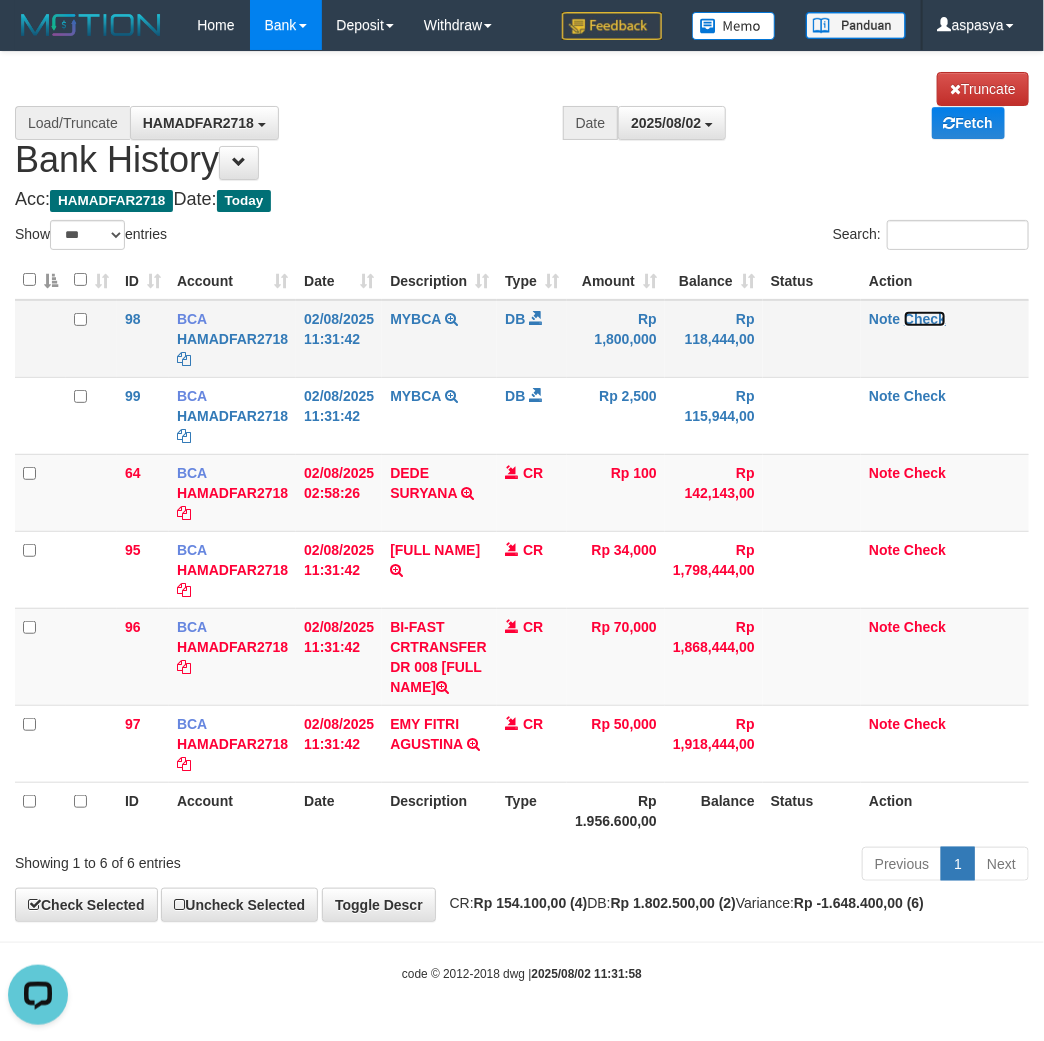 scroll, scrollTop: 0, scrollLeft: 0, axis: both 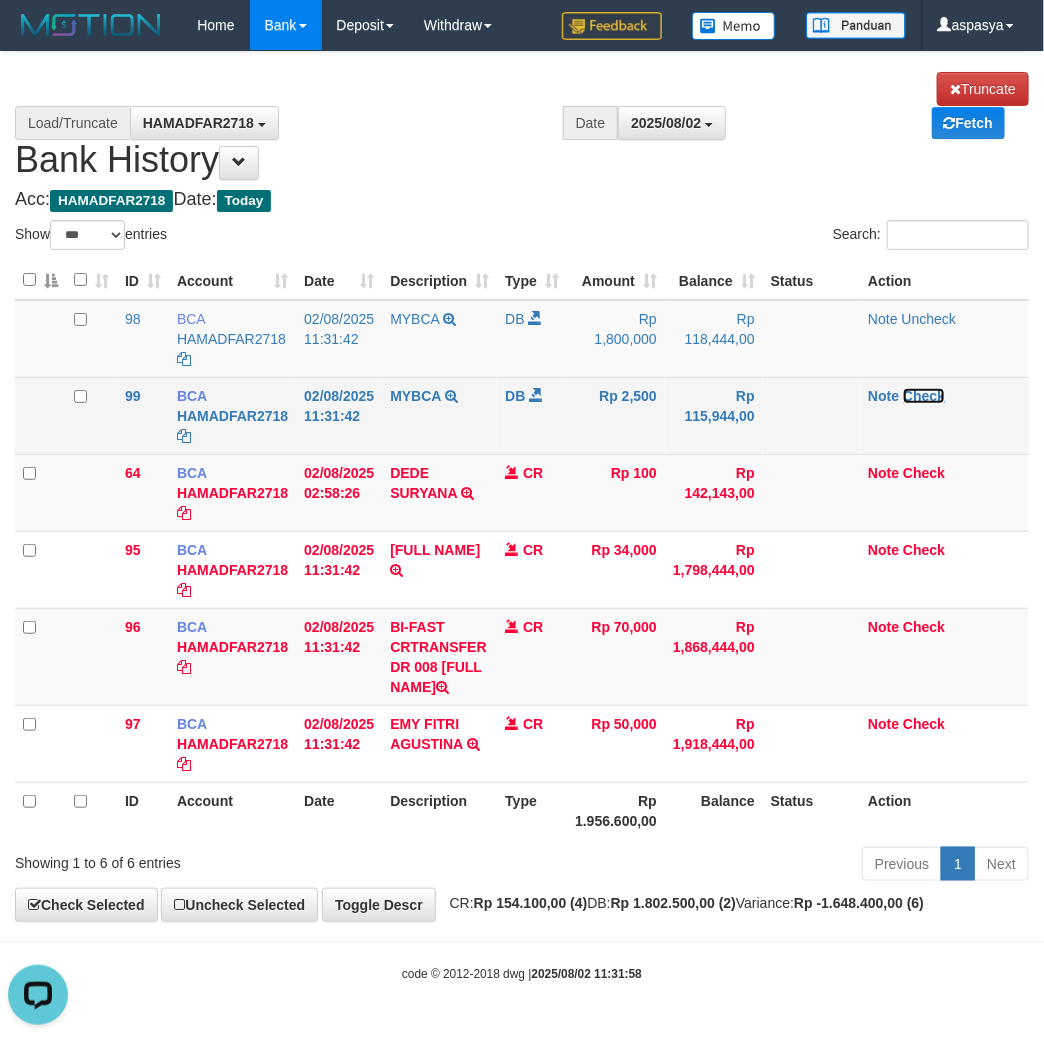click on "Check" at bounding box center [924, 396] 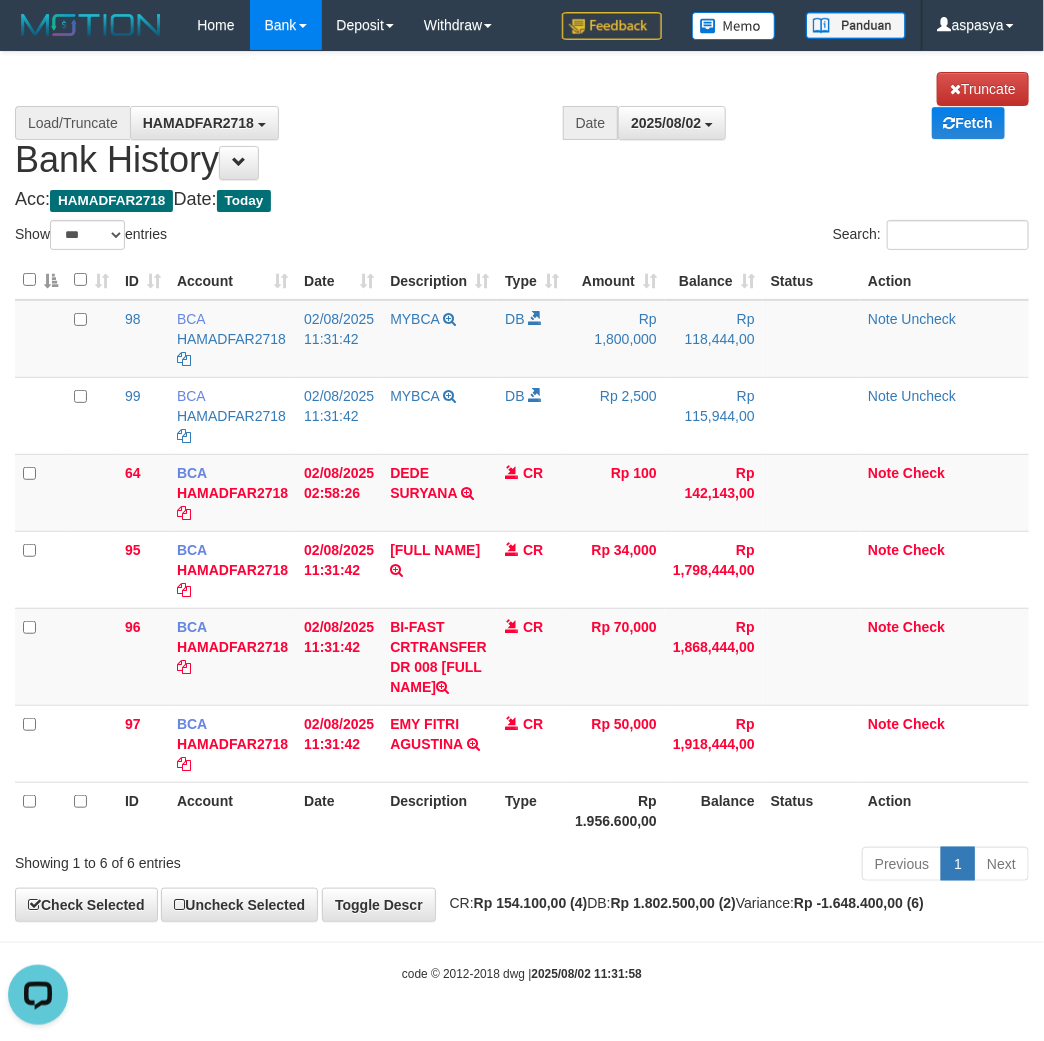 click on "**********" at bounding box center [522, 486] 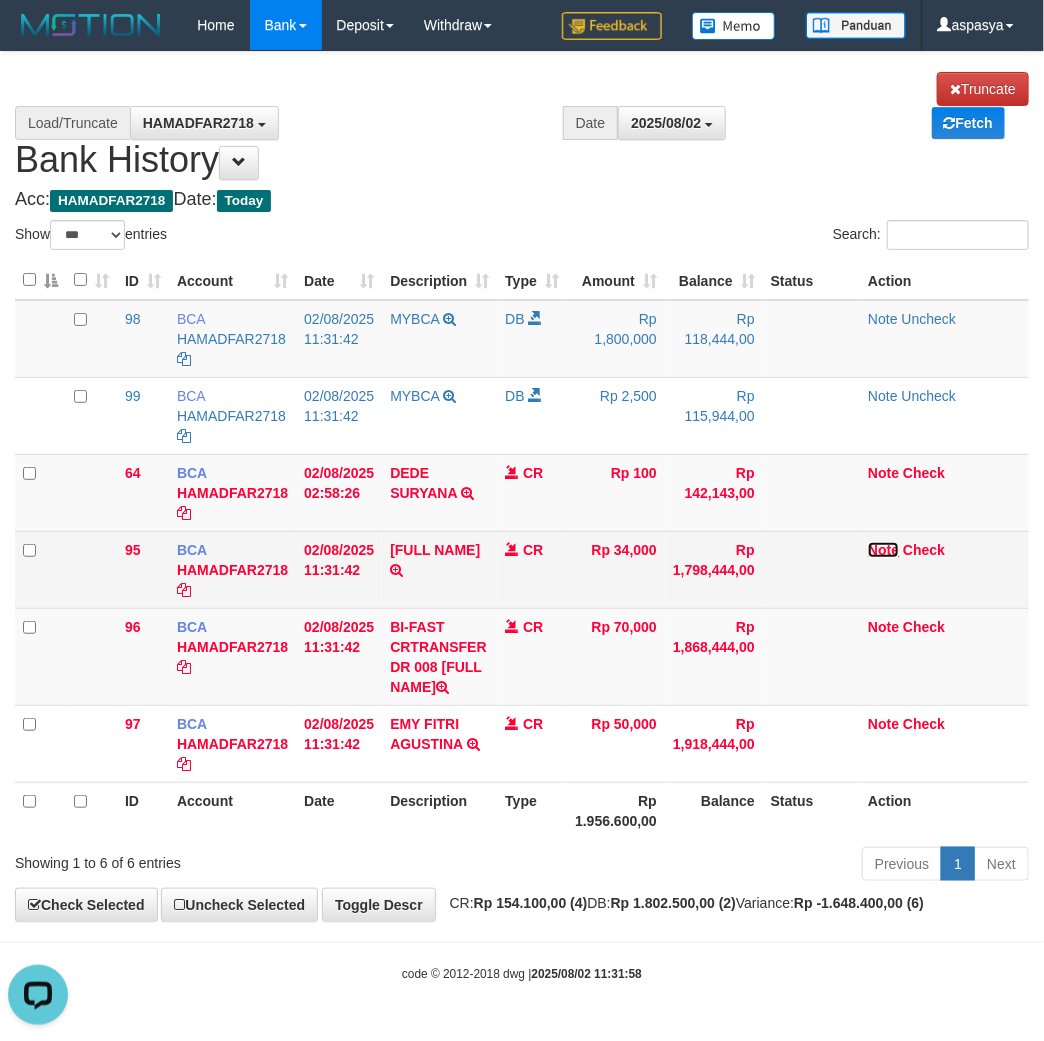 click on "Note" at bounding box center [883, 550] 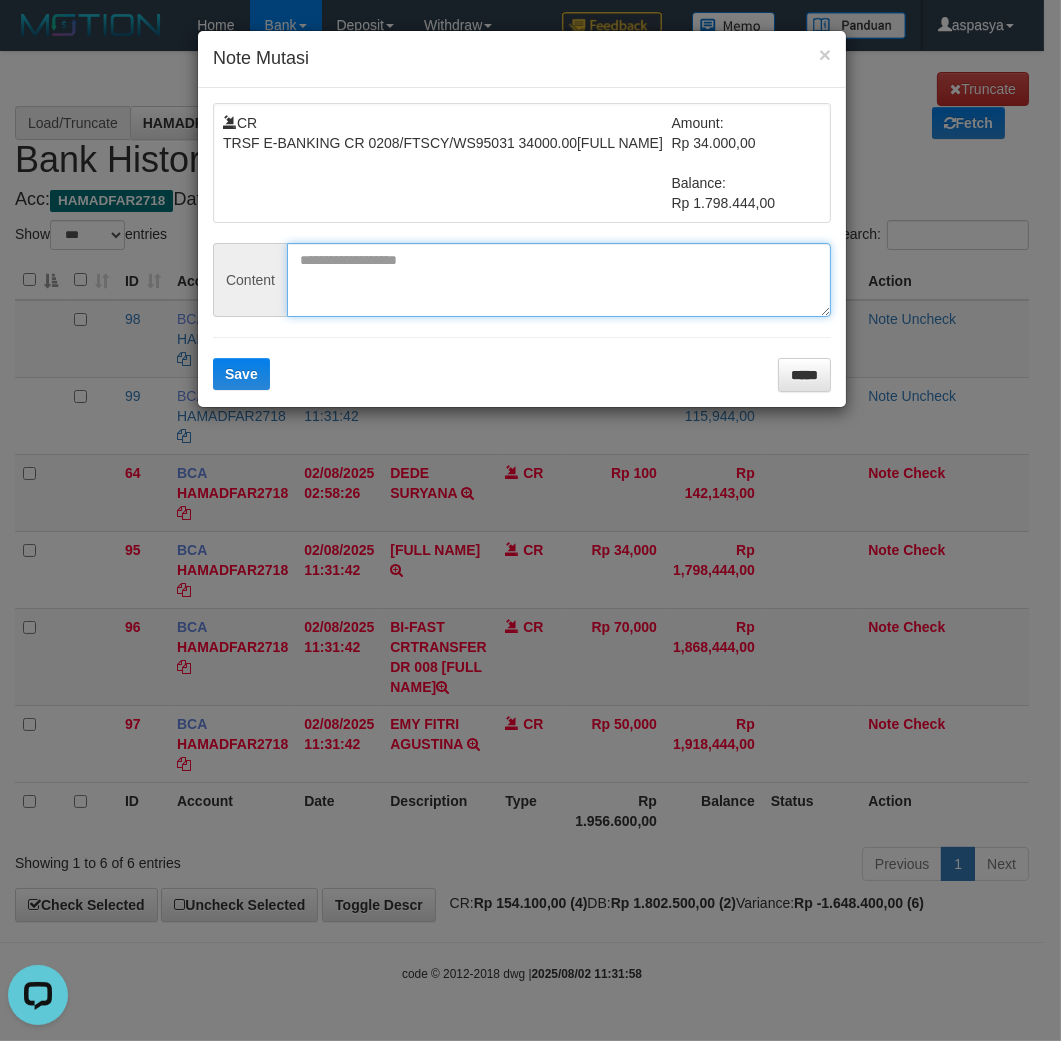 drag, startPoint x: 425, startPoint y: 276, endPoint x: 287, endPoint y: 372, distance: 168.1071 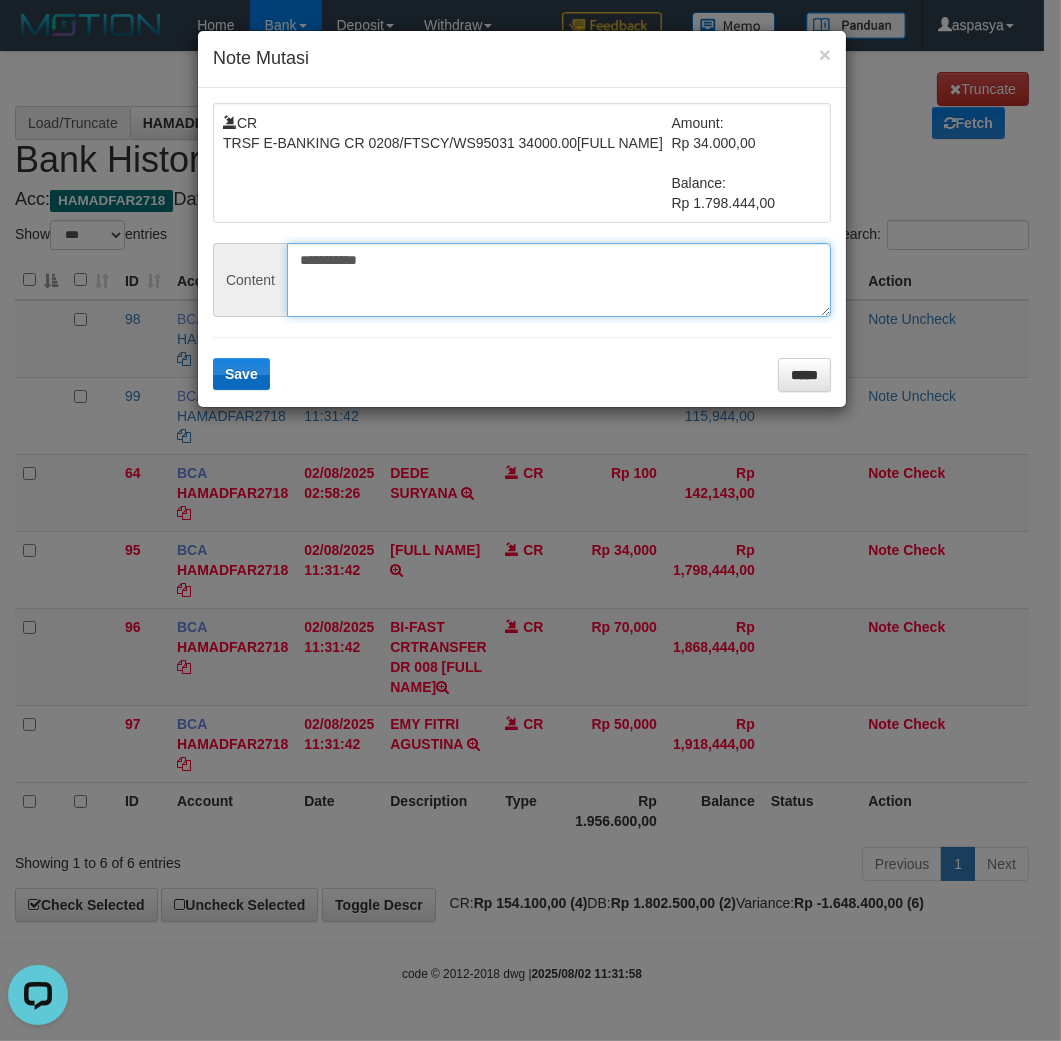 type on "**********" 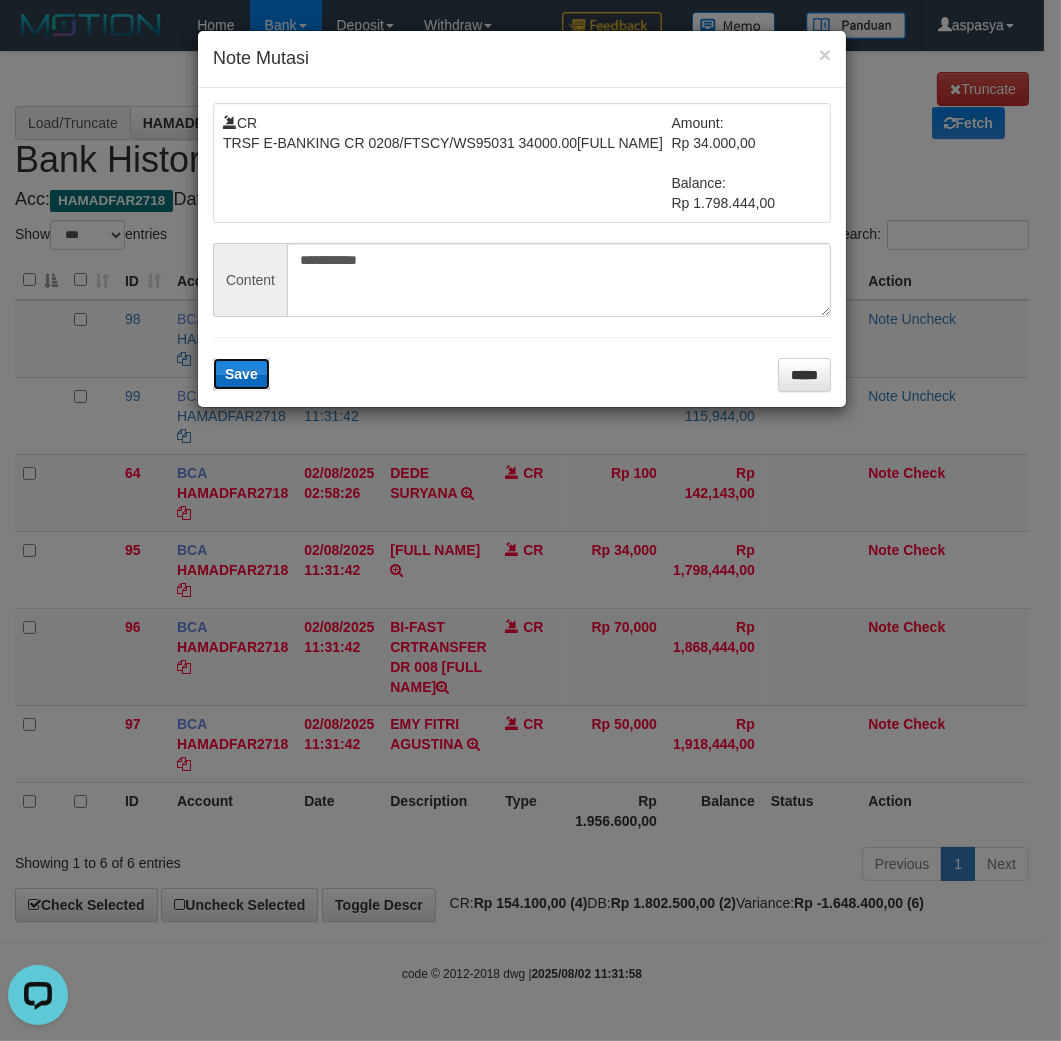 click on "Save" at bounding box center (241, 374) 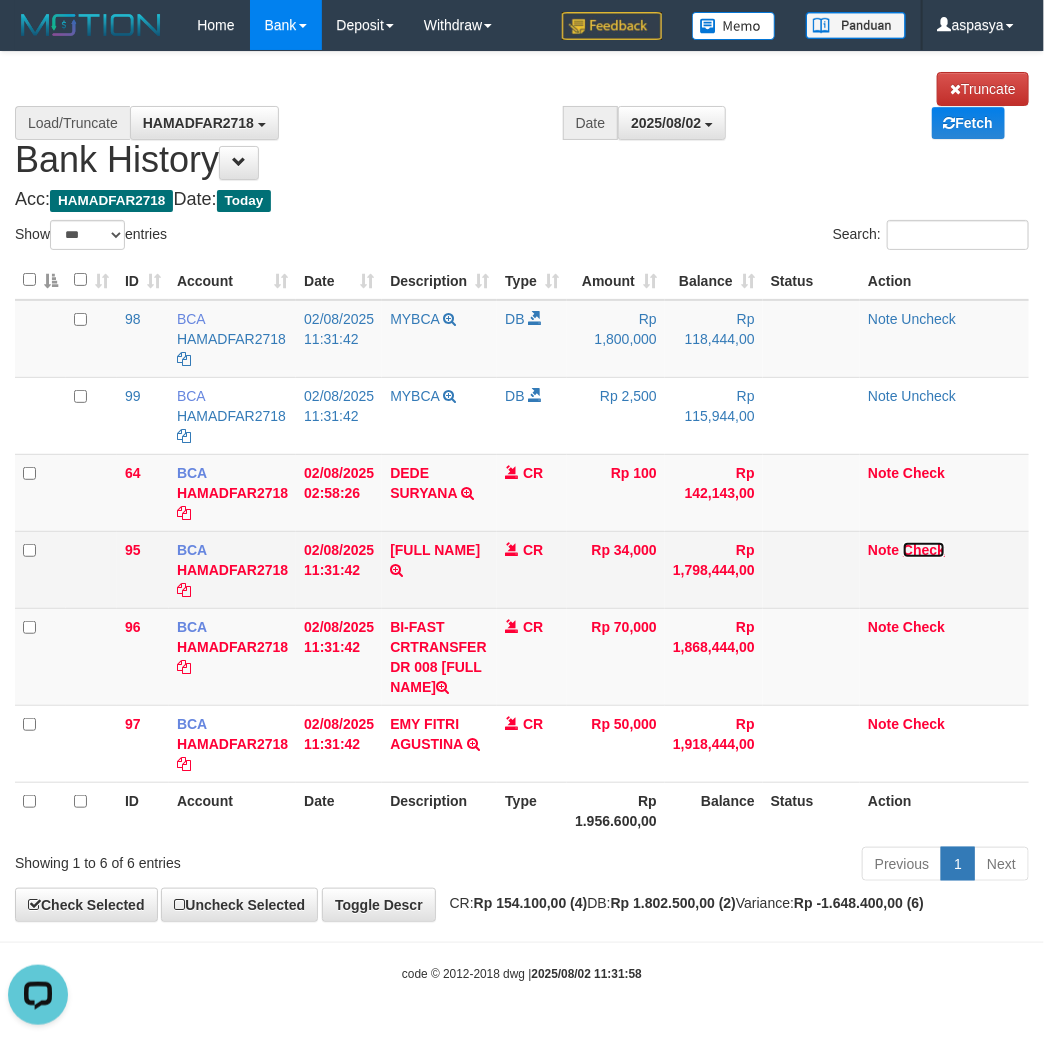 click on "Check" at bounding box center (924, 550) 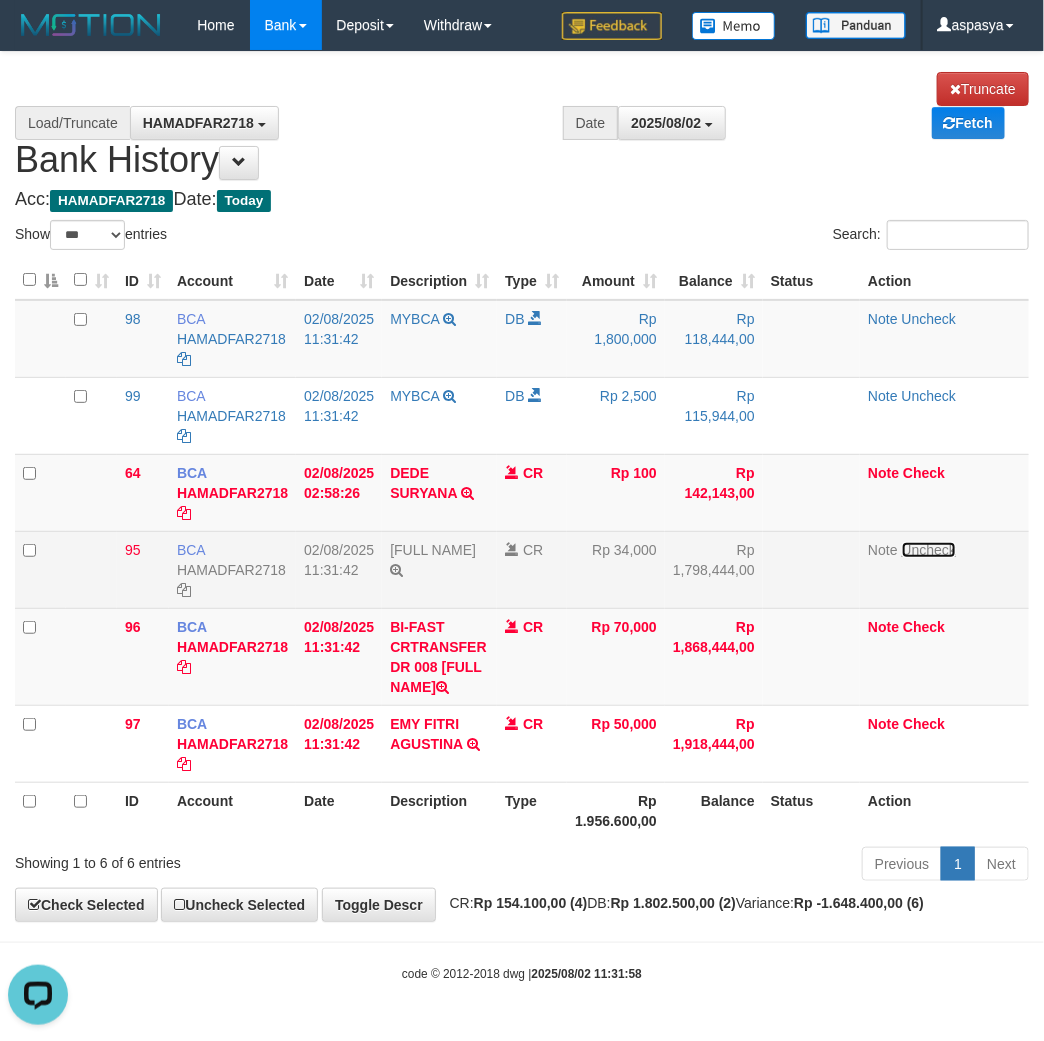 scroll, scrollTop: 14, scrollLeft: 0, axis: vertical 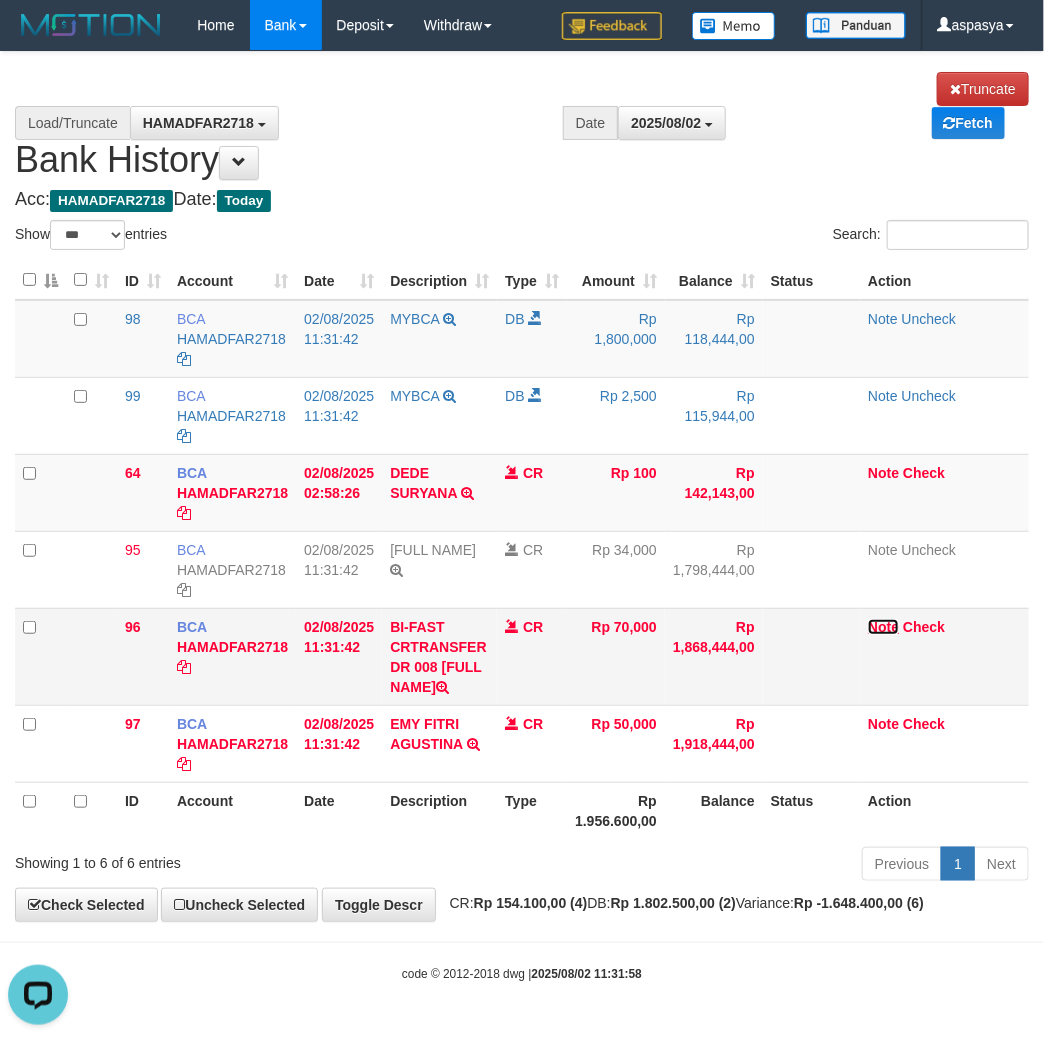 click on "Note" at bounding box center (883, 627) 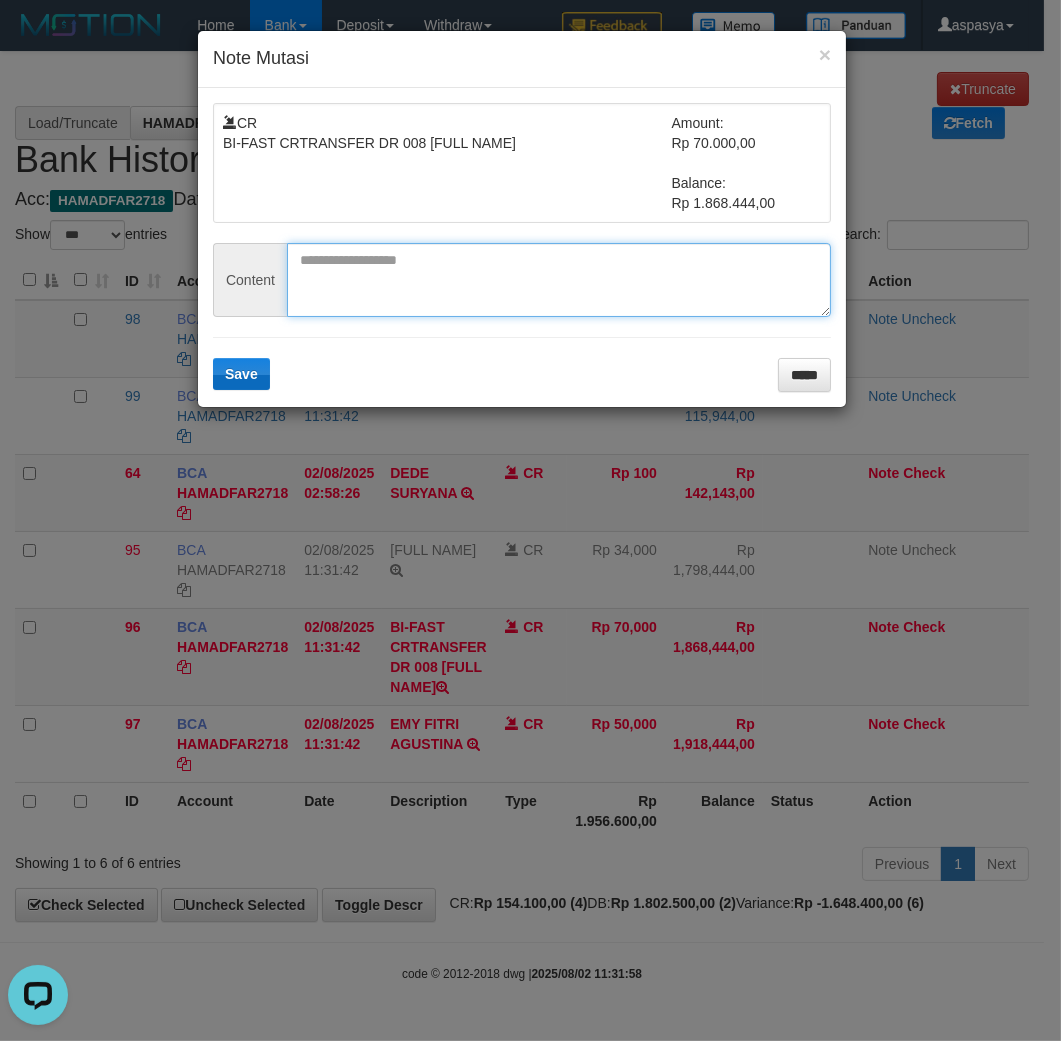drag, startPoint x: 386, startPoint y: 300, endPoint x: 264, endPoint y: 364, distance: 137.76791 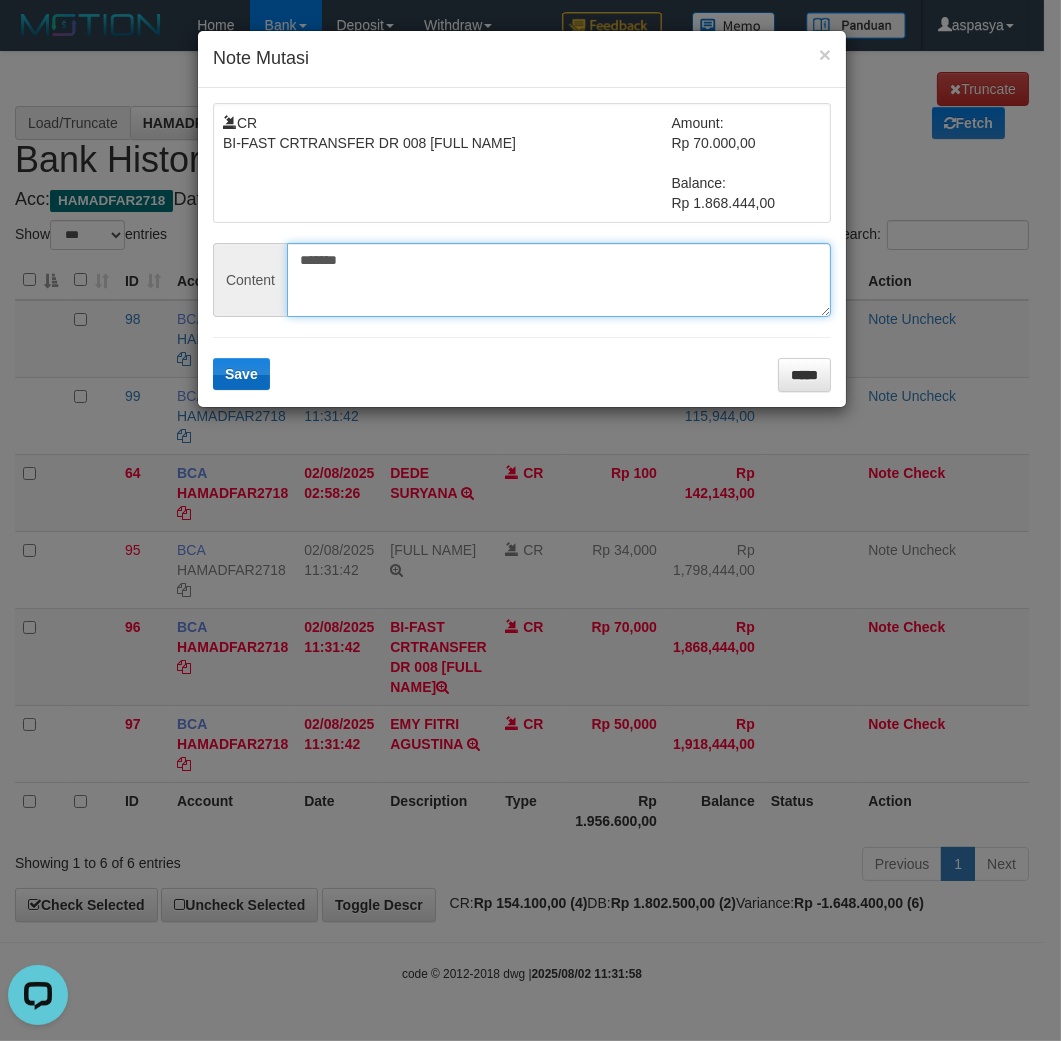 type on "*******" 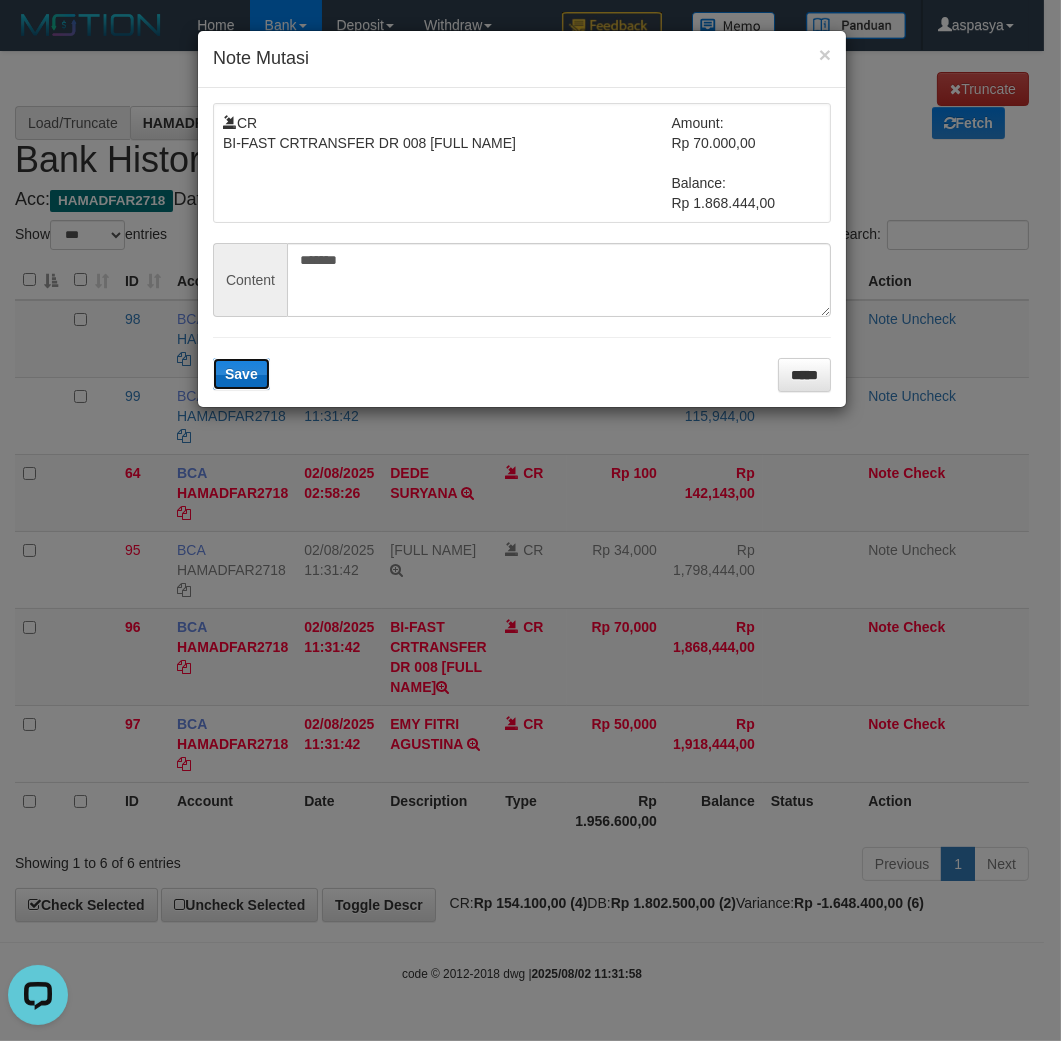 click on "Save" at bounding box center (241, 374) 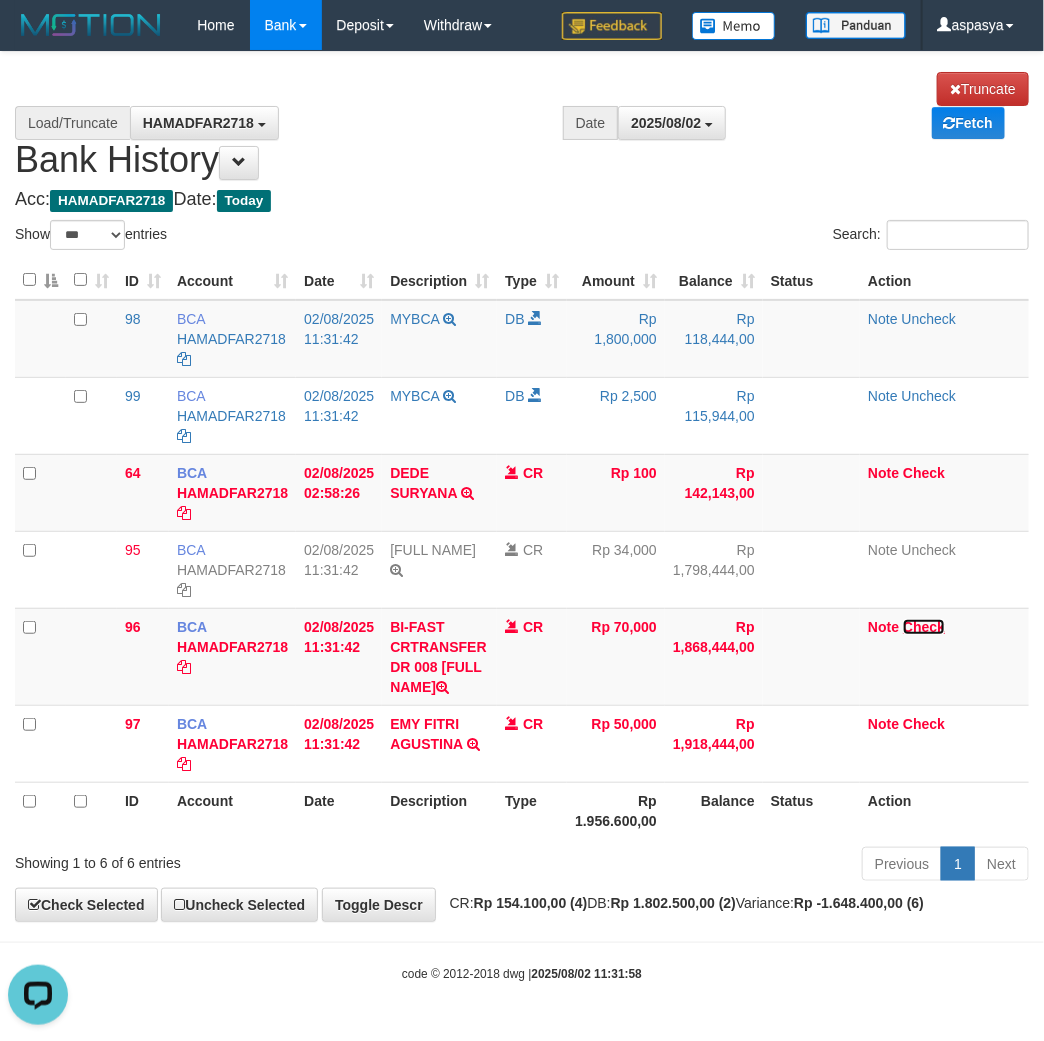 click on "Check" at bounding box center (924, 627) 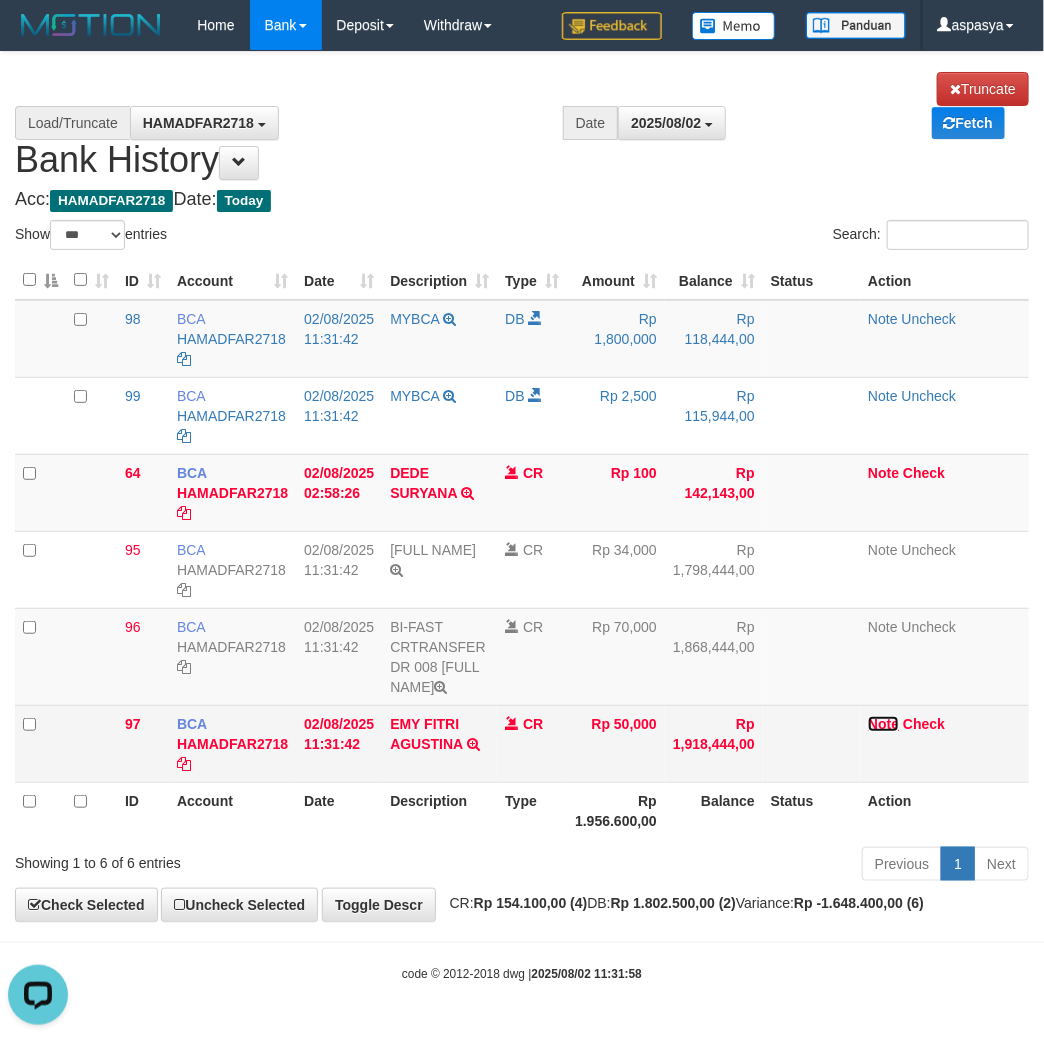 click on "Note" at bounding box center [883, 724] 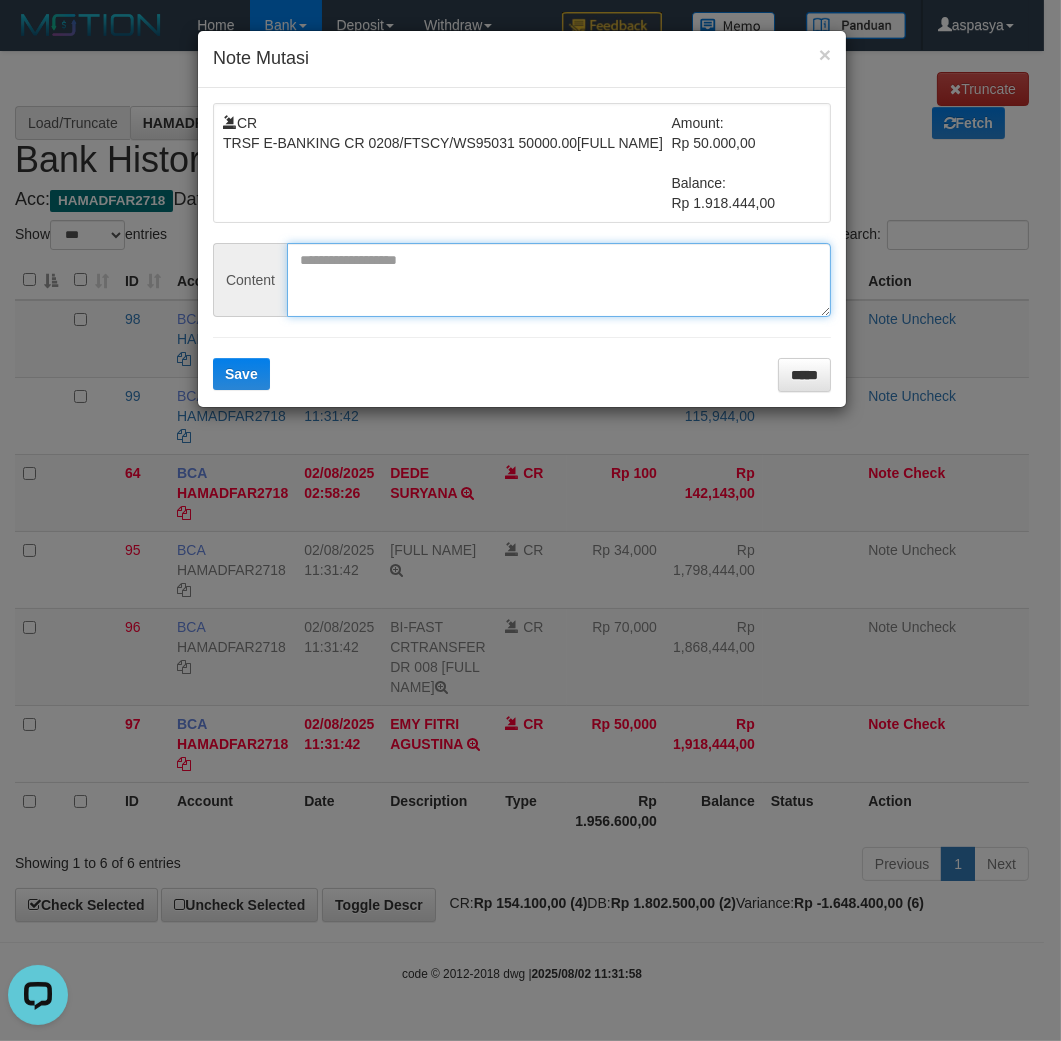 click at bounding box center [559, 280] 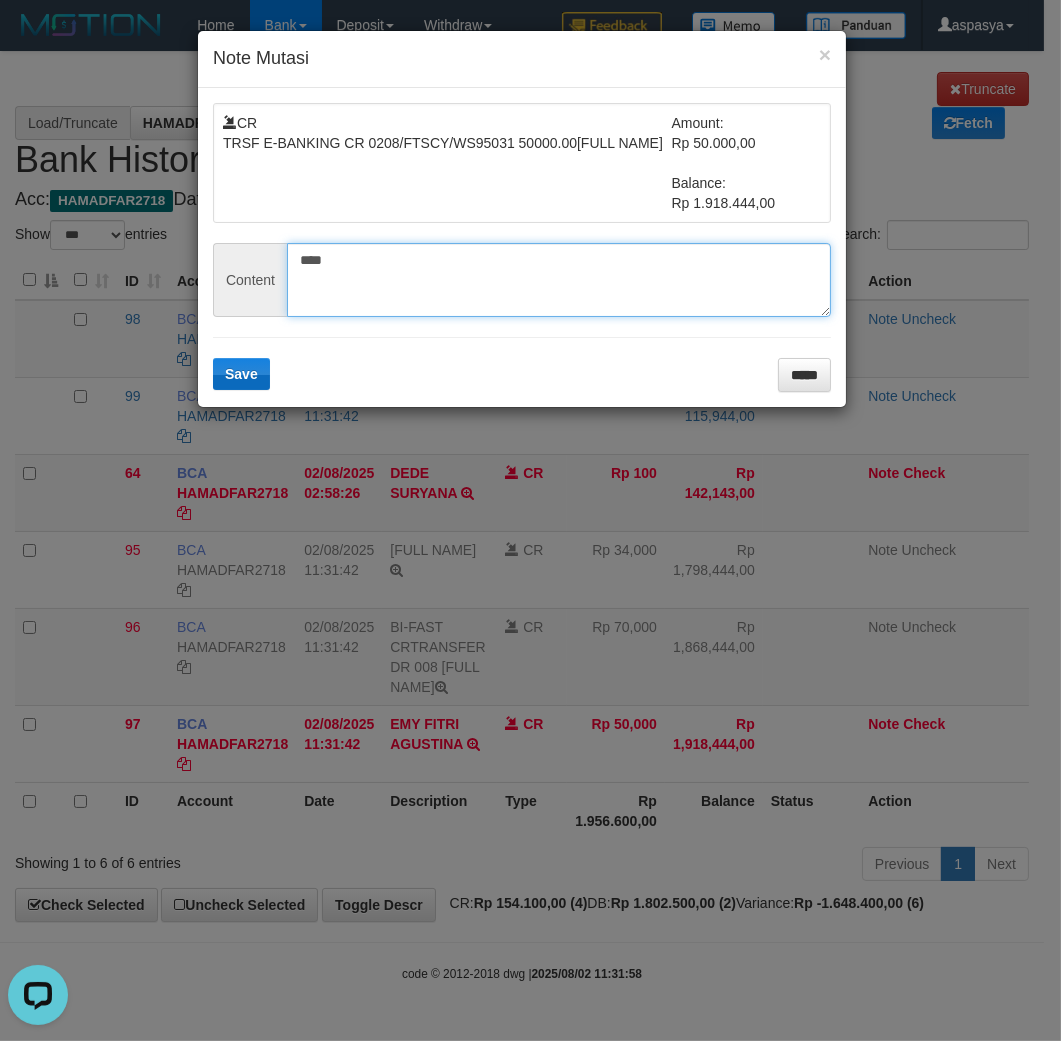 type on "****" 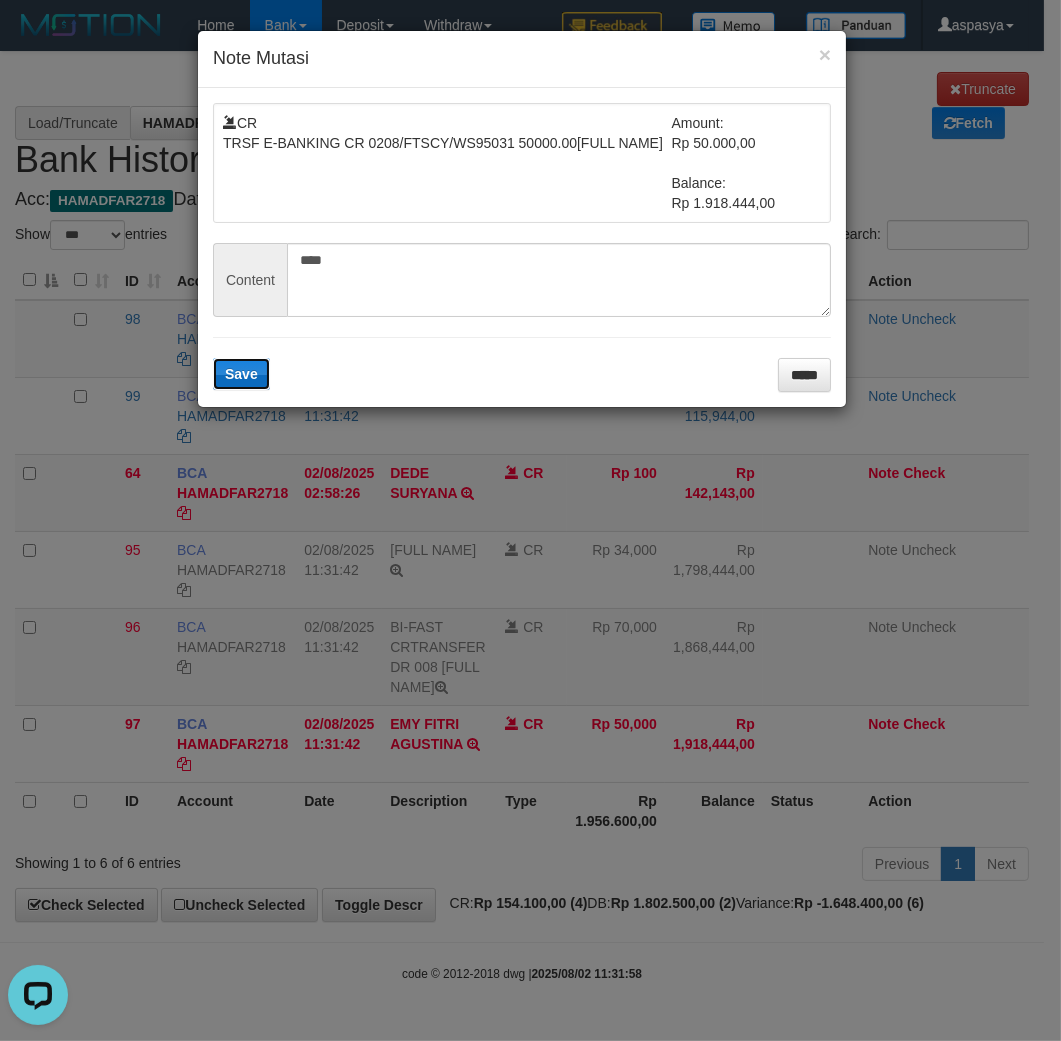 click on "Save" at bounding box center [241, 374] 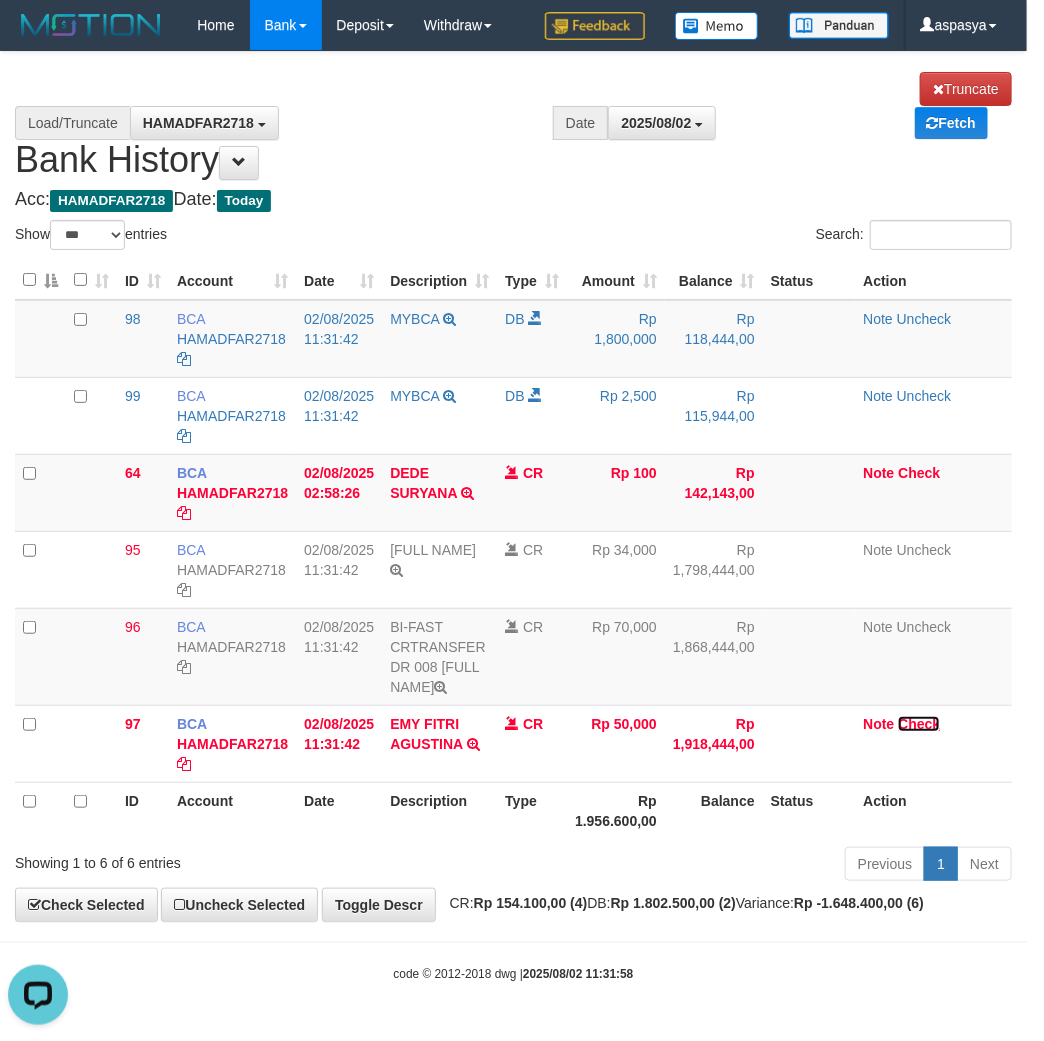 click on "Check" at bounding box center [919, 724] 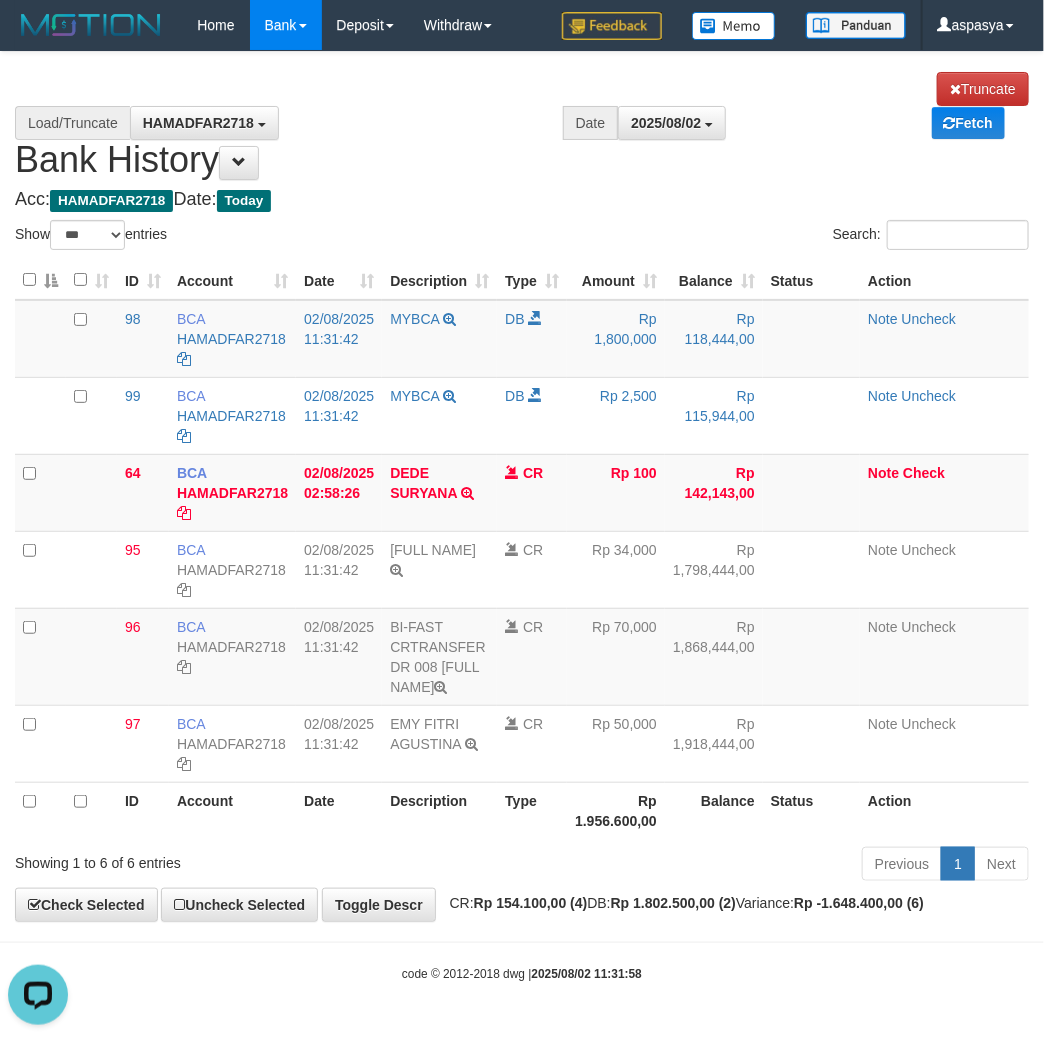 click on "**********" at bounding box center (522, 126) 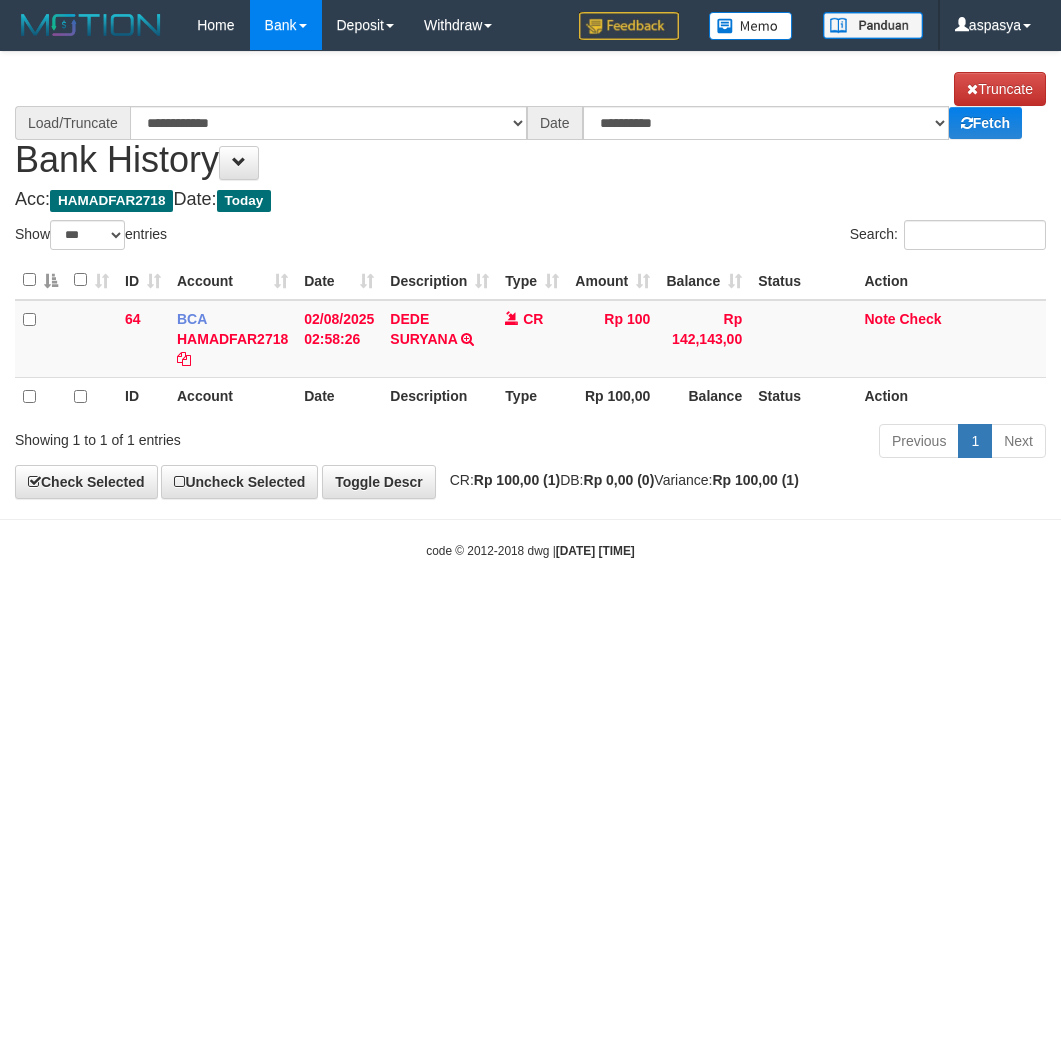 select on "***" 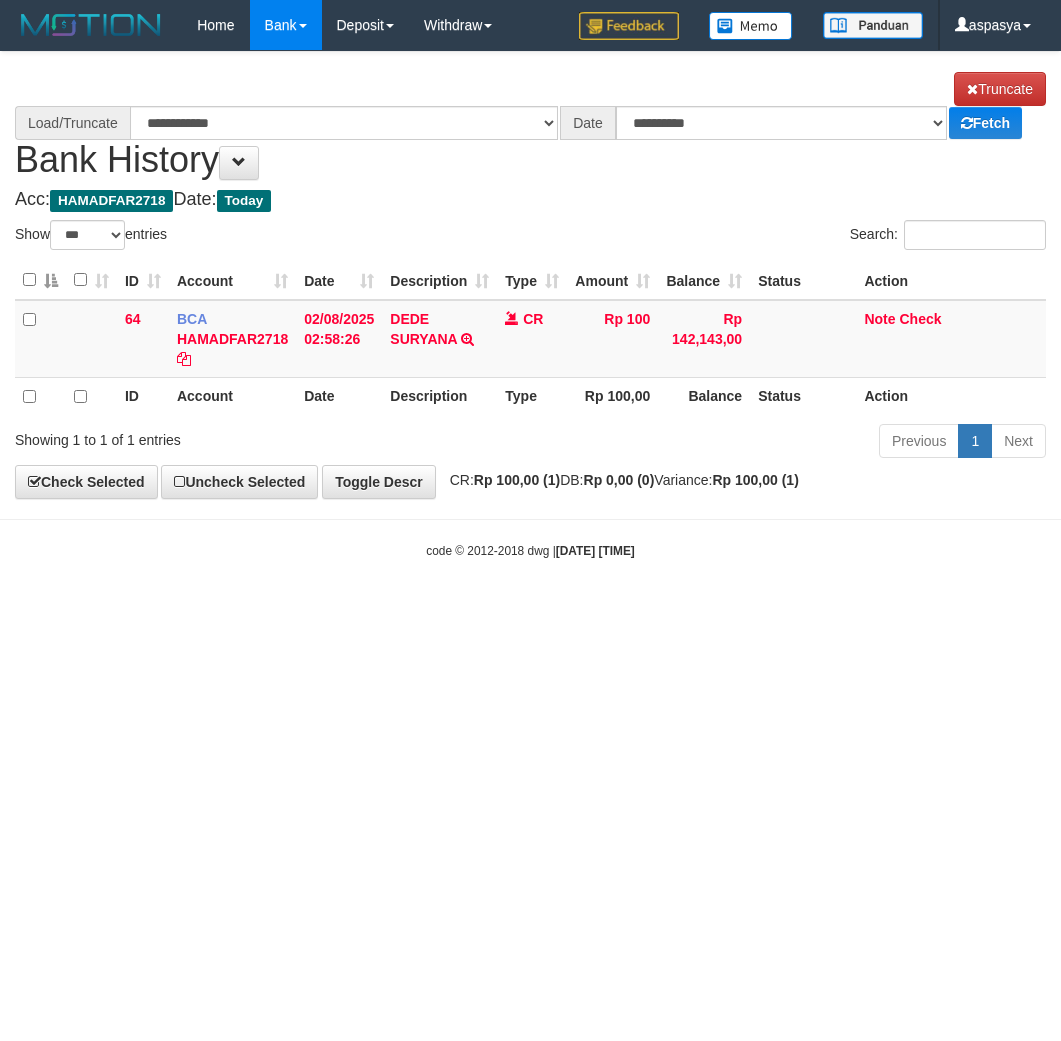 scroll, scrollTop: 0, scrollLeft: 0, axis: both 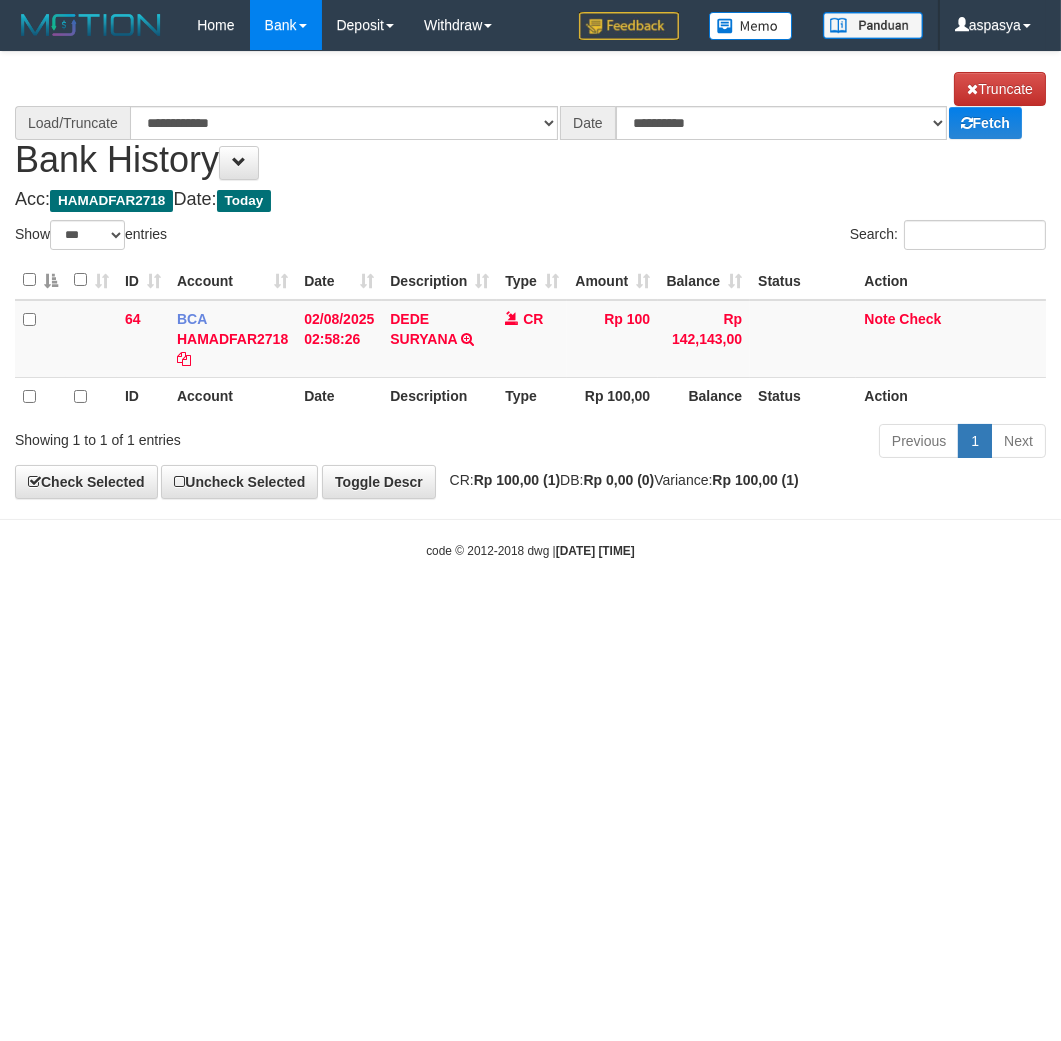select on "****" 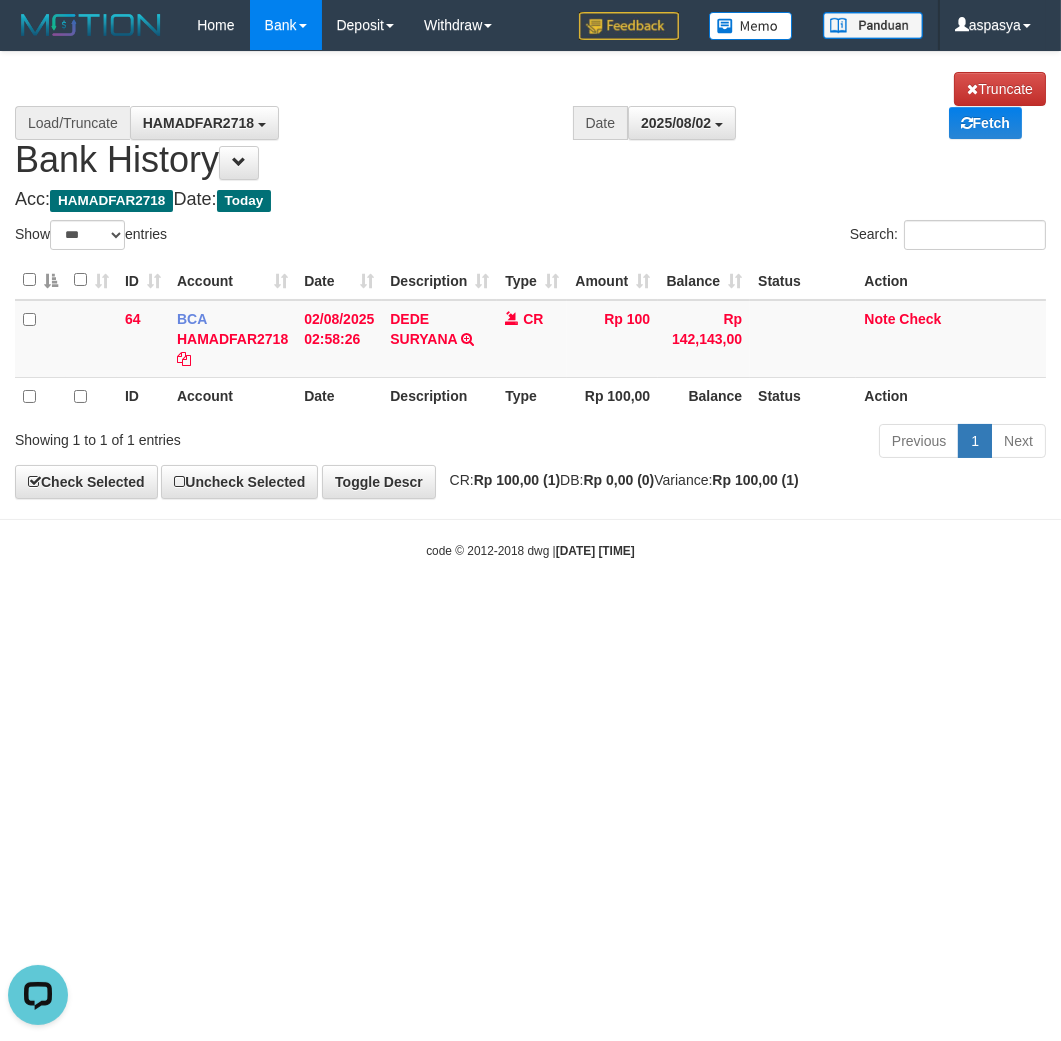 scroll, scrollTop: 0, scrollLeft: 0, axis: both 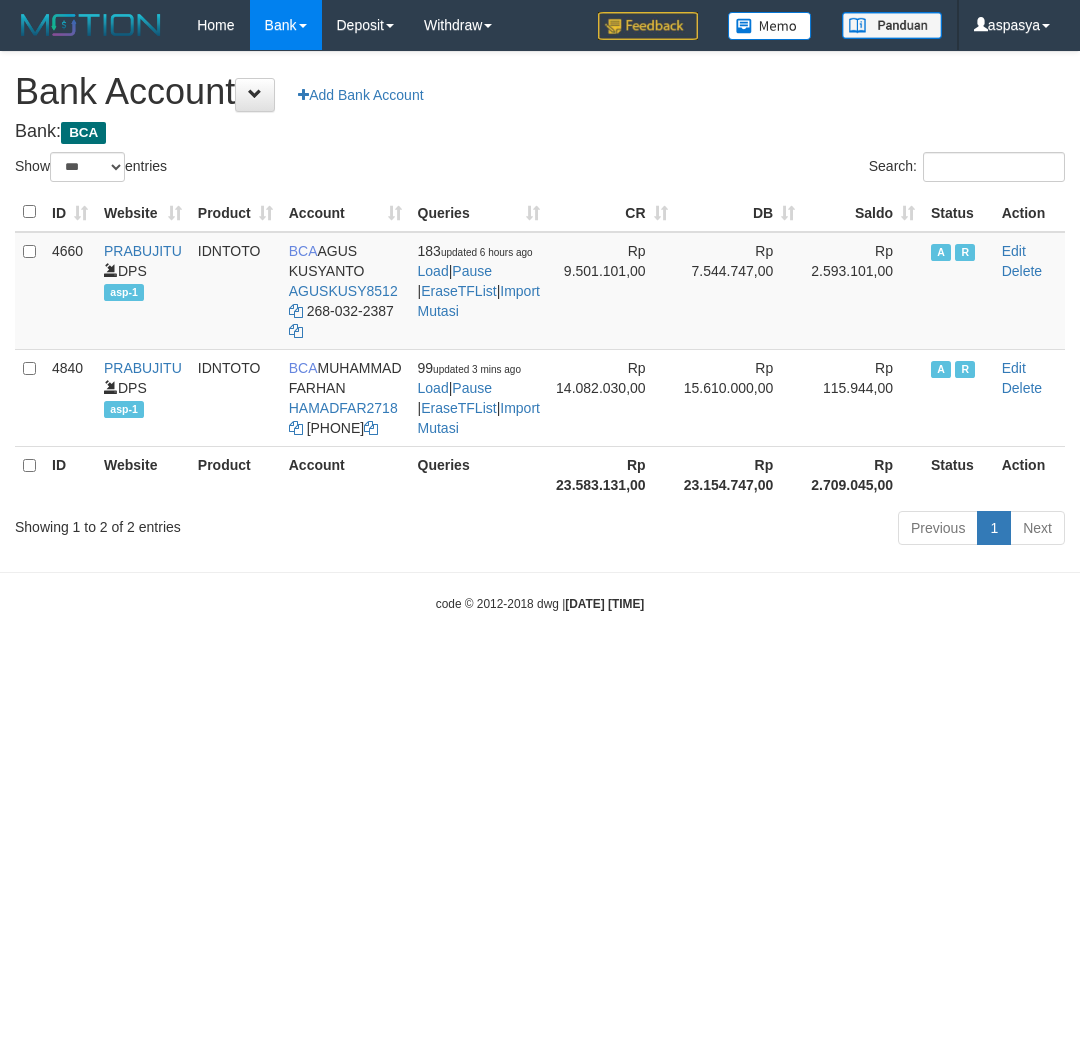 select on "***" 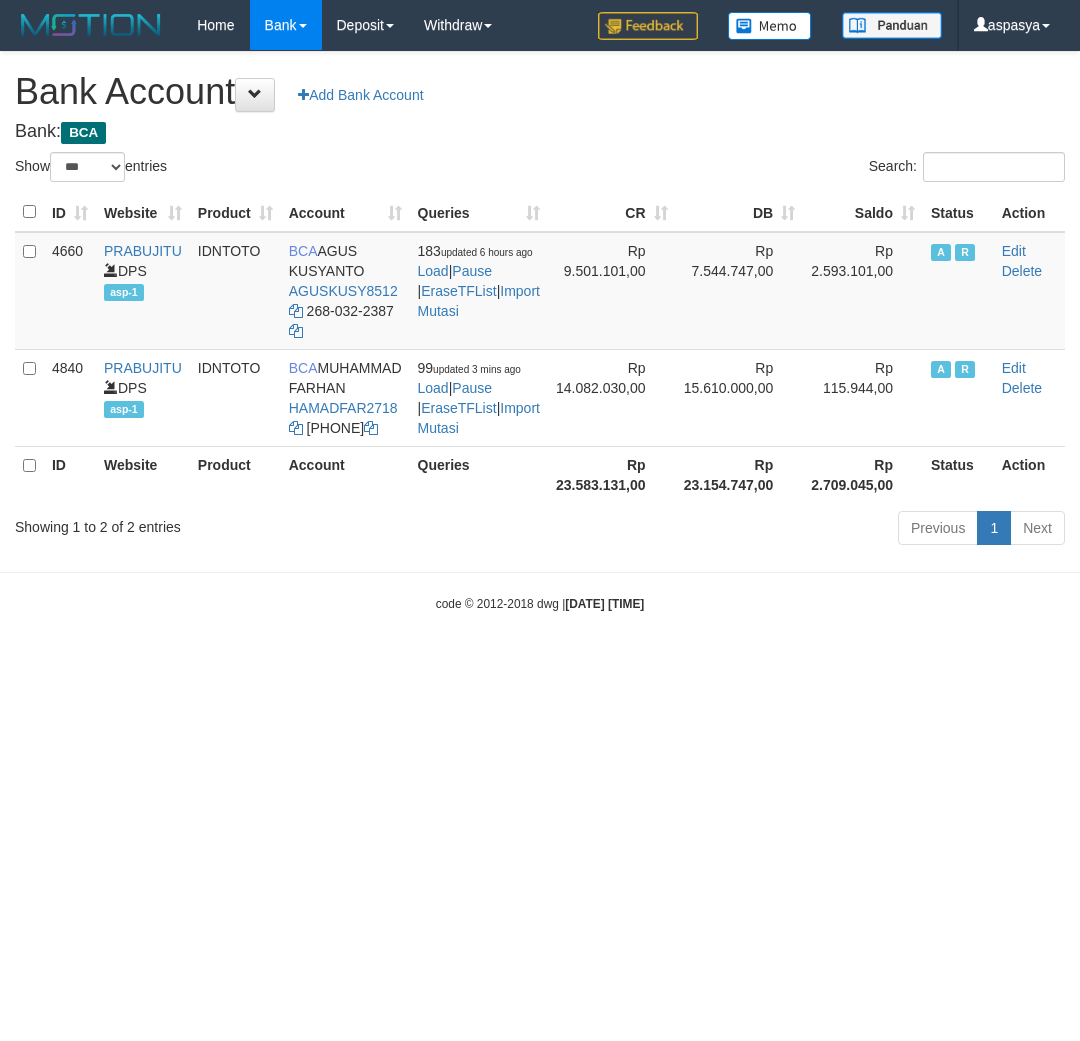 scroll, scrollTop: 0, scrollLeft: 0, axis: both 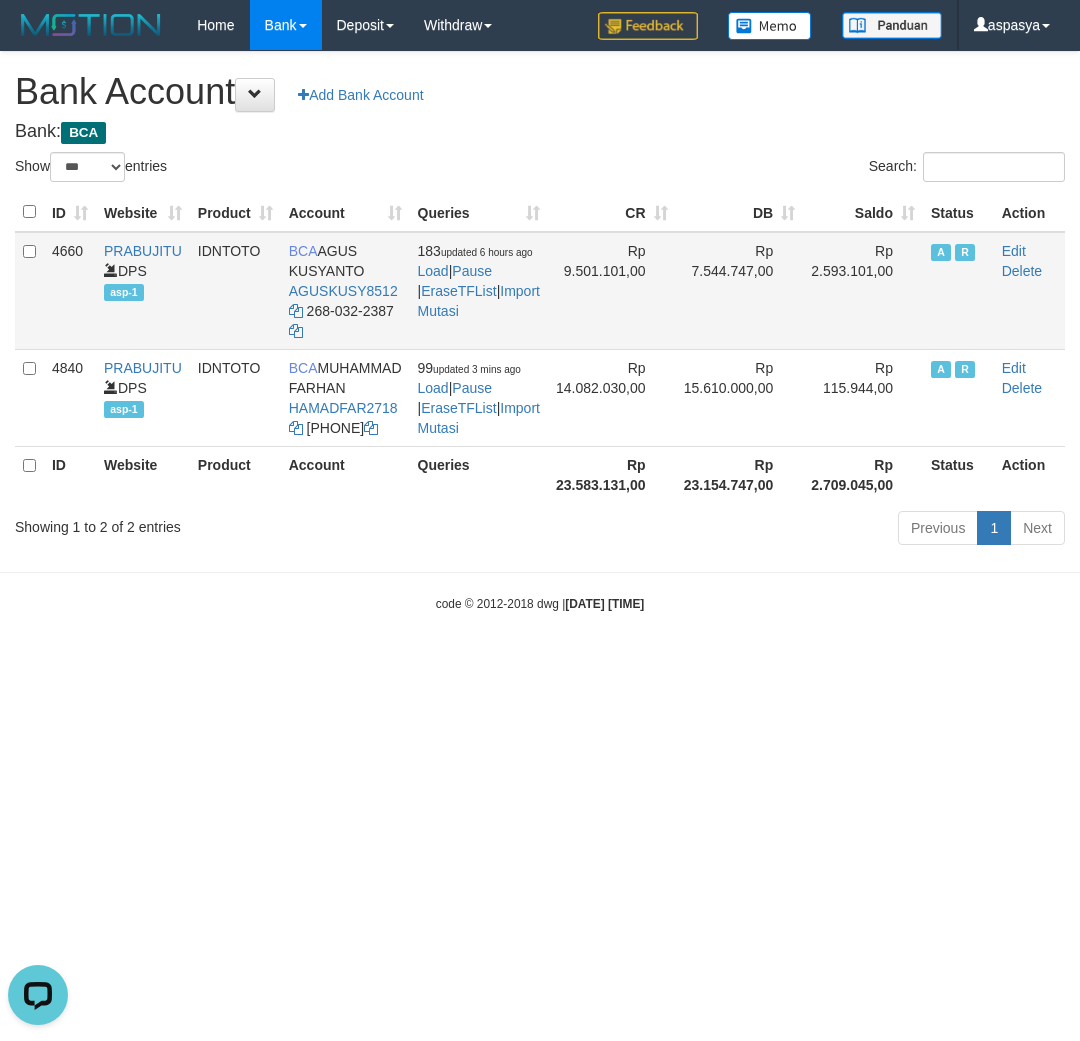 drag, startPoint x: 528, startPoint y: 130, endPoint x: 553, endPoint y: 326, distance: 197.58795 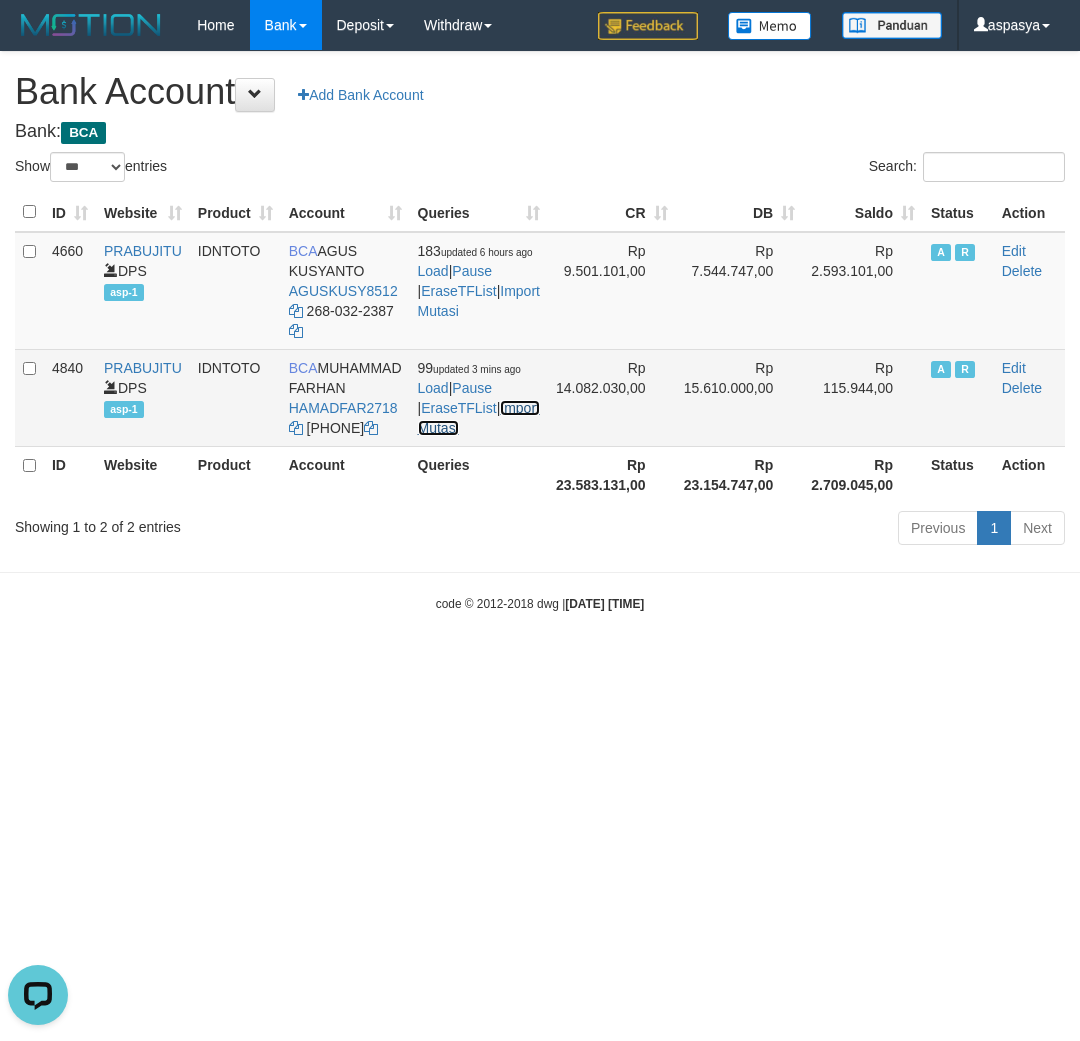 click on "Import Mutasi" at bounding box center (479, 418) 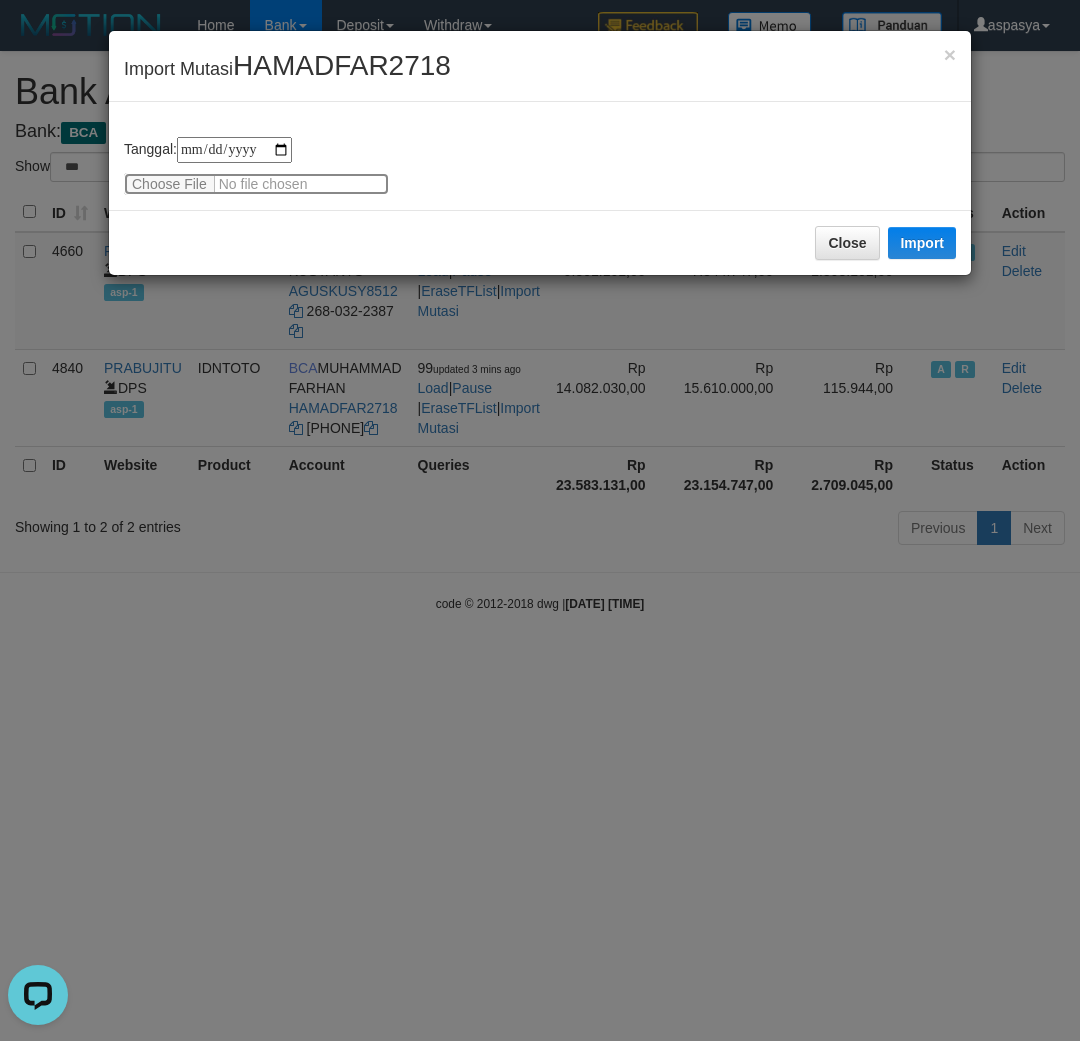 click at bounding box center [256, 184] 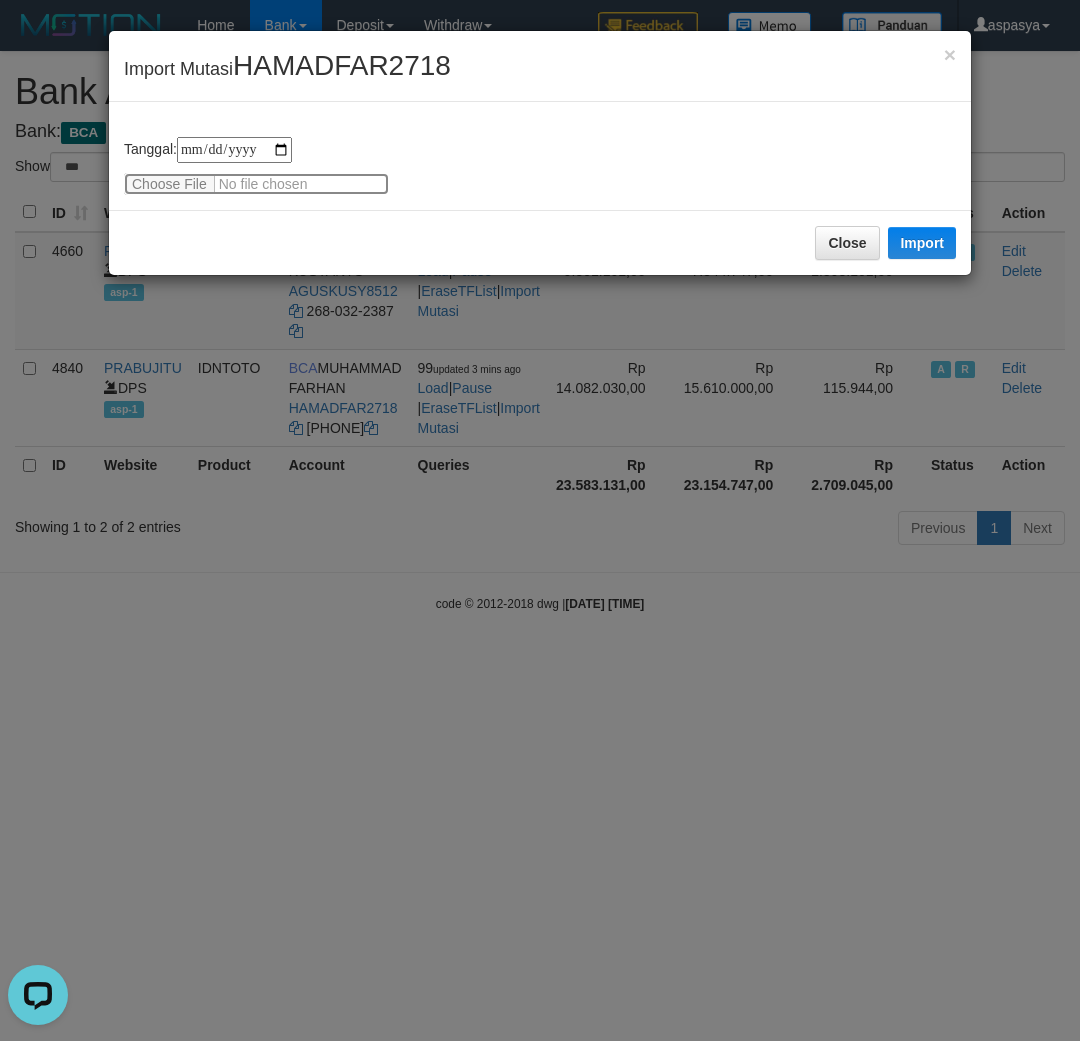 type on "**********" 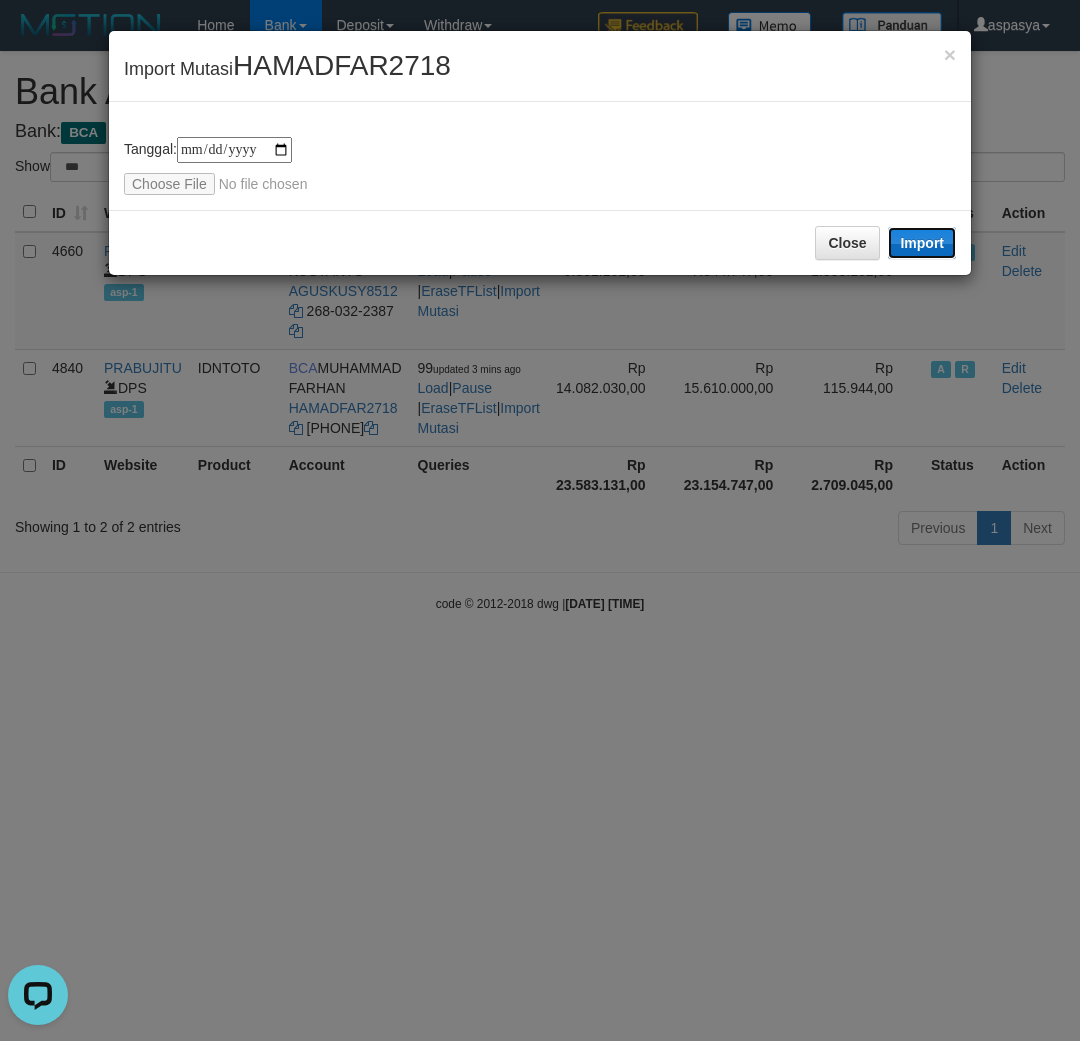 click on "Import" at bounding box center (922, 243) 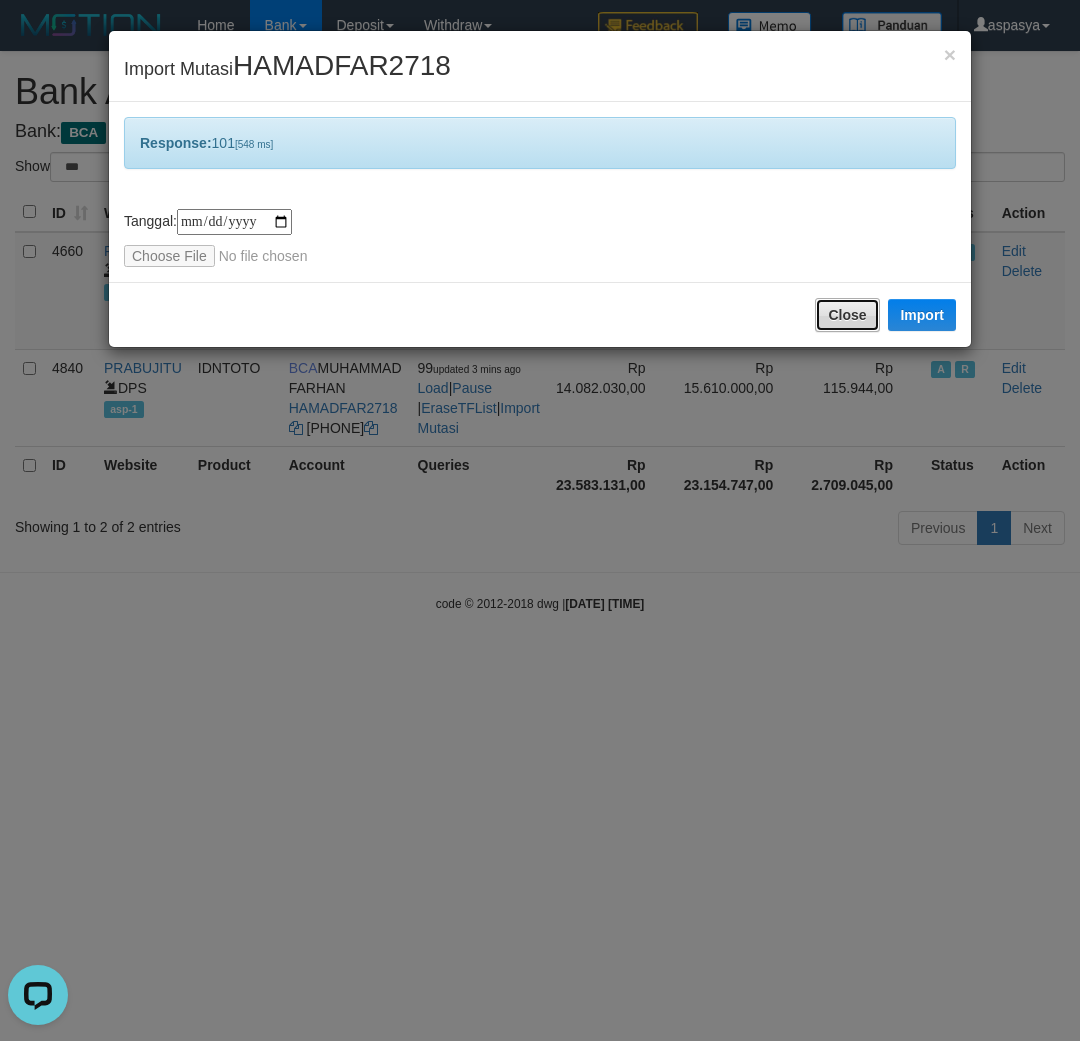 click on "Close" at bounding box center [847, 315] 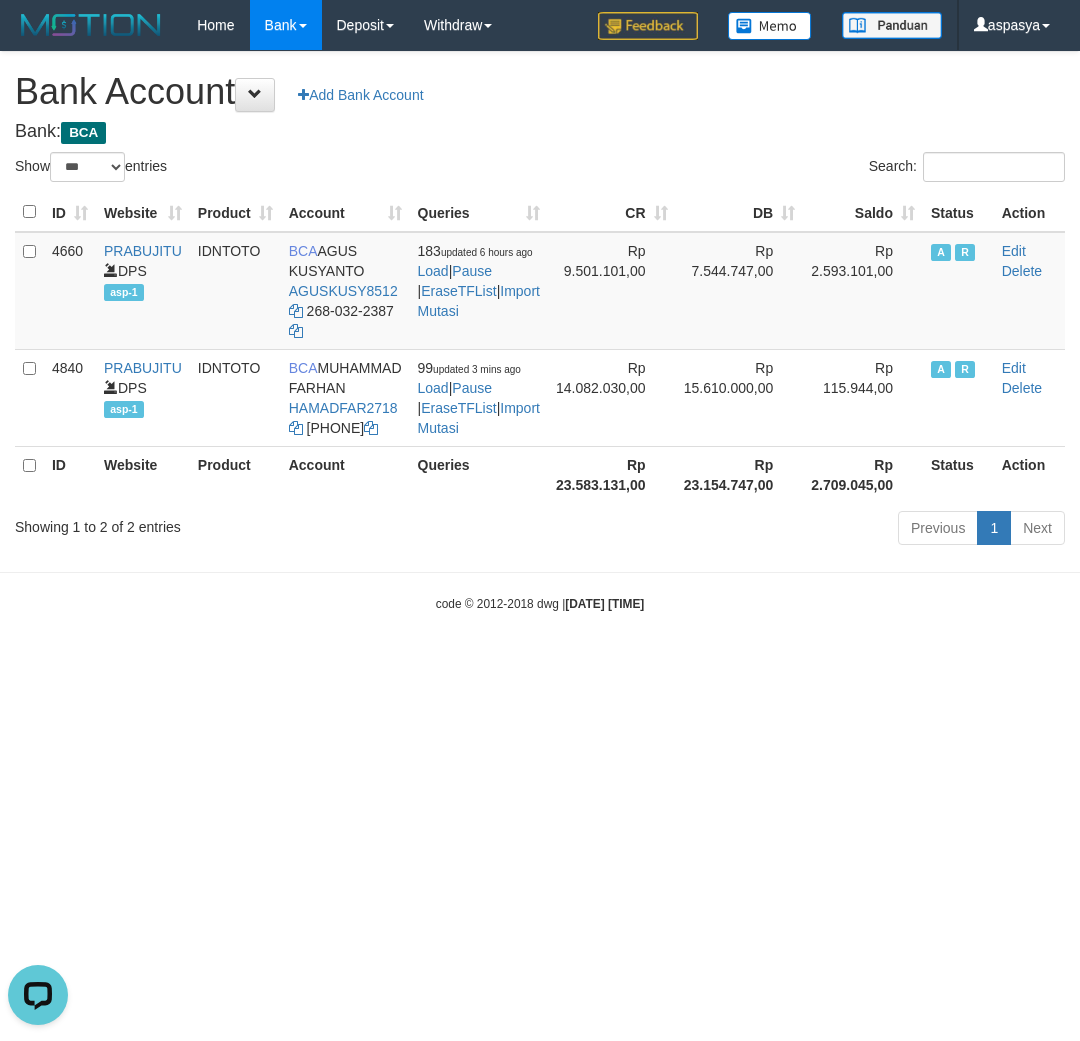 click on "Bank:   BCA" at bounding box center (540, 132) 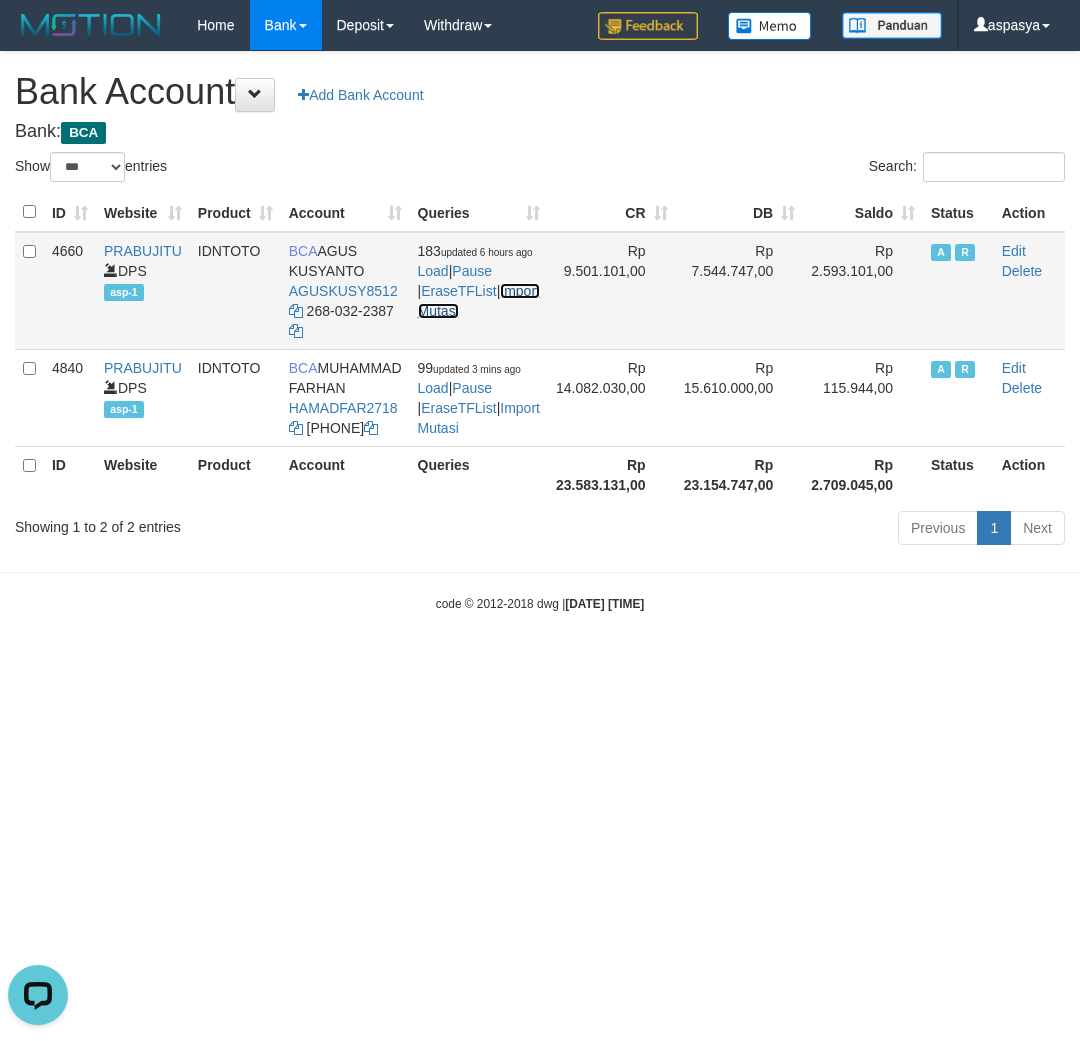 click on "Import Mutasi" at bounding box center (479, 301) 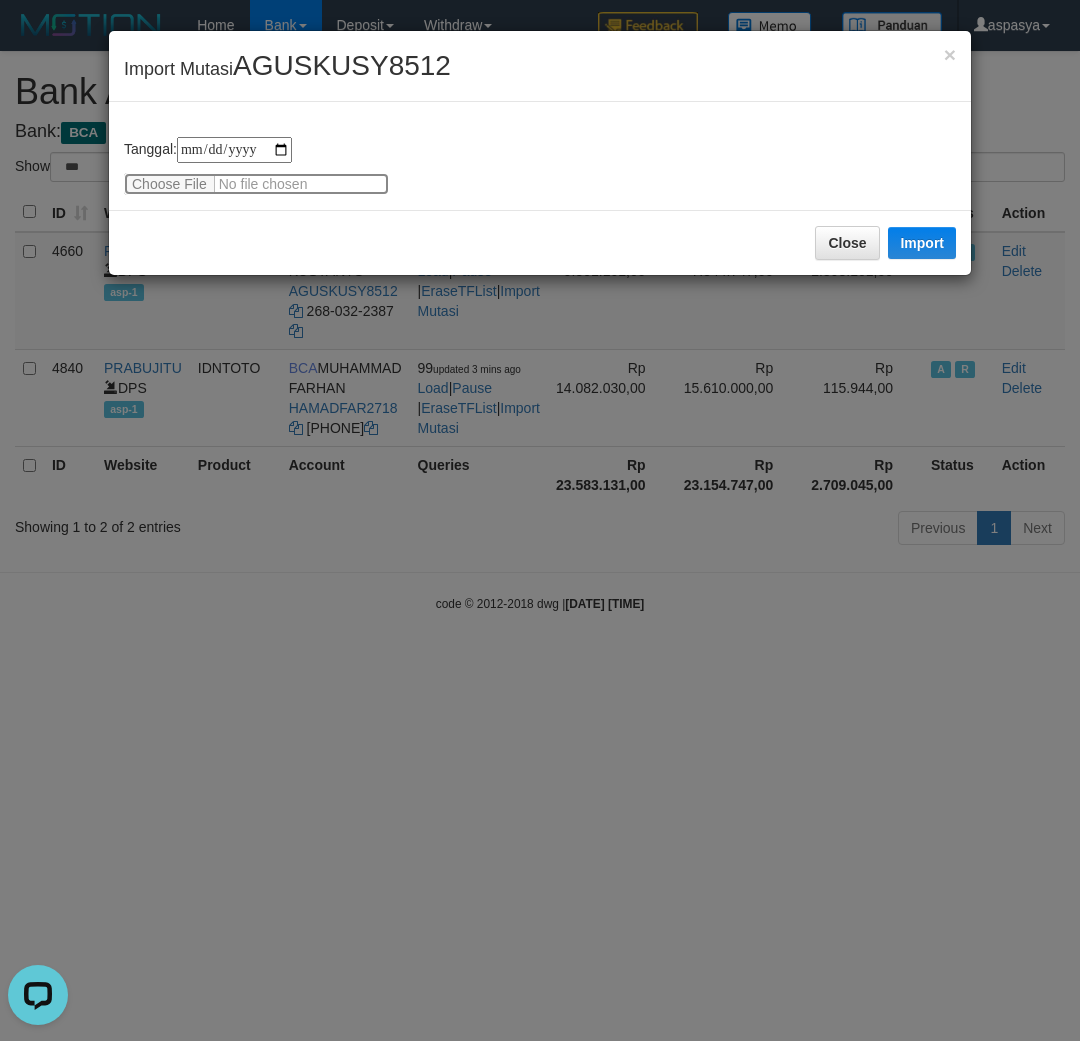 click at bounding box center (256, 184) 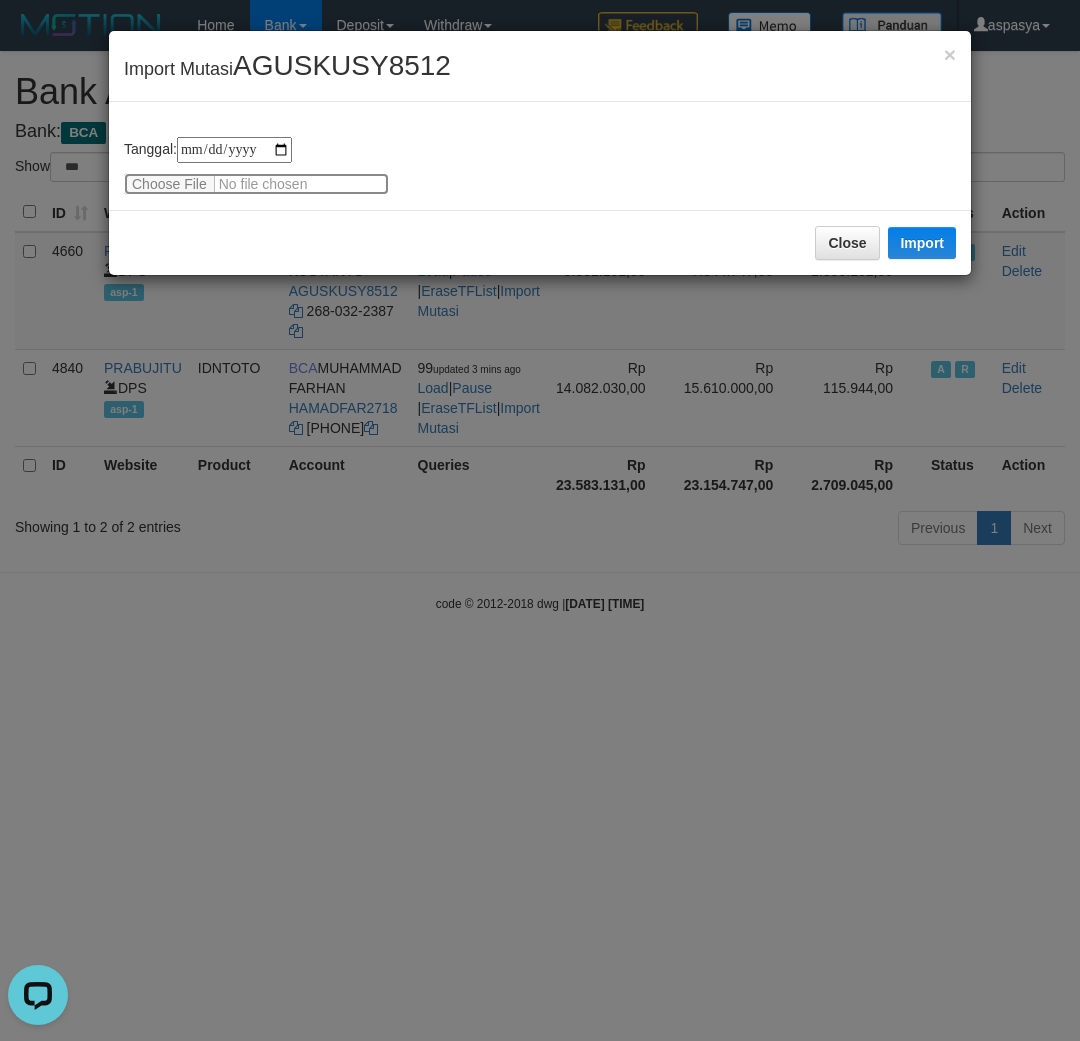 type on "**********" 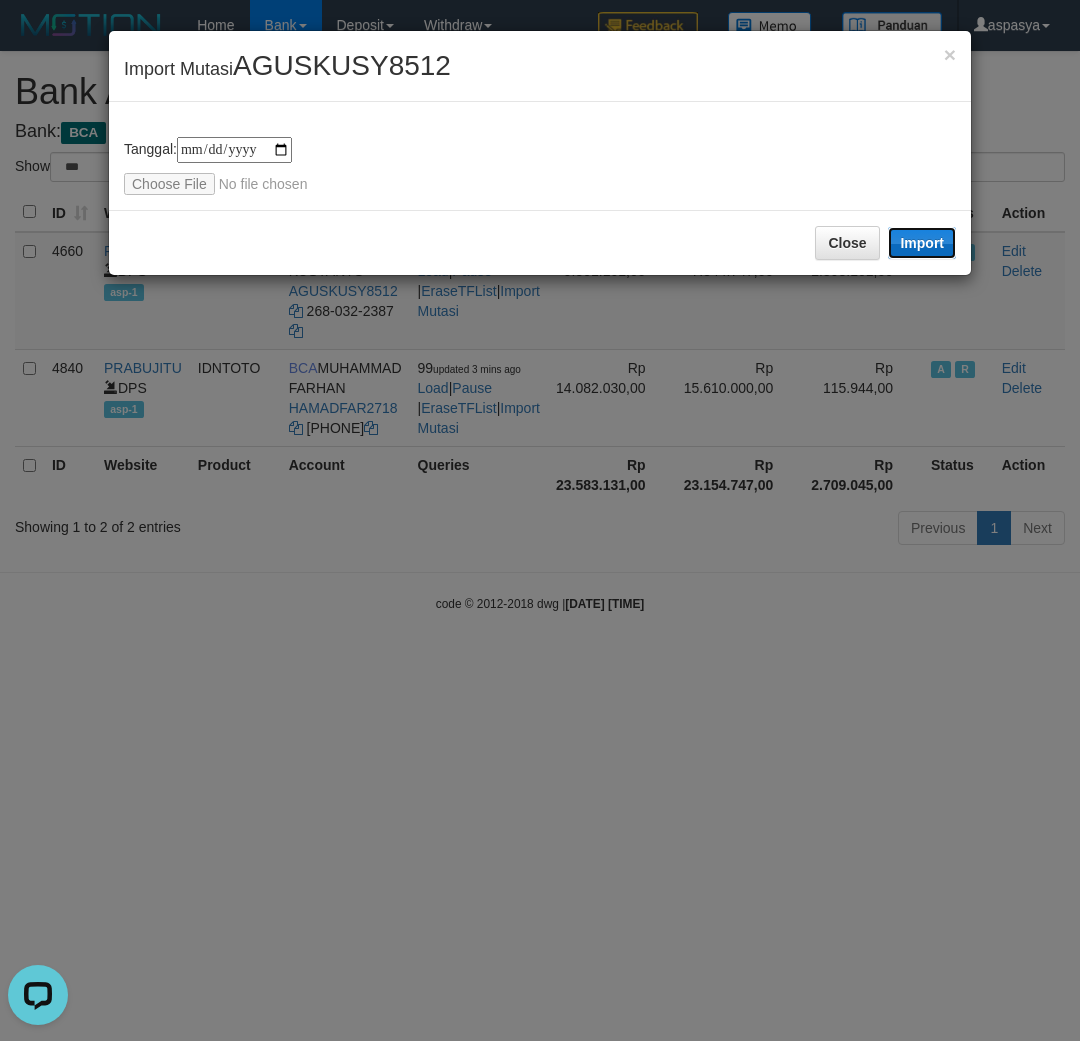 click on "Import" at bounding box center (922, 243) 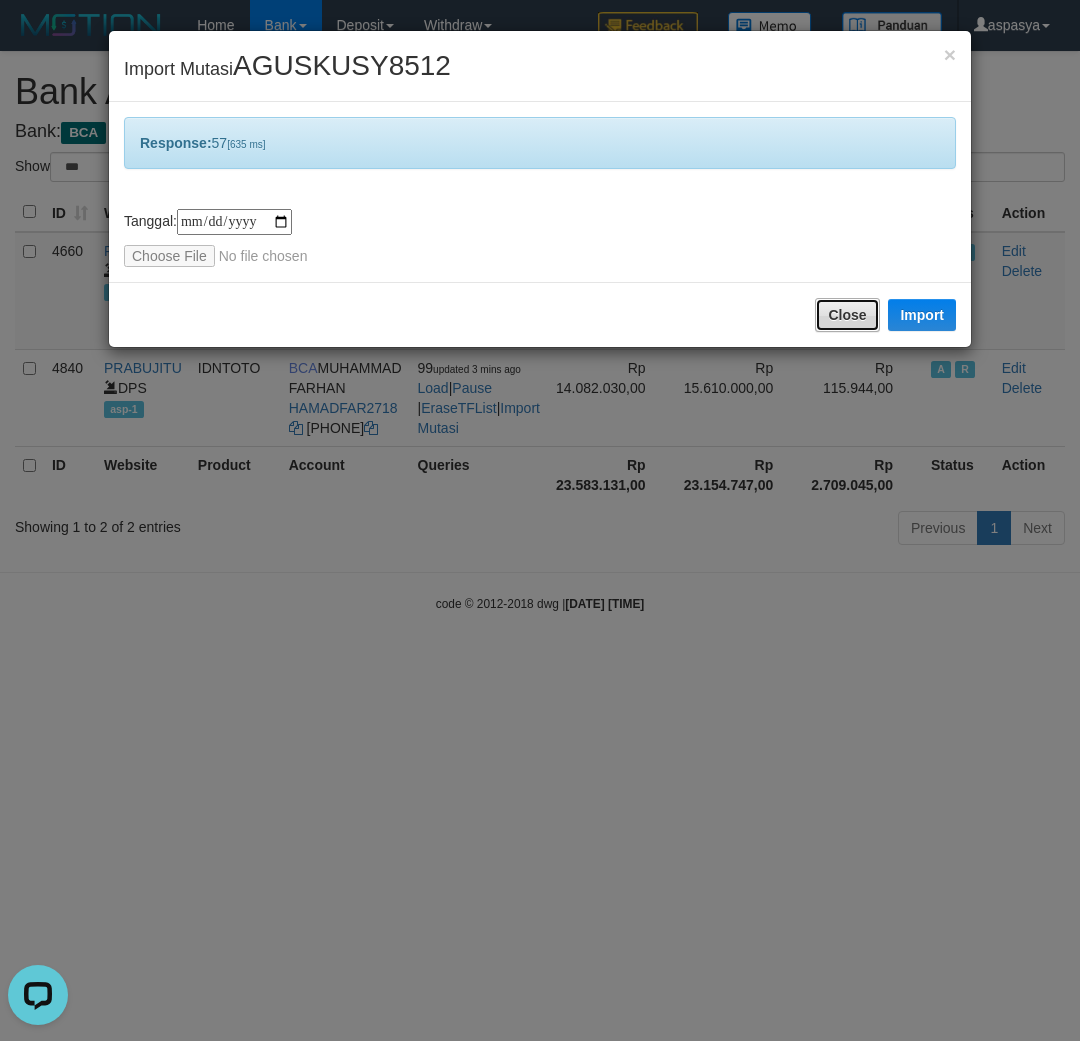 click on "Close" at bounding box center [847, 315] 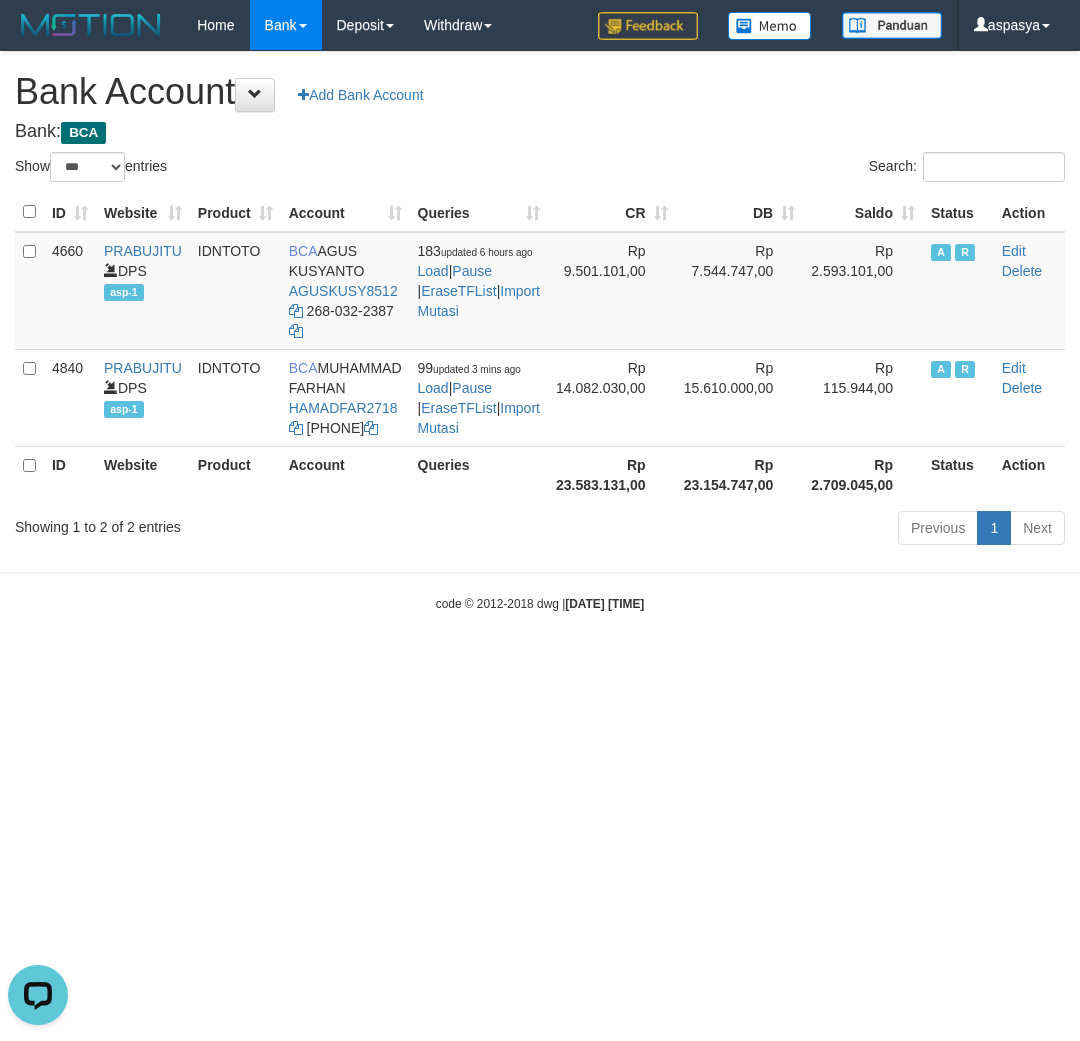 click on "**********" at bounding box center (540, 301) 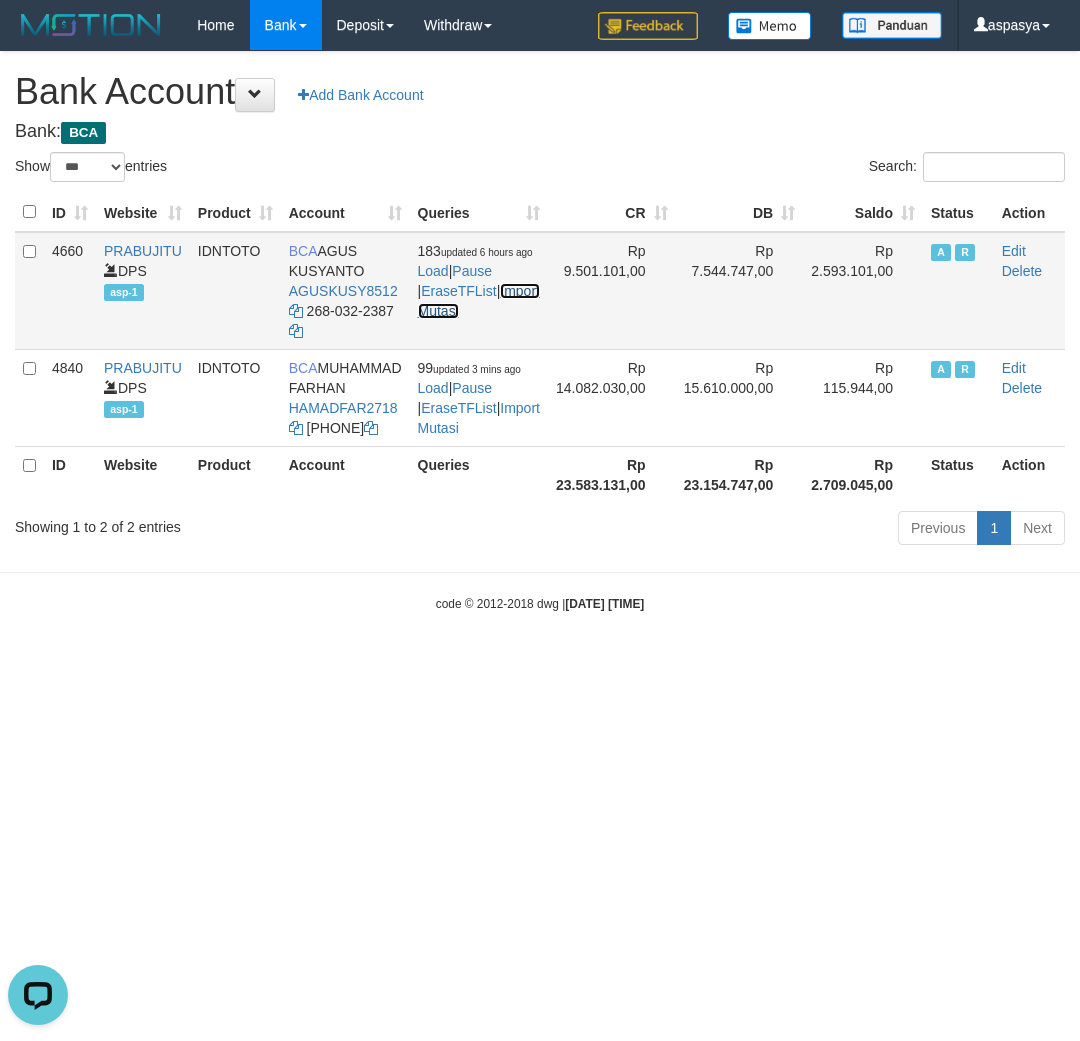 click on "Import Mutasi" at bounding box center (479, 301) 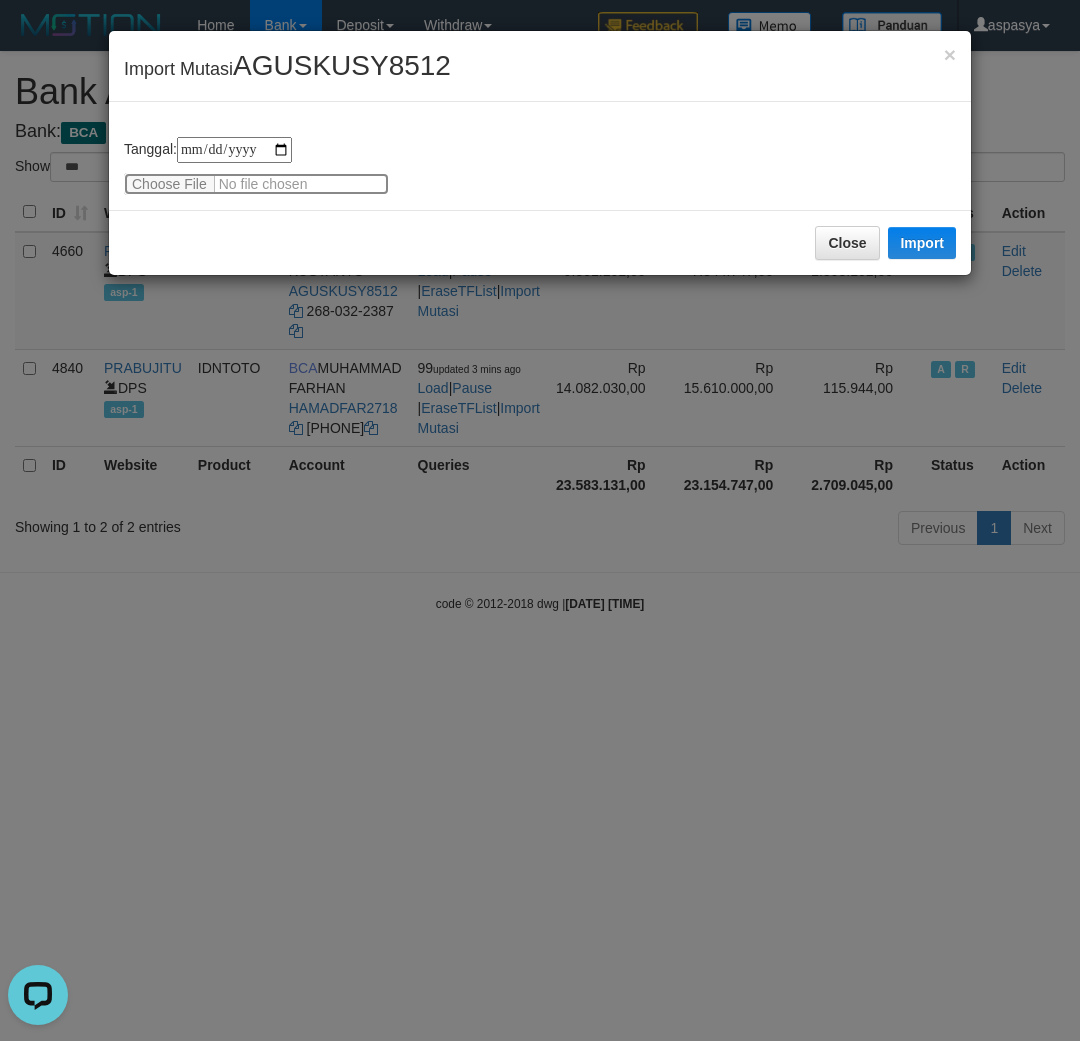 click at bounding box center (256, 184) 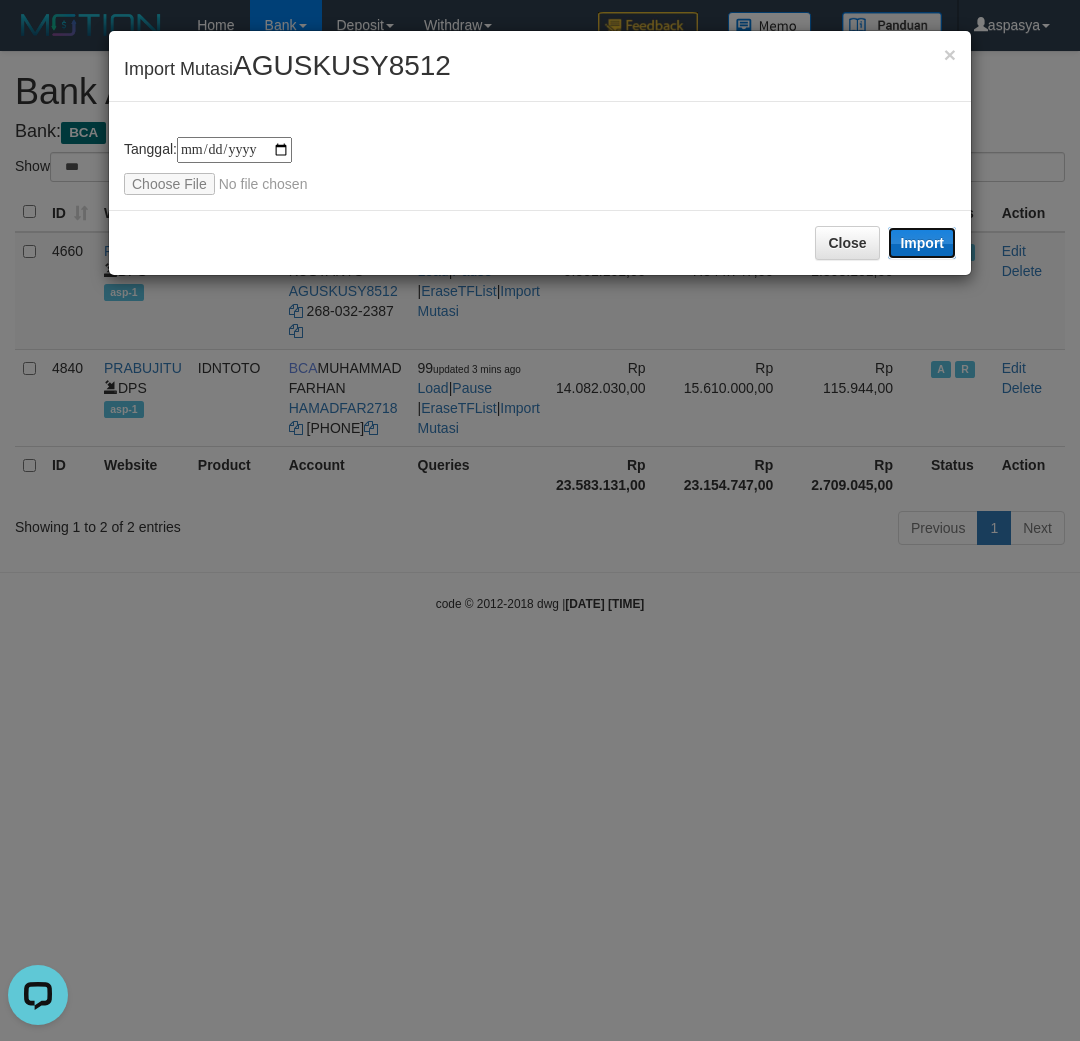 click on "Import" at bounding box center [922, 243] 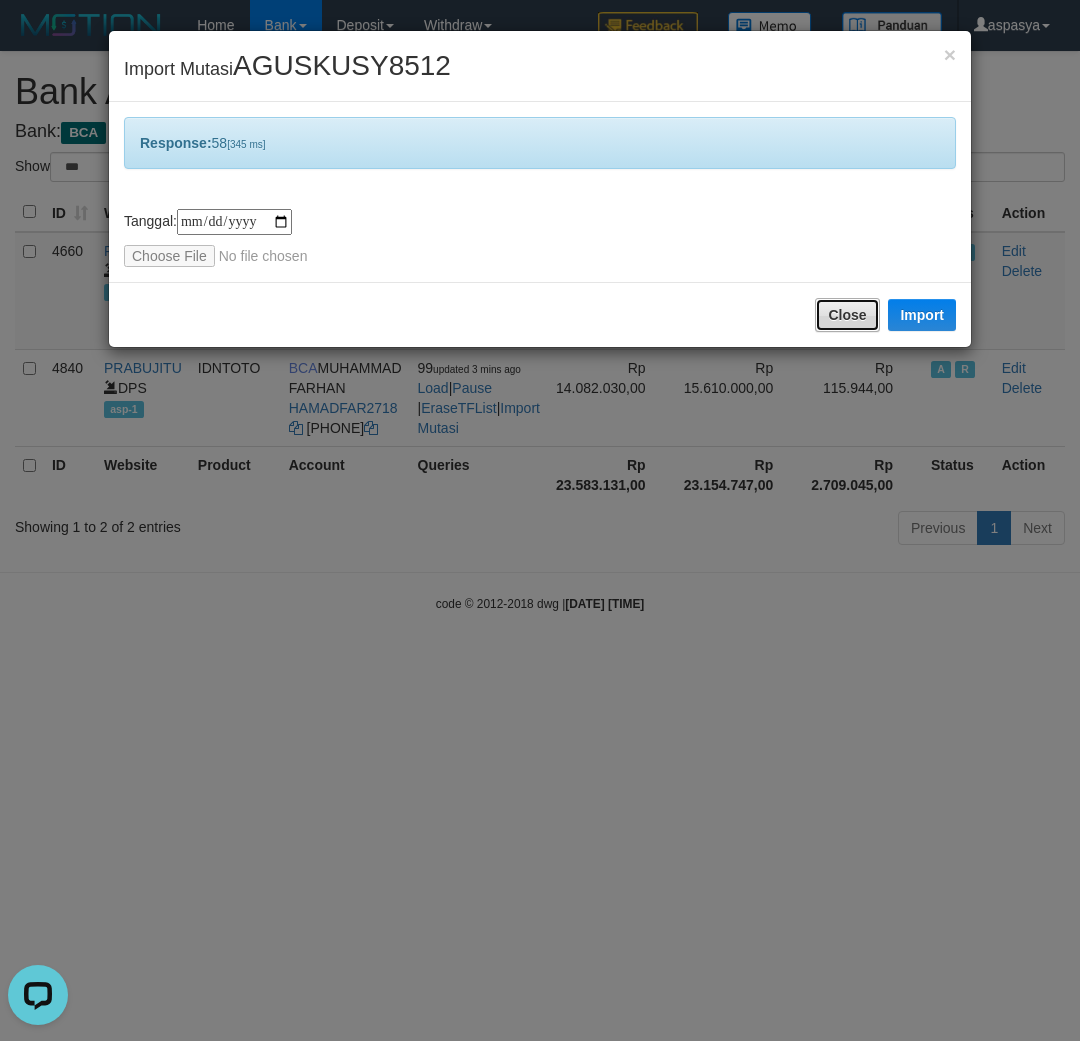 click on "Close" at bounding box center [847, 315] 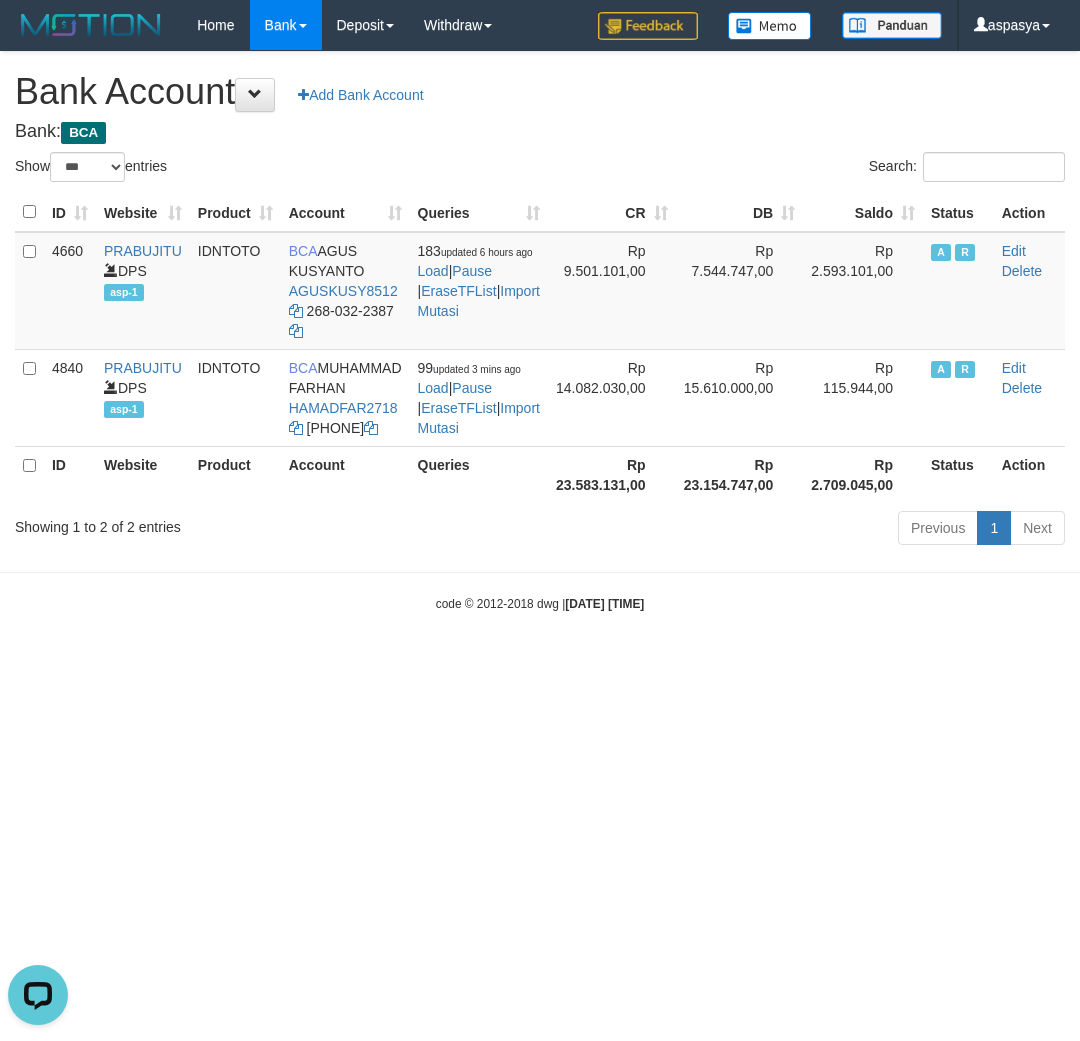 click on "**********" at bounding box center (540, 301) 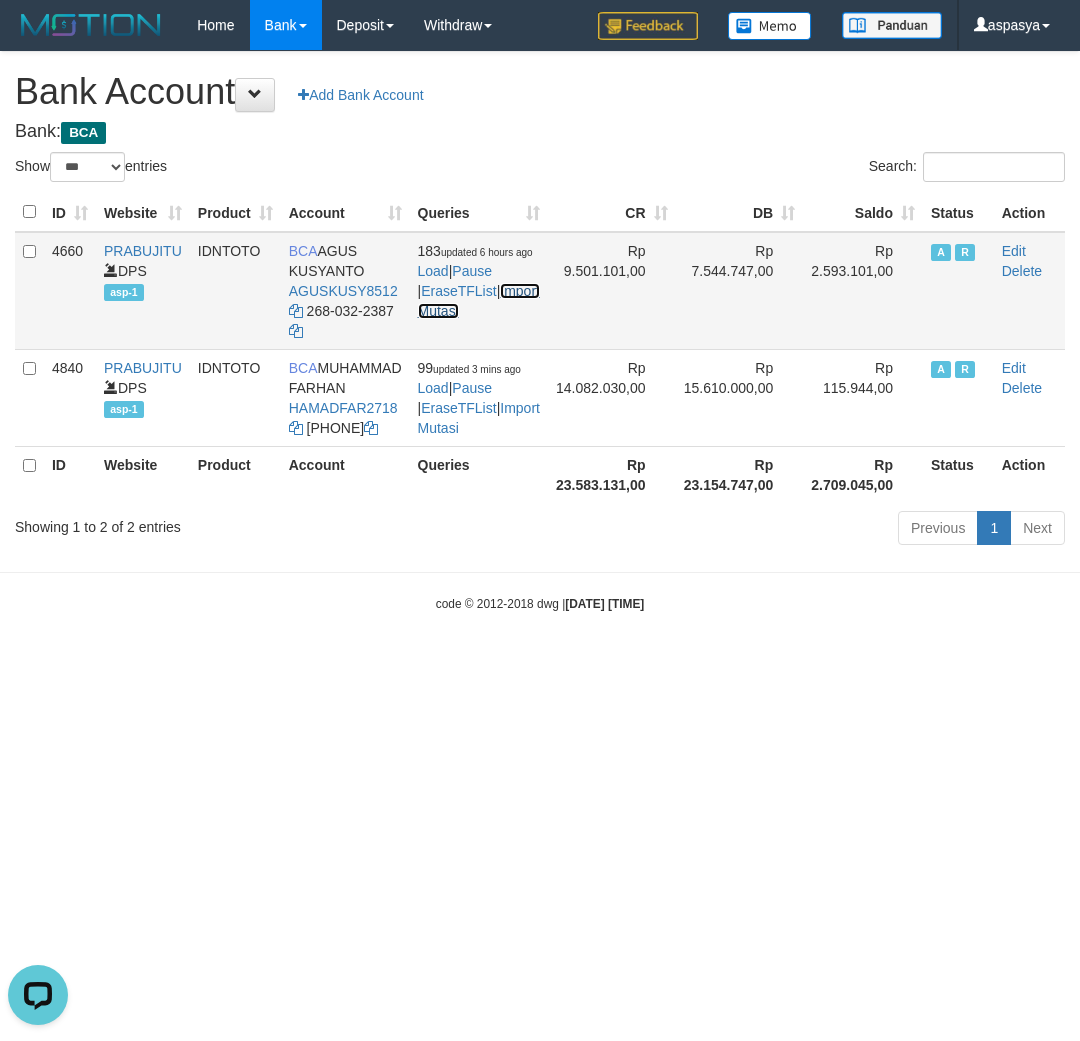click on "Import Mutasi" at bounding box center (479, 301) 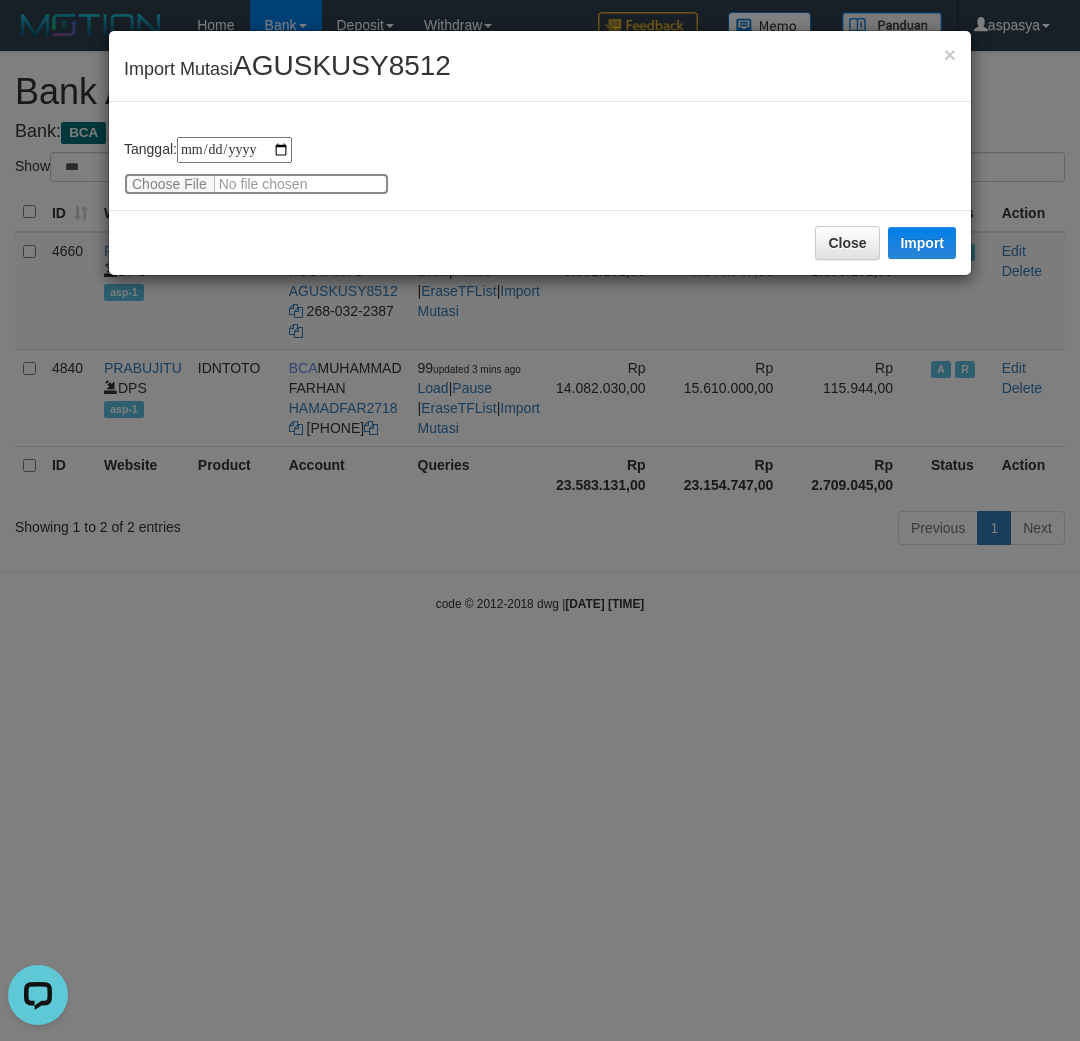 click at bounding box center (256, 184) 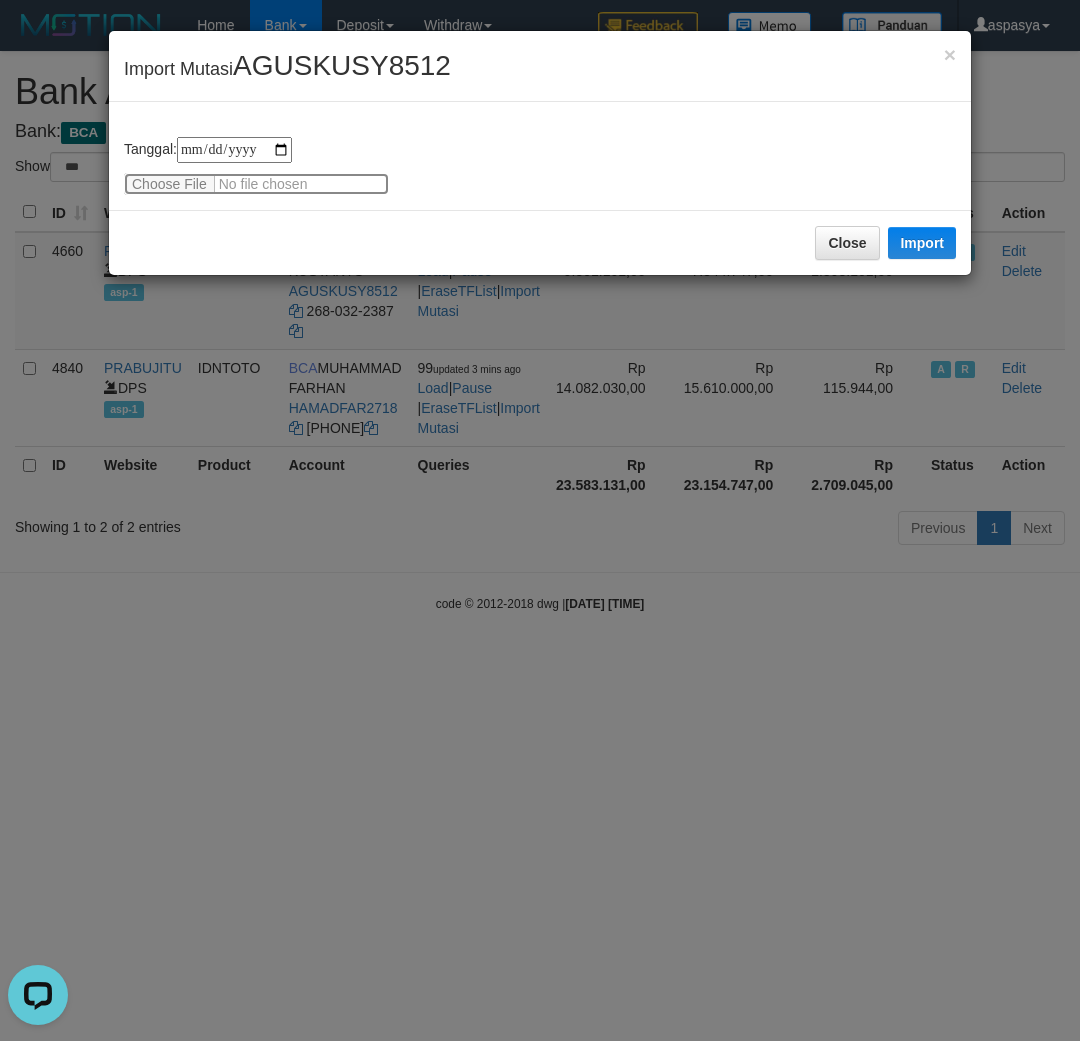 type on "**********" 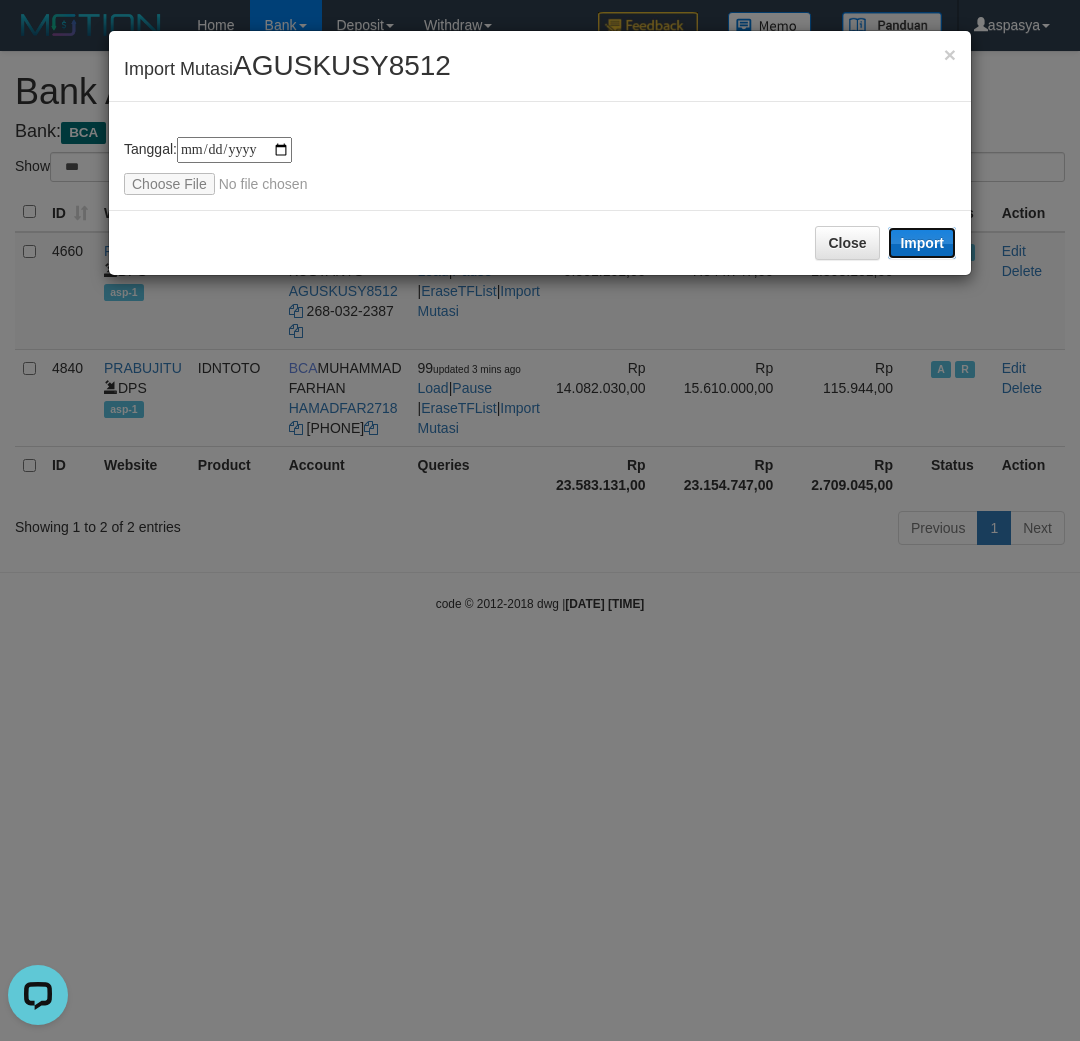 click on "Import" at bounding box center [922, 243] 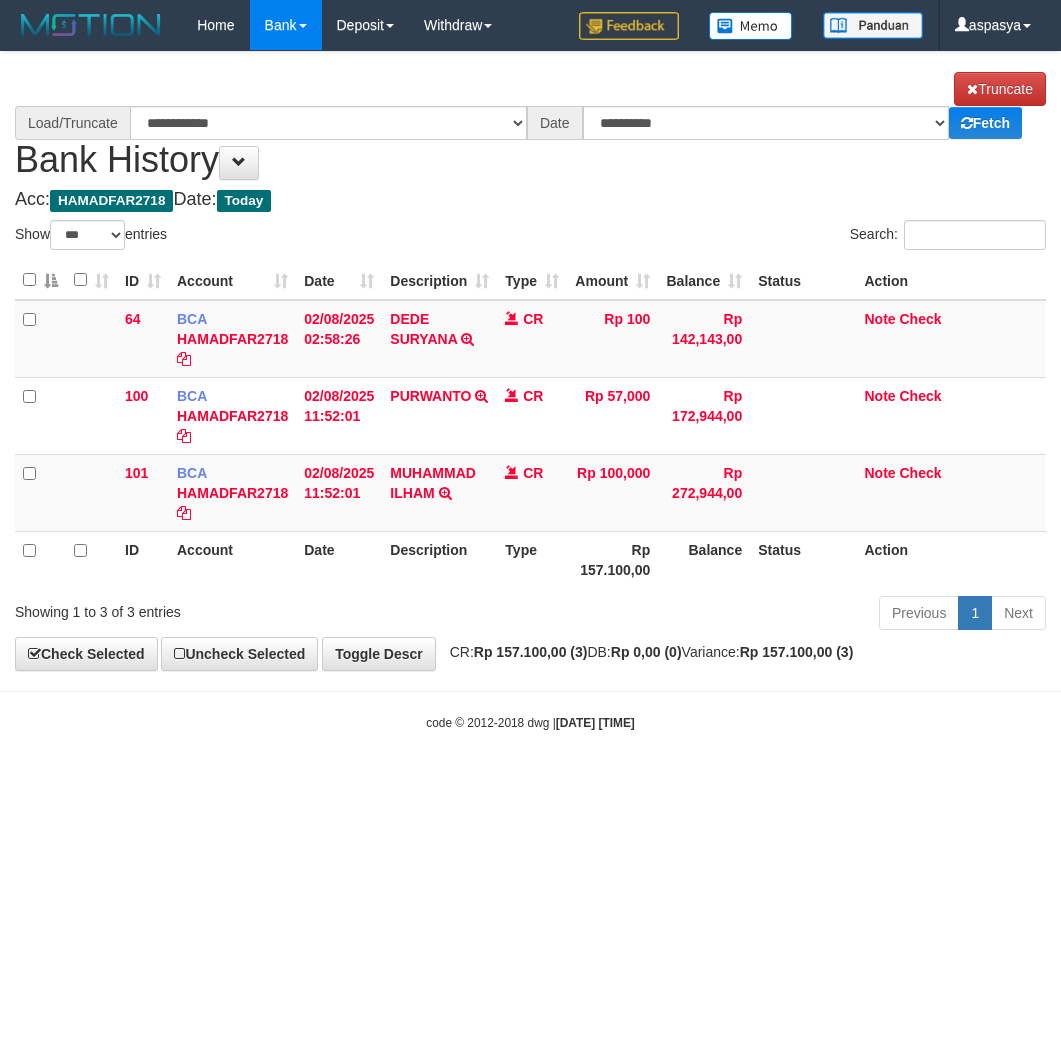 select on "***" 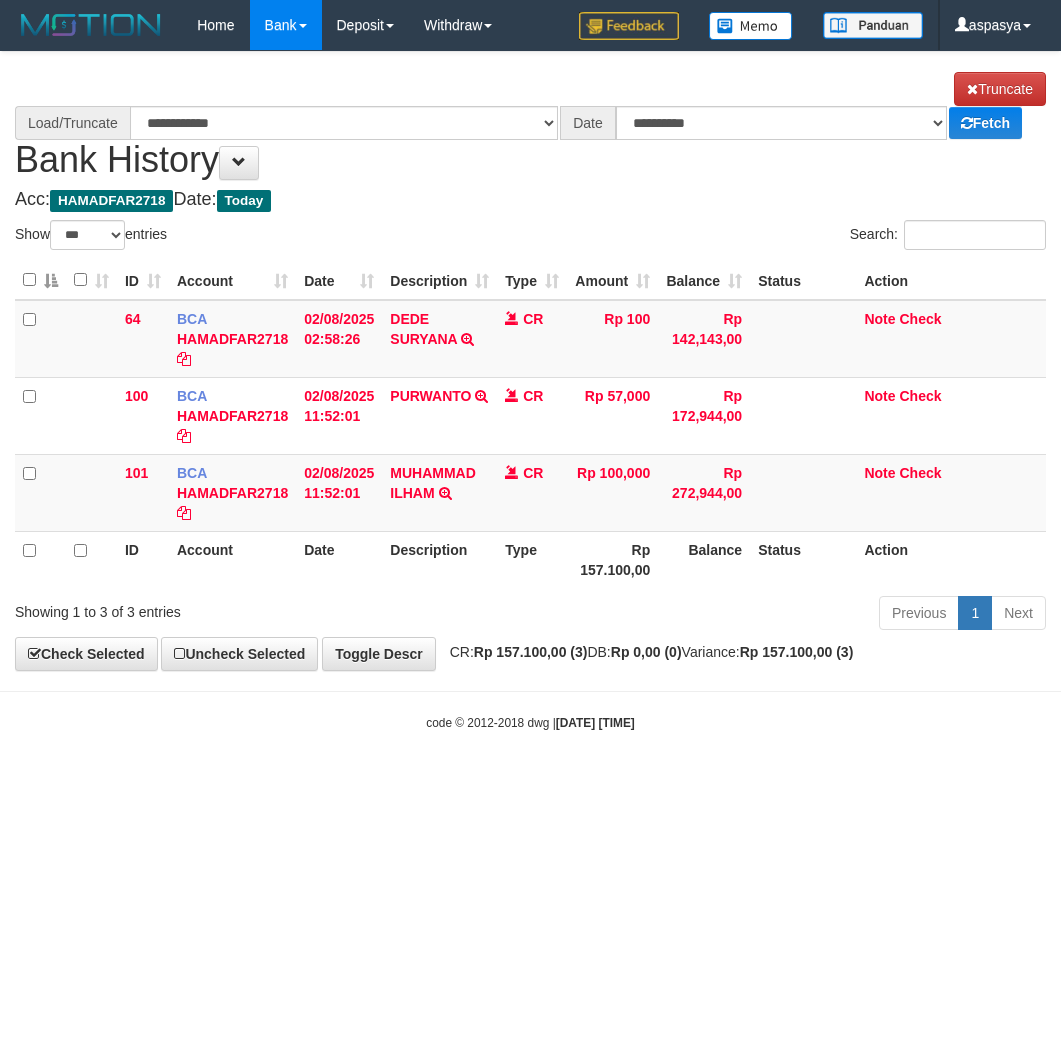 scroll, scrollTop: 0, scrollLeft: 0, axis: both 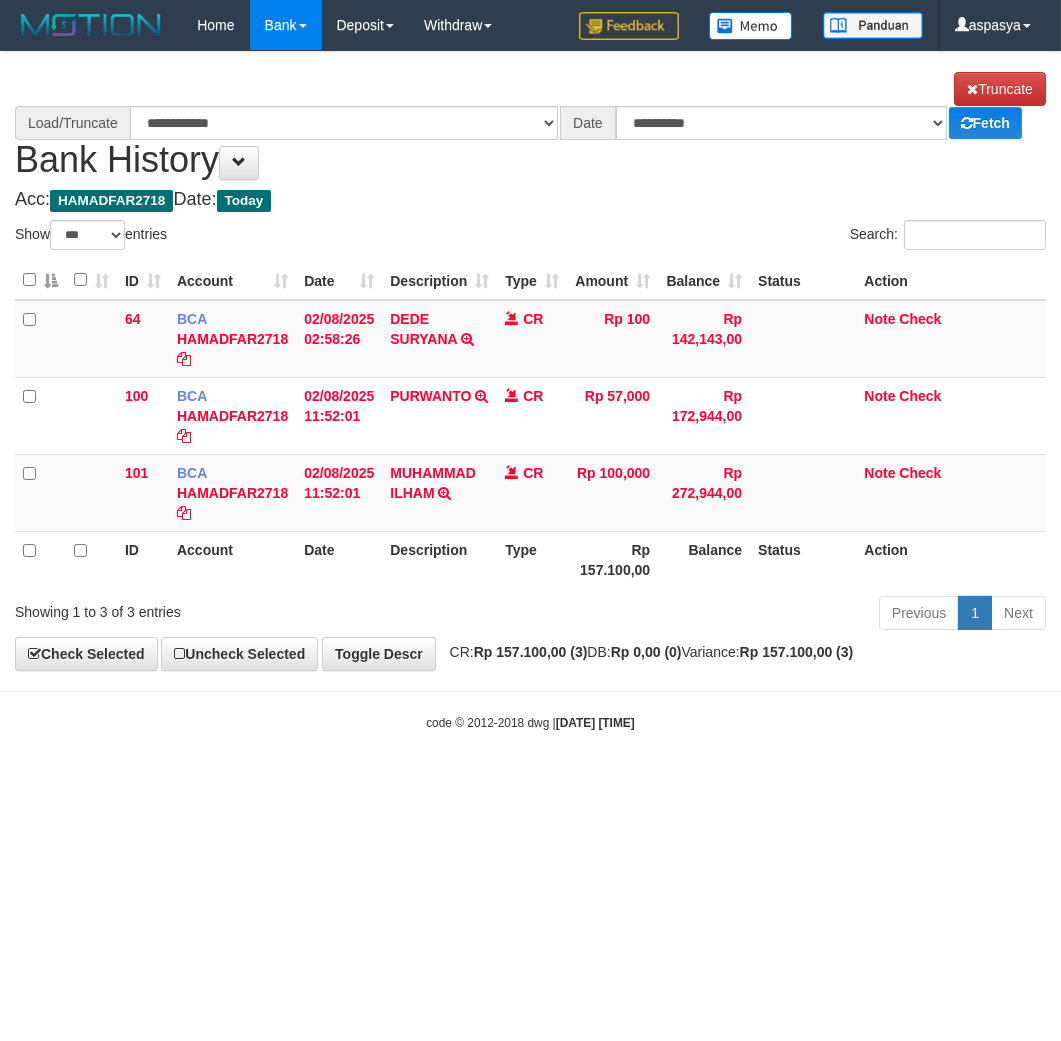 select on "****" 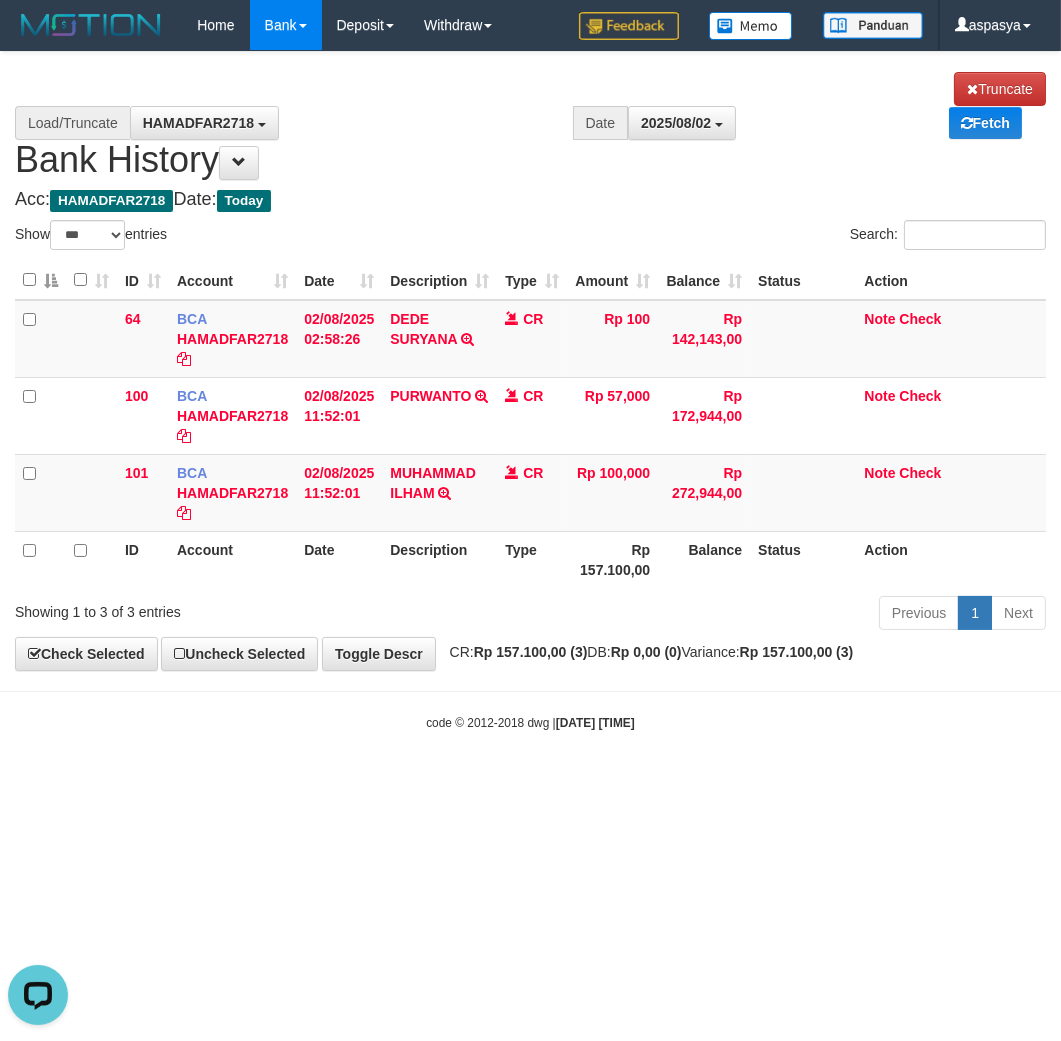scroll, scrollTop: 0, scrollLeft: 0, axis: both 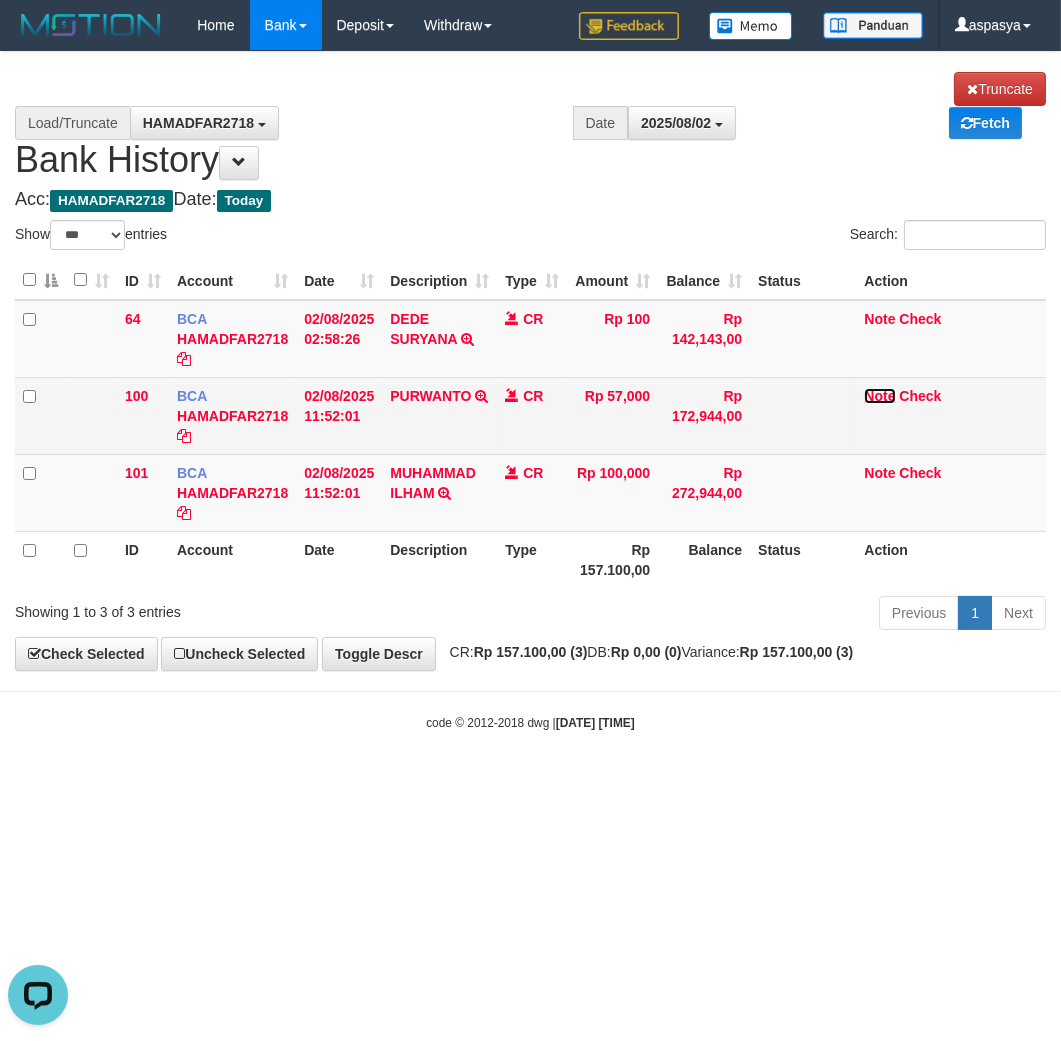 click on "Note" at bounding box center [879, 396] 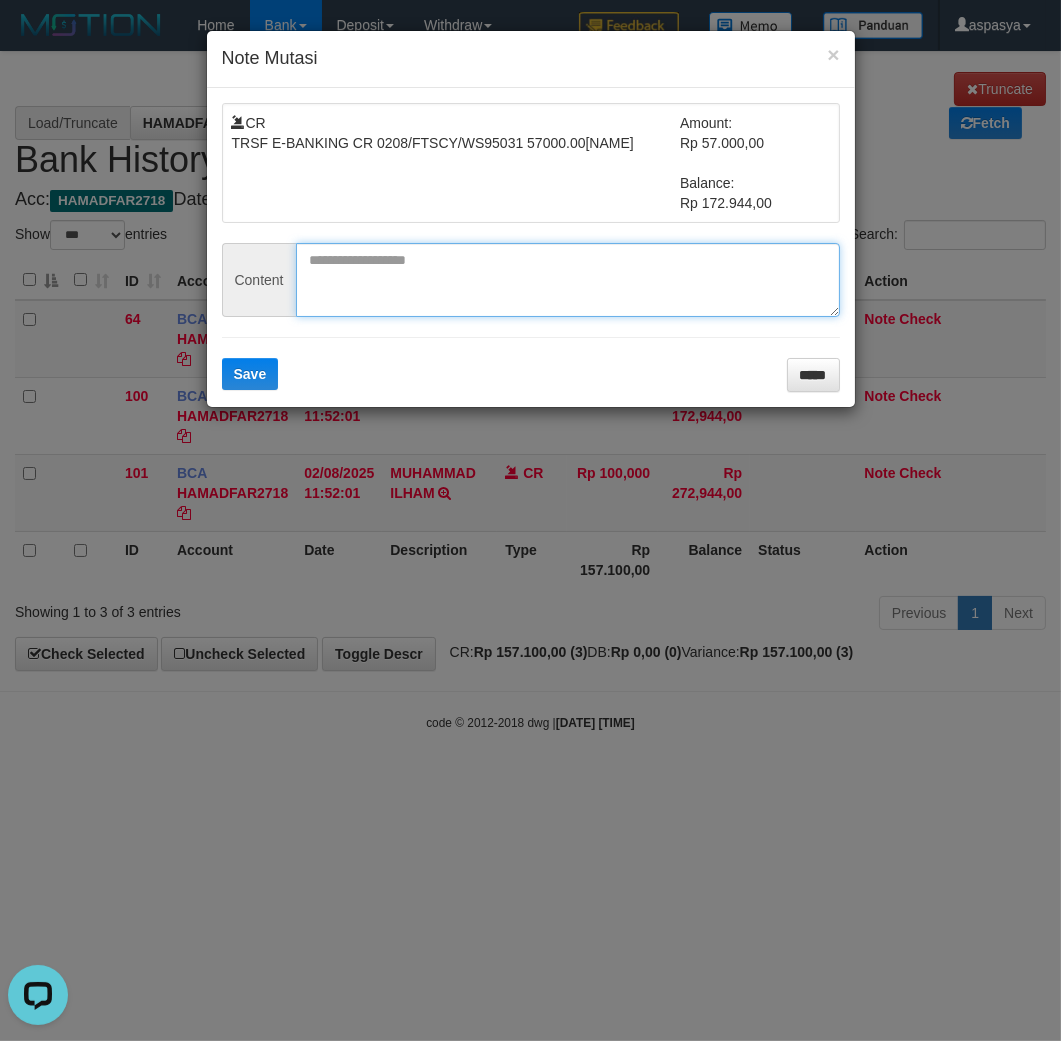 click at bounding box center [568, 280] 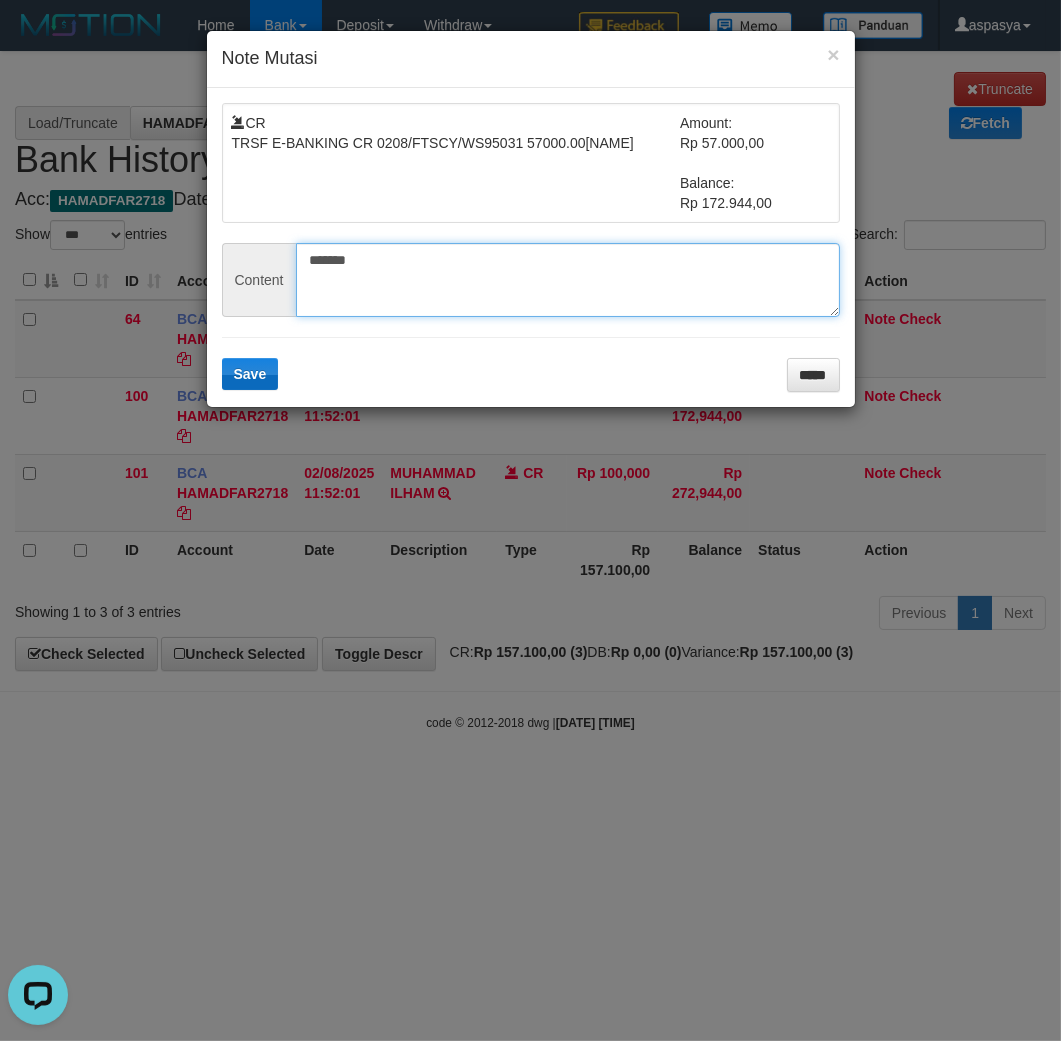 type on "*******" 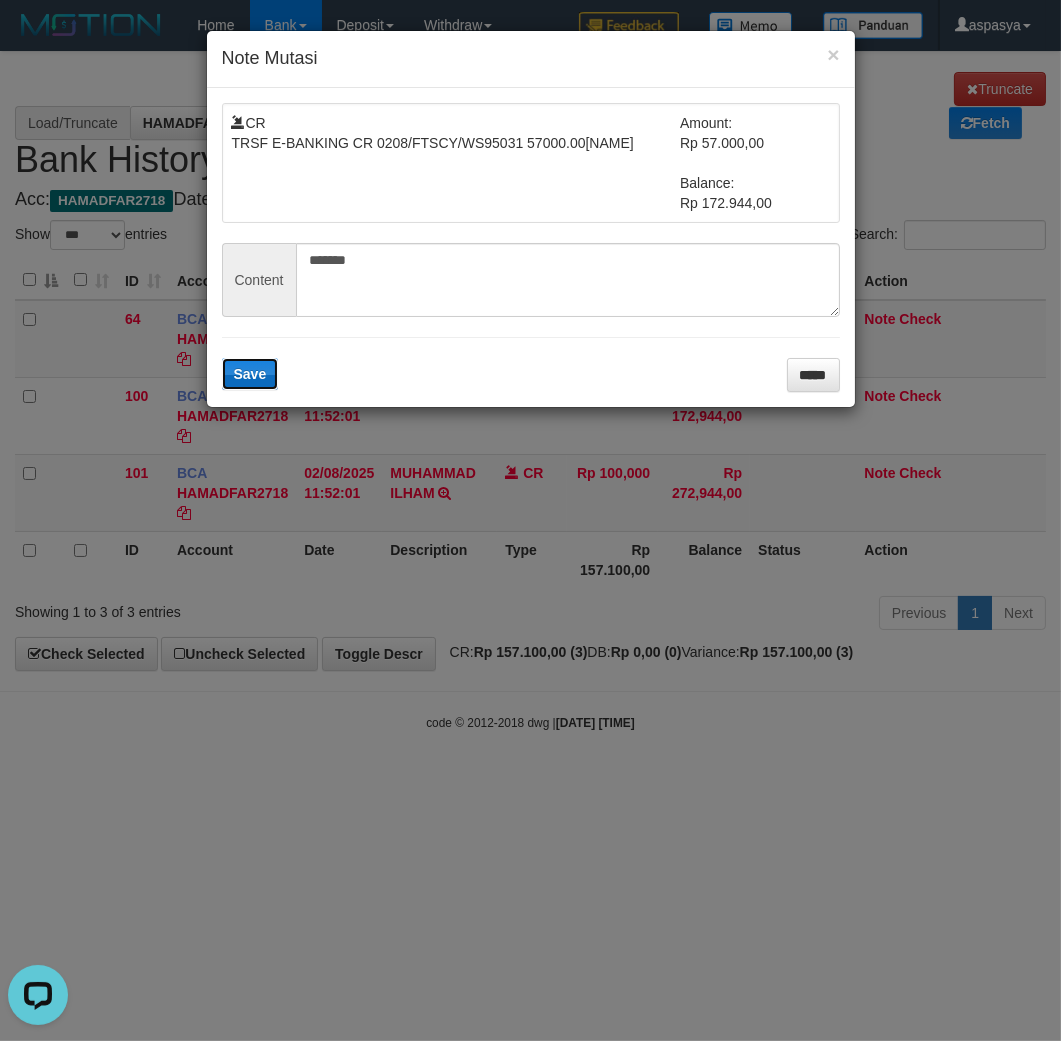 click on "Save" at bounding box center [250, 374] 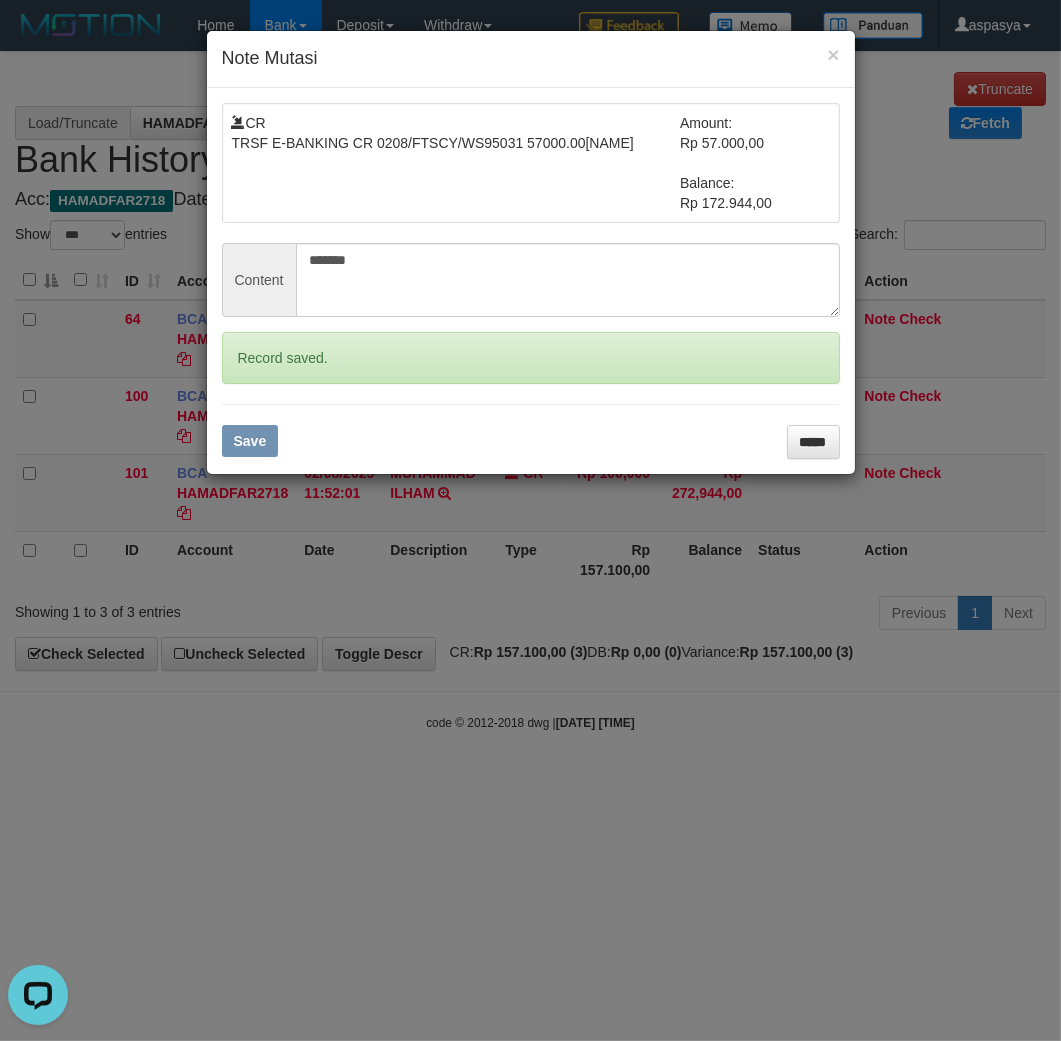 click on "× Note Mutasi
CR
TRSF E-BANKING CR 0208/FTSCY/WS95031
57000.00[NAME]
Amount:
Rp 57.000,00
Balance:
Rp 172.944,00
Content
*******
Record saved.
Save
*****" at bounding box center [530, 520] 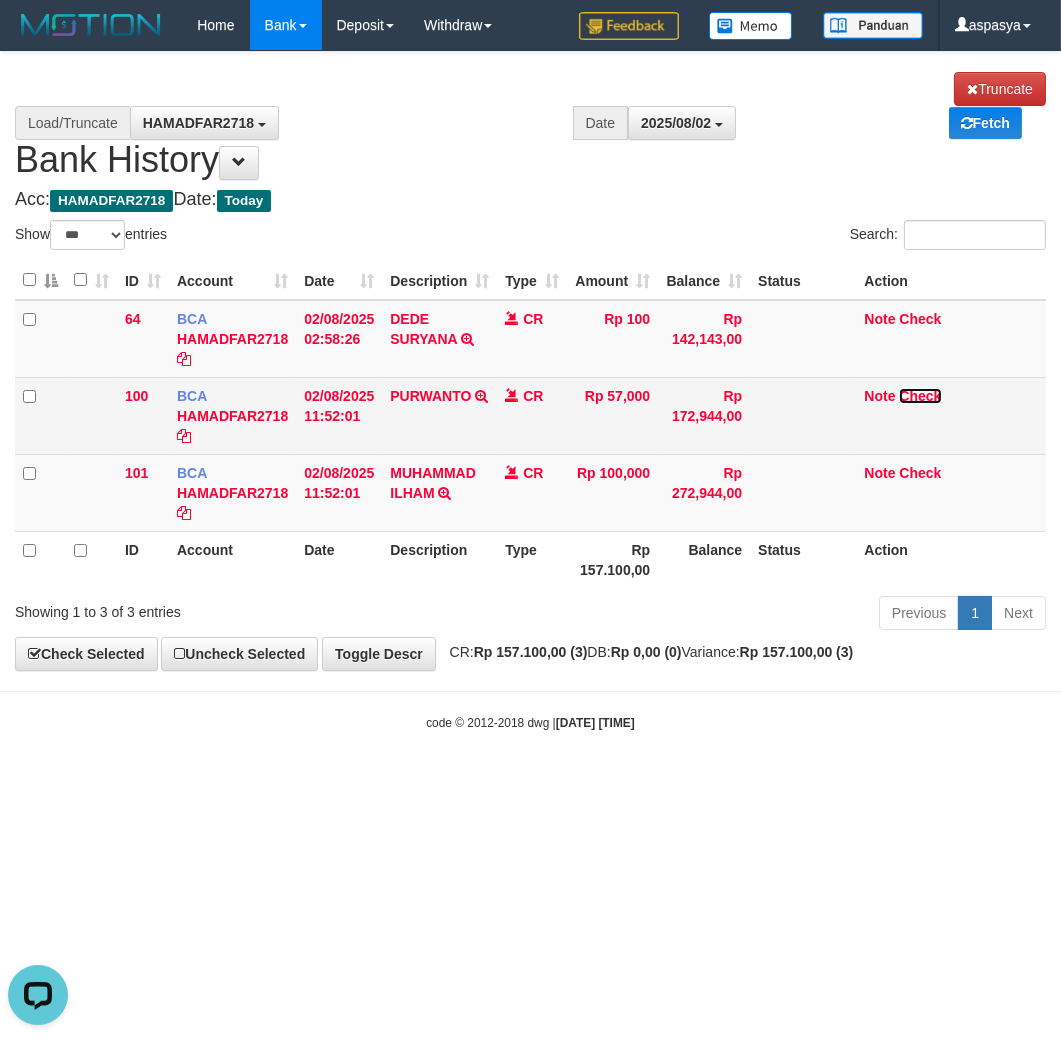 click on "Check" at bounding box center (920, 396) 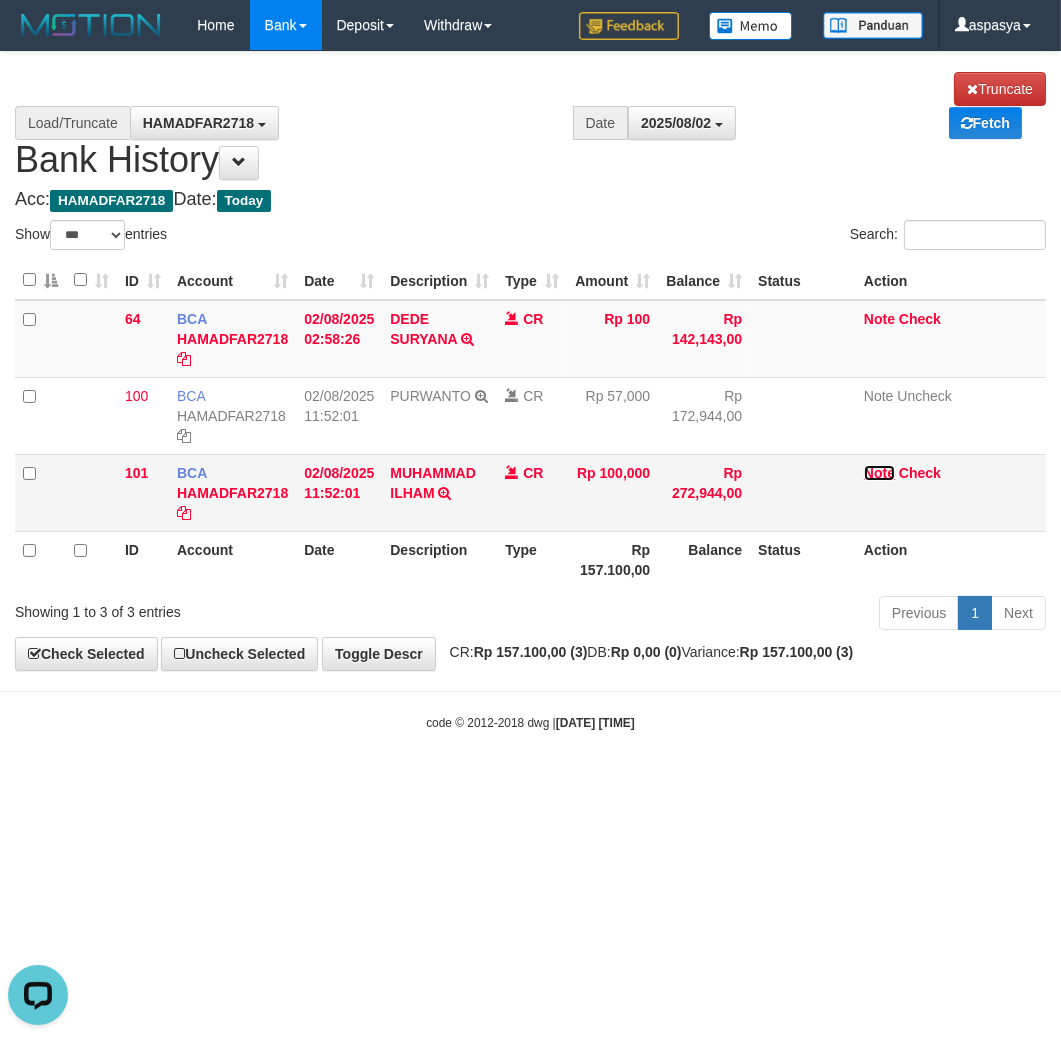 click on "Note" at bounding box center (879, 473) 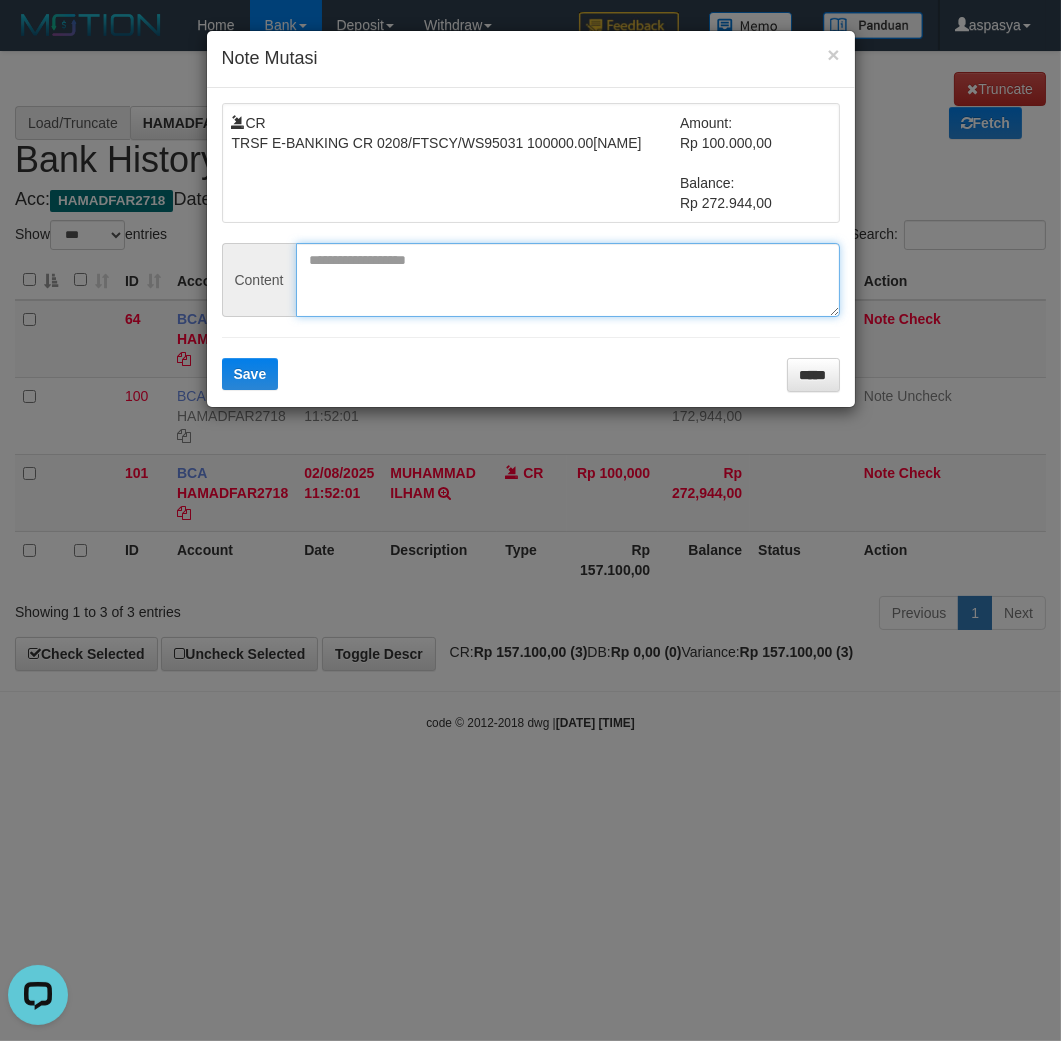 drag, startPoint x: 364, startPoint y: 282, endPoint x: 287, endPoint y: 365, distance: 113.216606 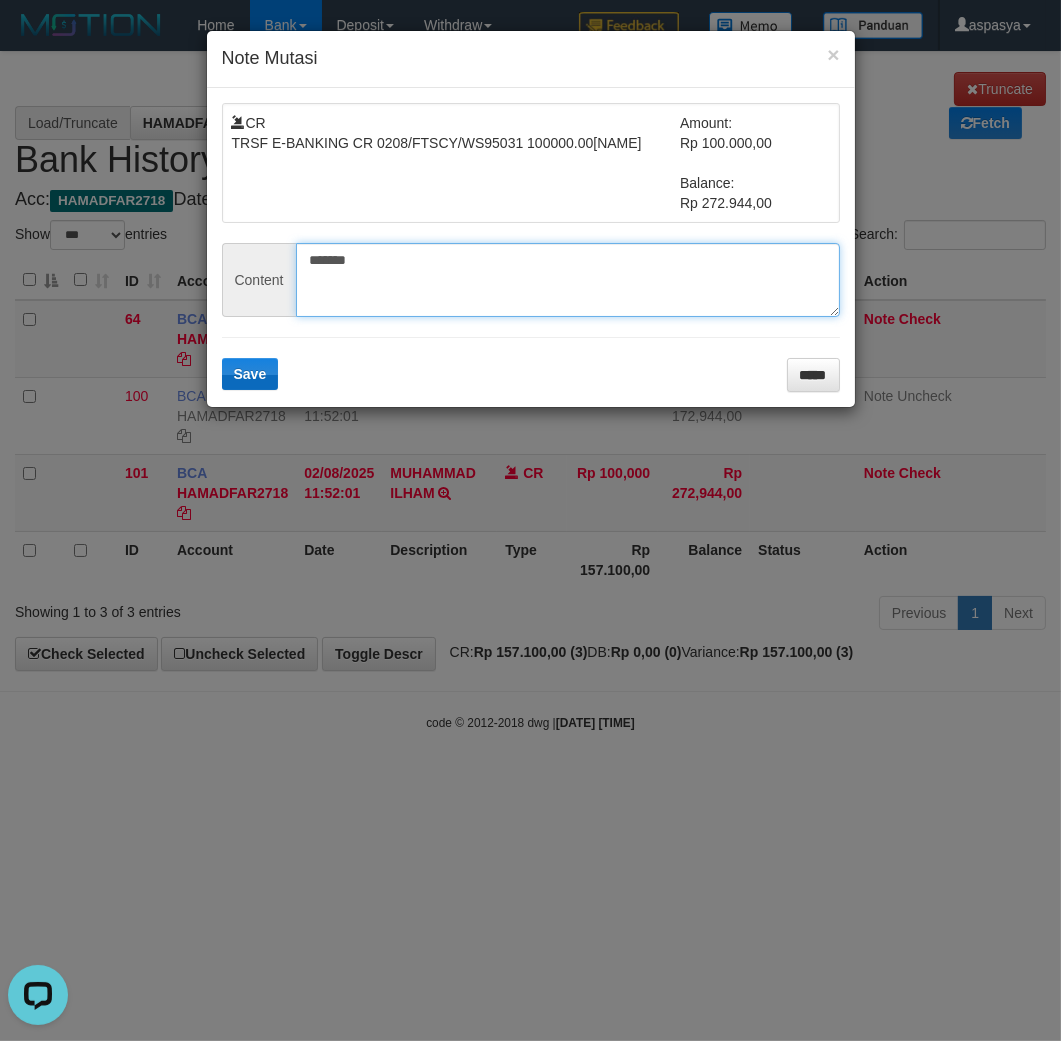 type on "*******" 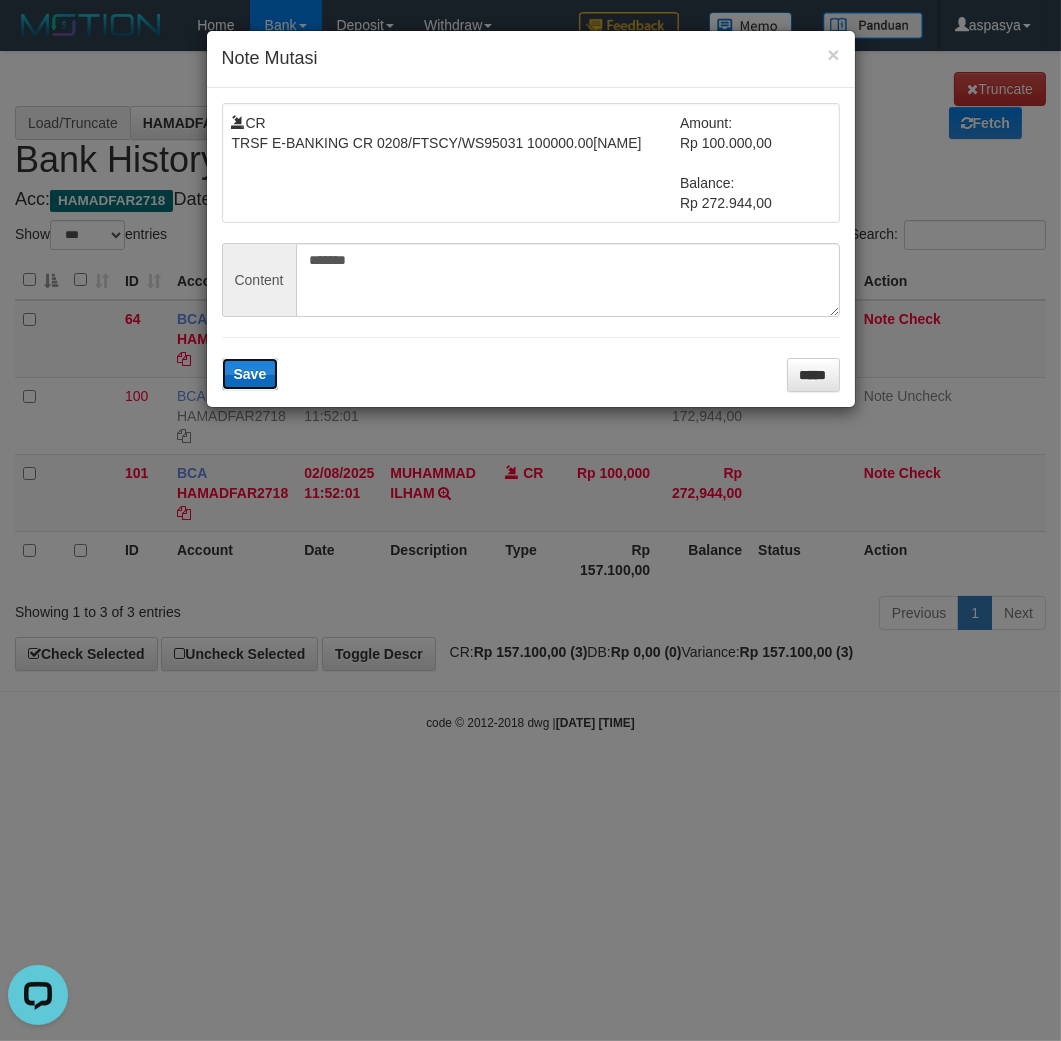 click on "Save" at bounding box center (250, 374) 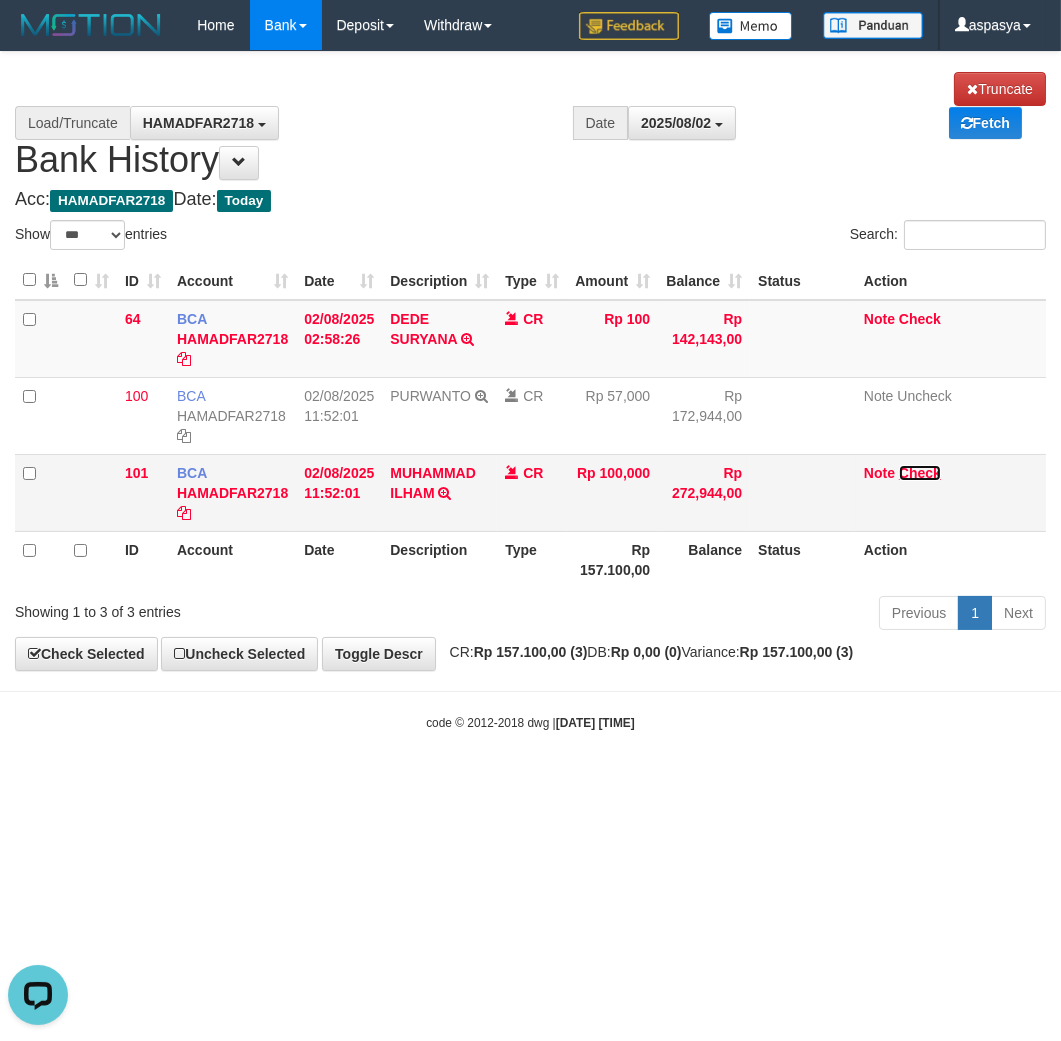 click on "Check" at bounding box center [920, 473] 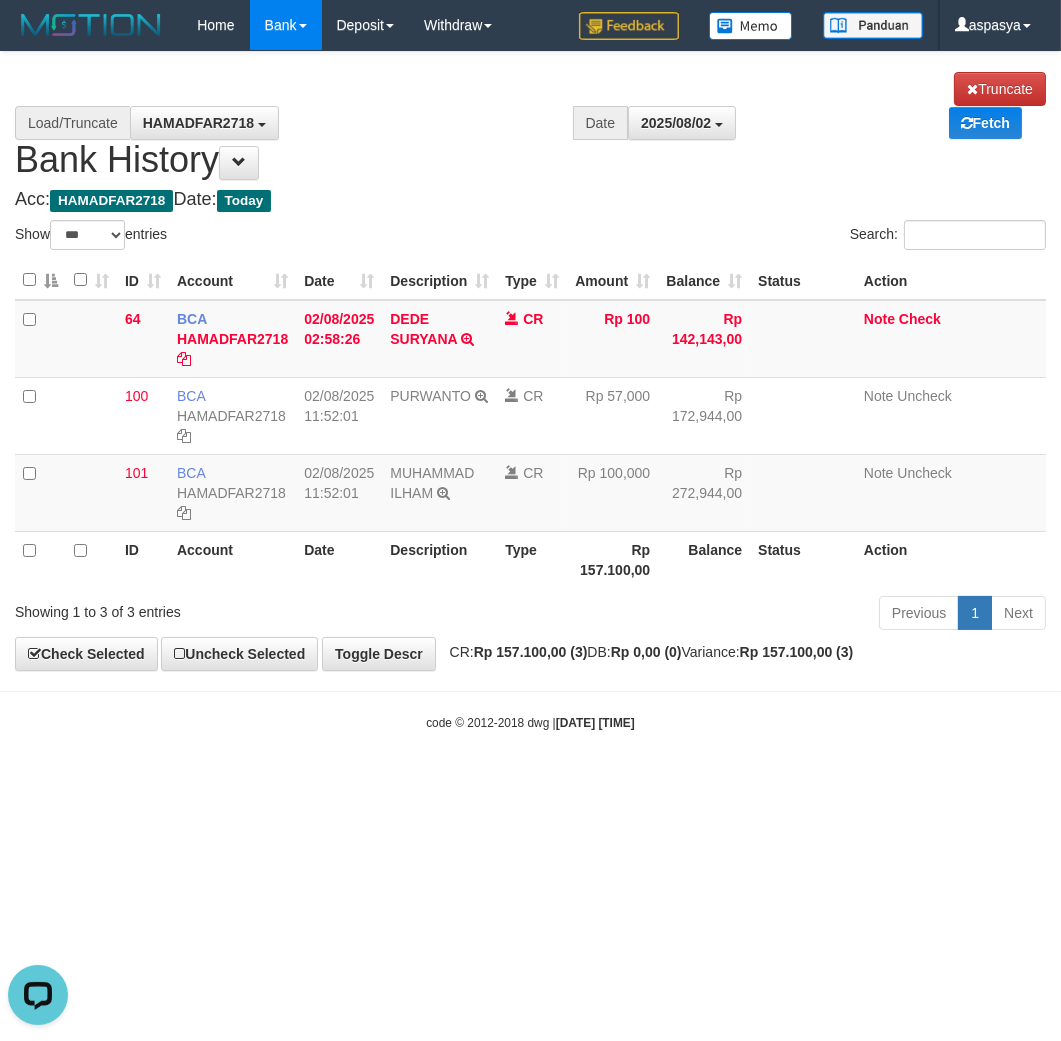 click on "**********" at bounding box center (530, 126) 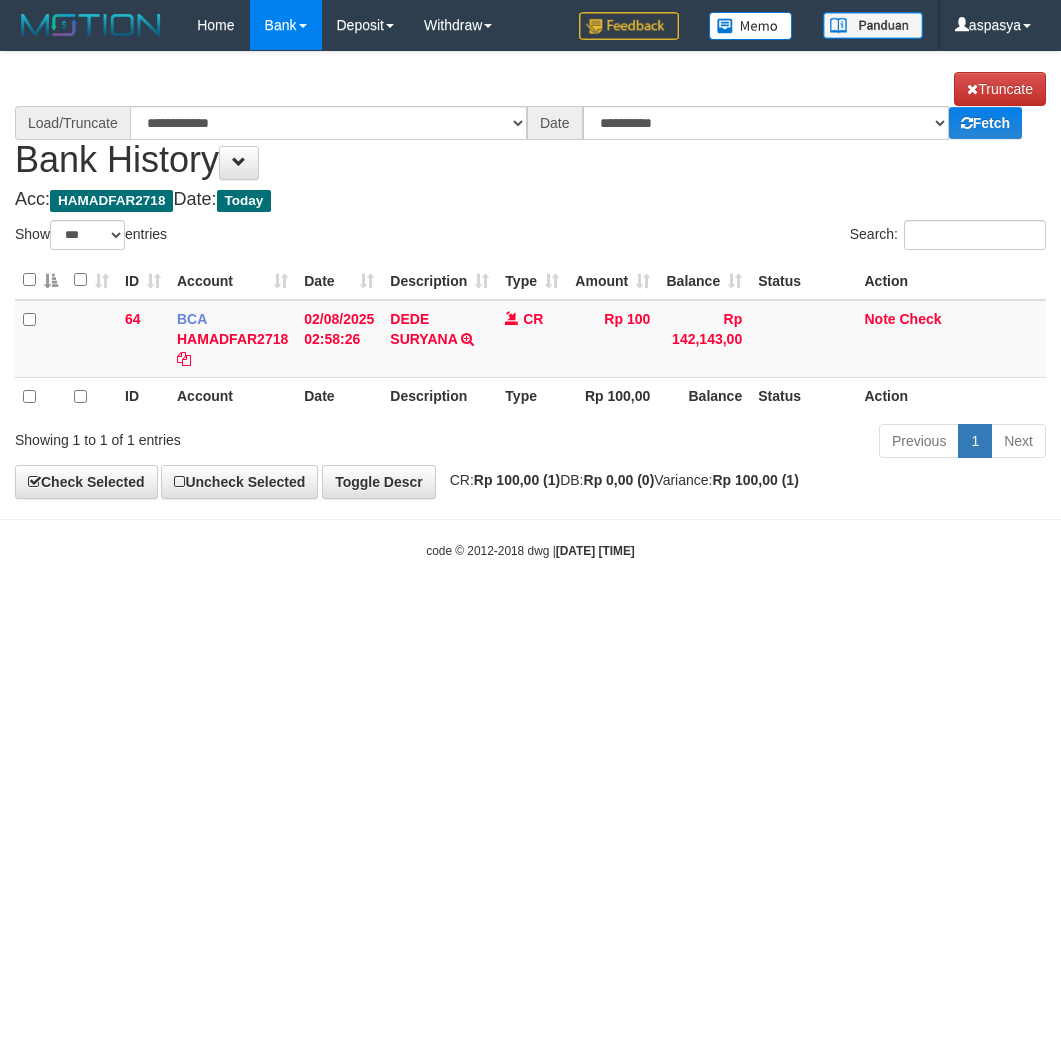 select on "***" 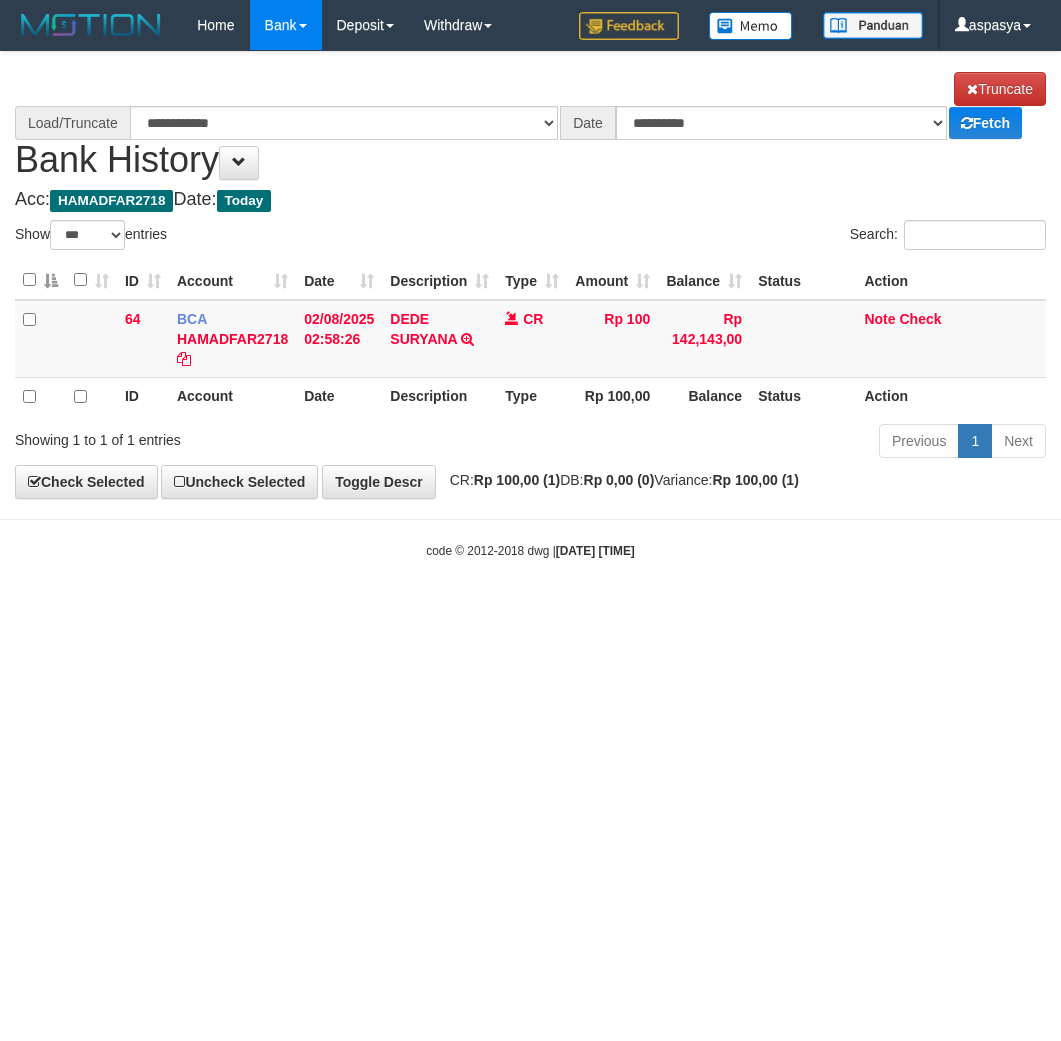 scroll, scrollTop: 0, scrollLeft: 0, axis: both 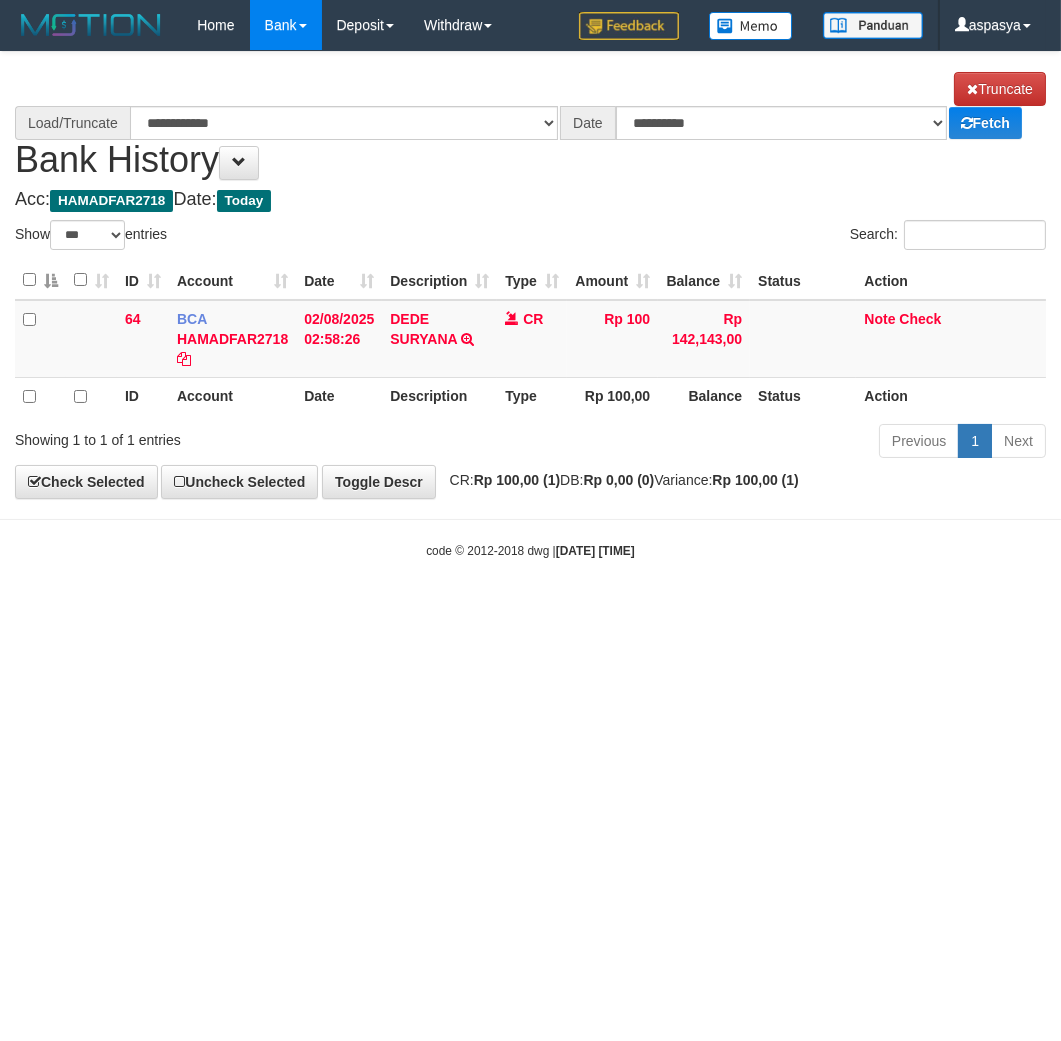 select on "****" 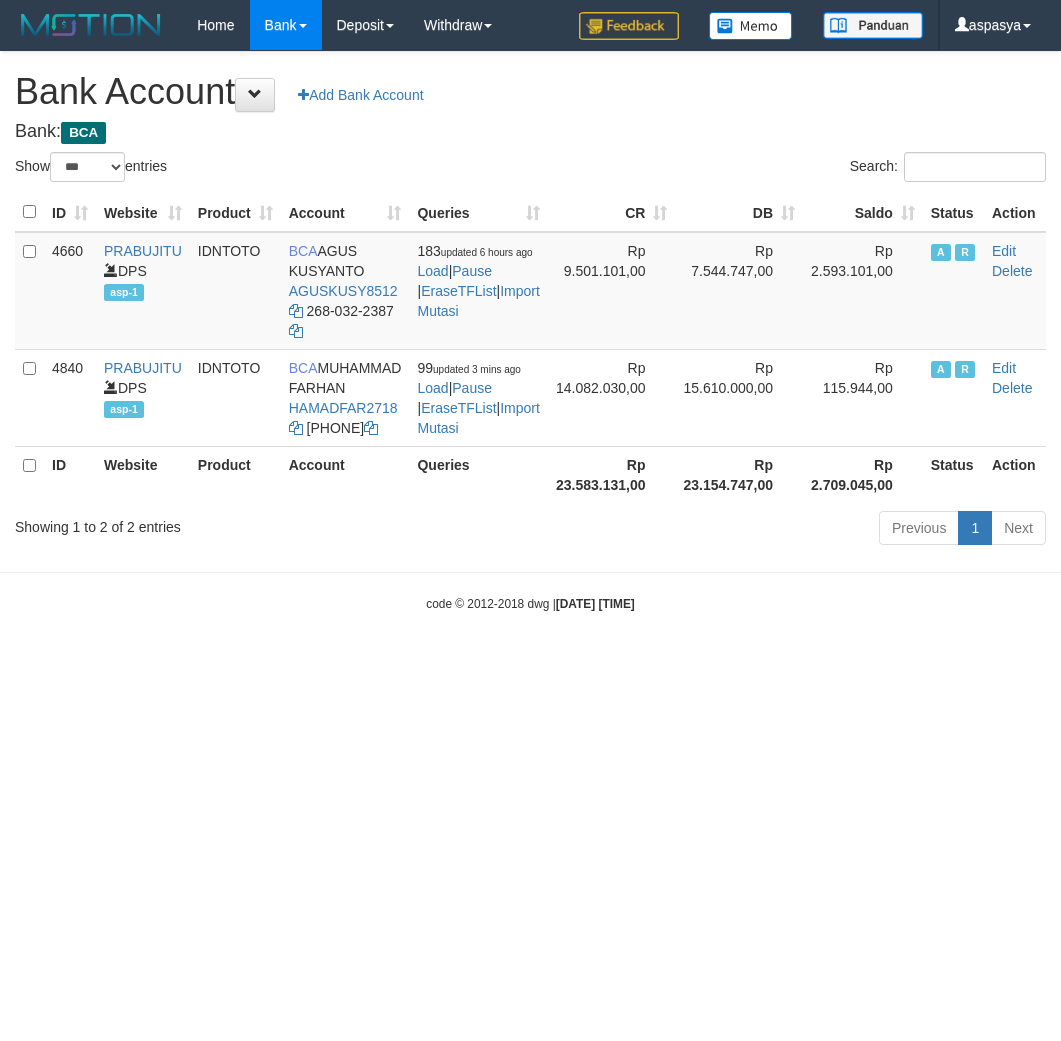 select on "***" 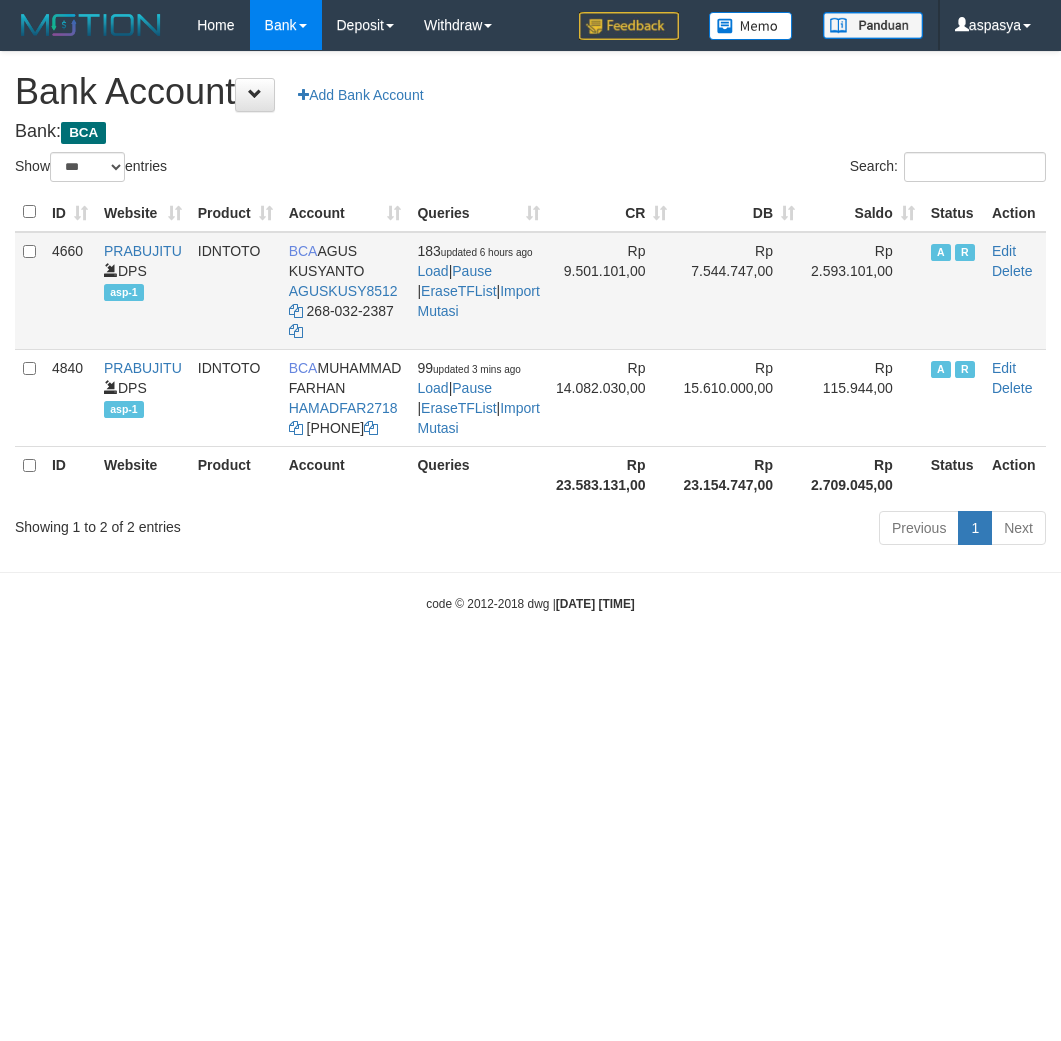 scroll, scrollTop: 0, scrollLeft: 0, axis: both 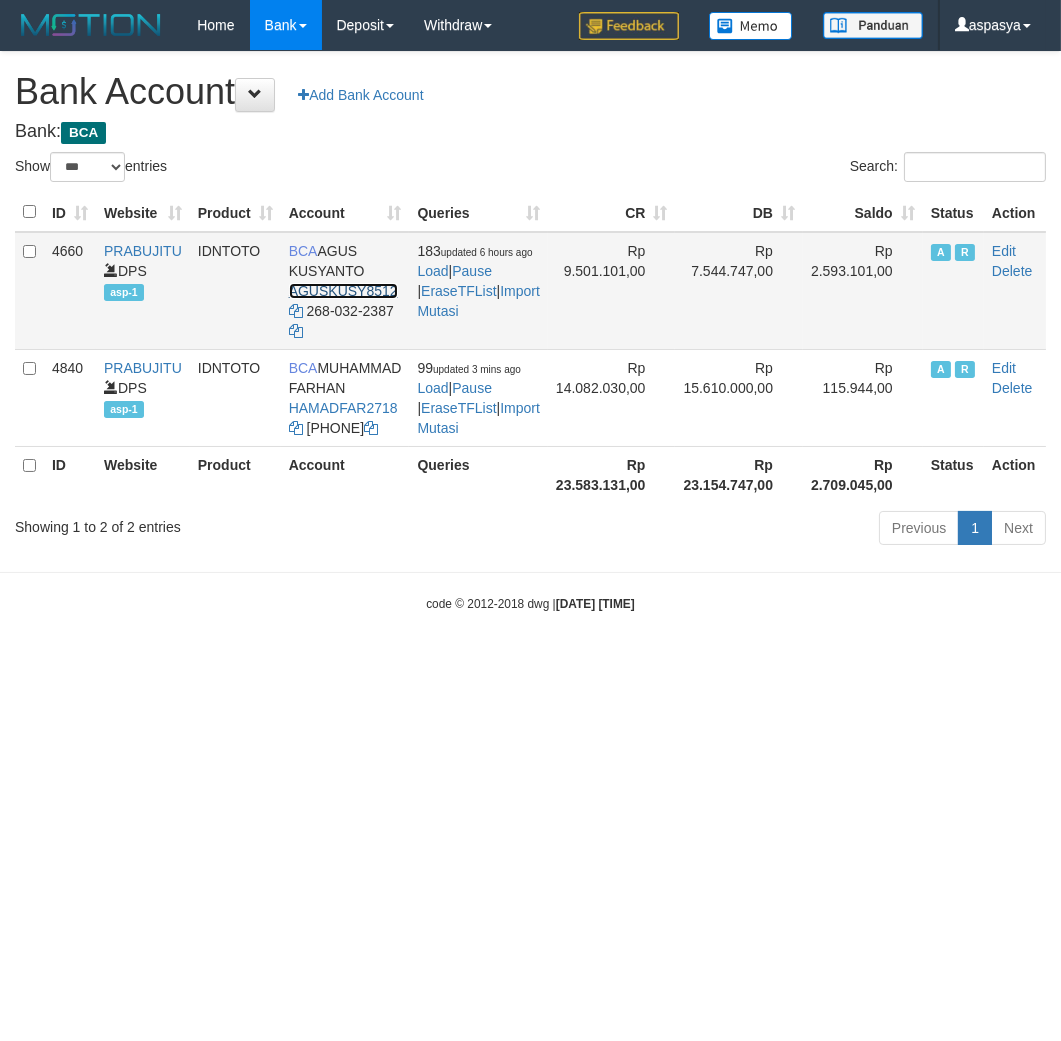 click on "AGUSKUSY8512" at bounding box center [343, 291] 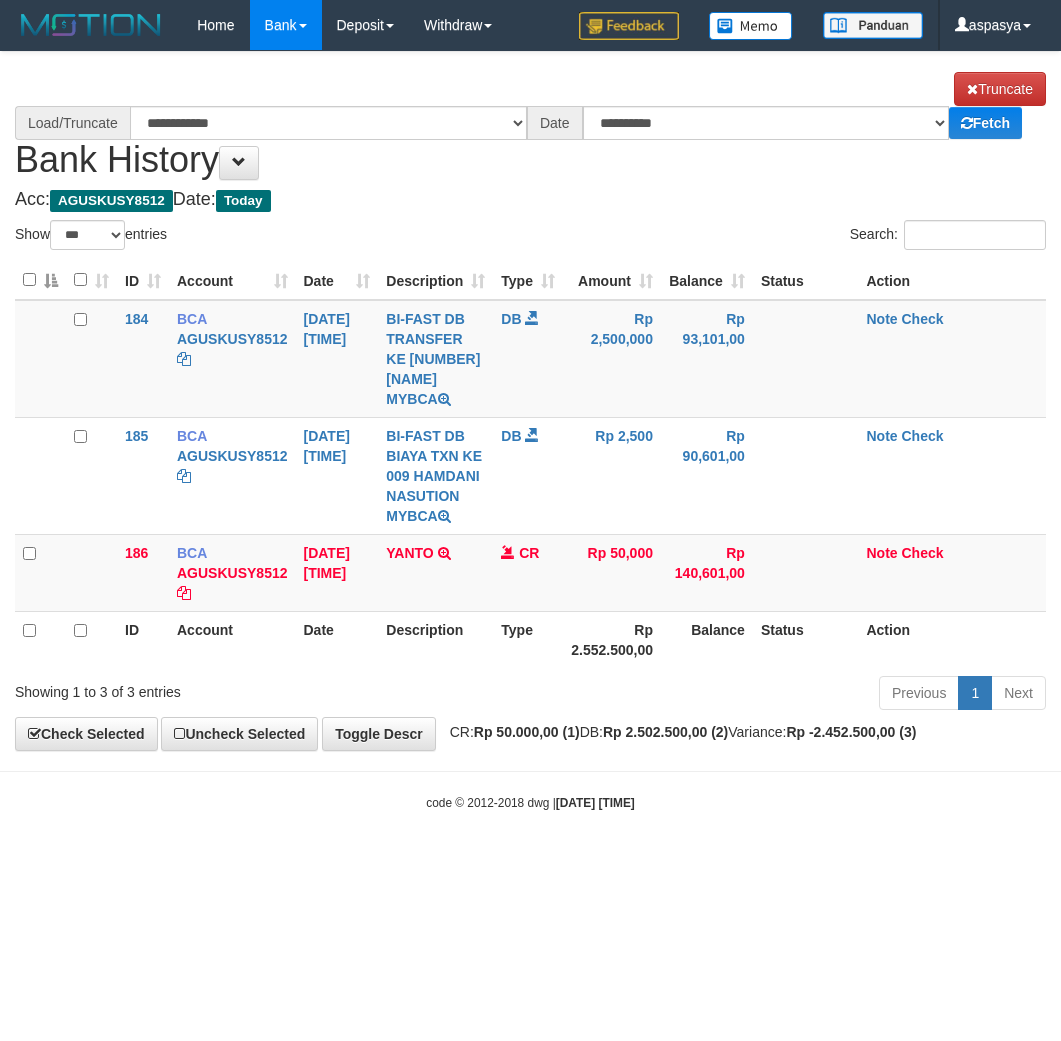 select on "***" 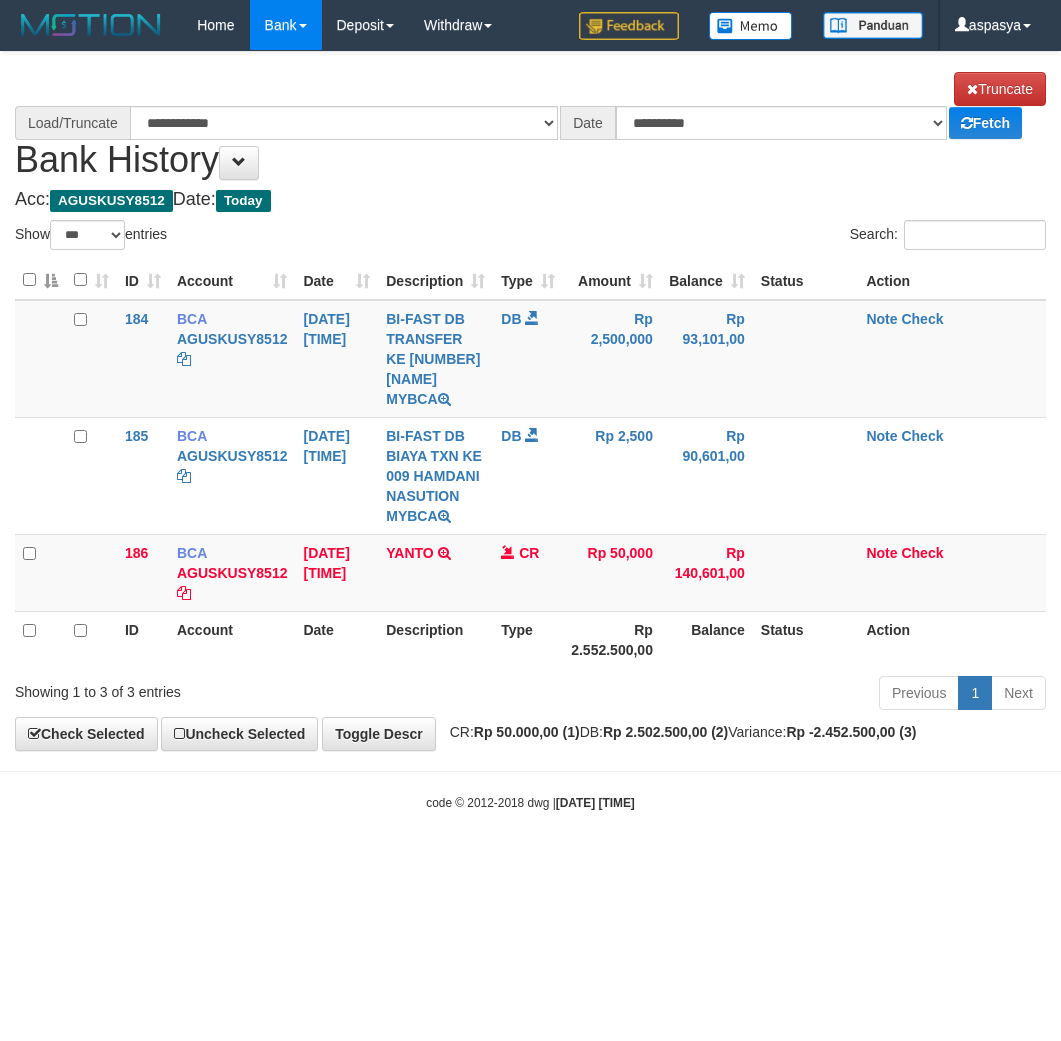 scroll, scrollTop: 0, scrollLeft: 0, axis: both 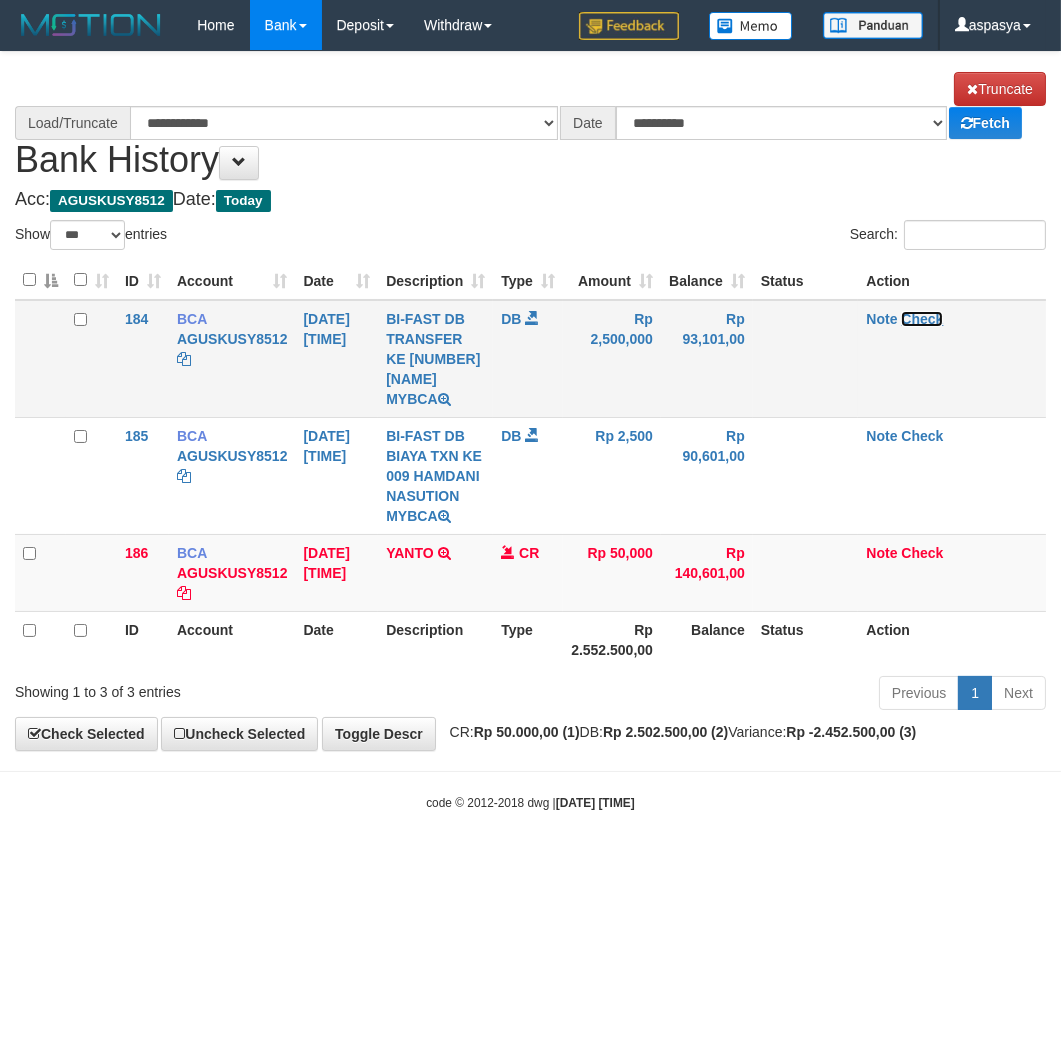 click on "Check" at bounding box center (922, 319) 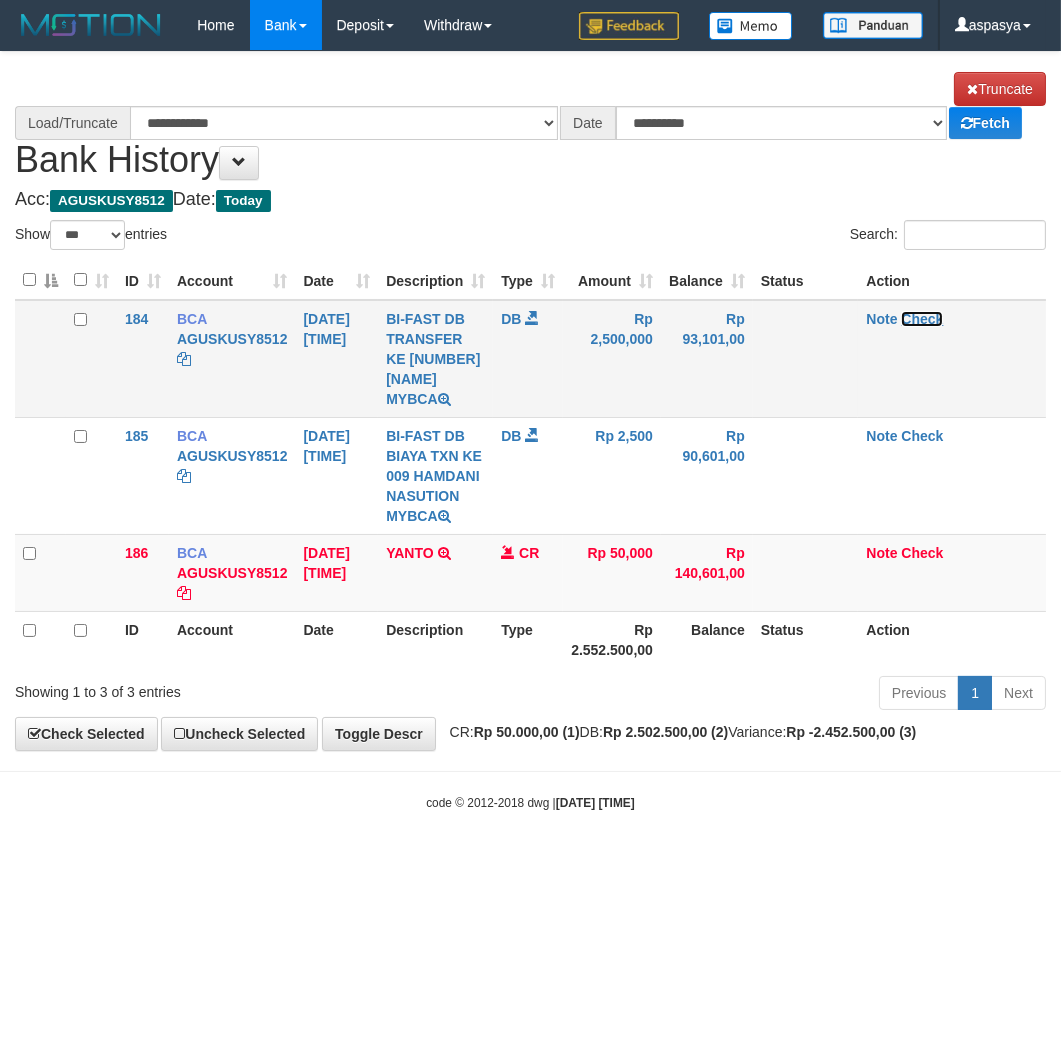 select on "****" 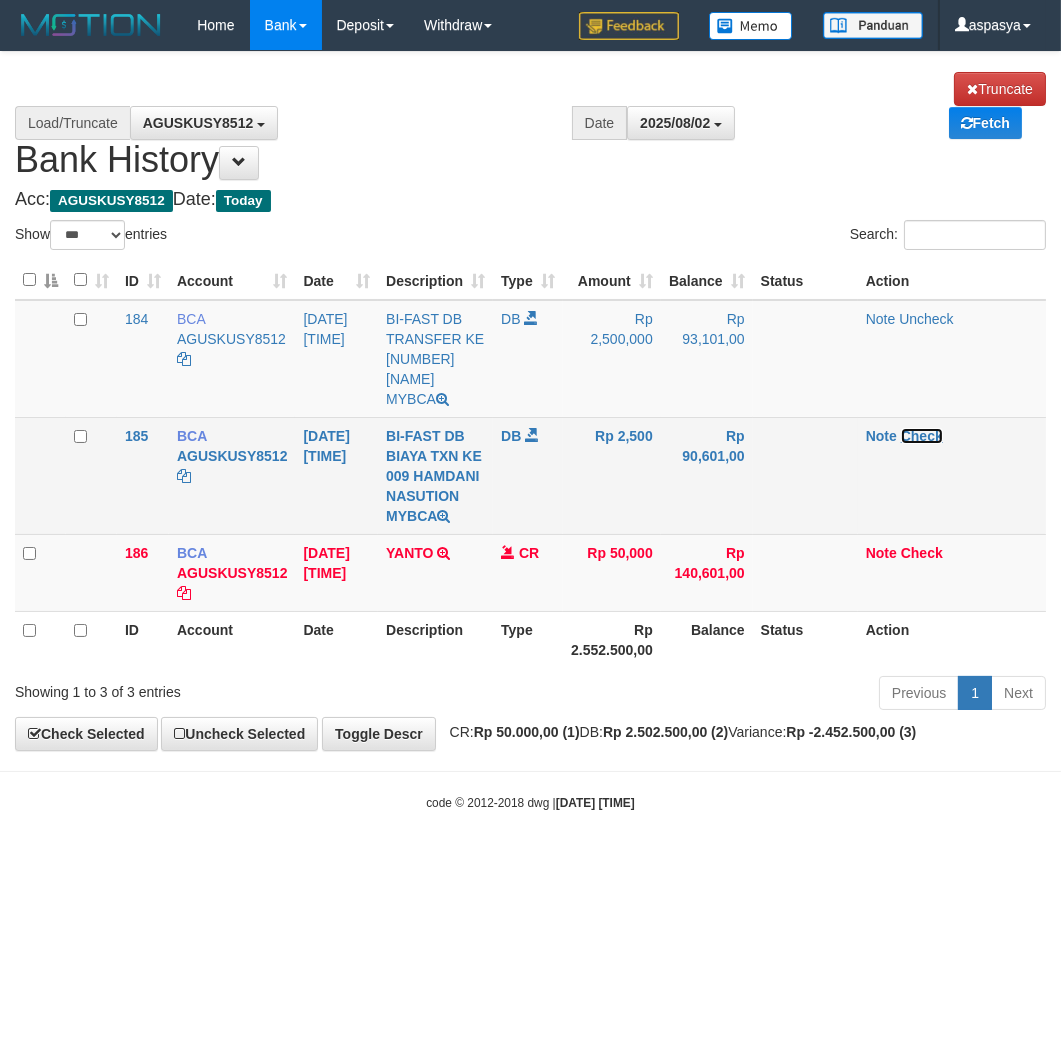 click on "Check" at bounding box center [922, 436] 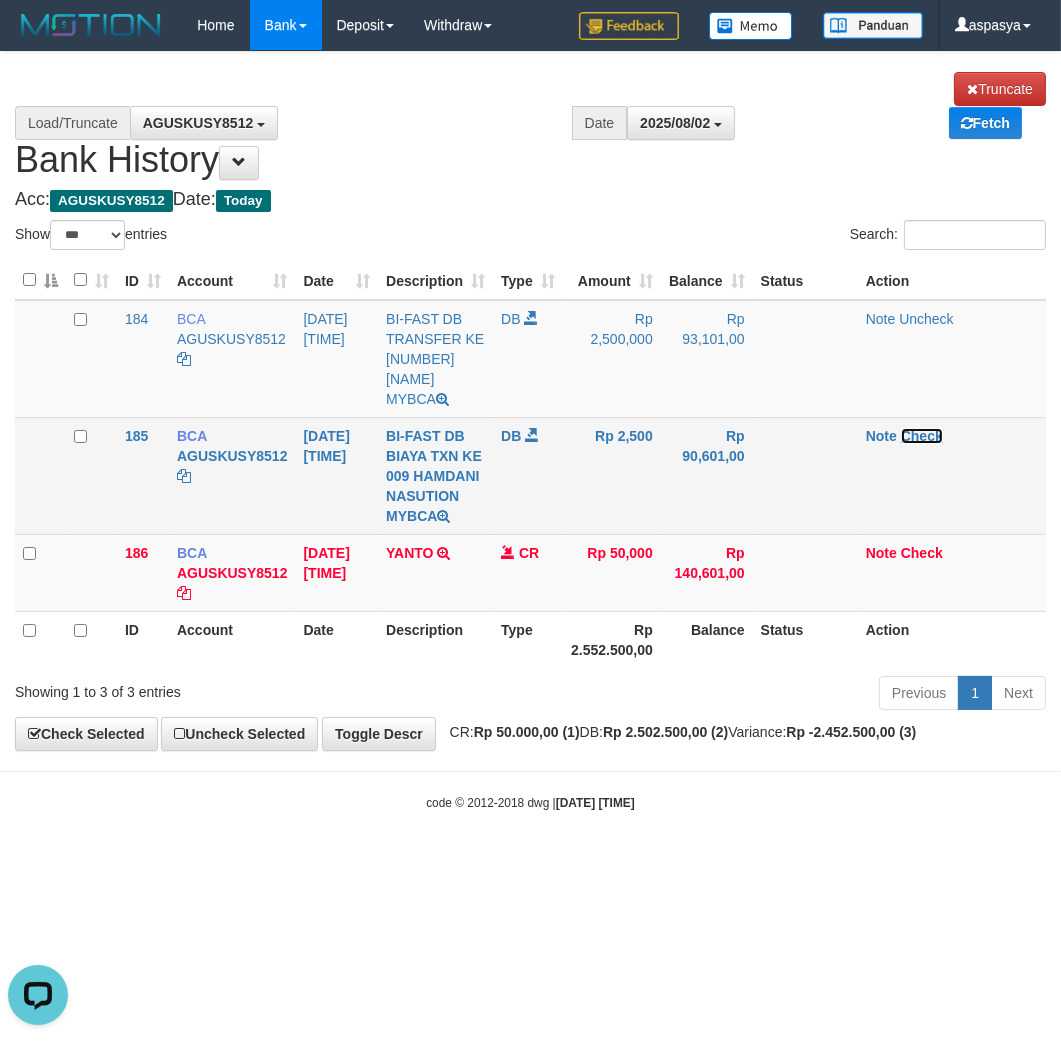 scroll, scrollTop: 0, scrollLeft: 0, axis: both 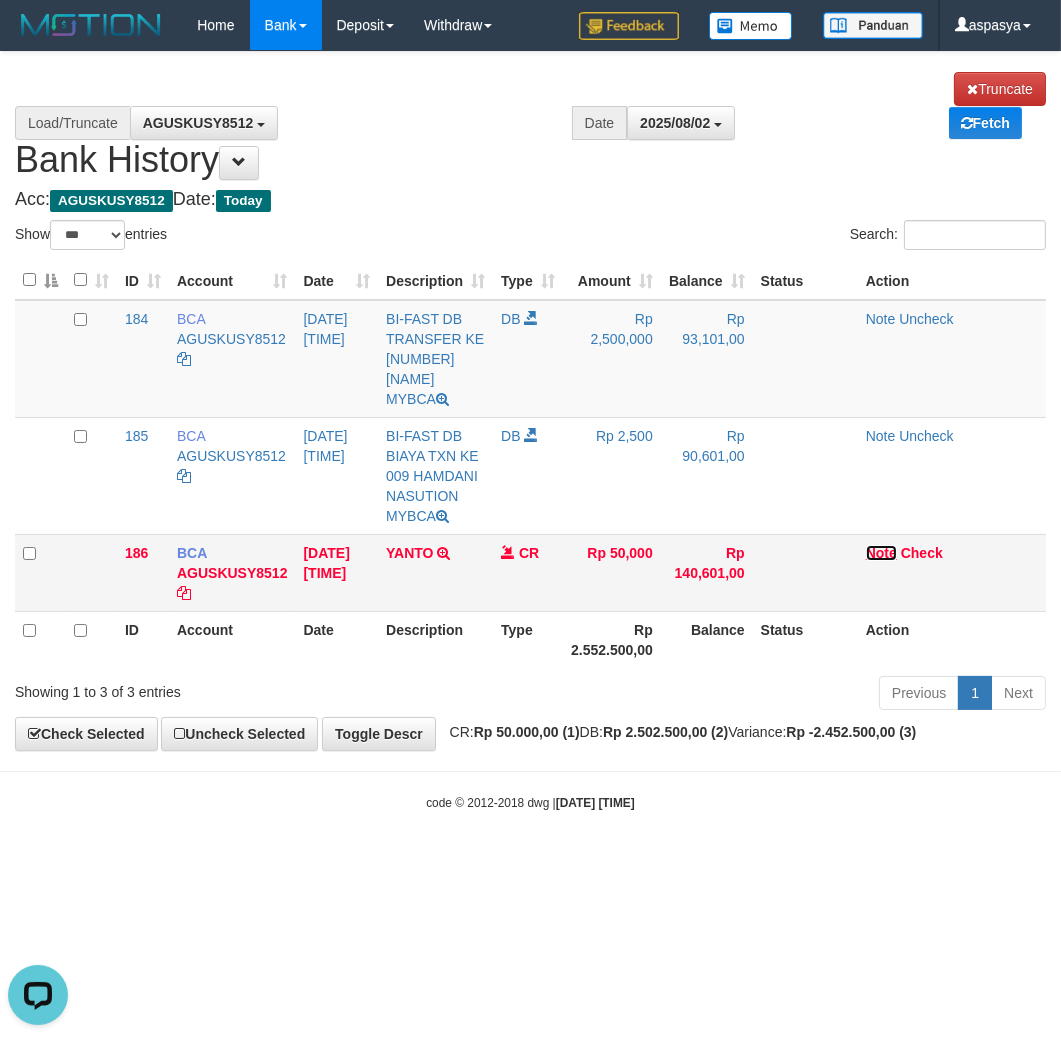 click on "Note" at bounding box center (881, 553) 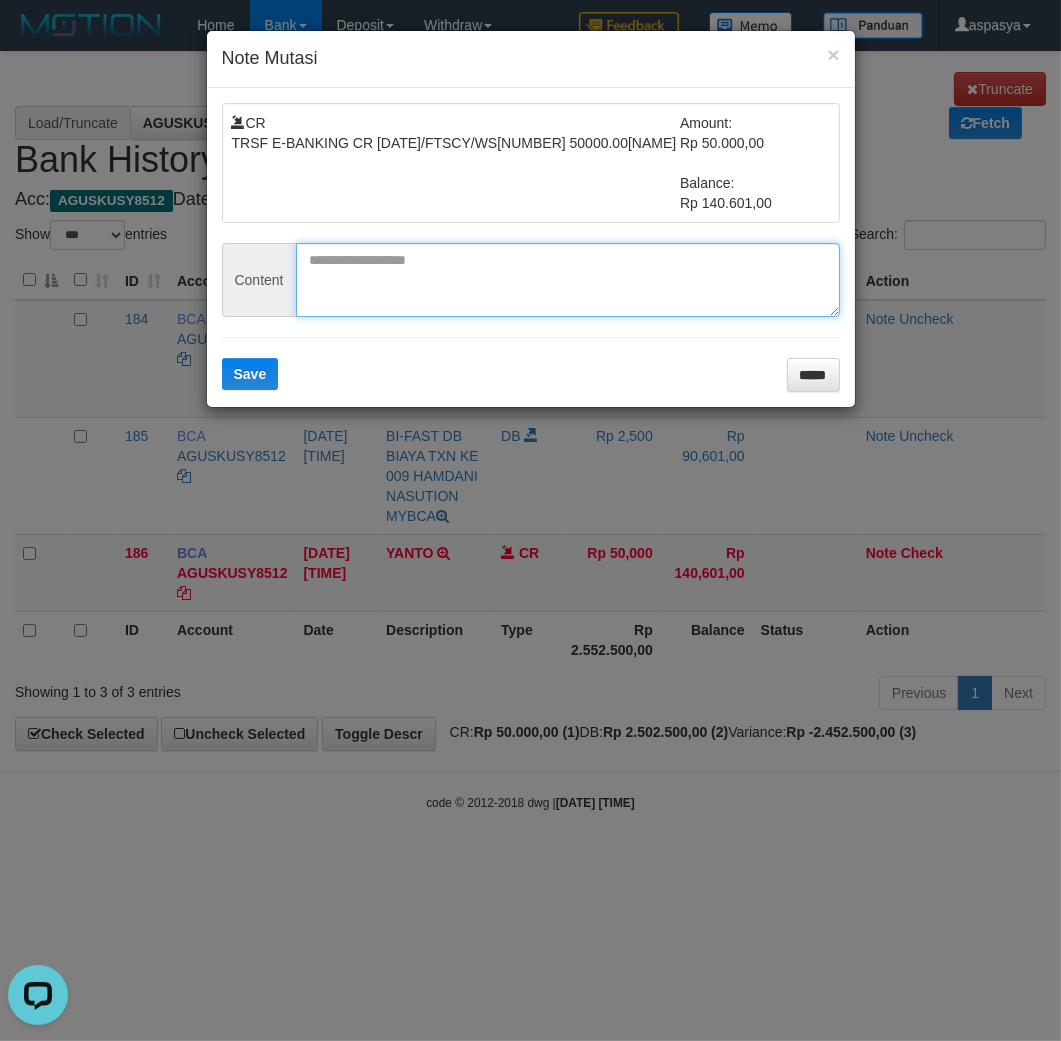 drag, startPoint x: 345, startPoint y: 291, endPoint x: 295, endPoint y: 340, distance: 70.00714 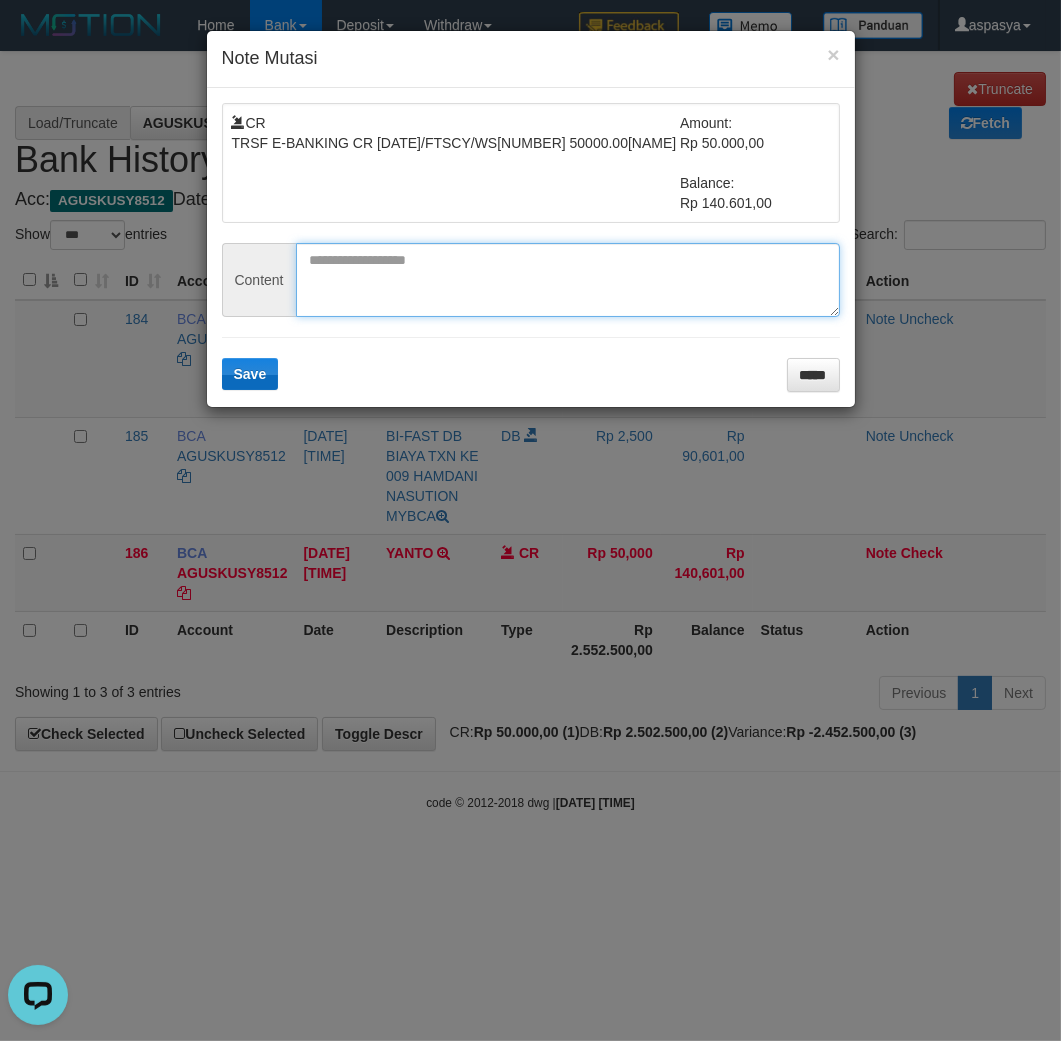 paste on "********" 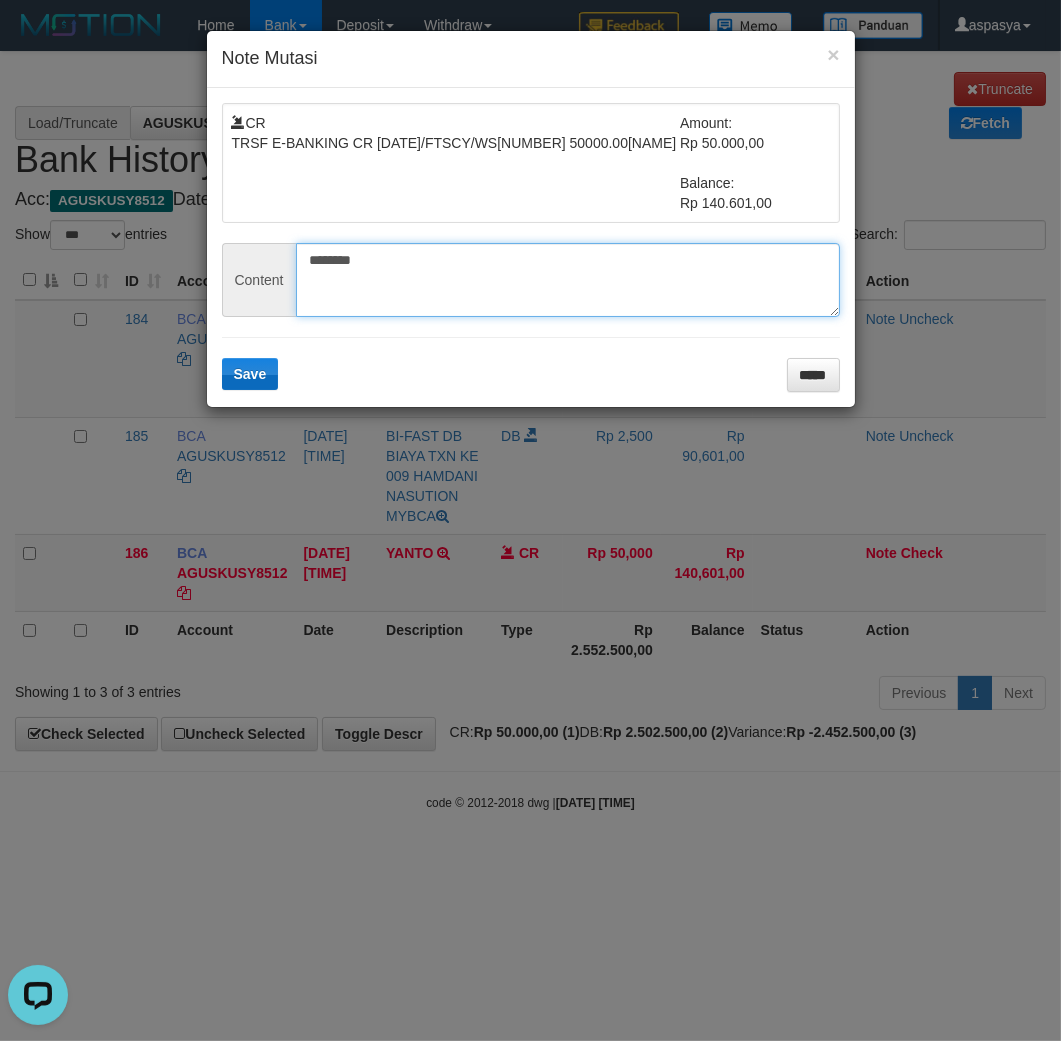 type on "********" 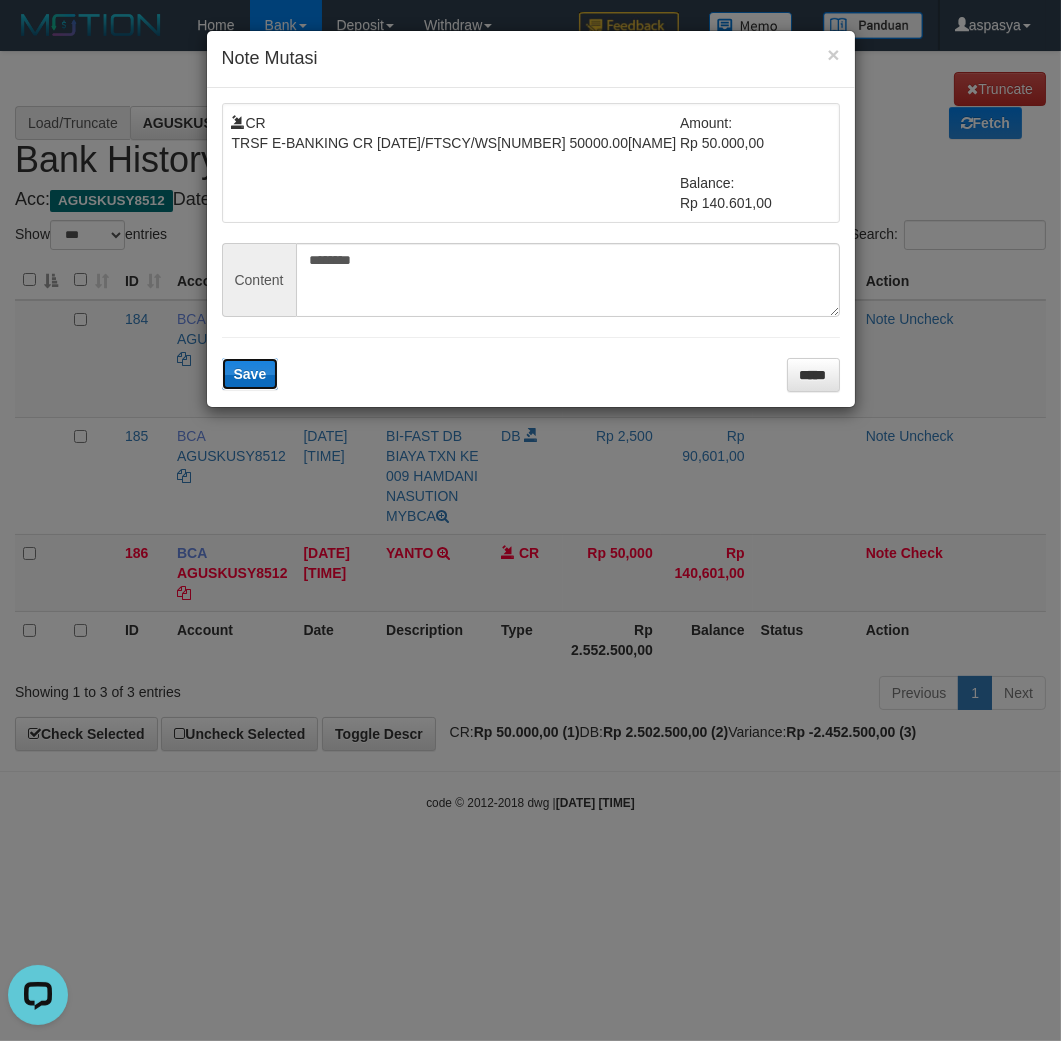 click on "Save" at bounding box center [250, 374] 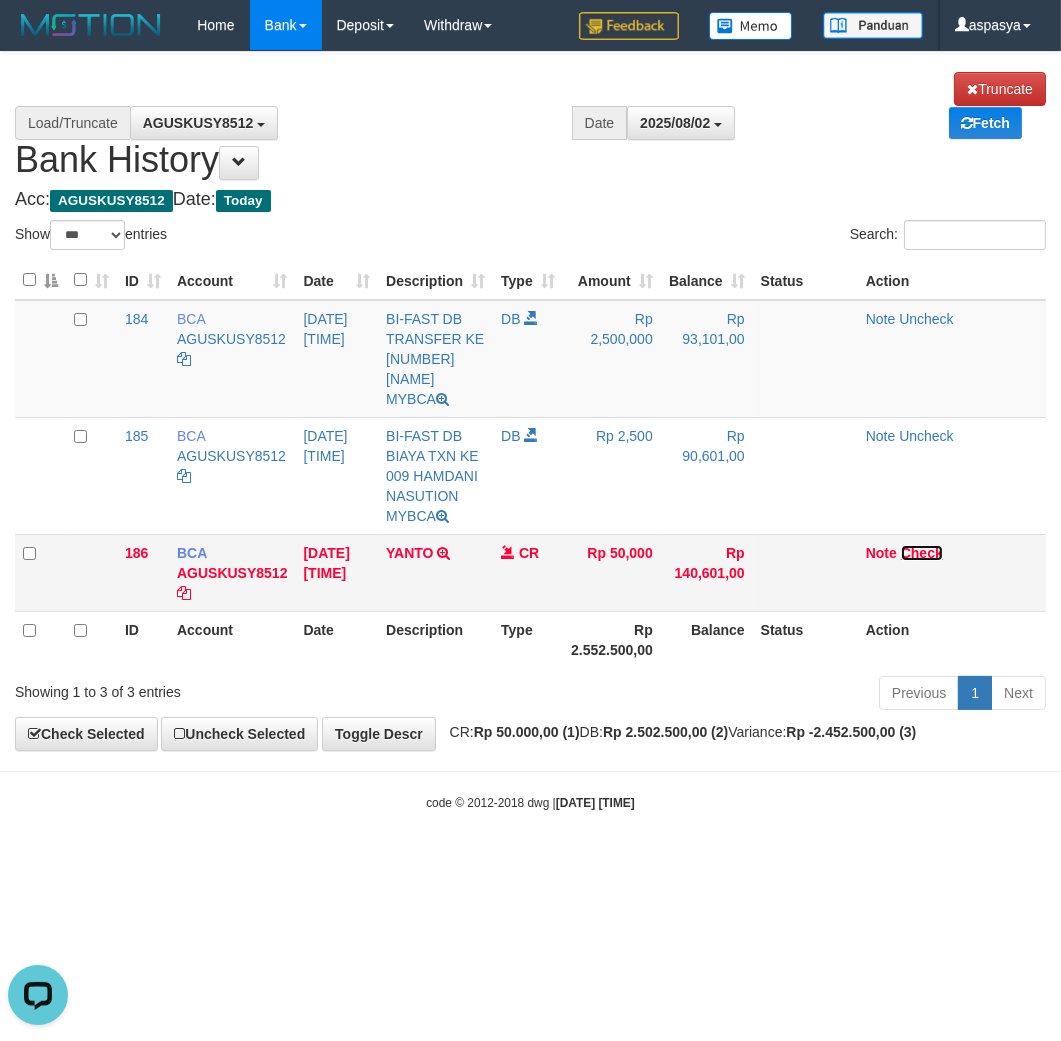 click on "Check" at bounding box center [922, 553] 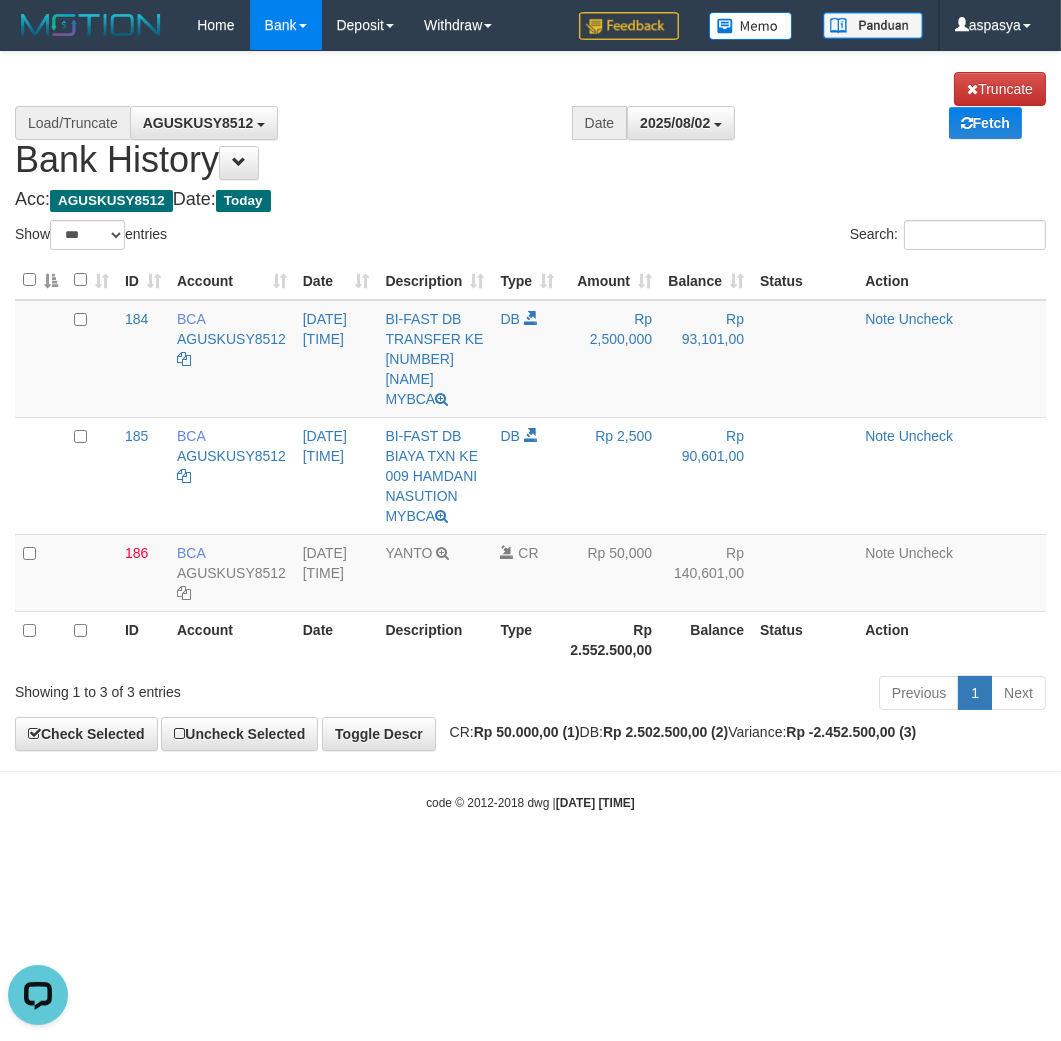 click on "Acc: 											 AGUSKUSY8512
Date:  Today" at bounding box center (530, 200) 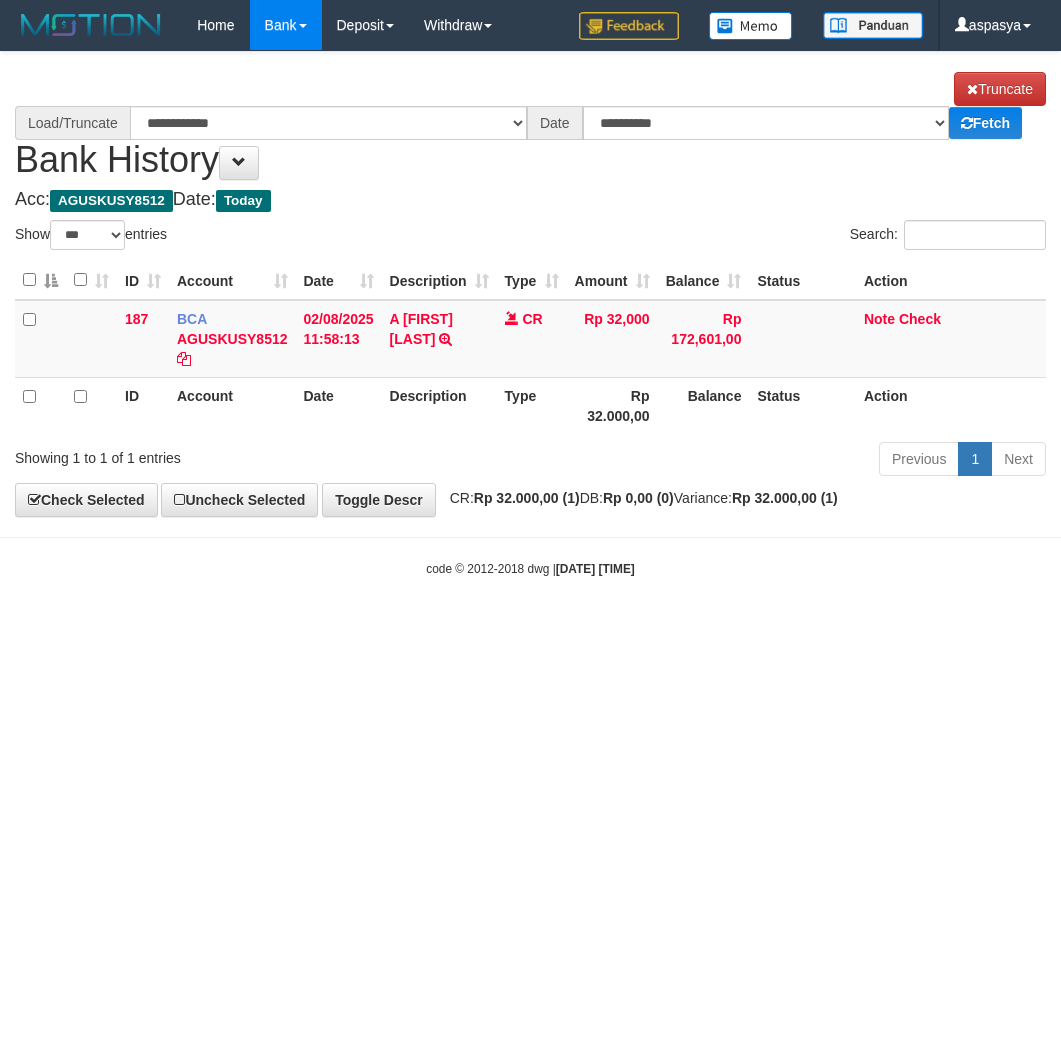 select on "***" 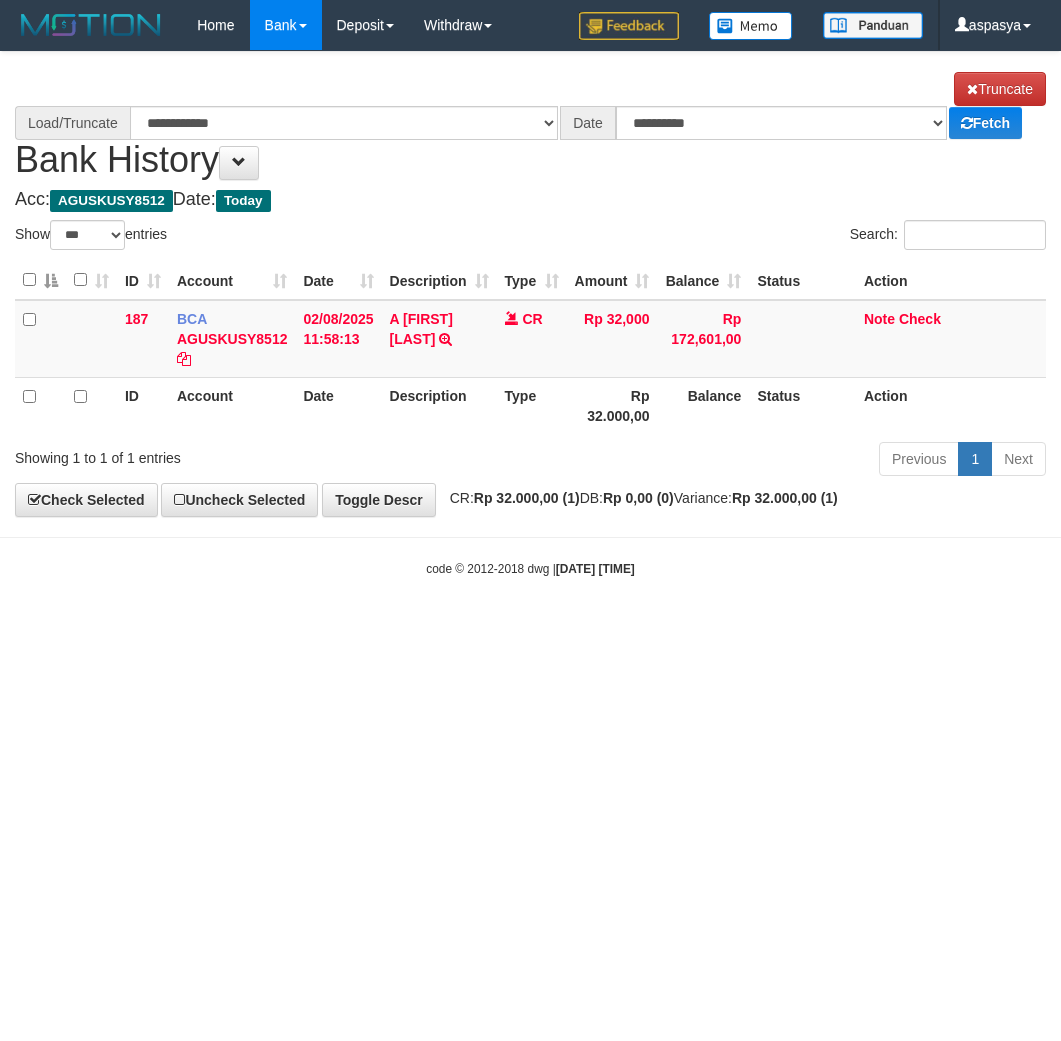 scroll, scrollTop: 0, scrollLeft: 0, axis: both 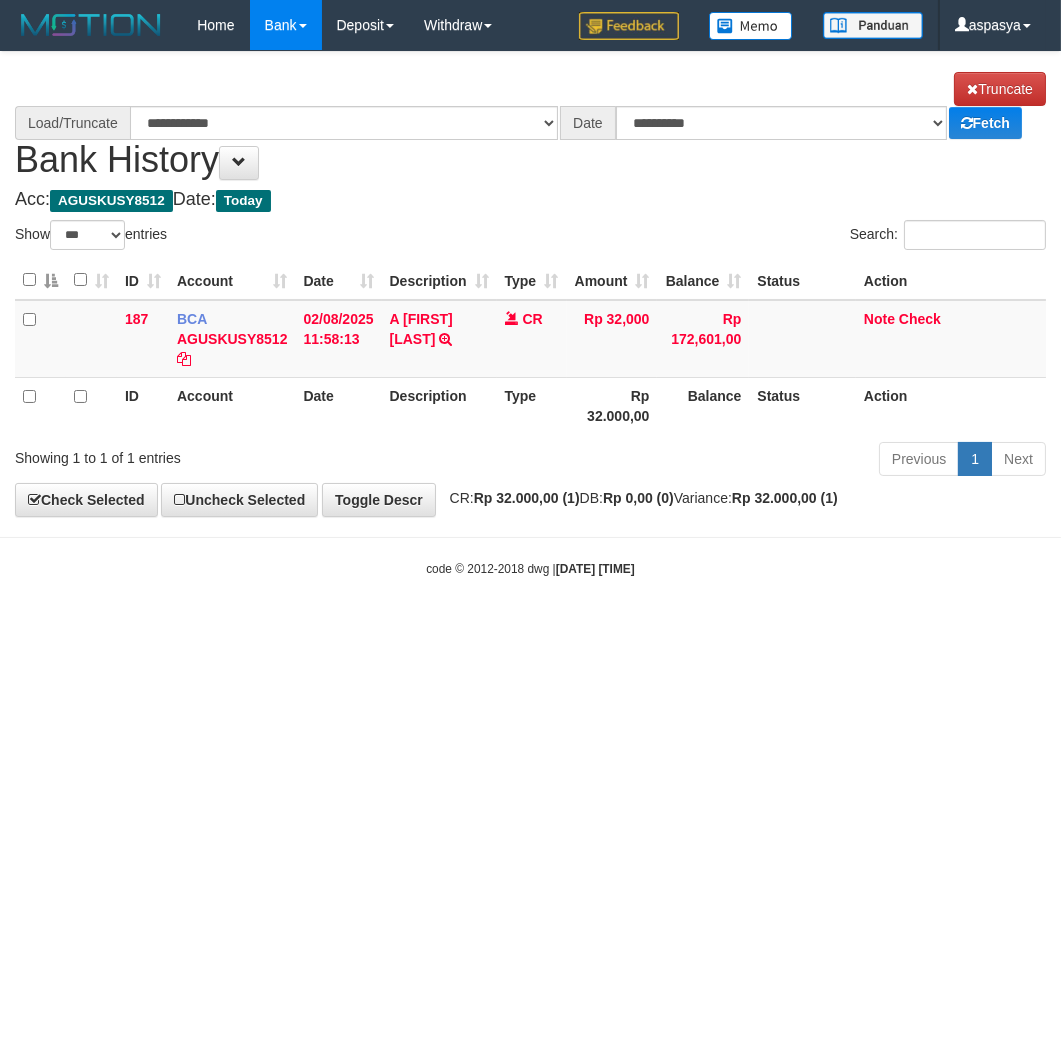 select on "****" 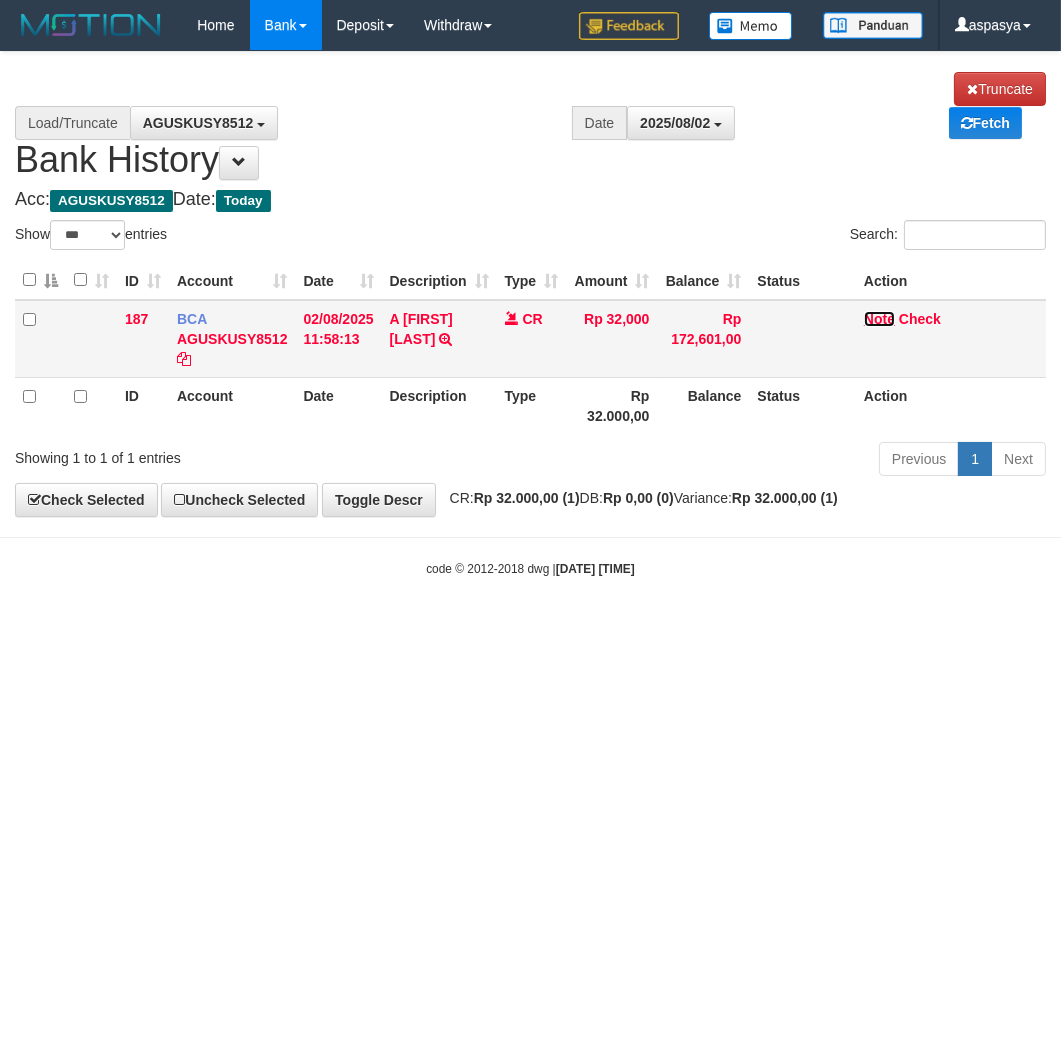 click on "Note" at bounding box center [879, 319] 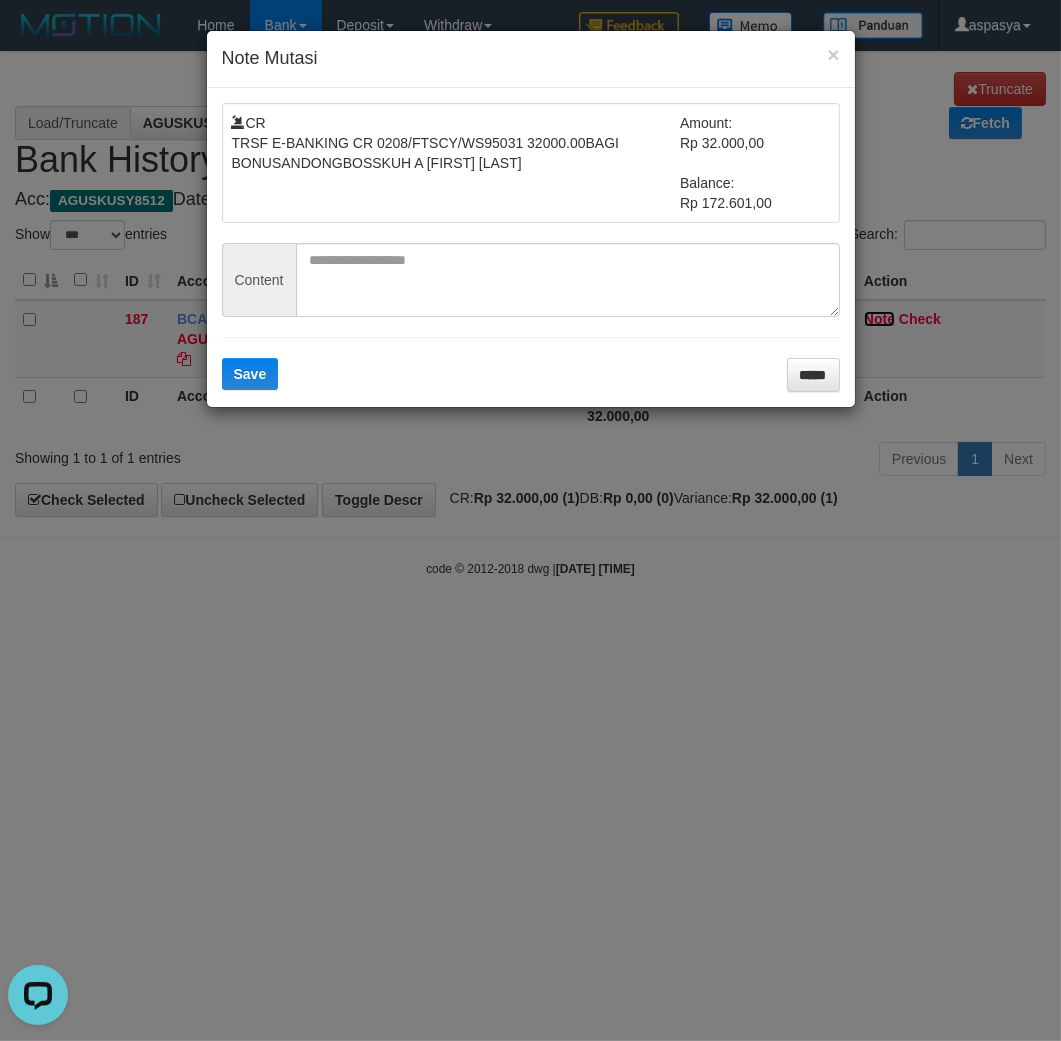 scroll, scrollTop: 0, scrollLeft: 0, axis: both 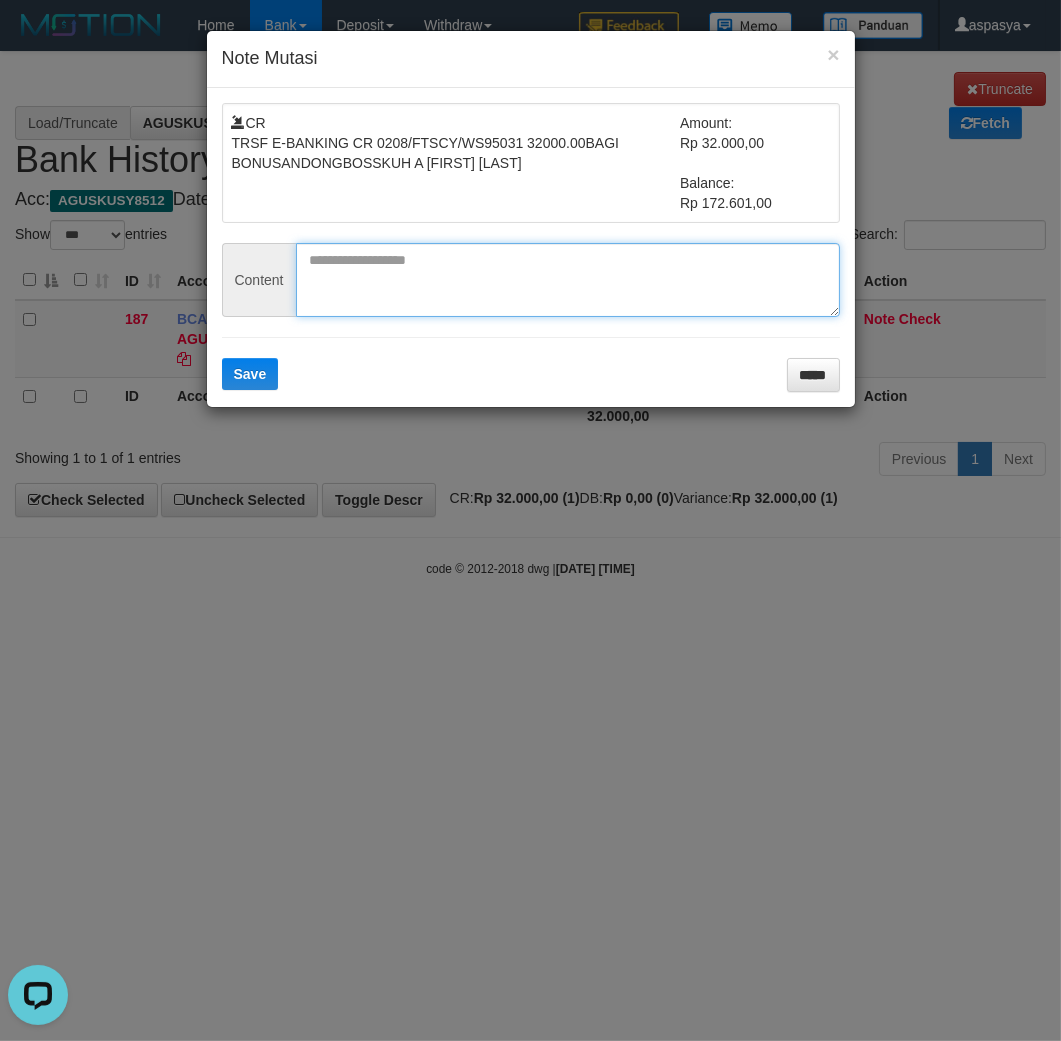 click at bounding box center (568, 280) 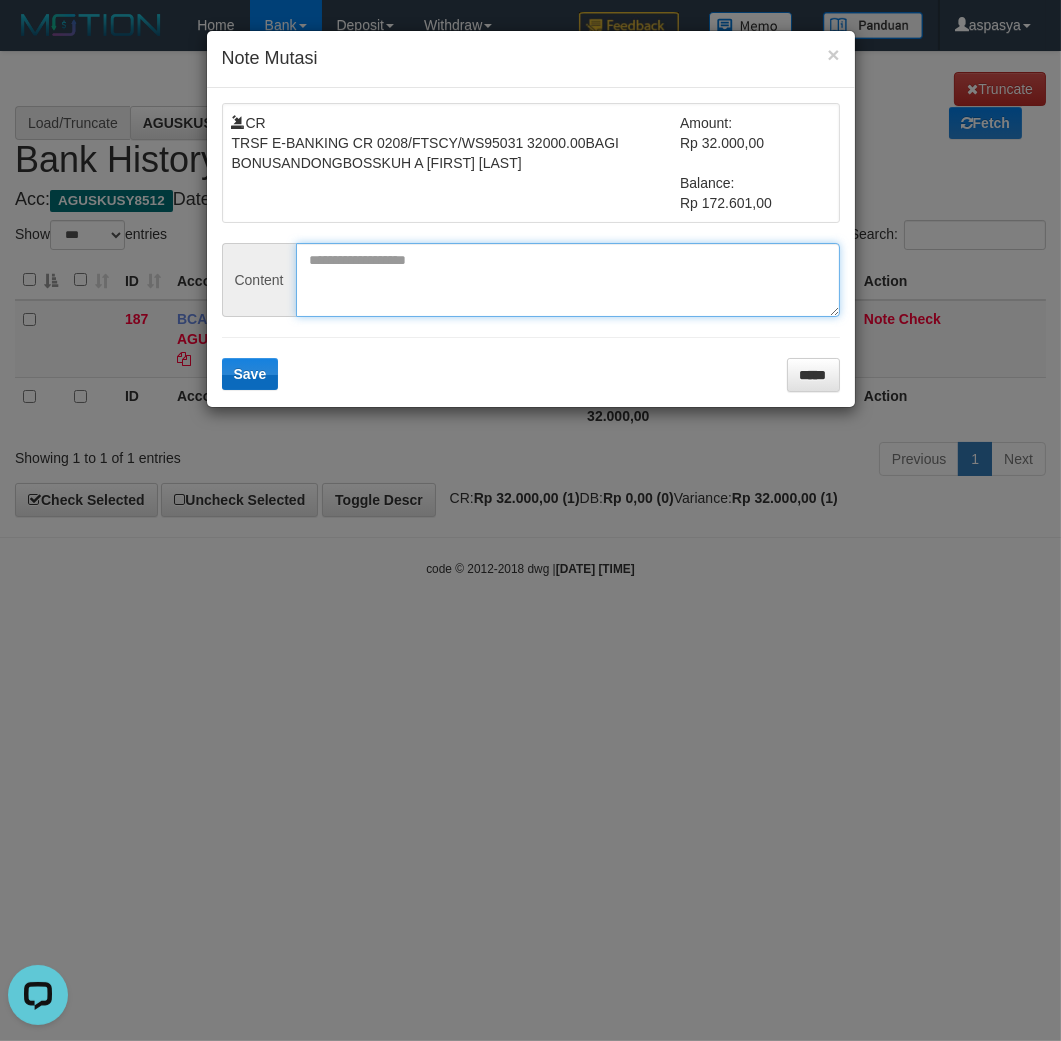 paste on "********" 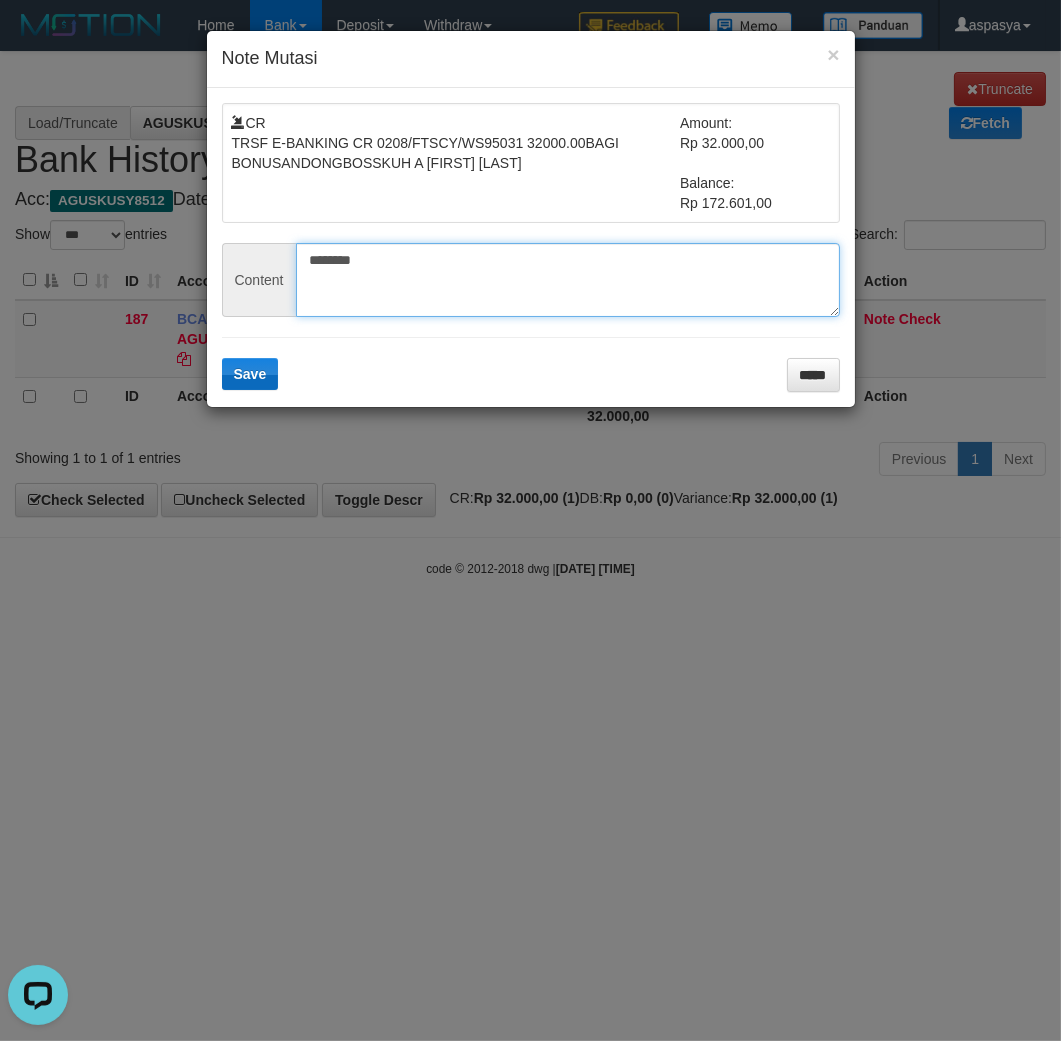 type on "********" 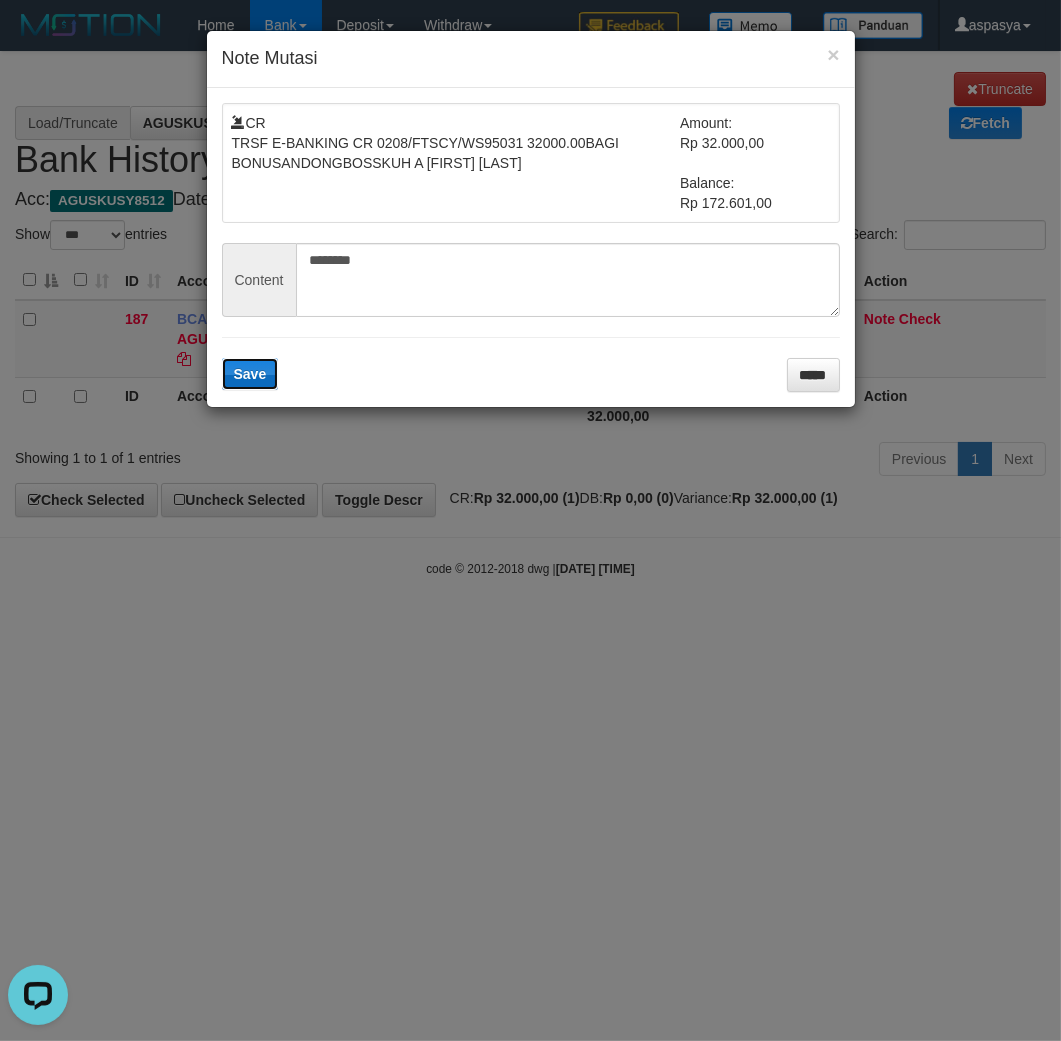 click on "Save" at bounding box center [250, 374] 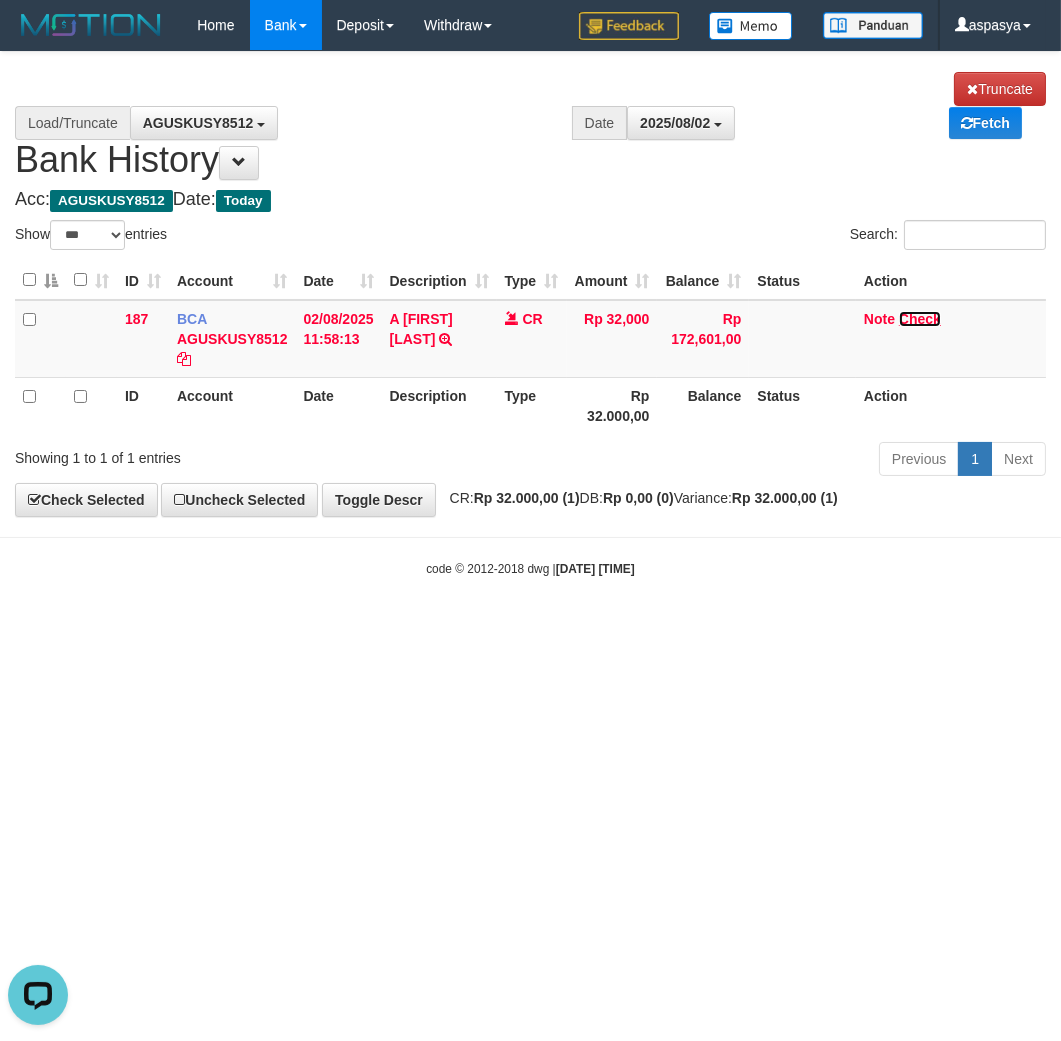 click on "Check" at bounding box center [920, 319] 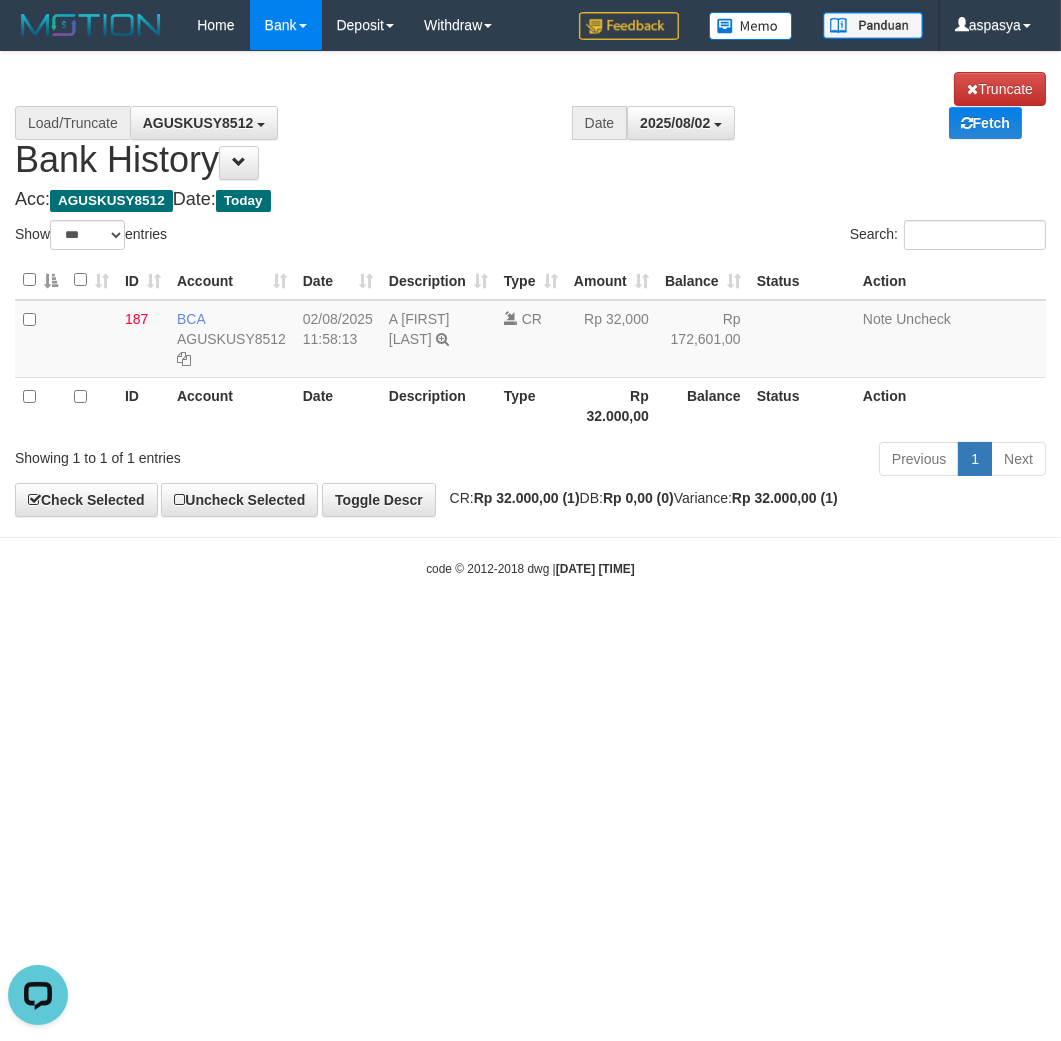 click on "**********" at bounding box center [530, 126] 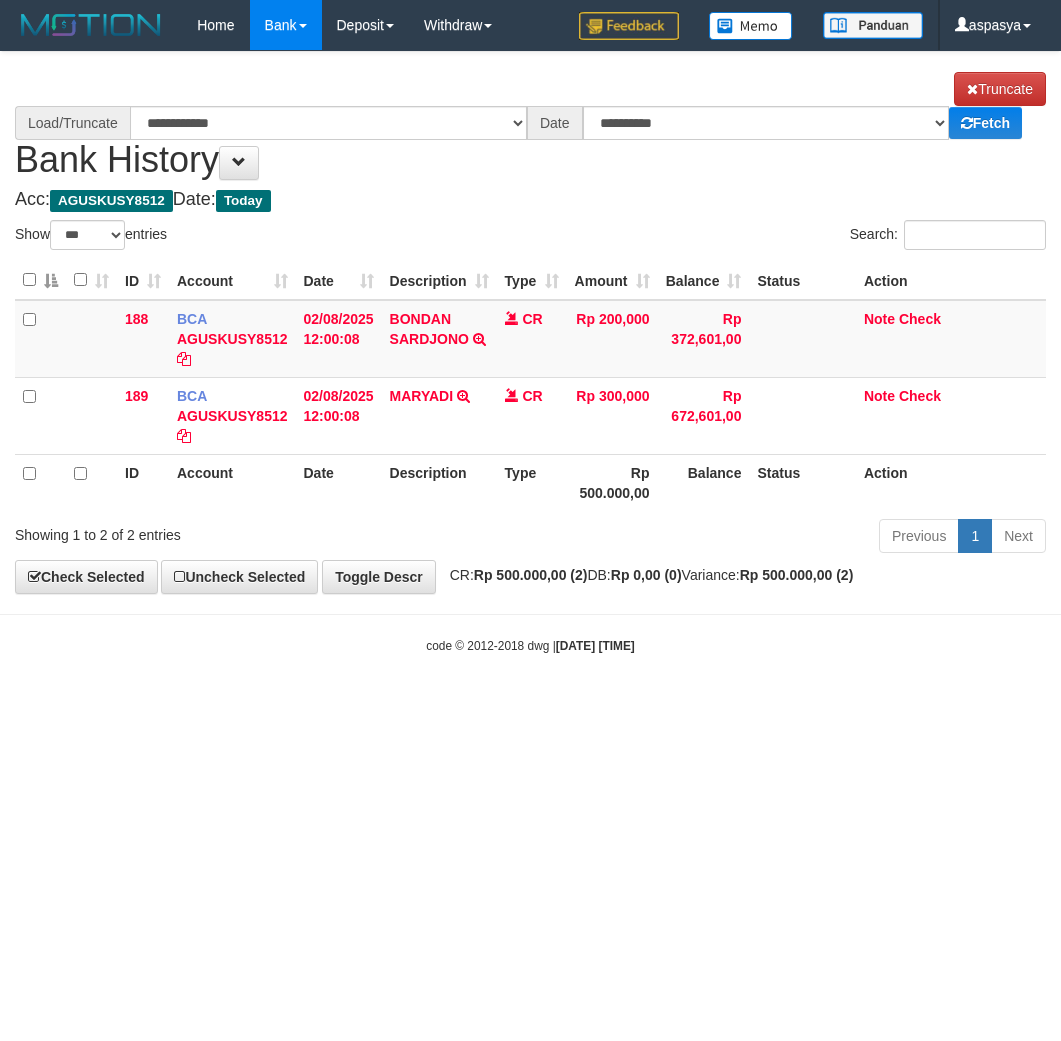 select on "***" 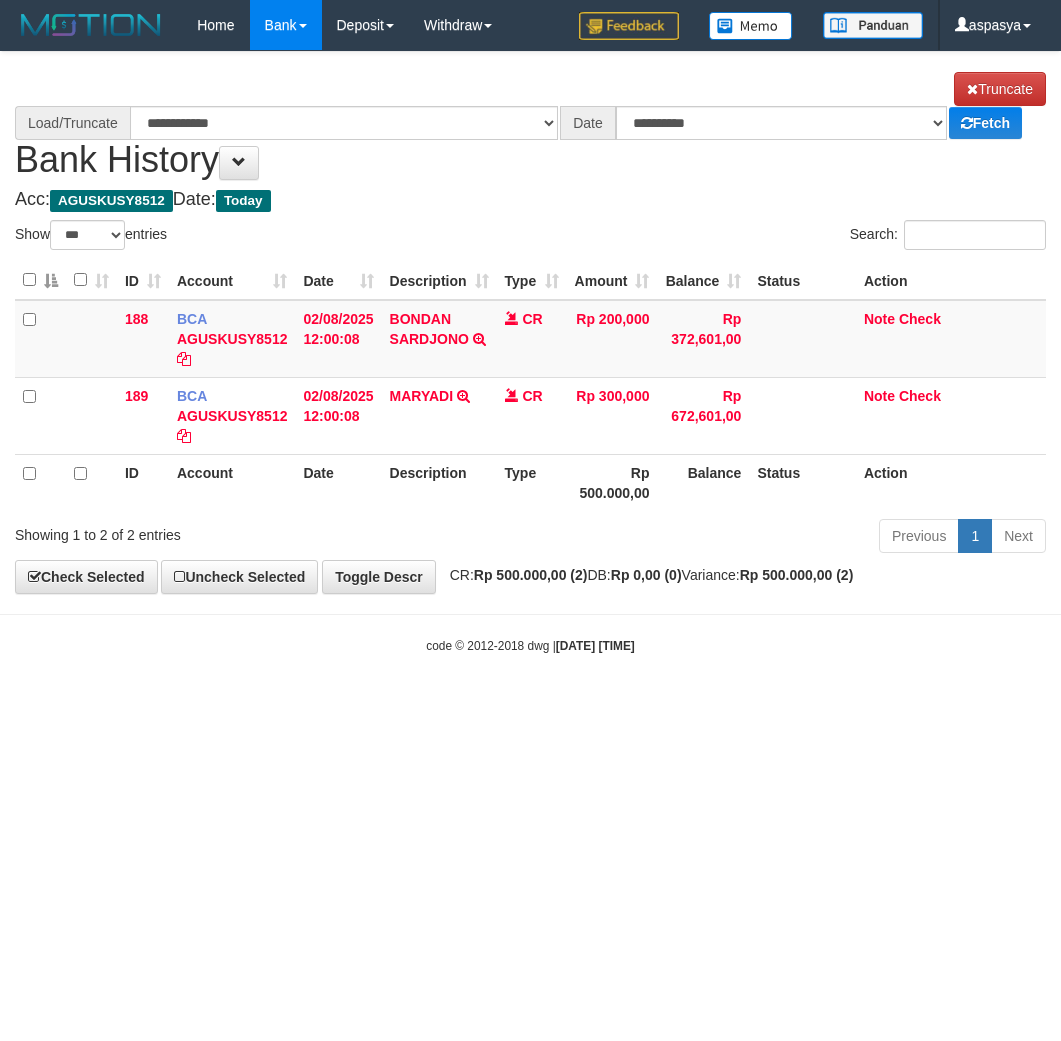 scroll, scrollTop: 0, scrollLeft: 0, axis: both 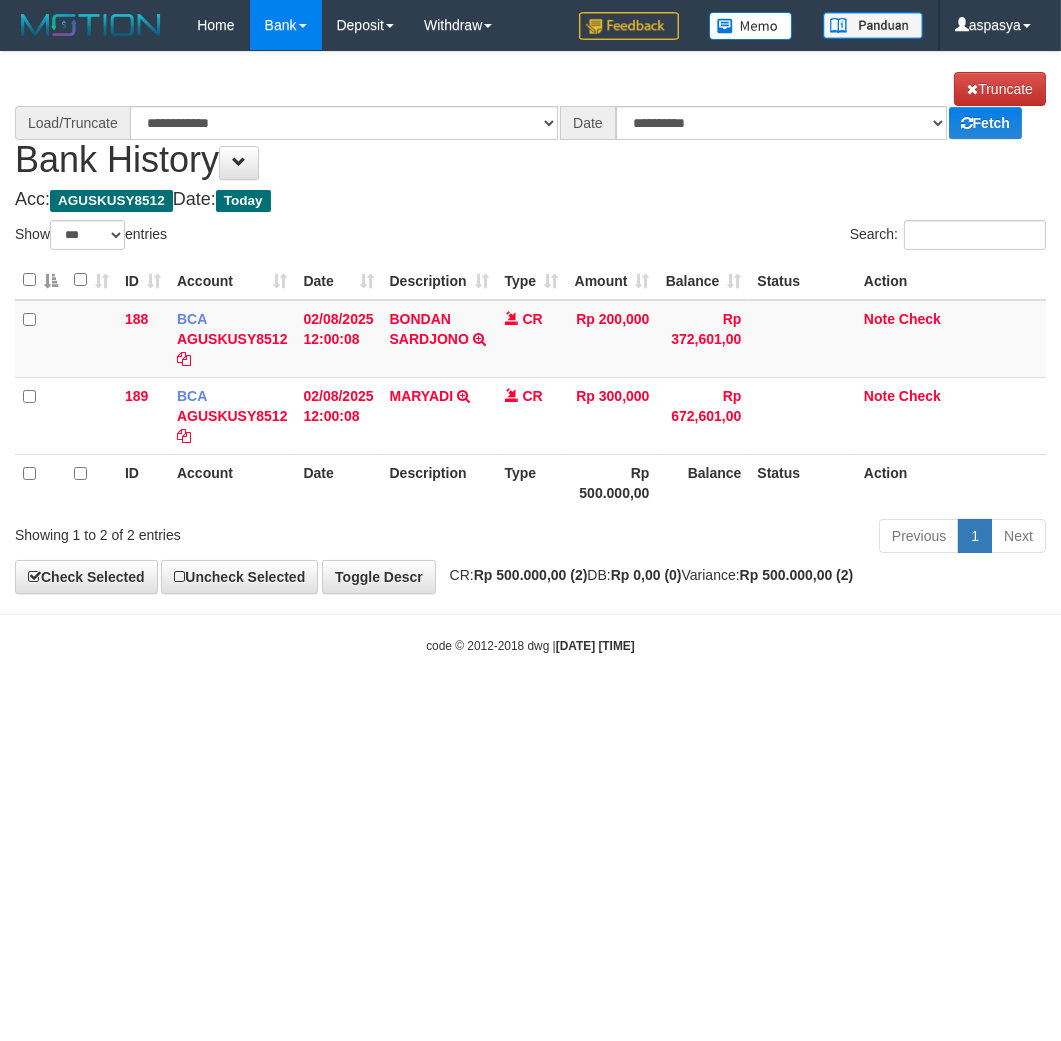select on "****" 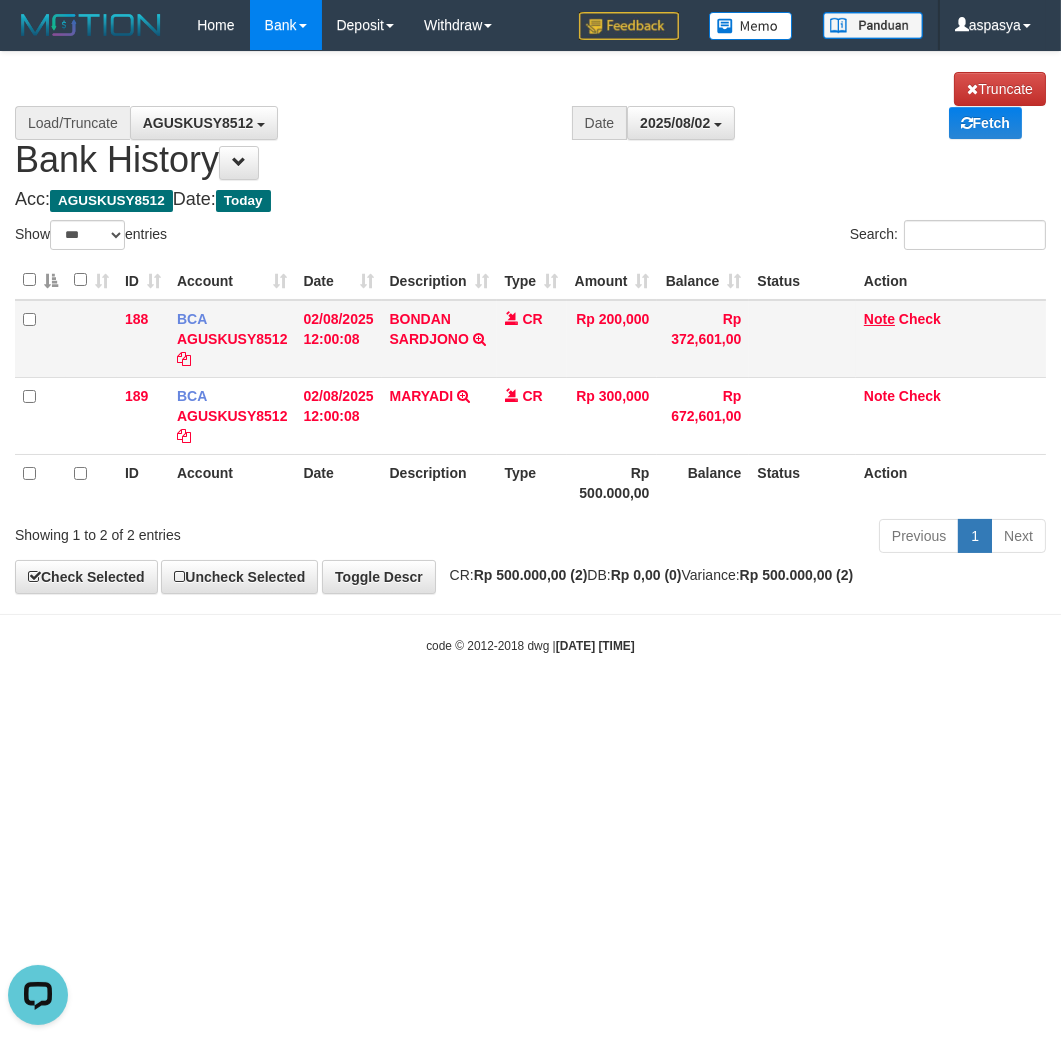 scroll, scrollTop: 0, scrollLeft: 0, axis: both 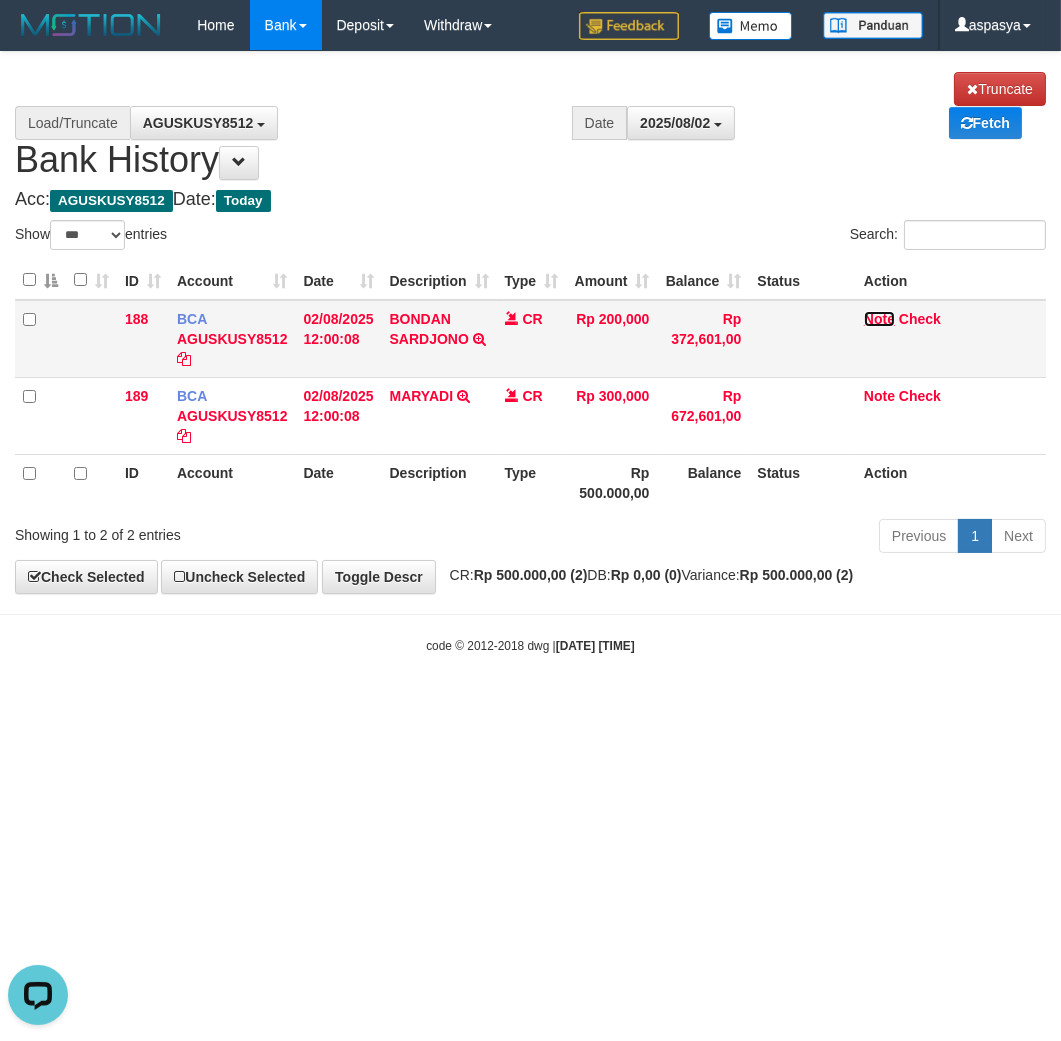 click on "Note" at bounding box center (879, 319) 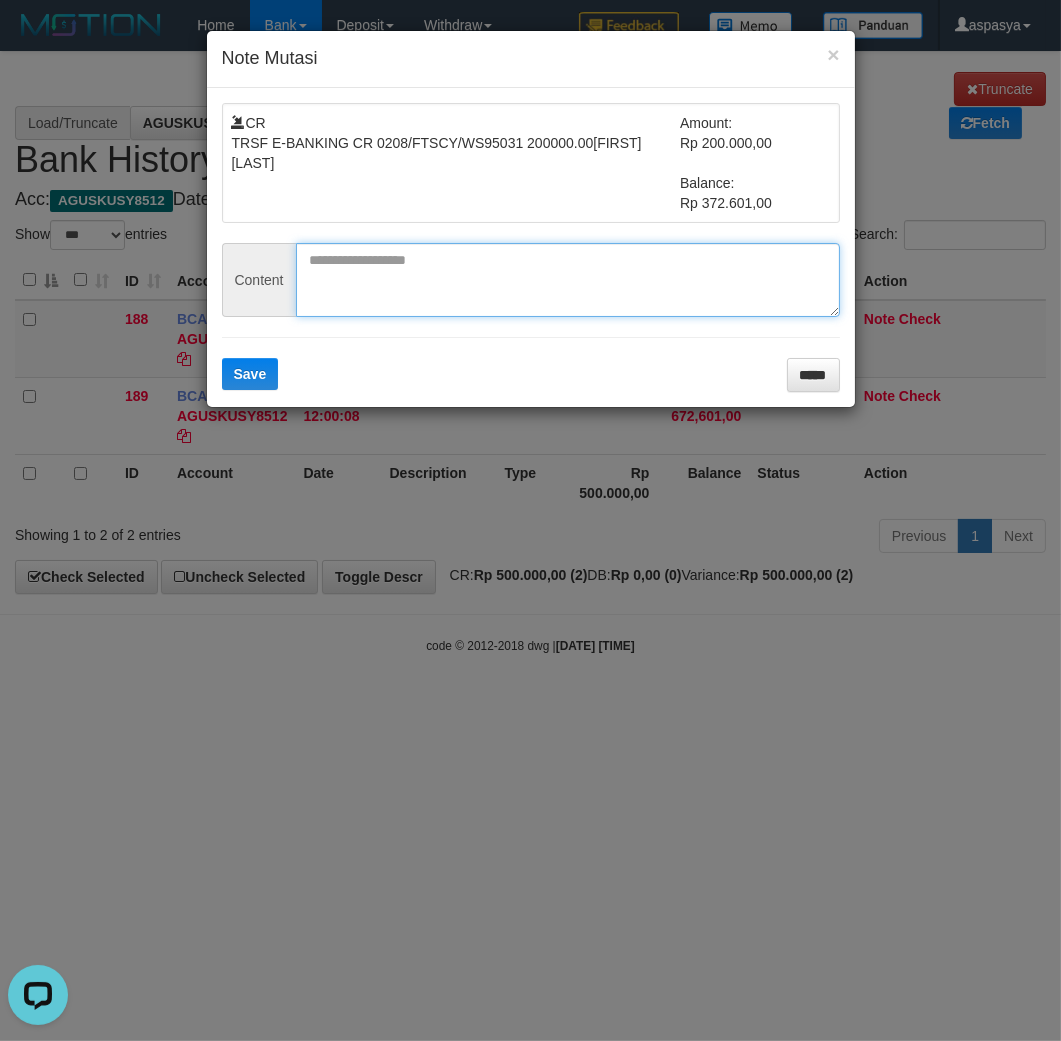 drag, startPoint x: 385, startPoint y: 275, endPoint x: 300, endPoint y: 334, distance: 103.4698 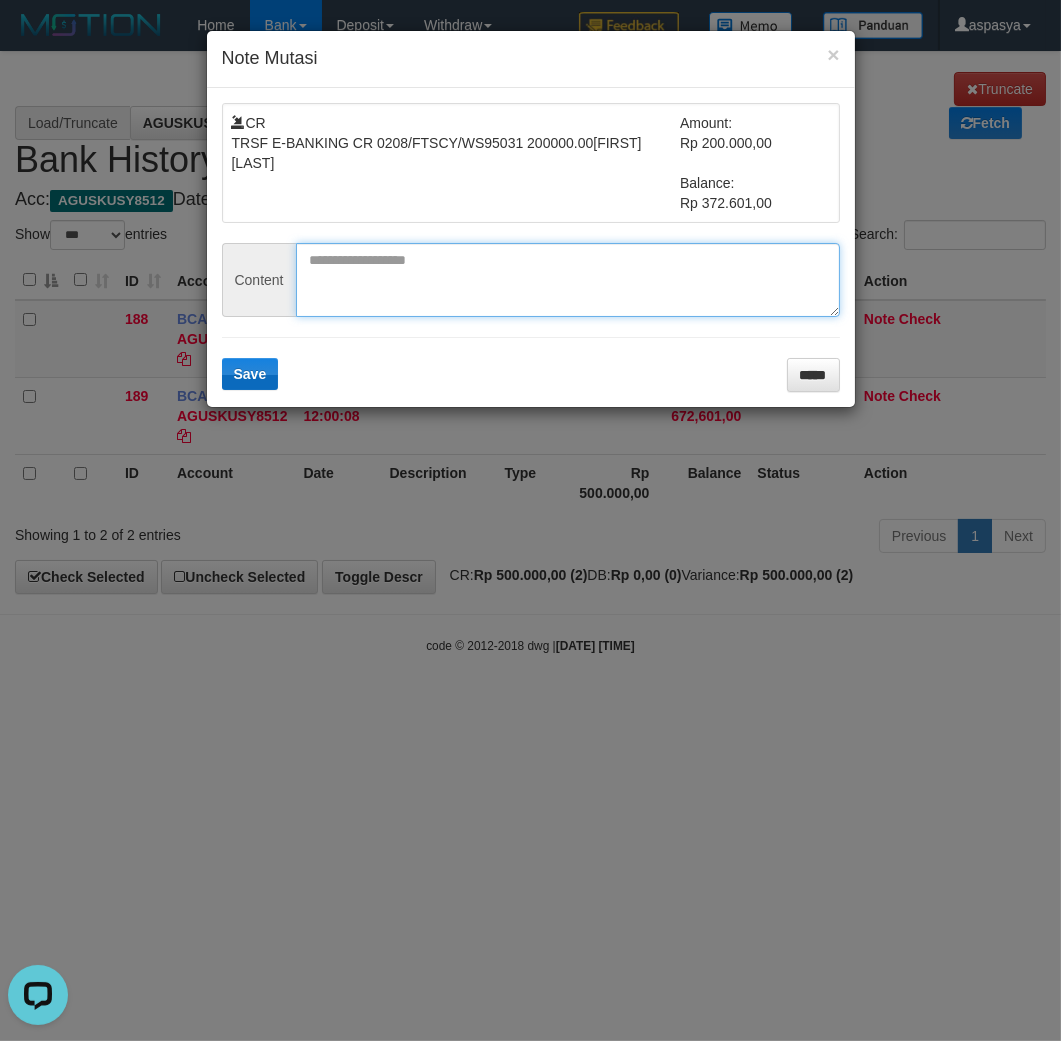 paste on "******" 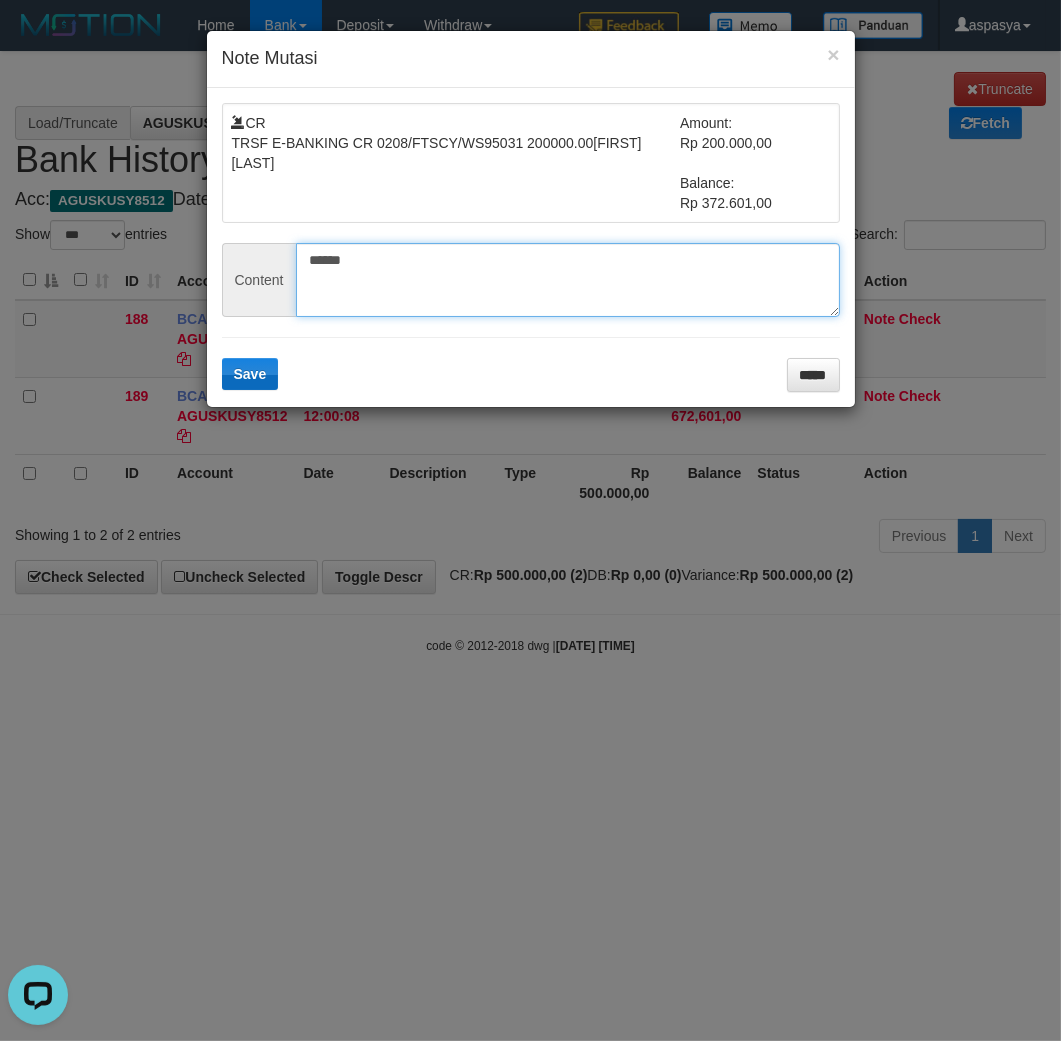 type on "******" 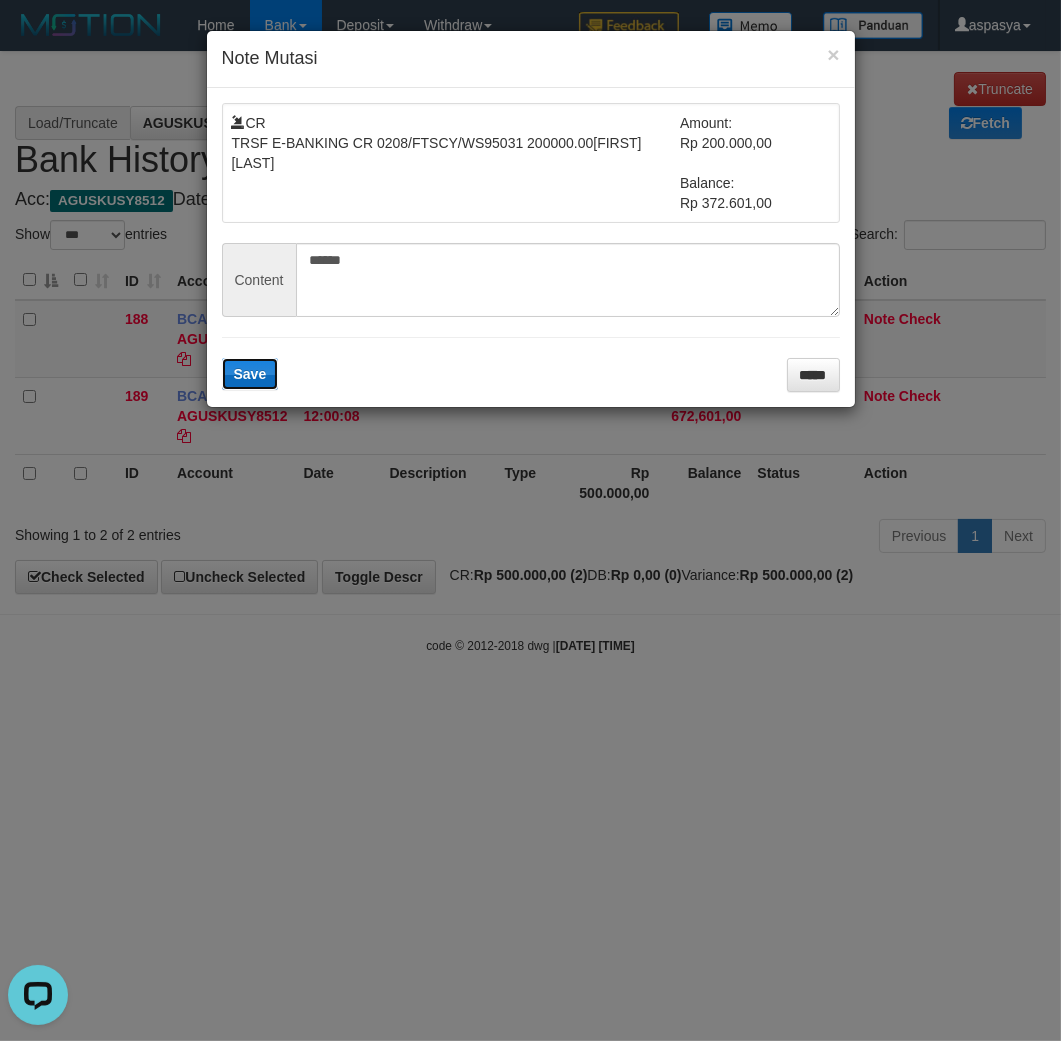 click on "Save" at bounding box center [250, 374] 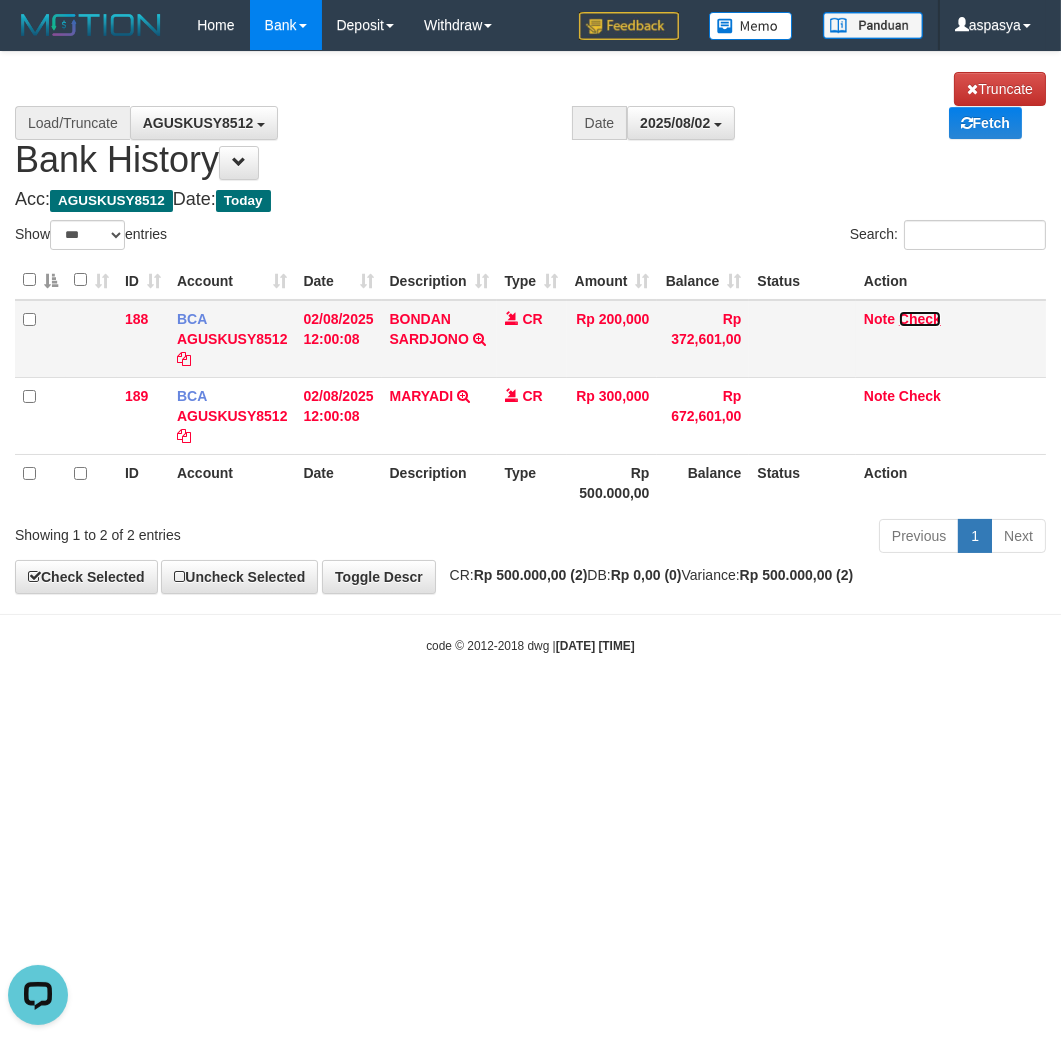 click on "Check" at bounding box center [920, 319] 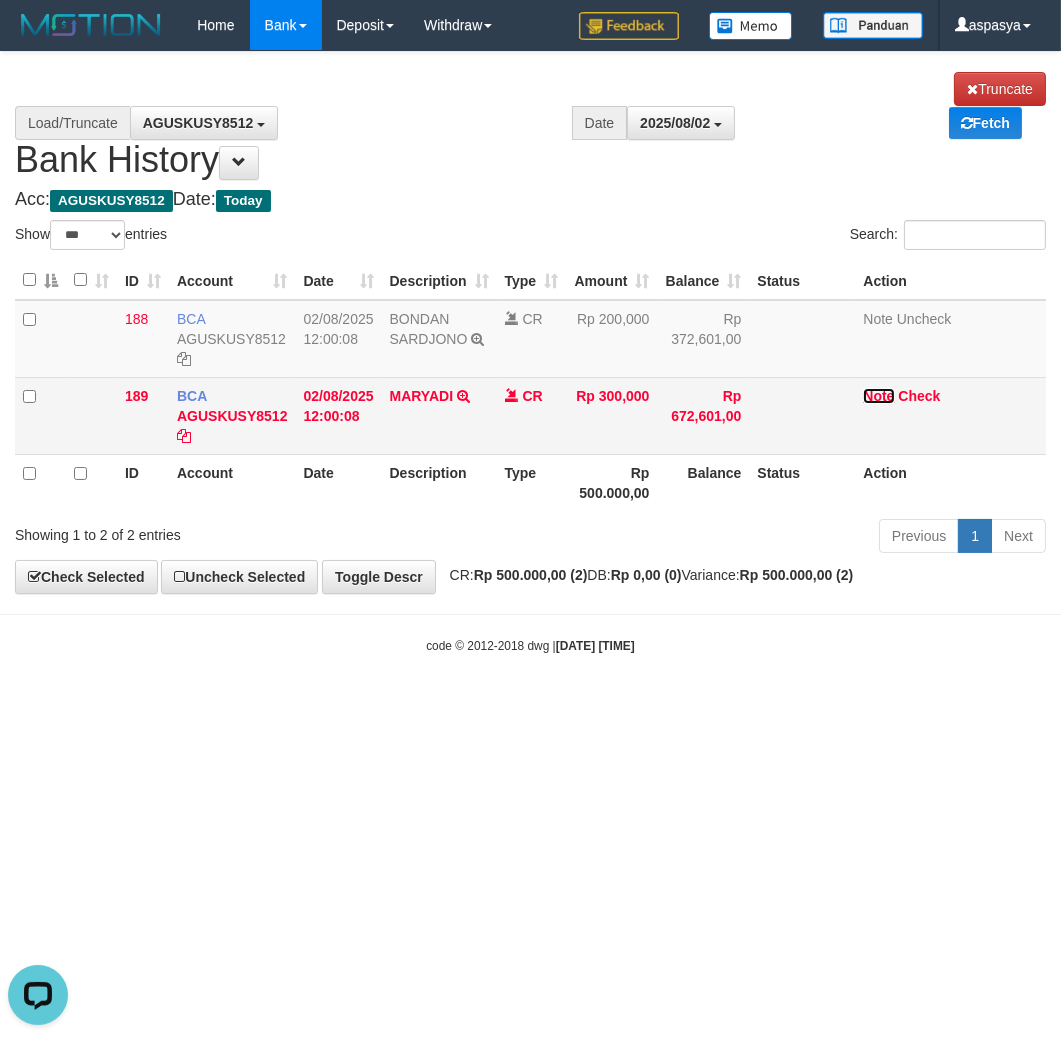 click on "Note" at bounding box center (878, 396) 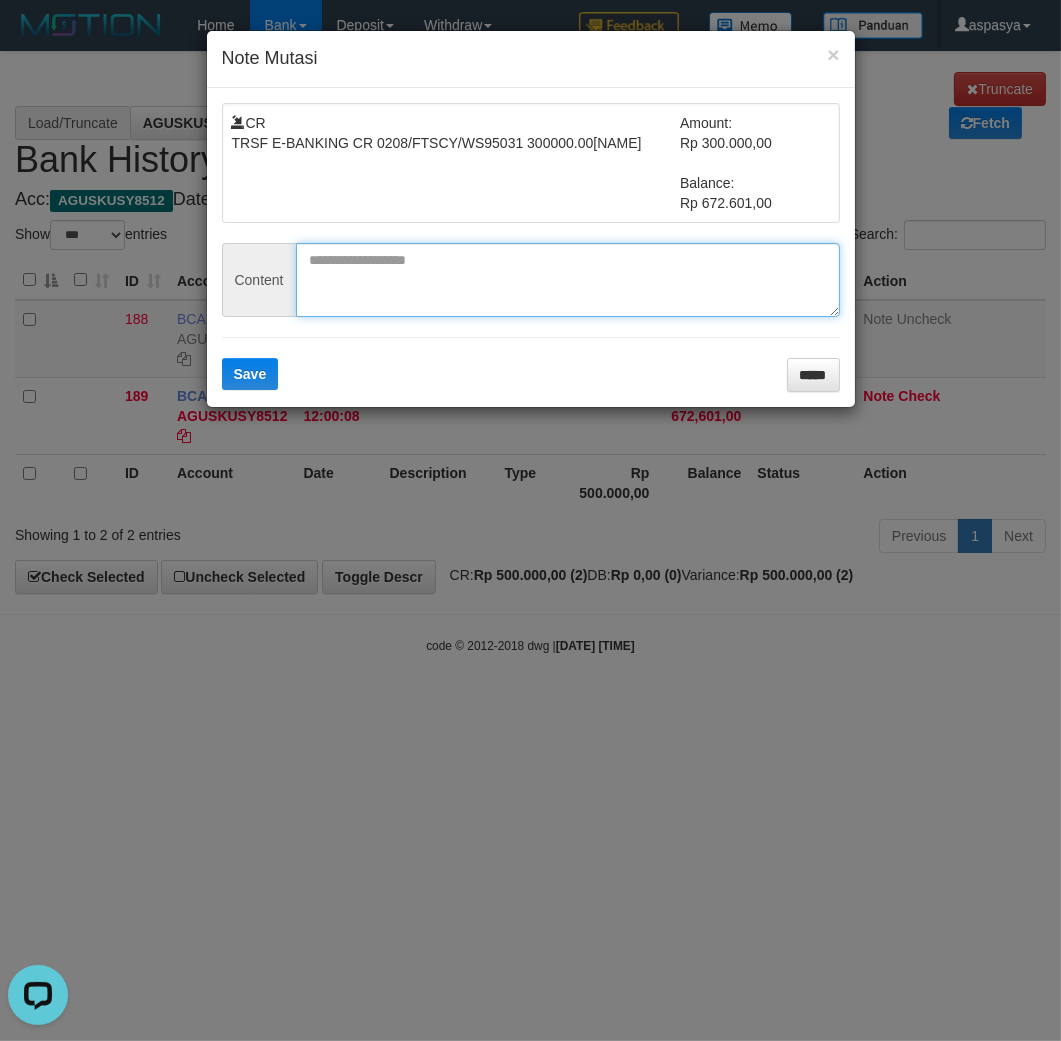drag, startPoint x: 483, startPoint y: 278, endPoint x: 287, endPoint y: 360, distance: 212.46176 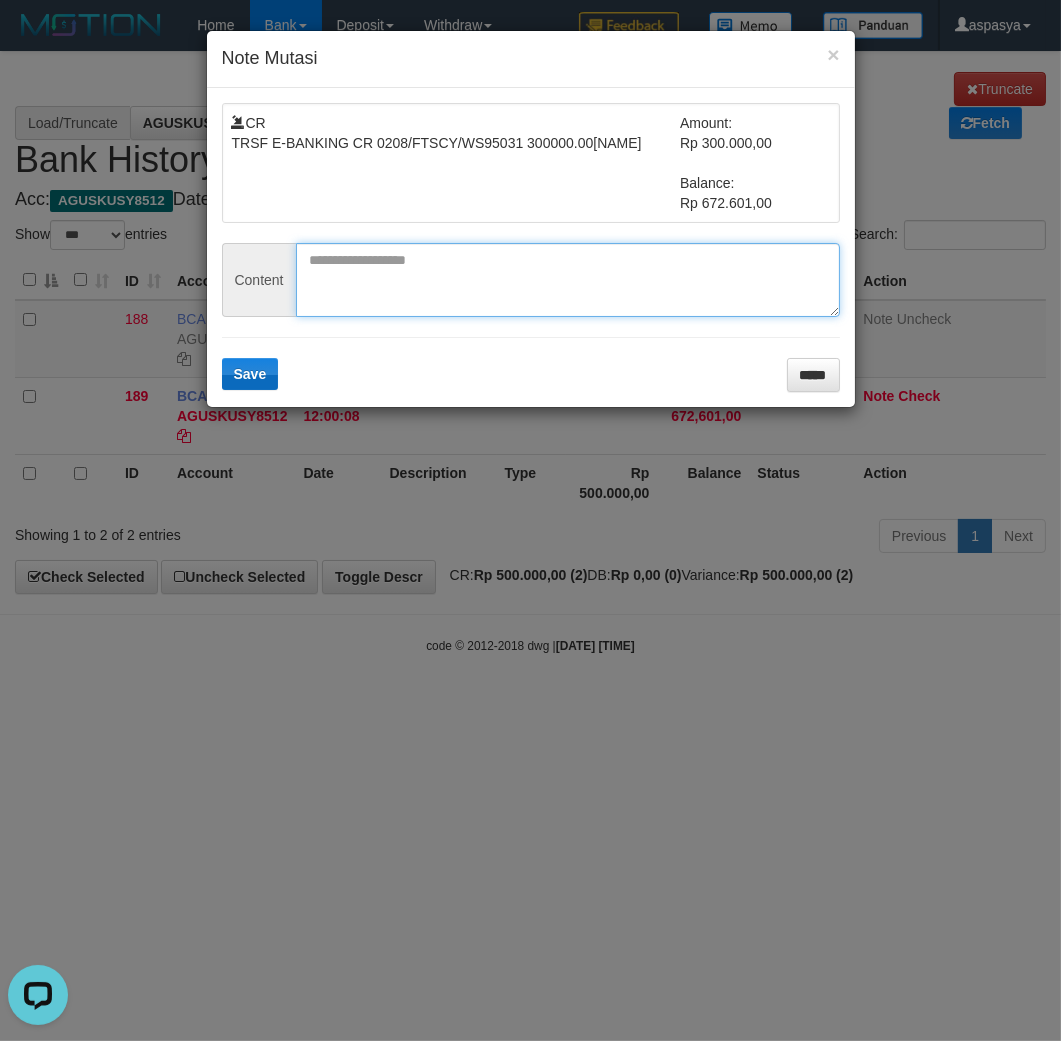 paste on "******" 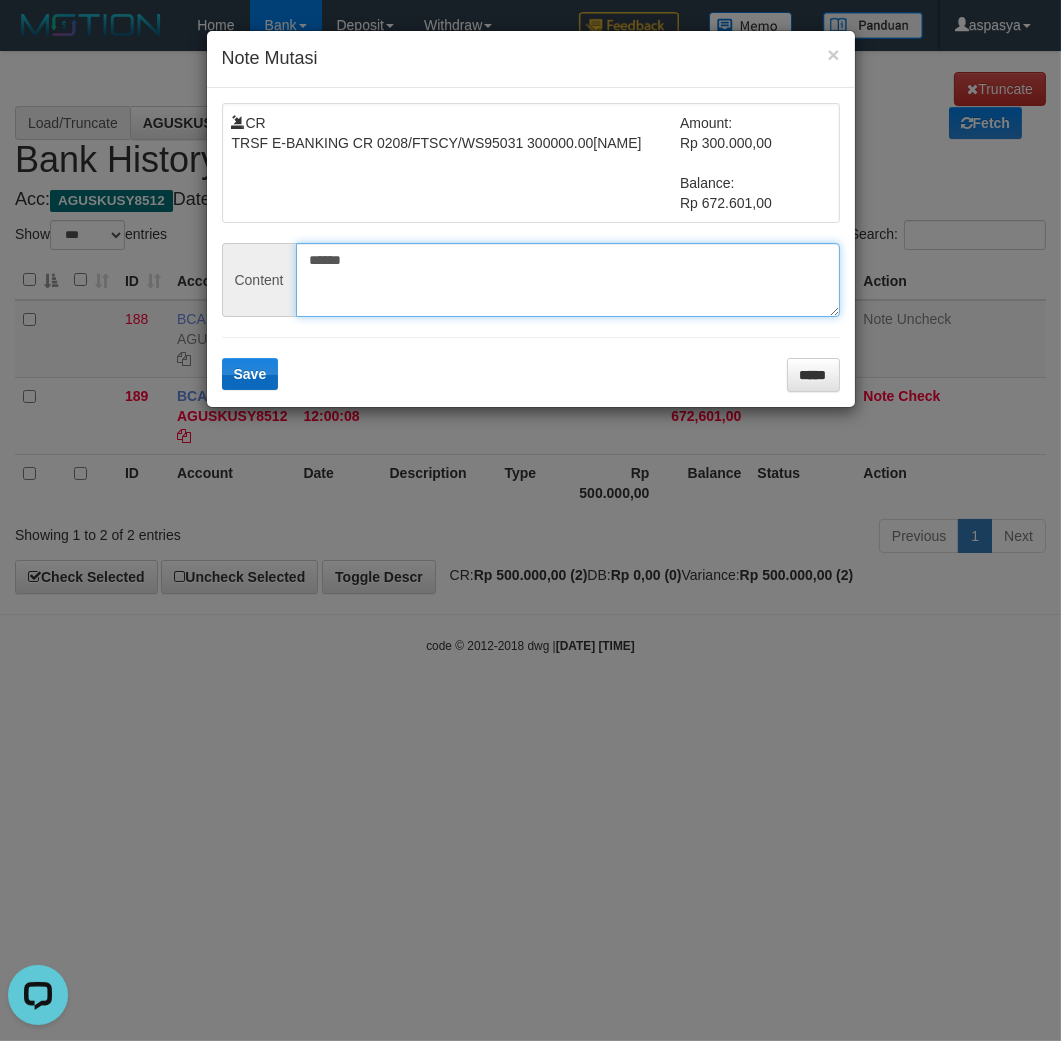 type on "******" 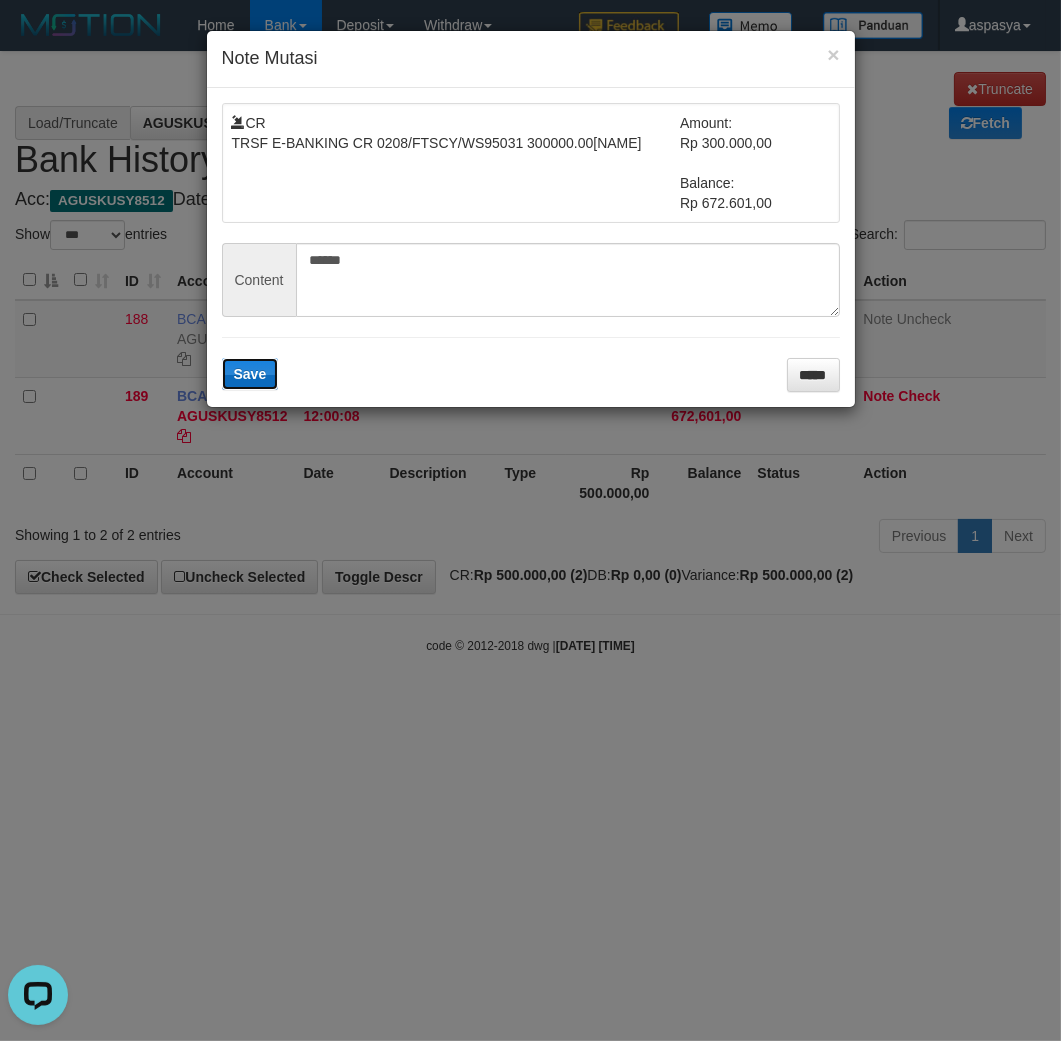 click on "Save" at bounding box center [250, 374] 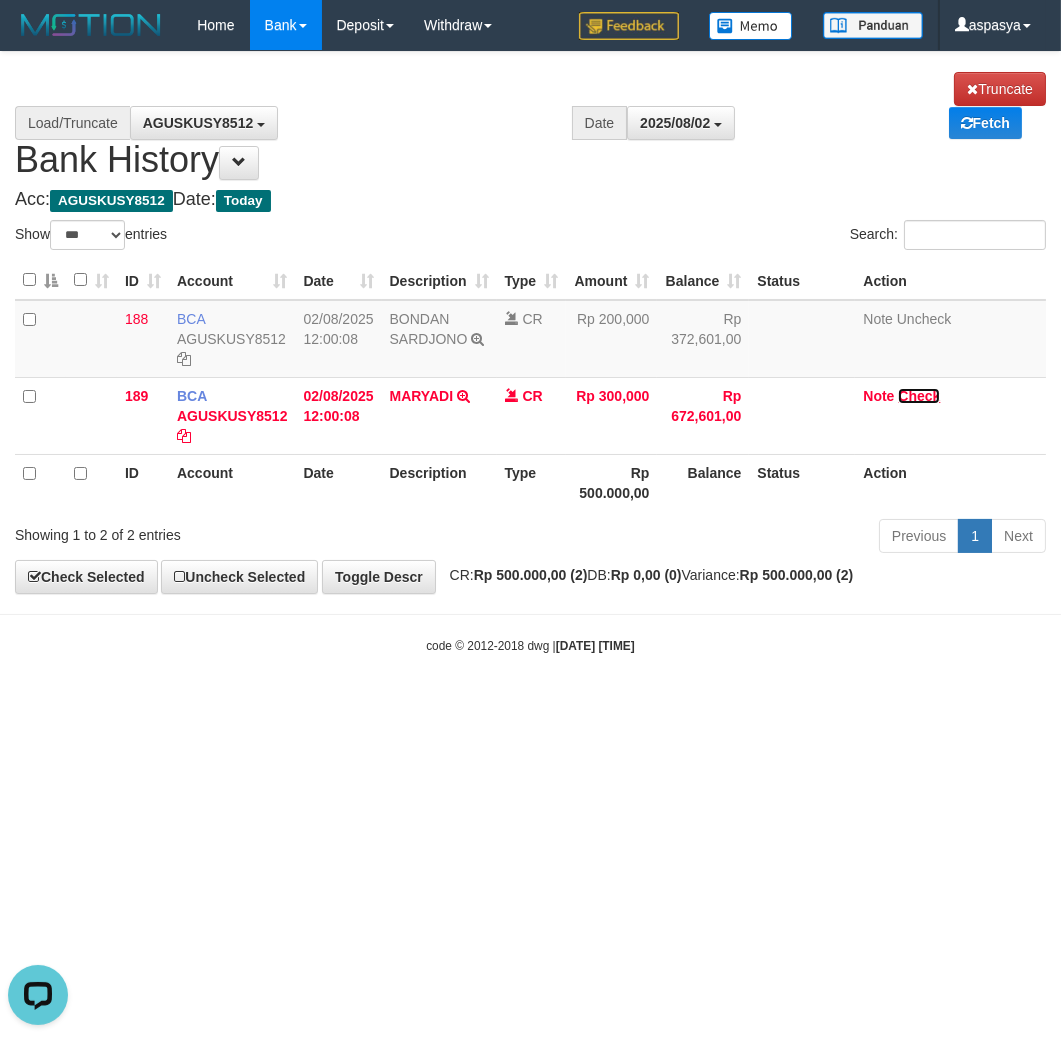 click on "Check" at bounding box center (919, 396) 